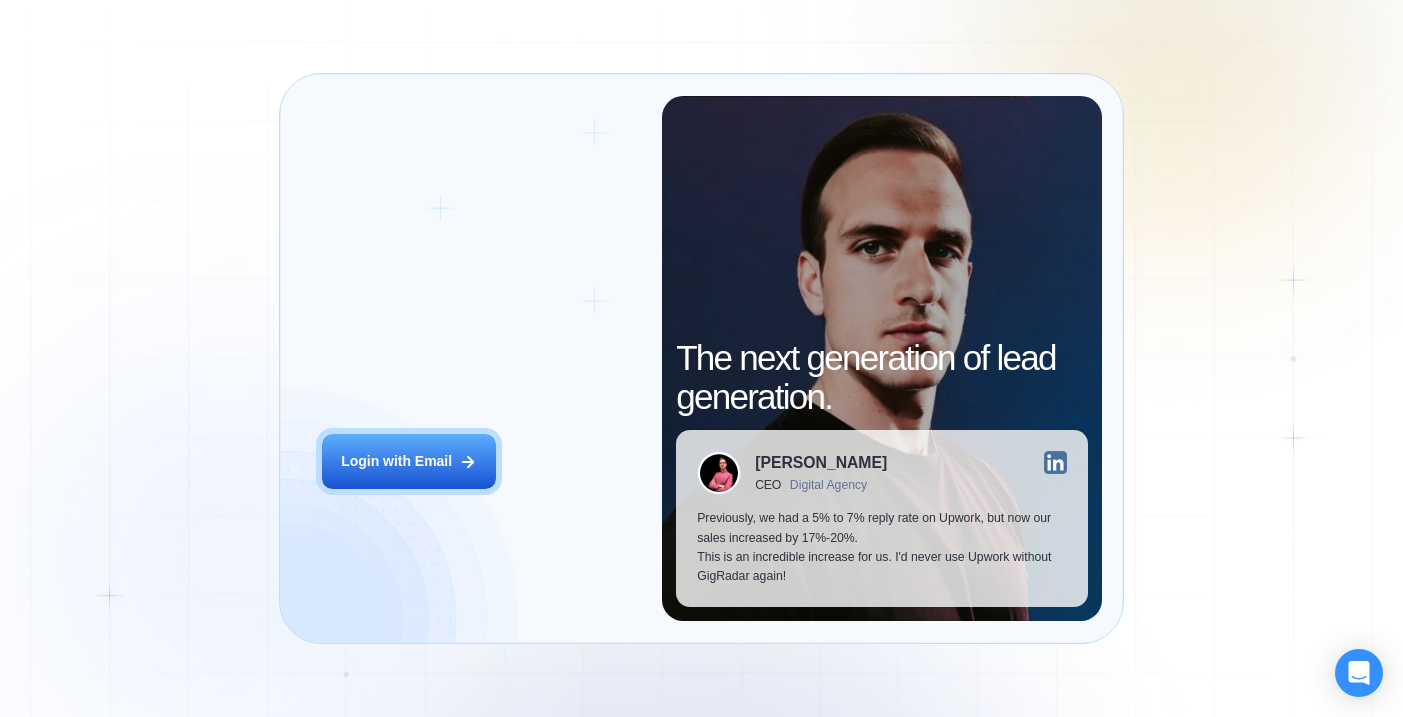 scroll, scrollTop: 0, scrollLeft: 0, axis: both 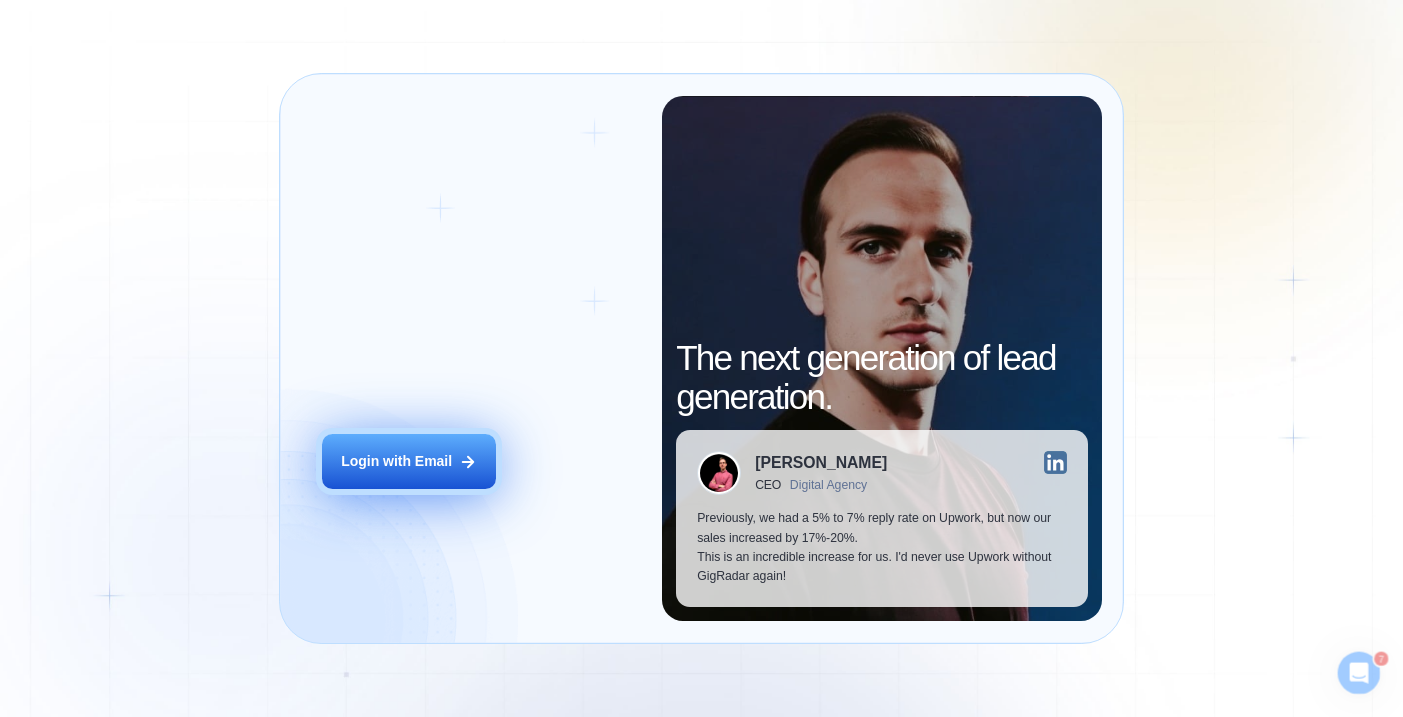 click on "Login with Email" at bounding box center (396, 461) 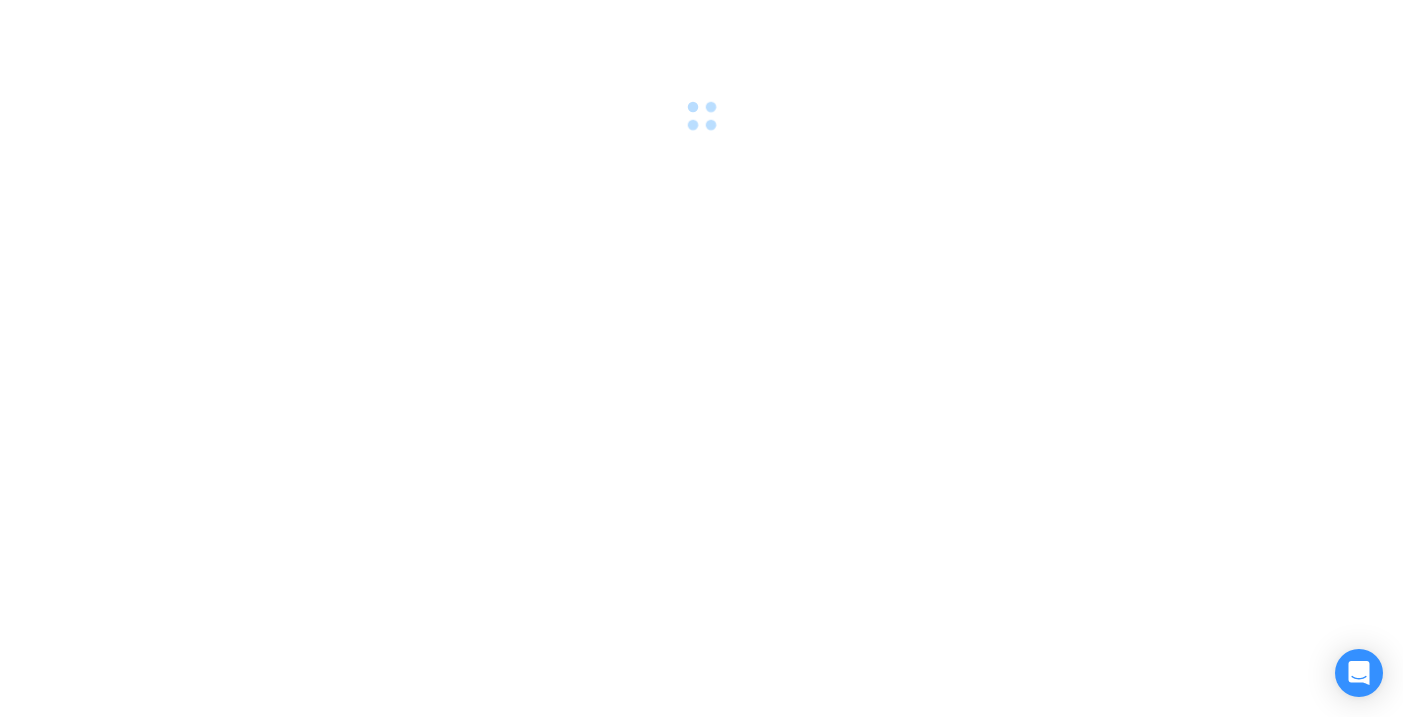 scroll, scrollTop: 0, scrollLeft: 0, axis: both 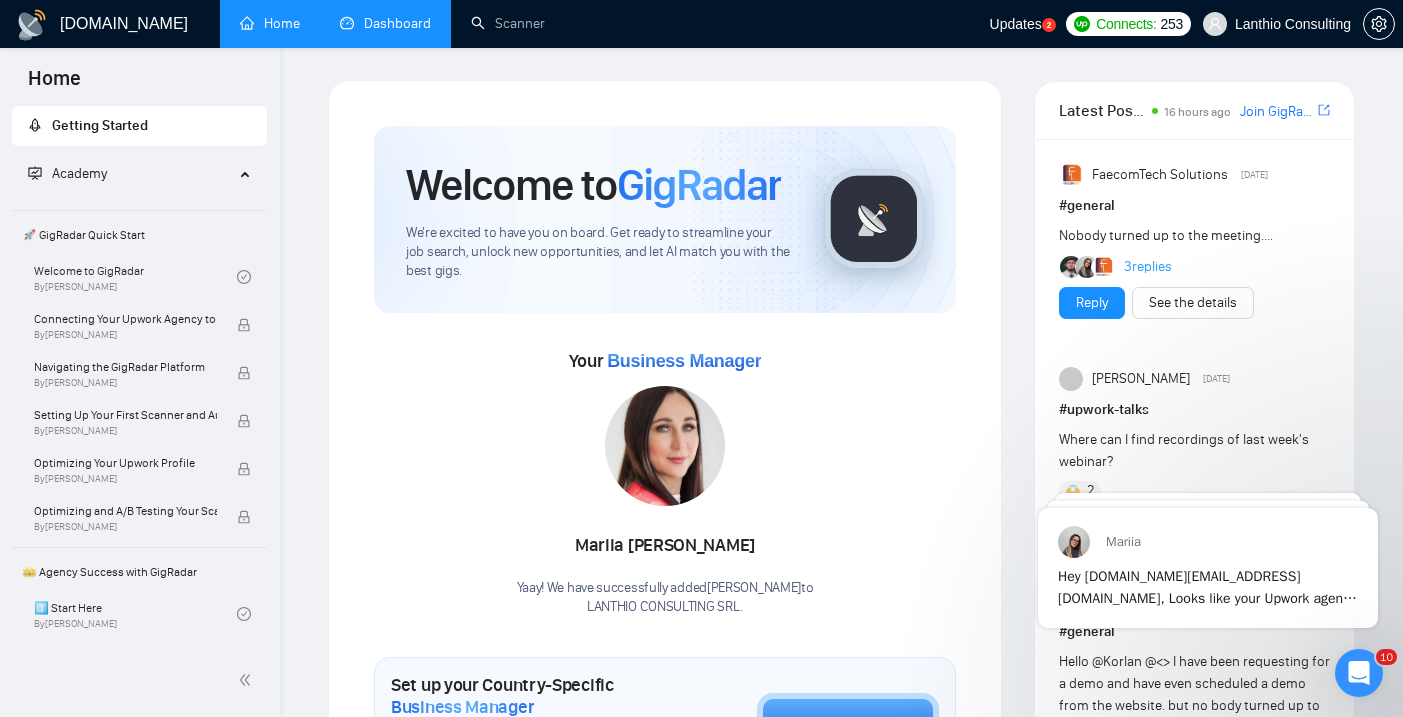 click on "Dashboard" at bounding box center [385, 23] 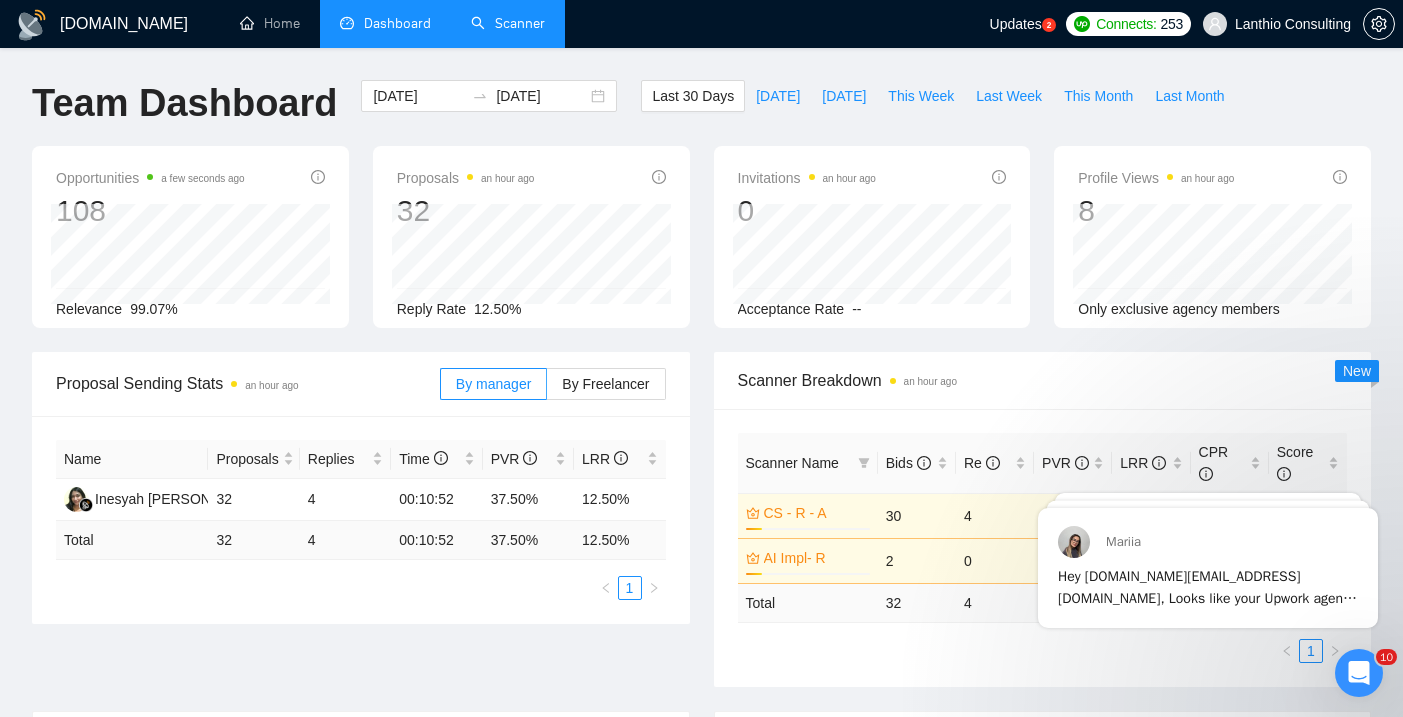 click on "Scanner" at bounding box center (508, 23) 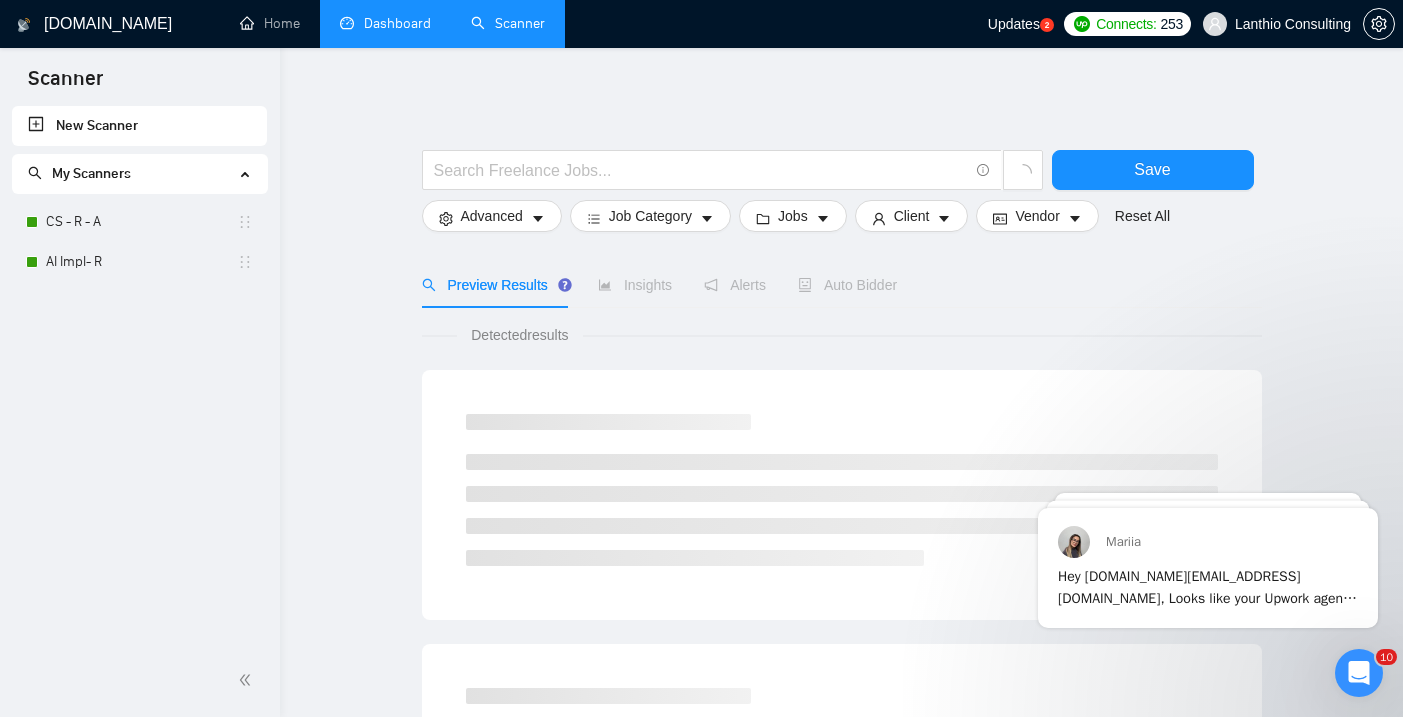 click at bounding box center [1359, 673] 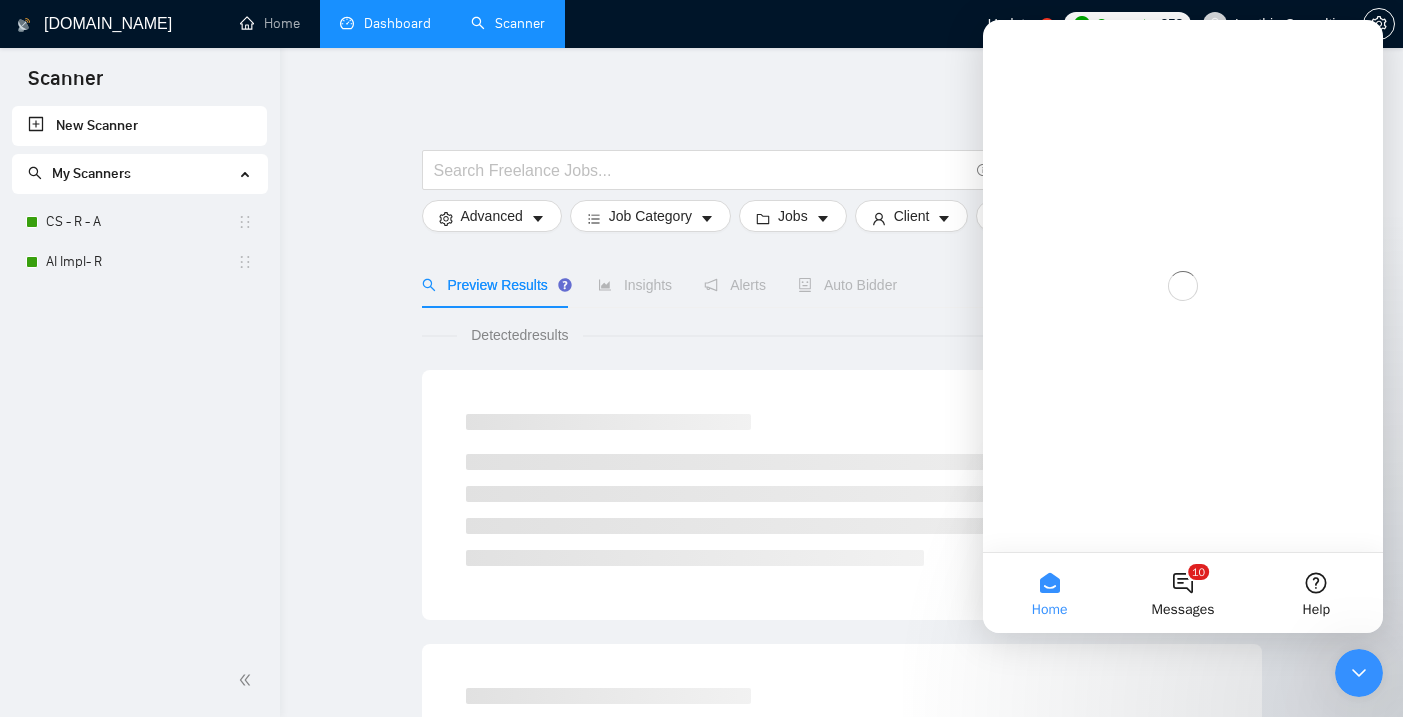 scroll, scrollTop: 0, scrollLeft: 0, axis: both 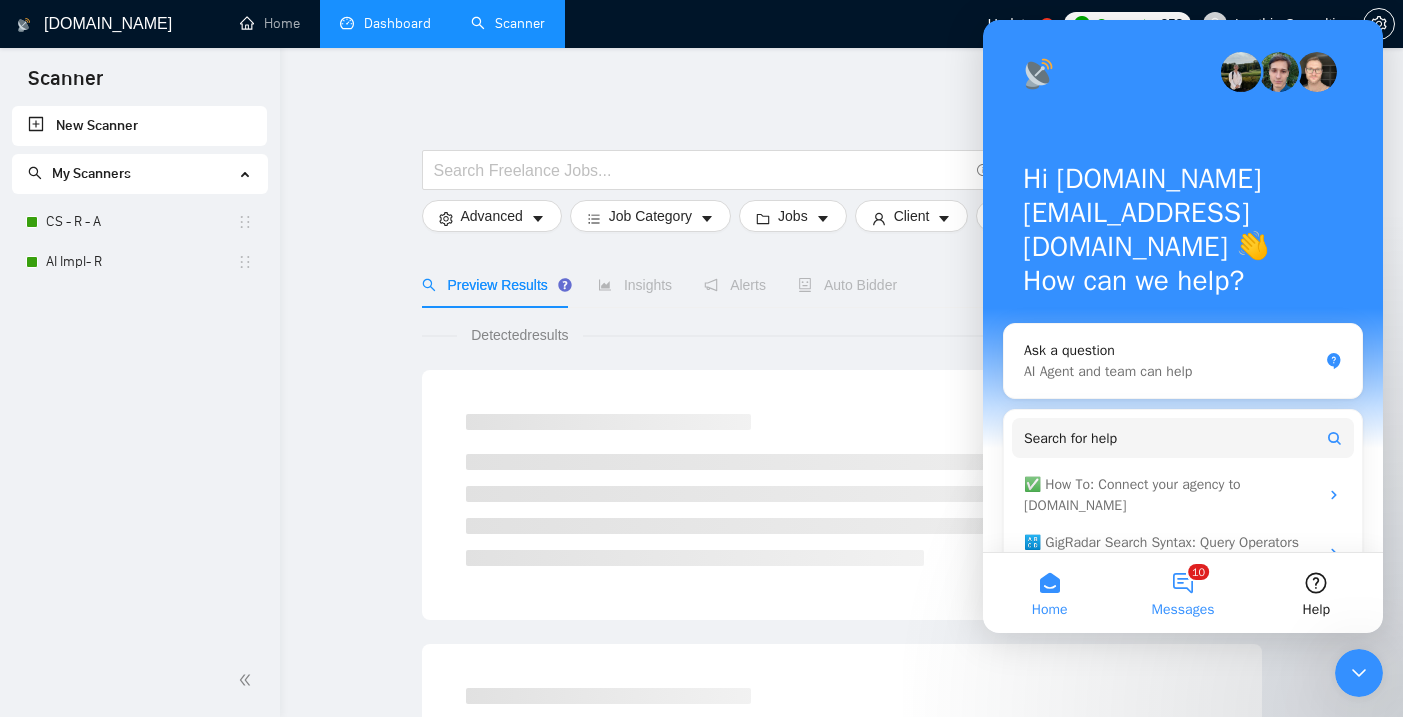 click on "10 Messages" at bounding box center (1182, 593) 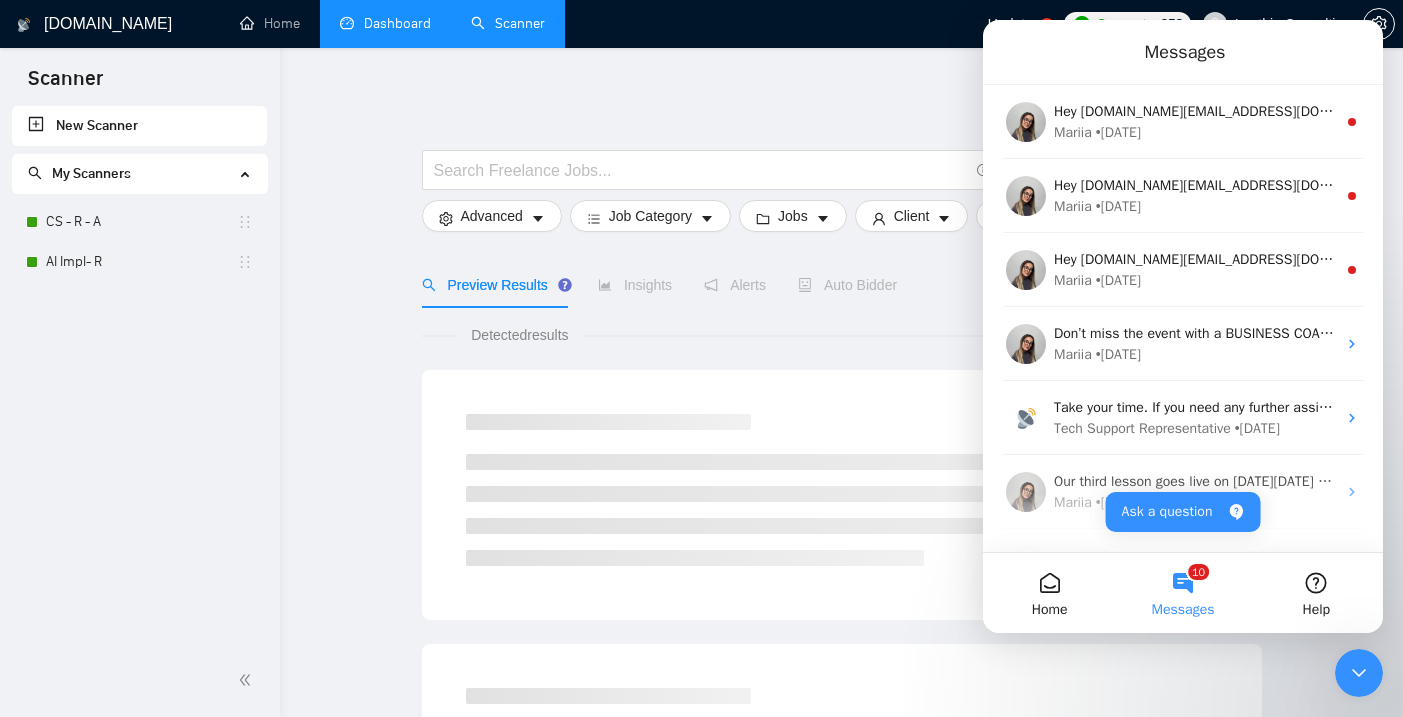 click on "Save Advanced   Job Category   Jobs   Client   Vendor   Reset All Preview Results Insights Alerts Auto Bidder Detected   results" at bounding box center [841, 898] 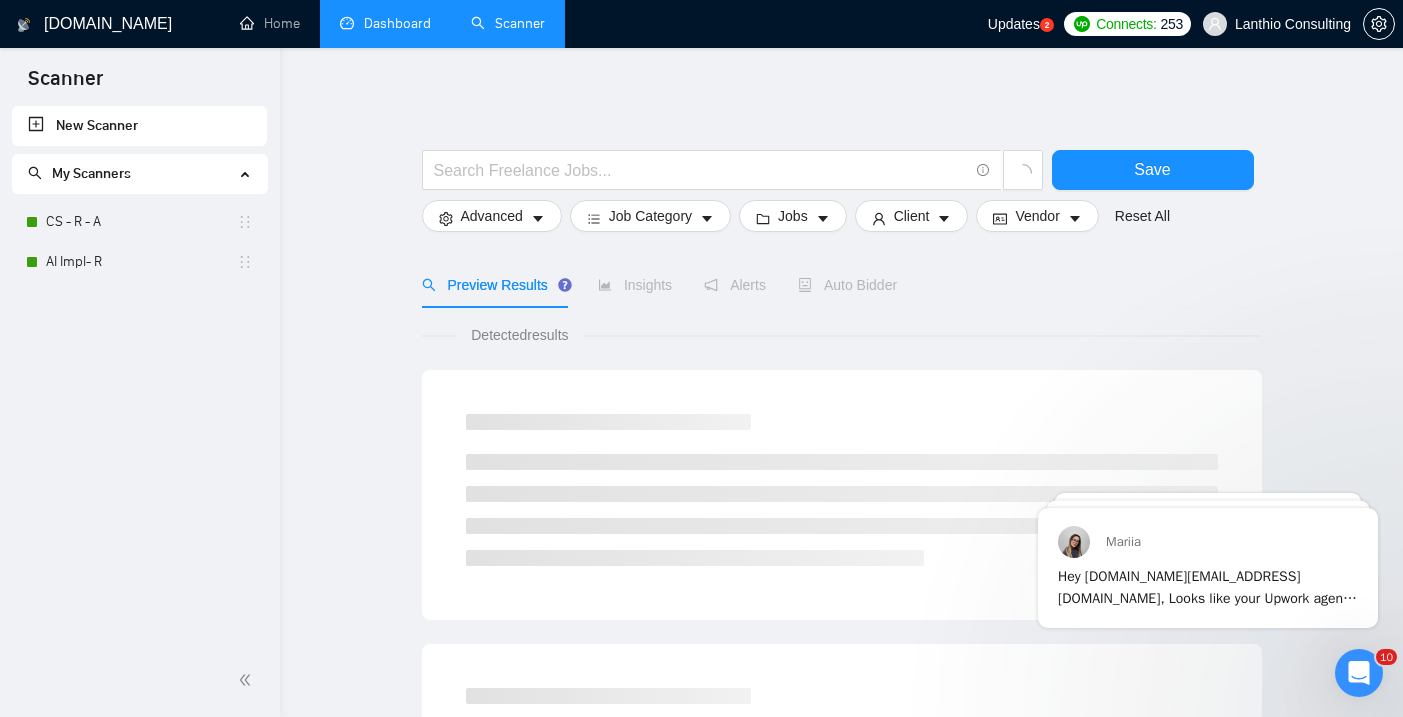 scroll, scrollTop: 0, scrollLeft: 0, axis: both 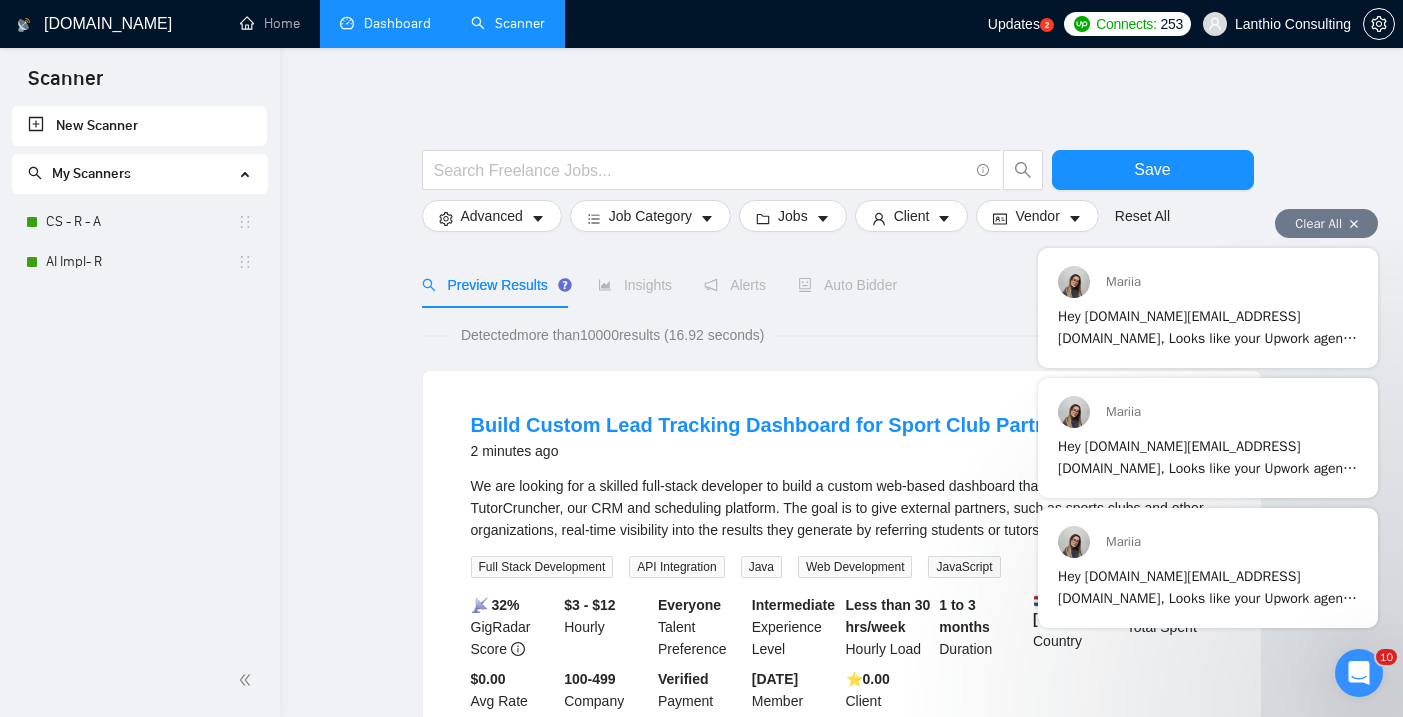click on "Clear All" at bounding box center (1326, 223) 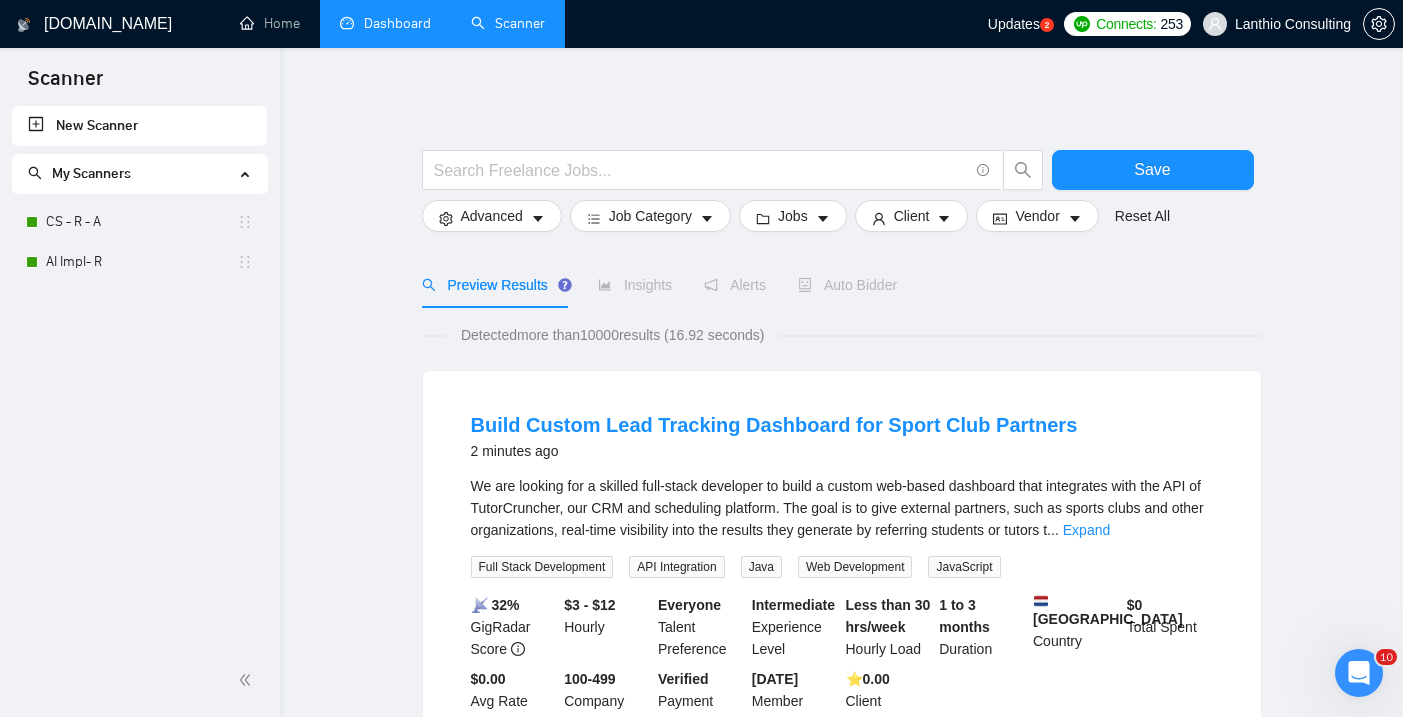 click on "Detected  more than   10000  results   (16.92 seconds) Build Custom Lead Tracking Dashboard for Sport Club Partners 2 minutes ago We are looking for a skilled full-stack developer to build a custom web-based dashboard that integrates with the API of TutorCruncher, our CRM and scheduling platform. The goal is to give external partners, such as sports clubs and other organizations, real-time visibility into the results they generate by referring students or tutors t ... Expand Full Stack Development API Integration Java Web Development JavaScript 📡   32% GigRadar Score   $3 - $12 Hourly Everyone Talent Preference Intermediate Experience Level Less than 30 hrs/week Hourly Load 1 to 3 months Duration   Netherlands Country $ 0 Total Spent $0.00 Avg Rate Paid 100-499 Company Size Verified Payment Verified Jun, 2025 Member Since ⭐️  0.00 Client Feedback Market Research UAE Only 150843 2 minutes ago ... Expand Market Research Mystery Shopping Product Review Data Entry English 📡   52% GigRadar Score   $ 15 -" at bounding box center (842, 1416) 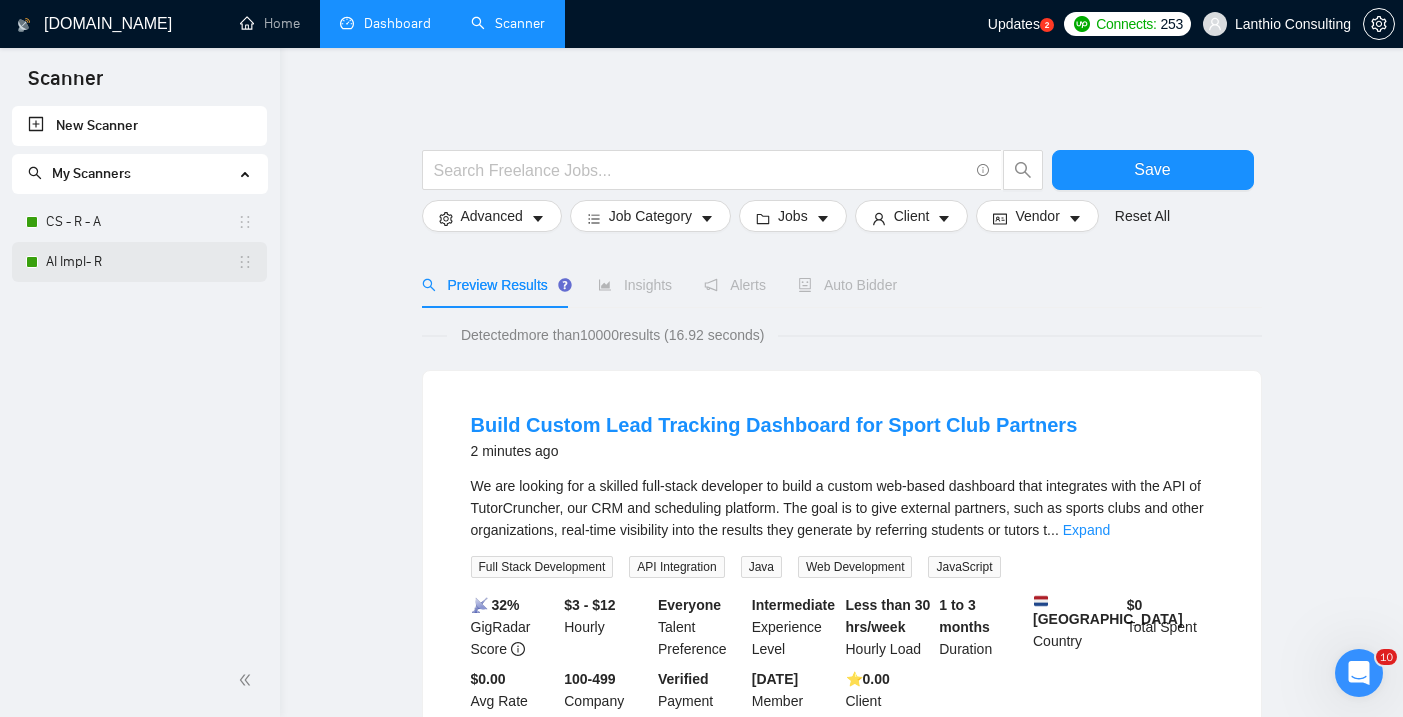 click on "AI Impl- R" at bounding box center [141, 262] 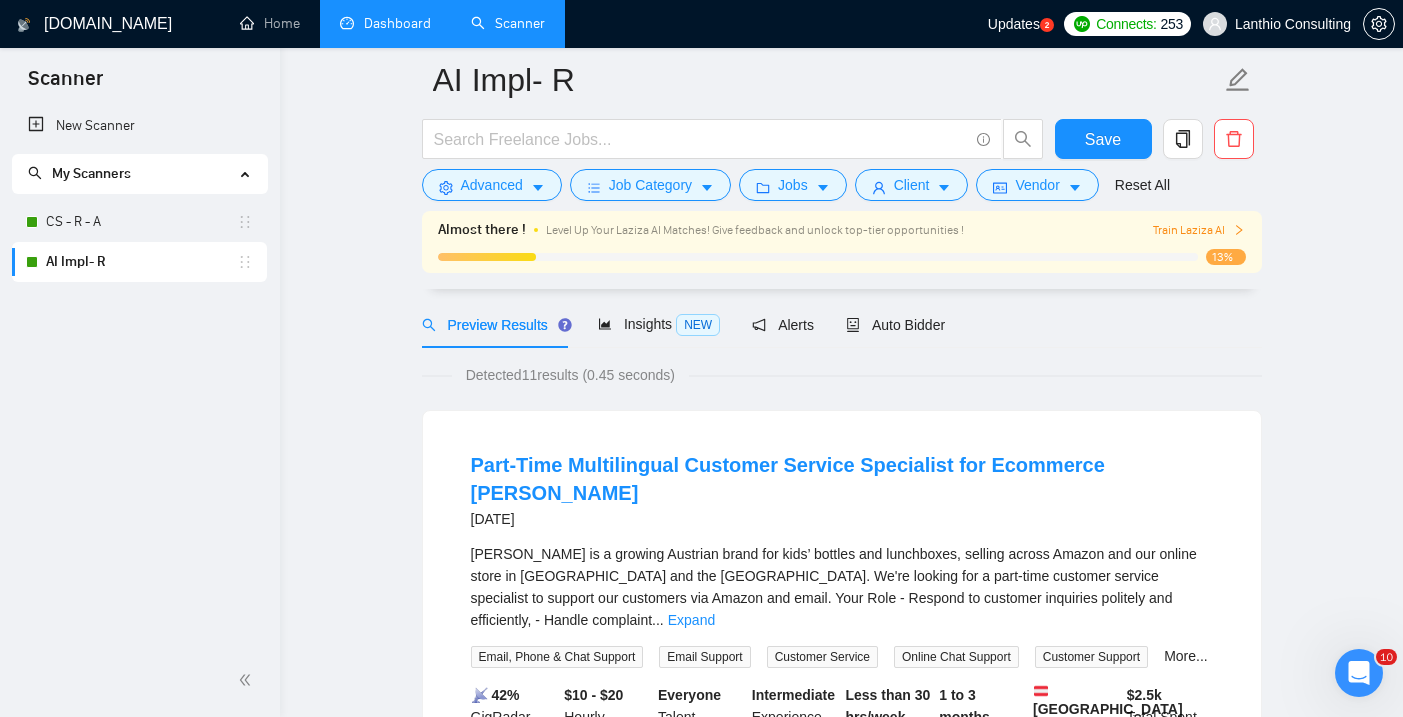scroll, scrollTop: 0, scrollLeft: 0, axis: both 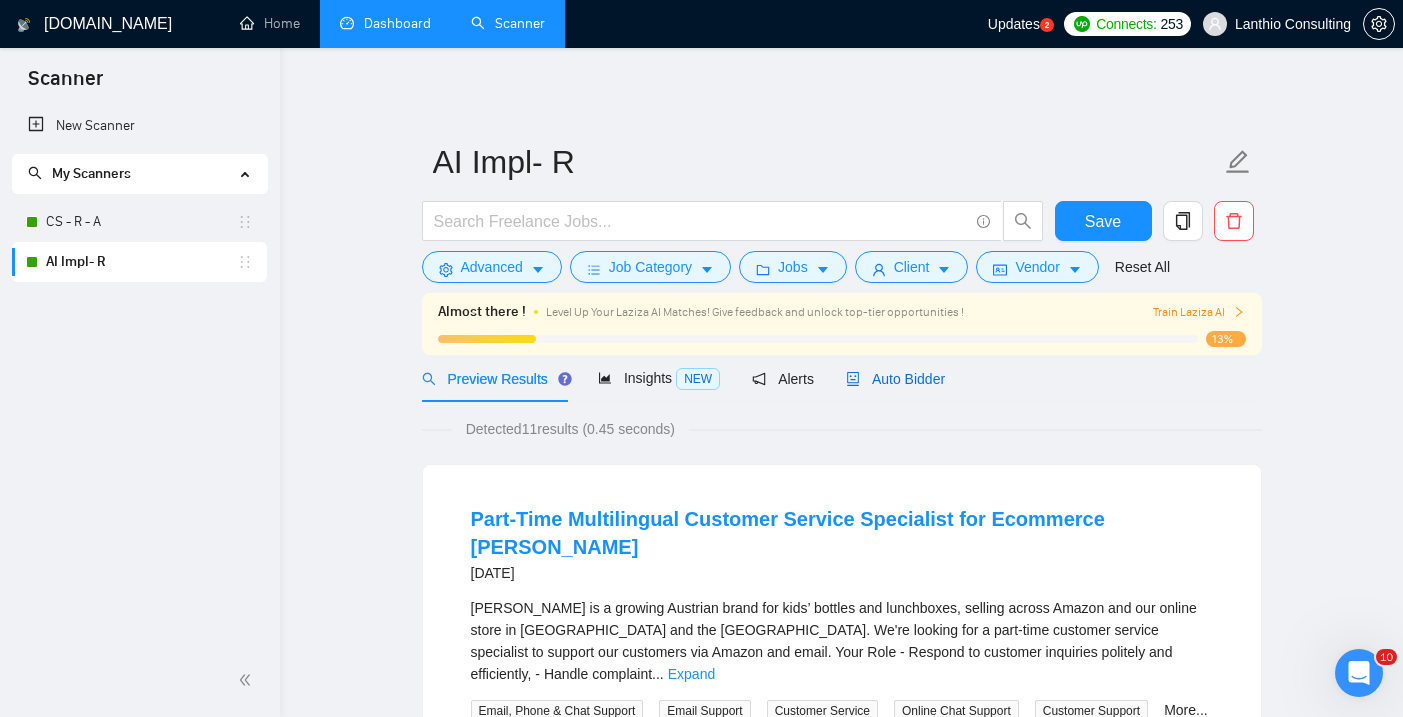 click on "Auto Bidder" at bounding box center [895, 379] 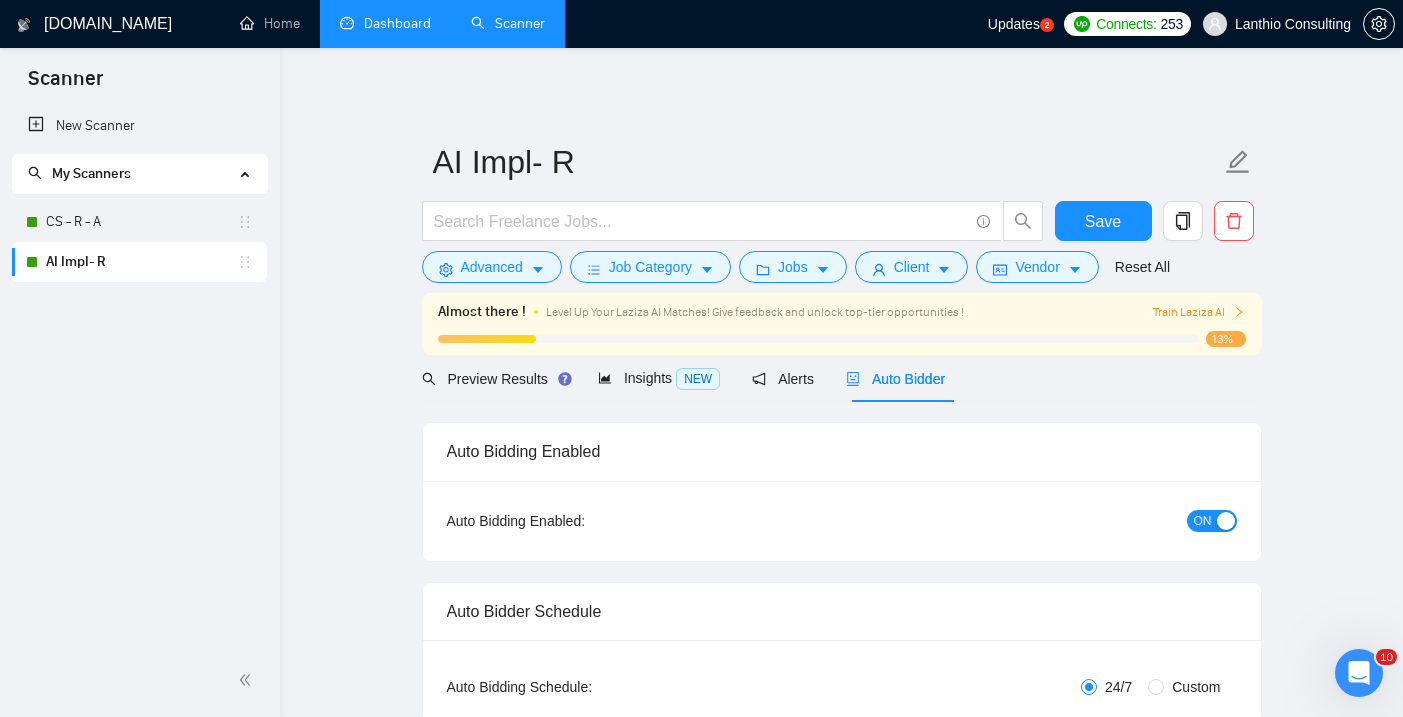type 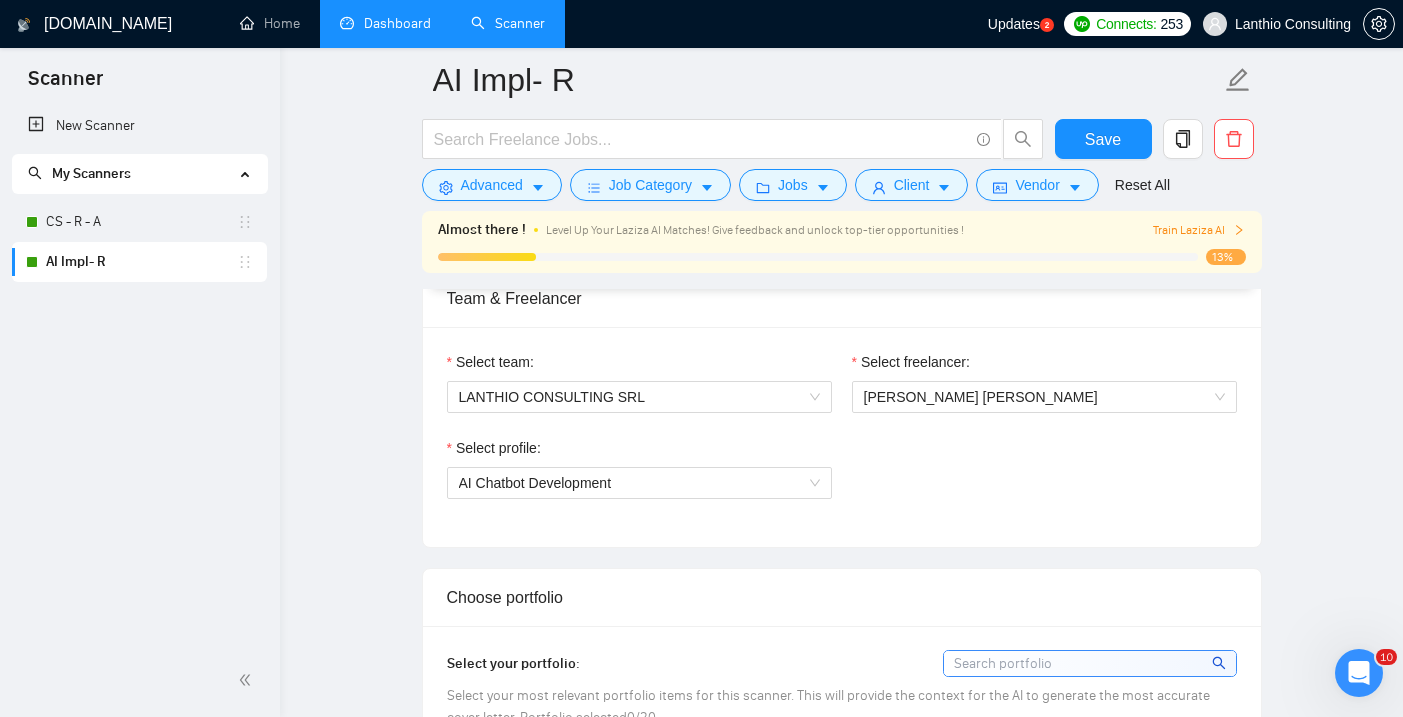 scroll, scrollTop: 1021, scrollLeft: 0, axis: vertical 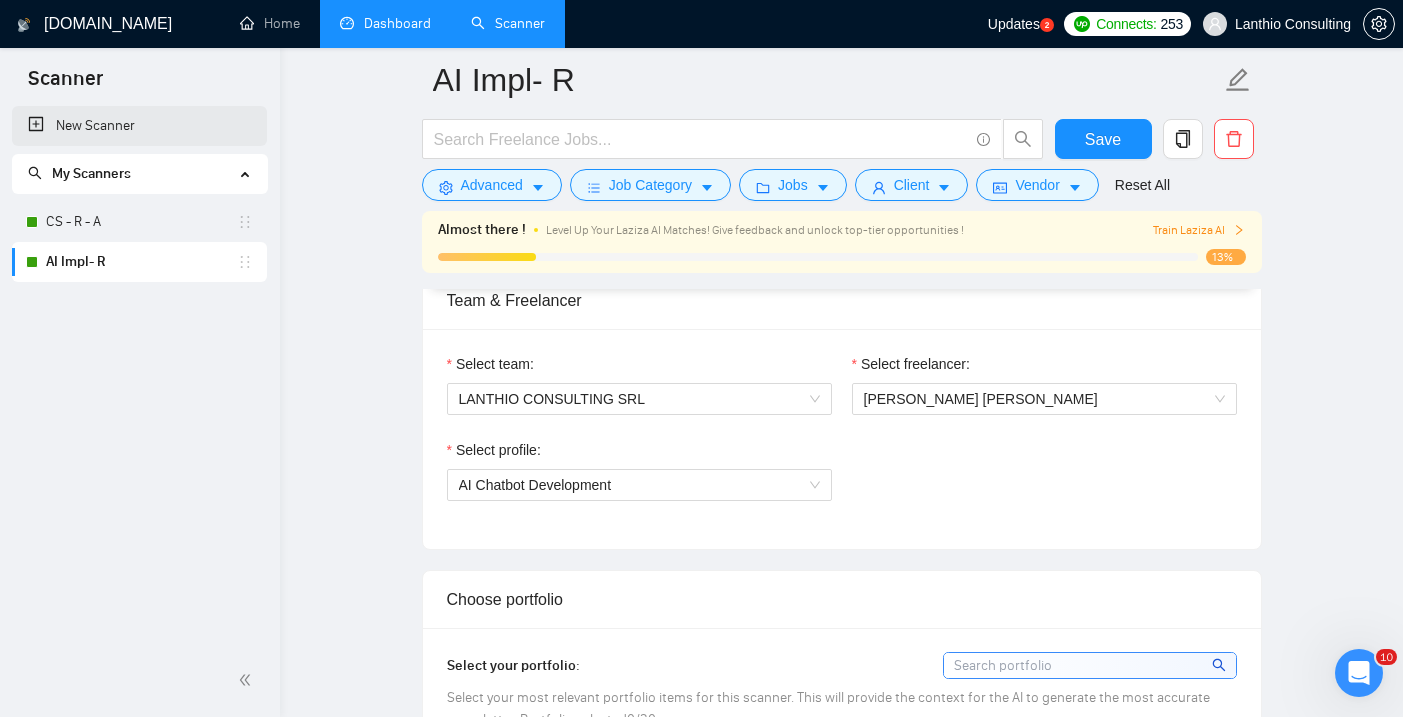 click on "New Scanner" at bounding box center (139, 126) 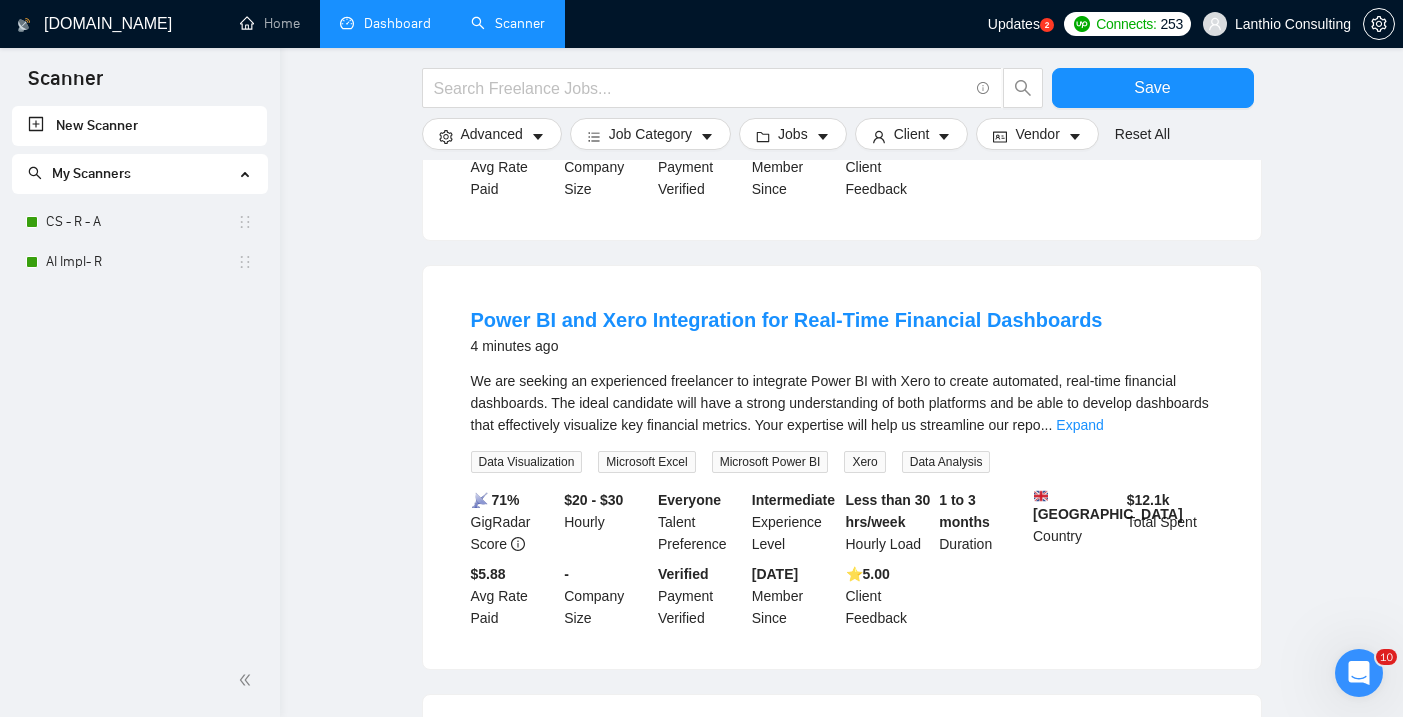 scroll, scrollTop: 0, scrollLeft: 0, axis: both 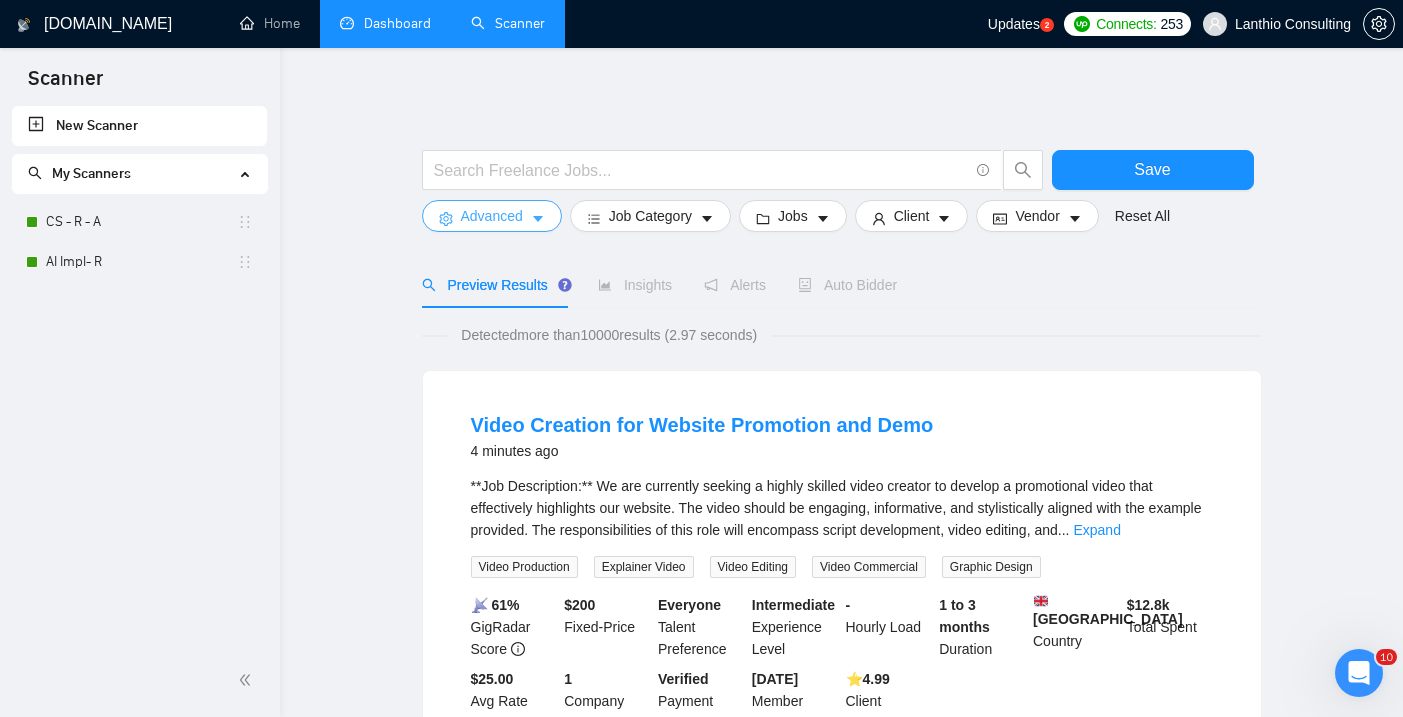 click on "Advanced" at bounding box center [492, 216] 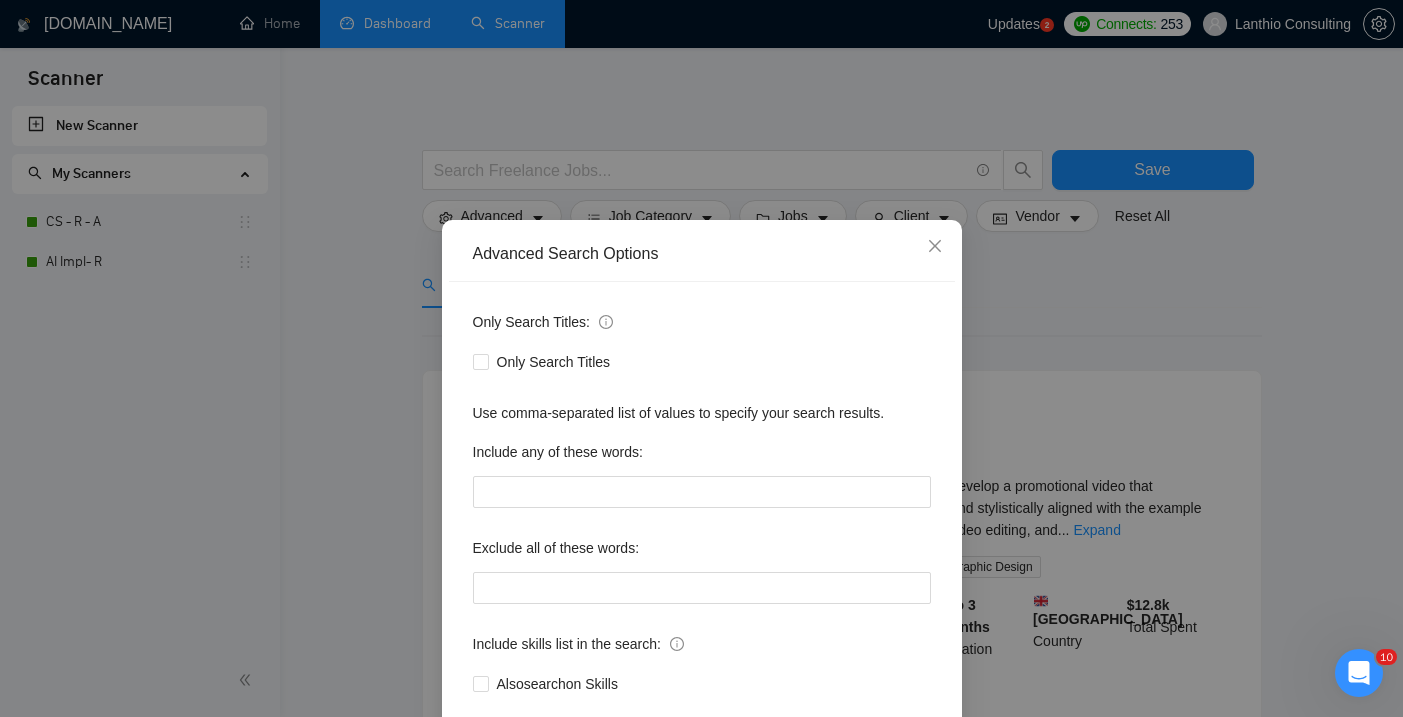scroll, scrollTop: 115, scrollLeft: 0, axis: vertical 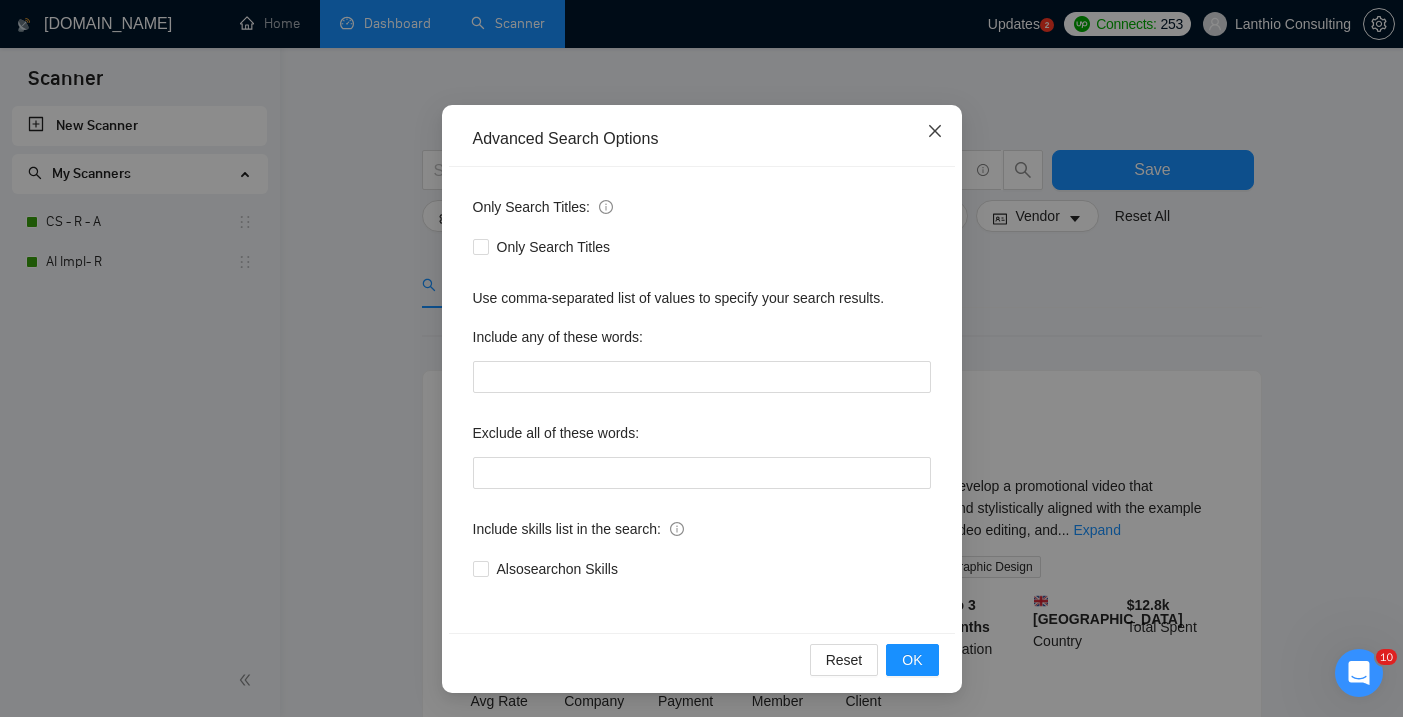 click 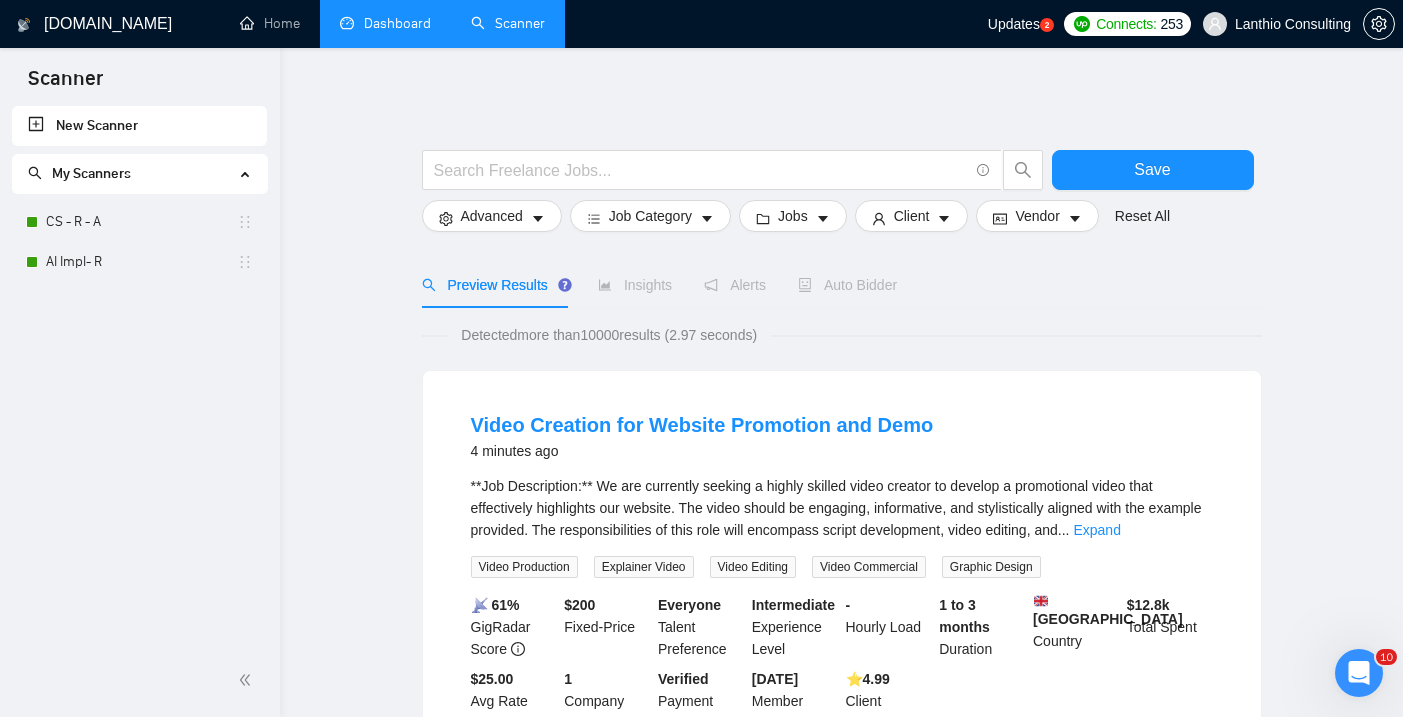 scroll, scrollTop: 15, scrollLeft: 0, axis: vertical 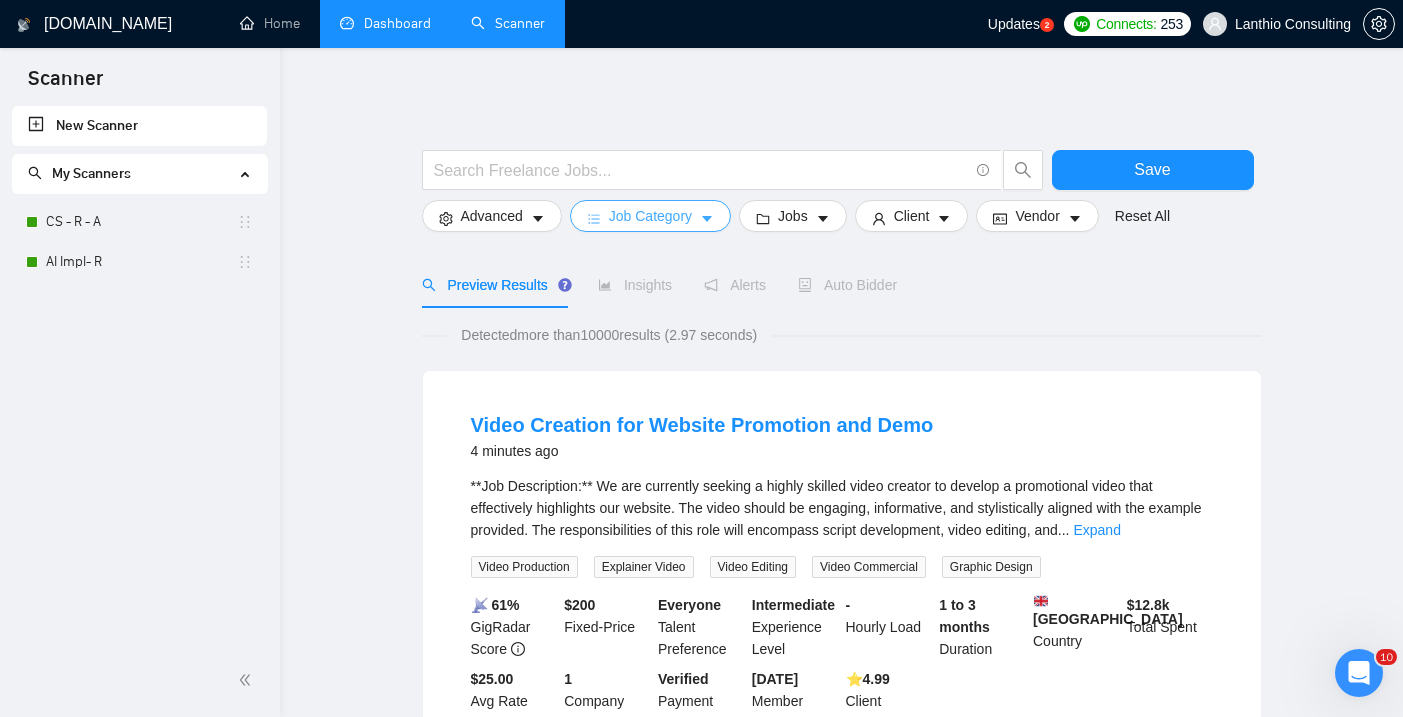 click on "Job Category" at bounding box center [650, 216] 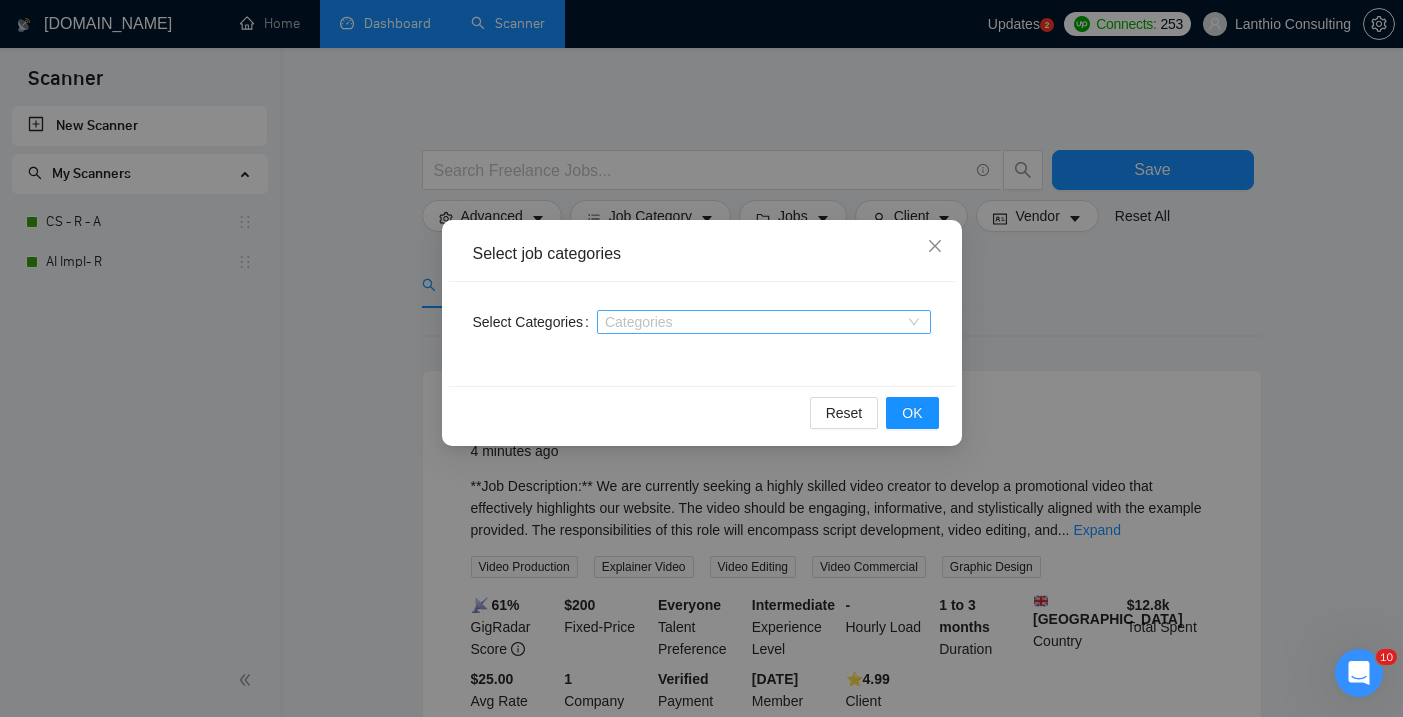 click on "Categories" at bounding box center [764, 322] 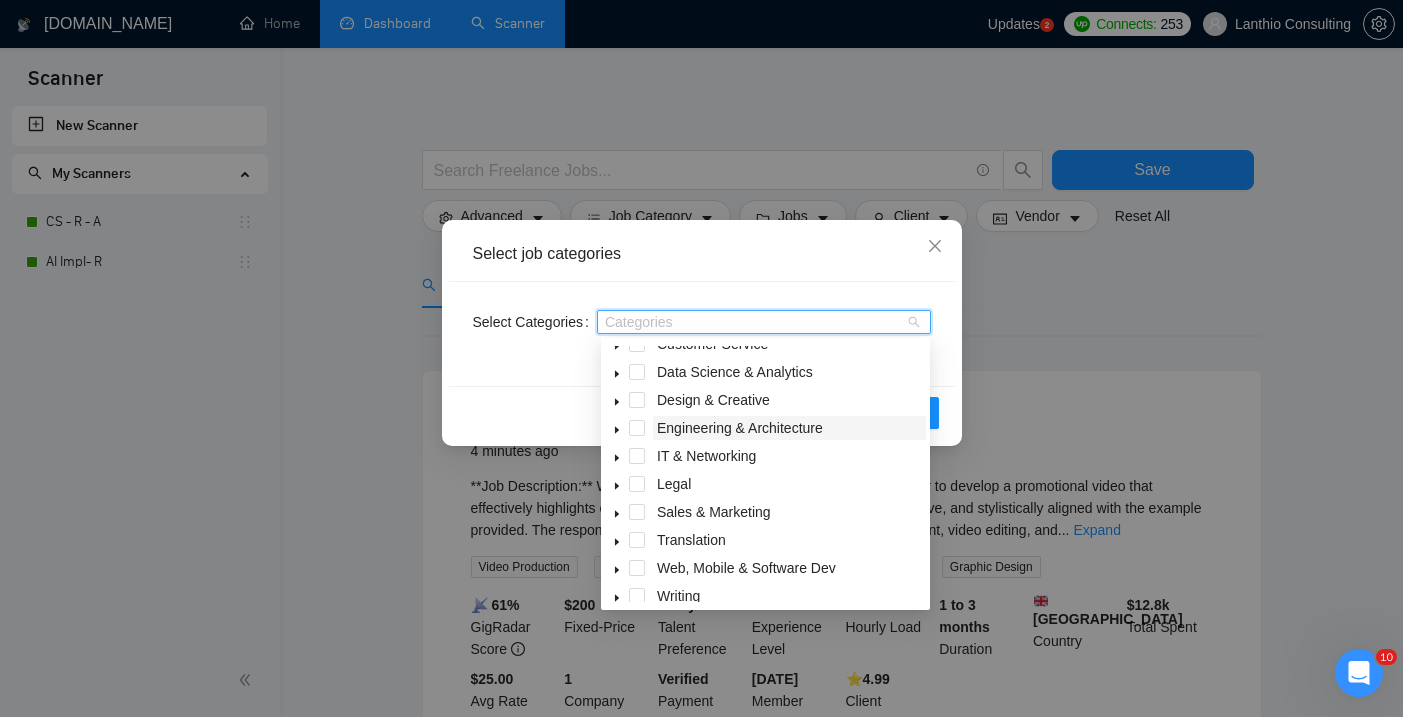 scroll, scrollTop: 80, scrollLeft: 0, axis: vertical 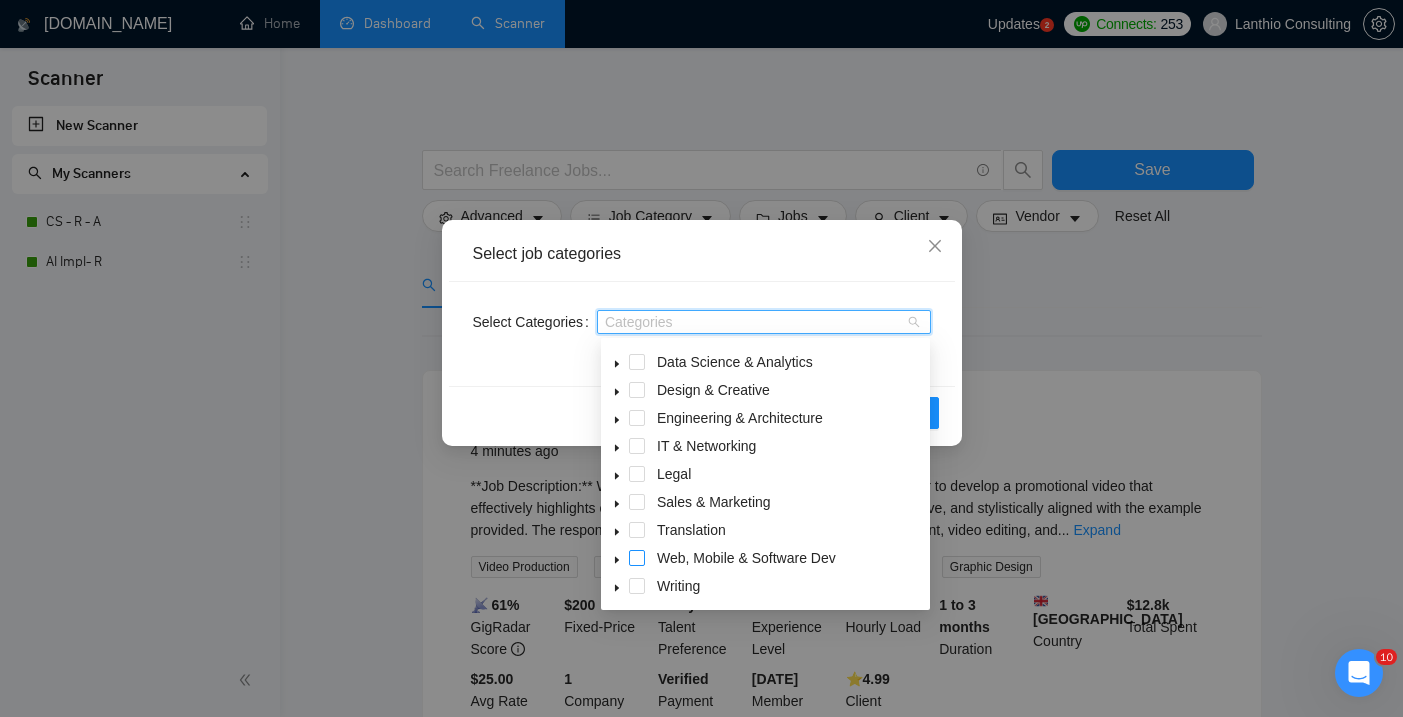click at bounding box center [637, 558] 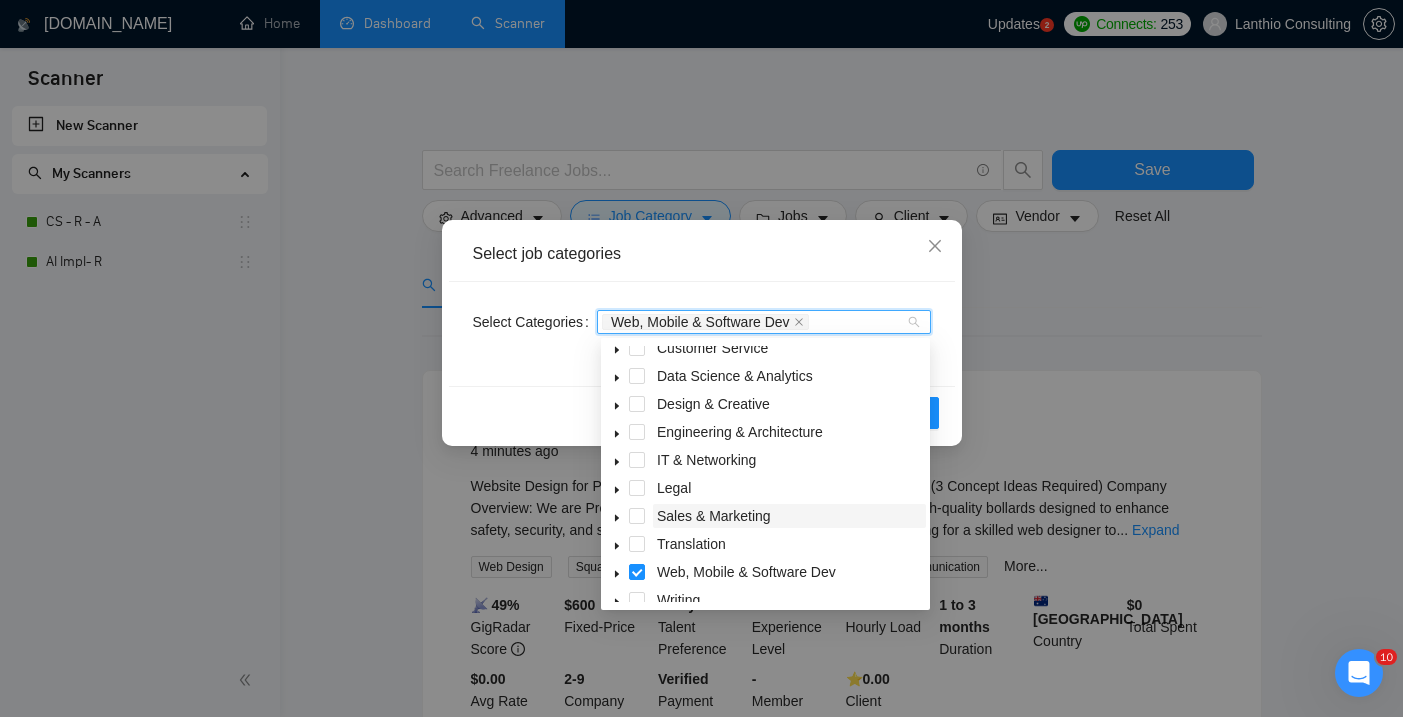 scroll, scrollTop: 57, scrollLeft: 0, axis: vertical 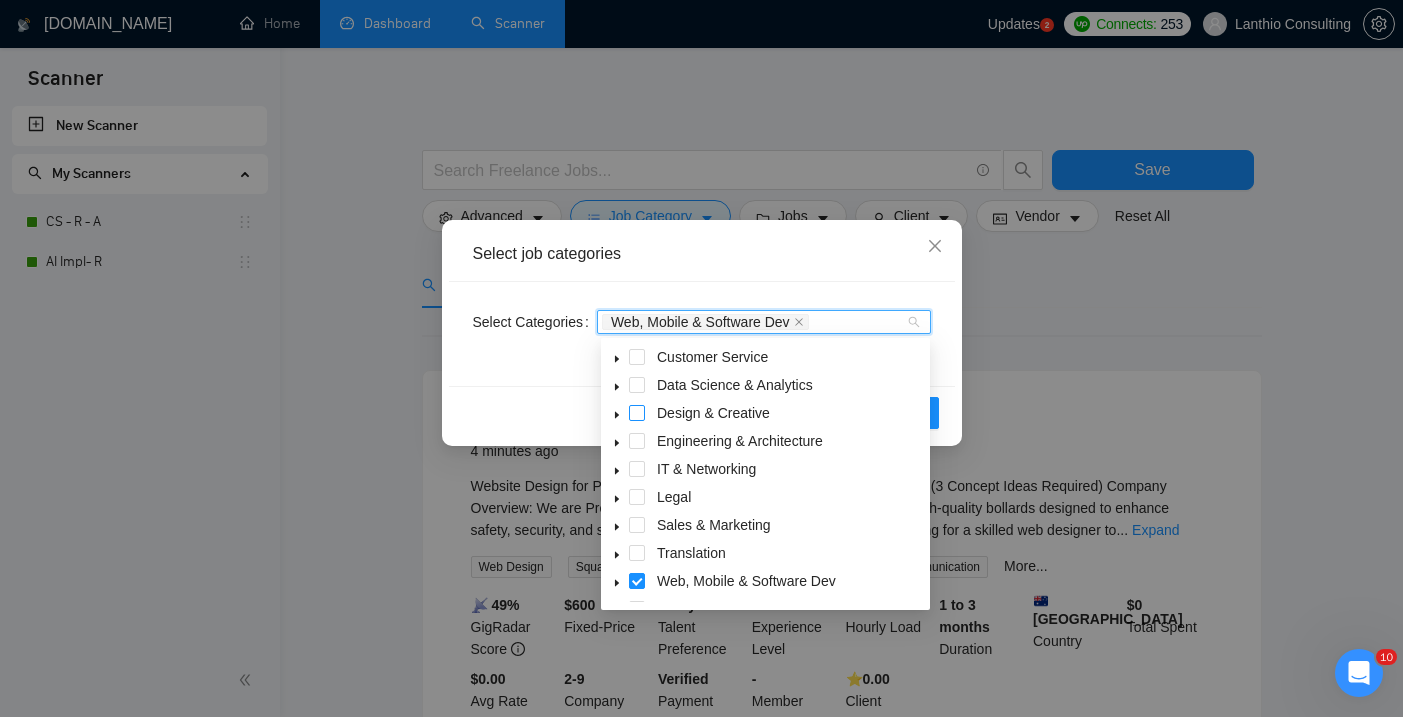 click at bounding box center [637, 413] 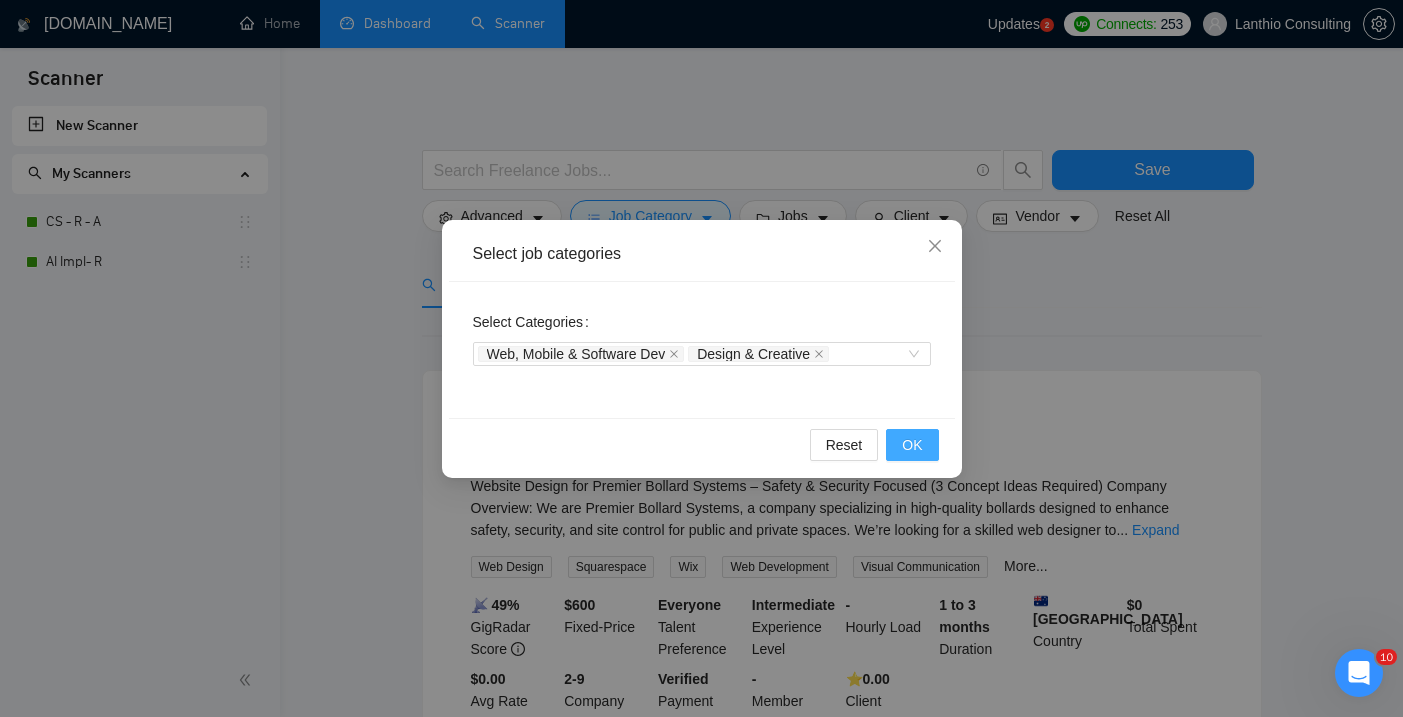 click on "OK" at bounding box center [912, 445] 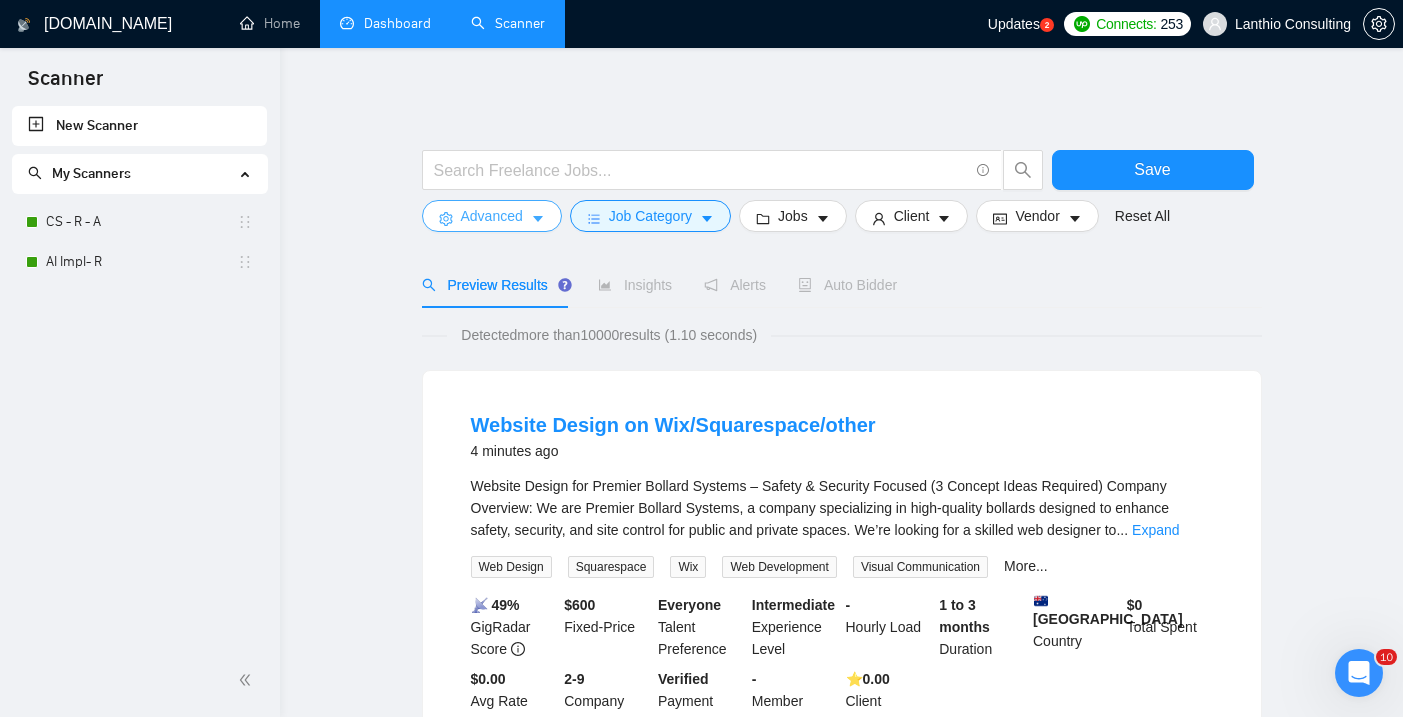 click on "Advanced" at bounding box center (492, 216) 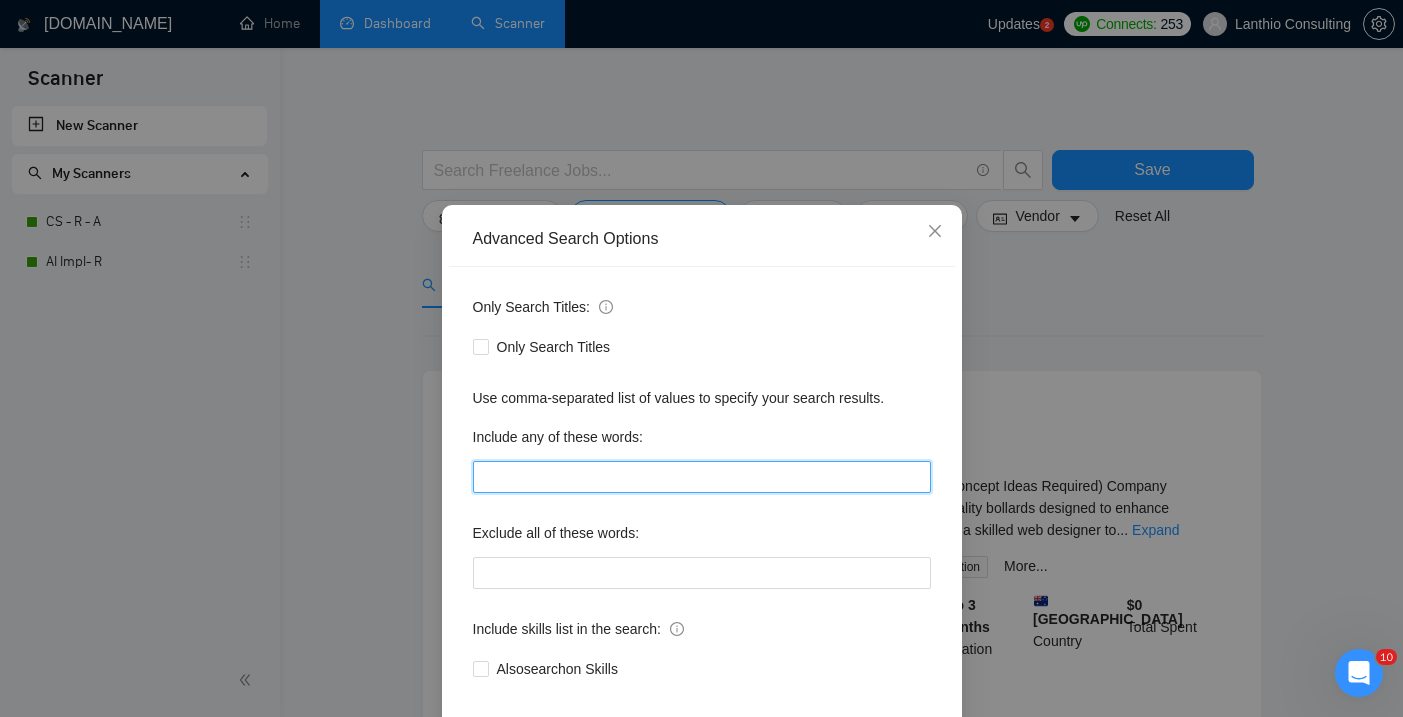 click at bounding box center (702, 477) 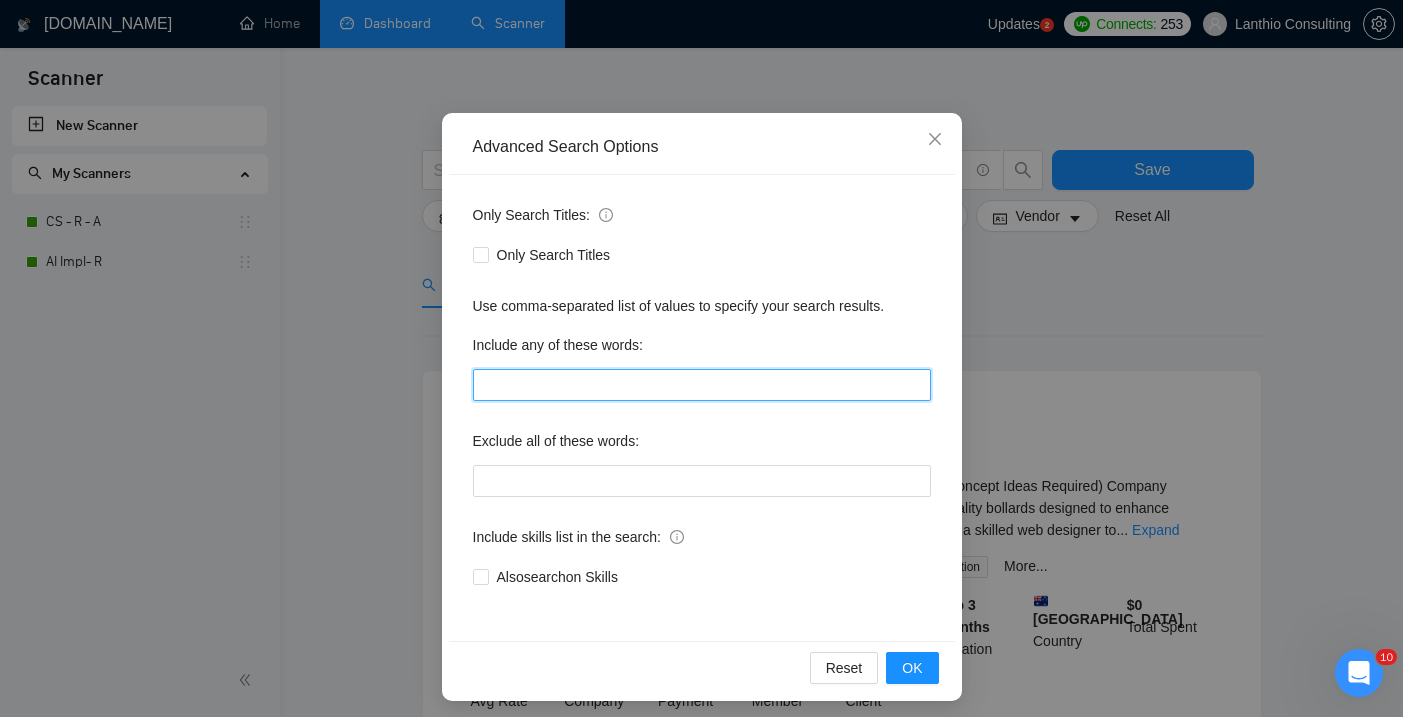 scroll, scrollTop: 115, scrollLeft: 0, axis: vertical 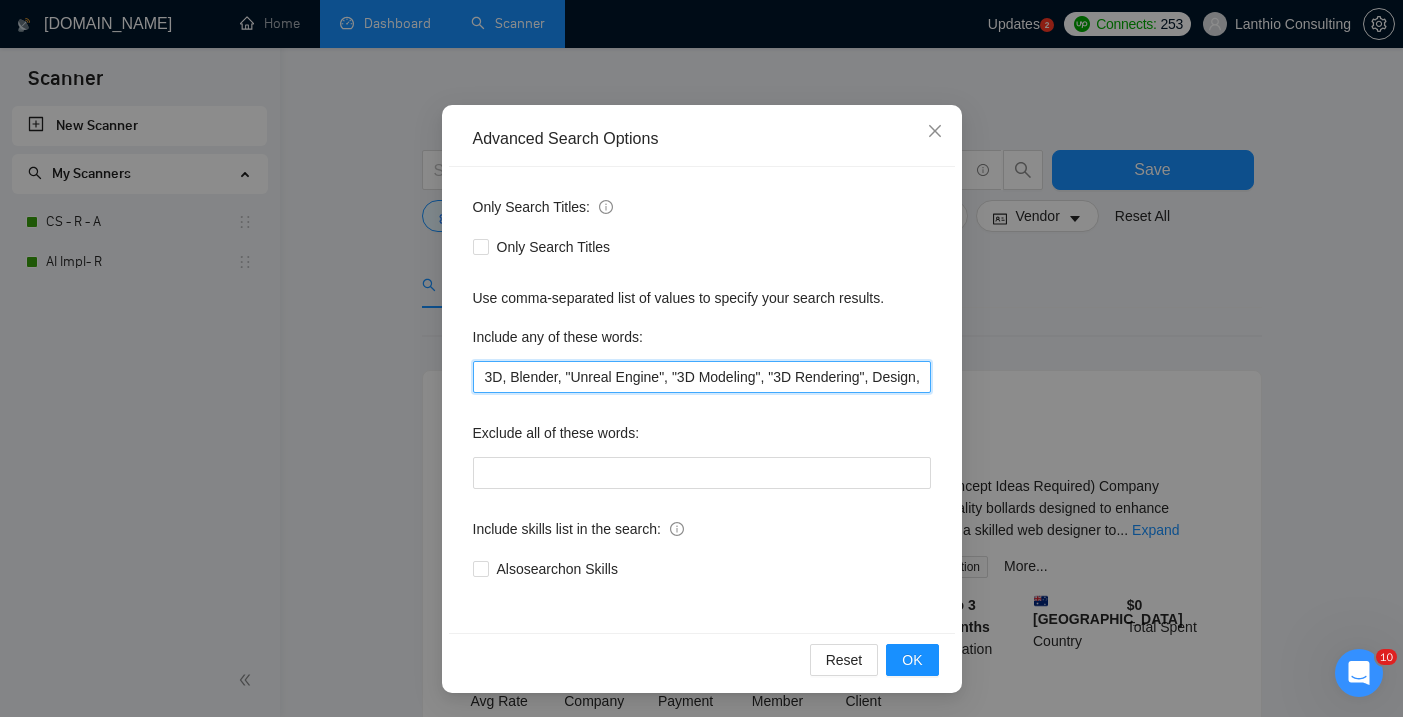 click on "3D, Blender, "Unreal Engine", "3D Modeling", "3D Rendering", Design, "" at bounding box center [702, 377] 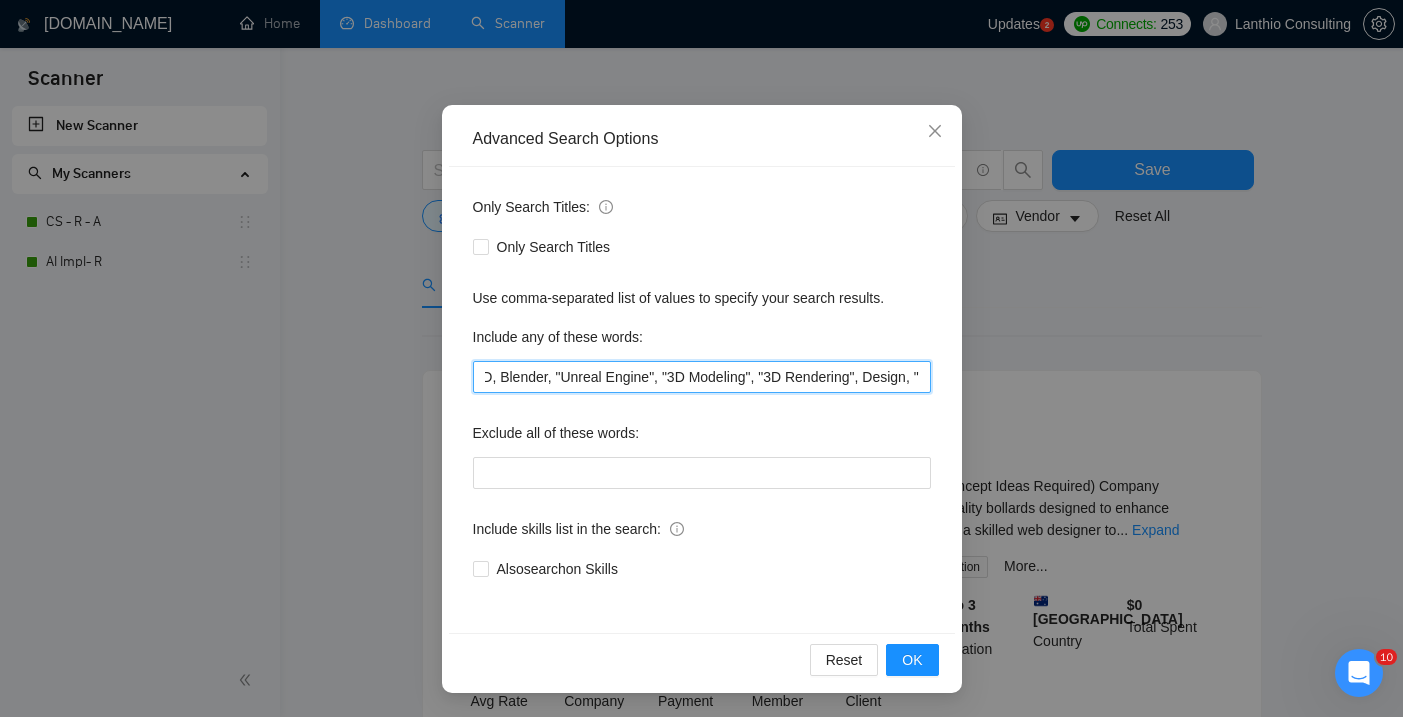 click on "3D, Blender, "Unreal Engine", "3D Modeling", "3D Rendering", Design, "" at bounding box center [702, 377] 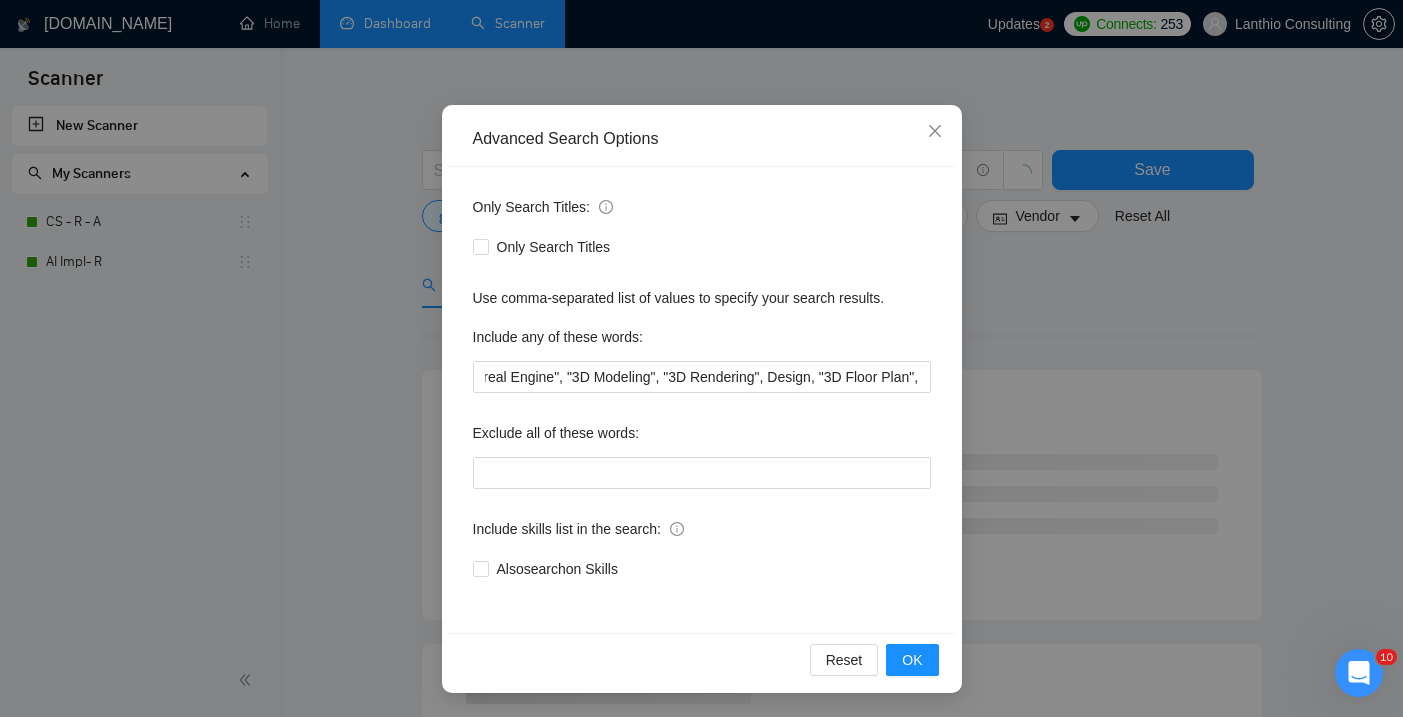 scroll, scrollTop: 0, scrollLeft: 0, axis: both 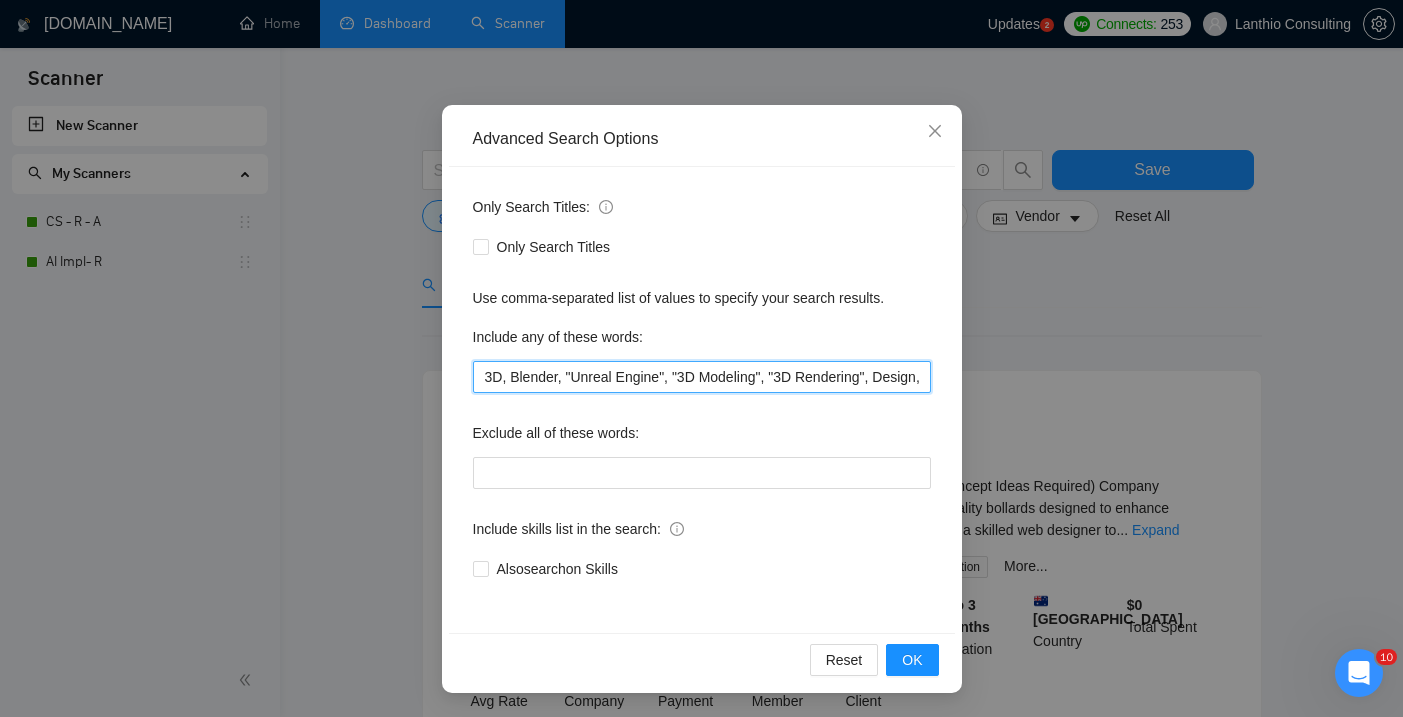 click on "3D, Blender, "Unreal Engine", "3D Modeling", "3D Rendering", Design, "3D Floor Plan"," at bounding box center (702, 377) 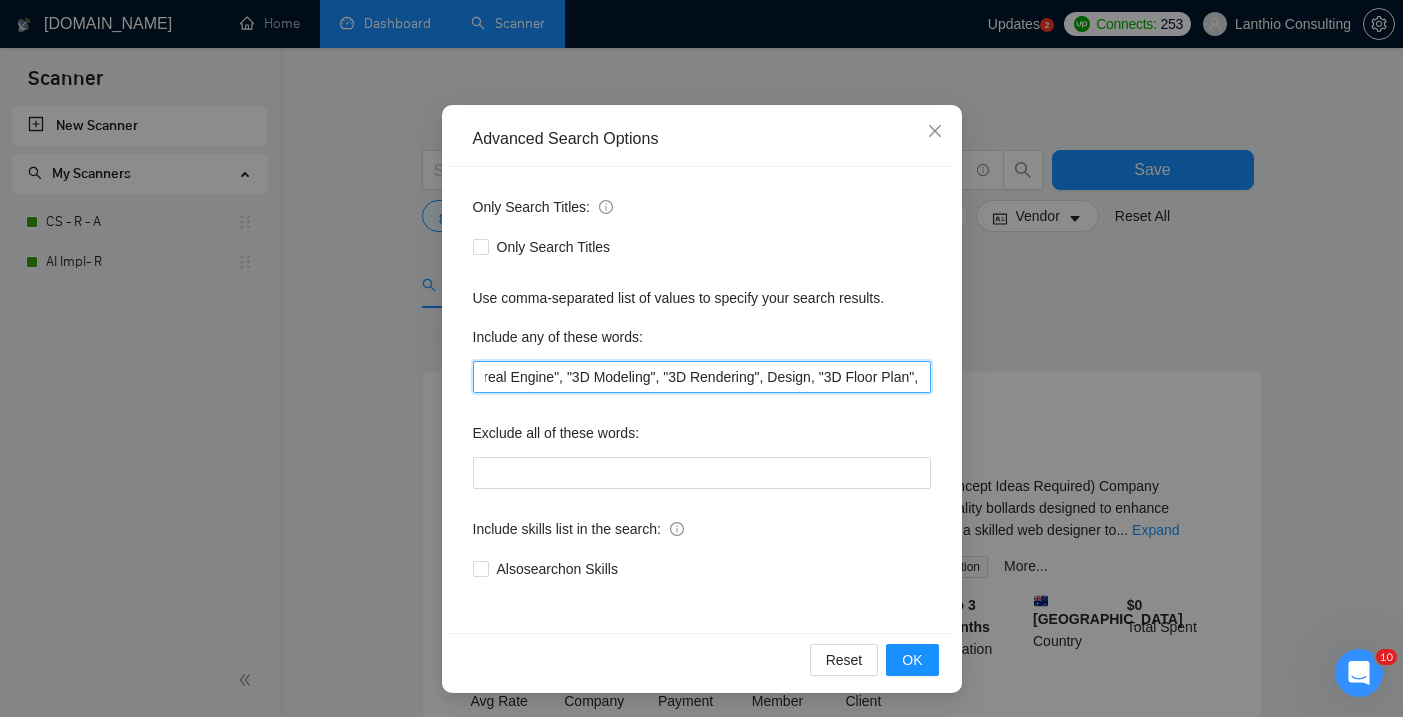 click on "3D, Blender, "Unreal Engine", "3D Modeling", "3D Rendering", Design, "3D Floor Plan"," at bounding box center (702, 377) 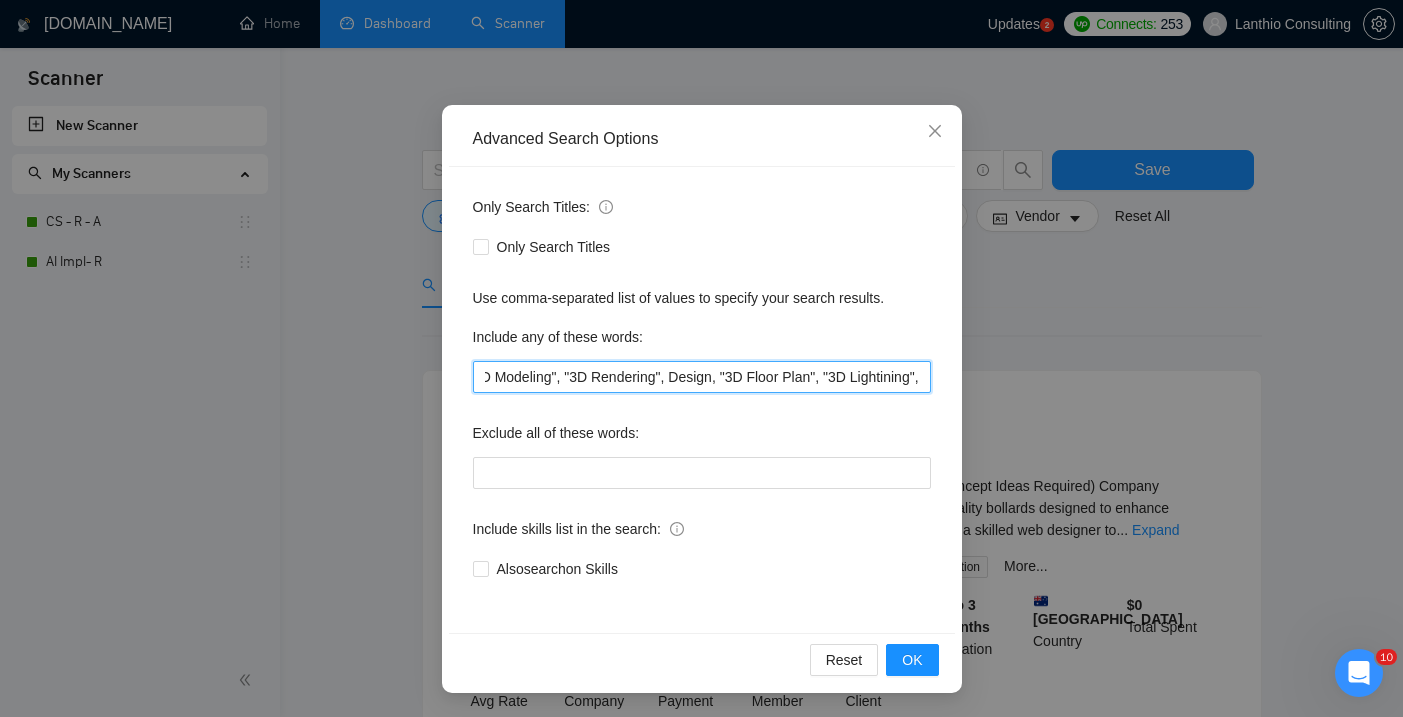scroll, scrollTop: 0, scrollLeft: 231, axis: horizontal 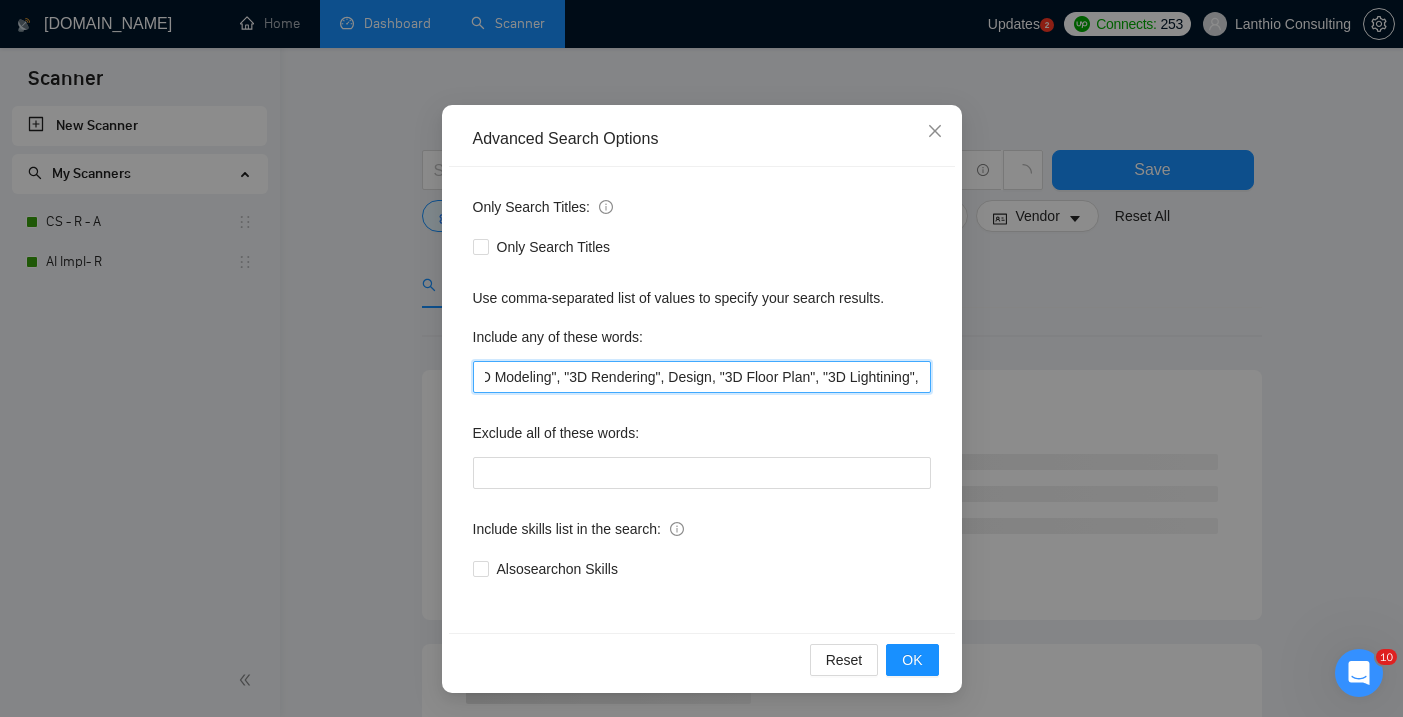 click on "3D, Blender, "Unreal Engine", "3D Modeling", "3D Rendering", Design, "3D Floor Plan", "3D Lightining"," at bounding box center [702, 377] 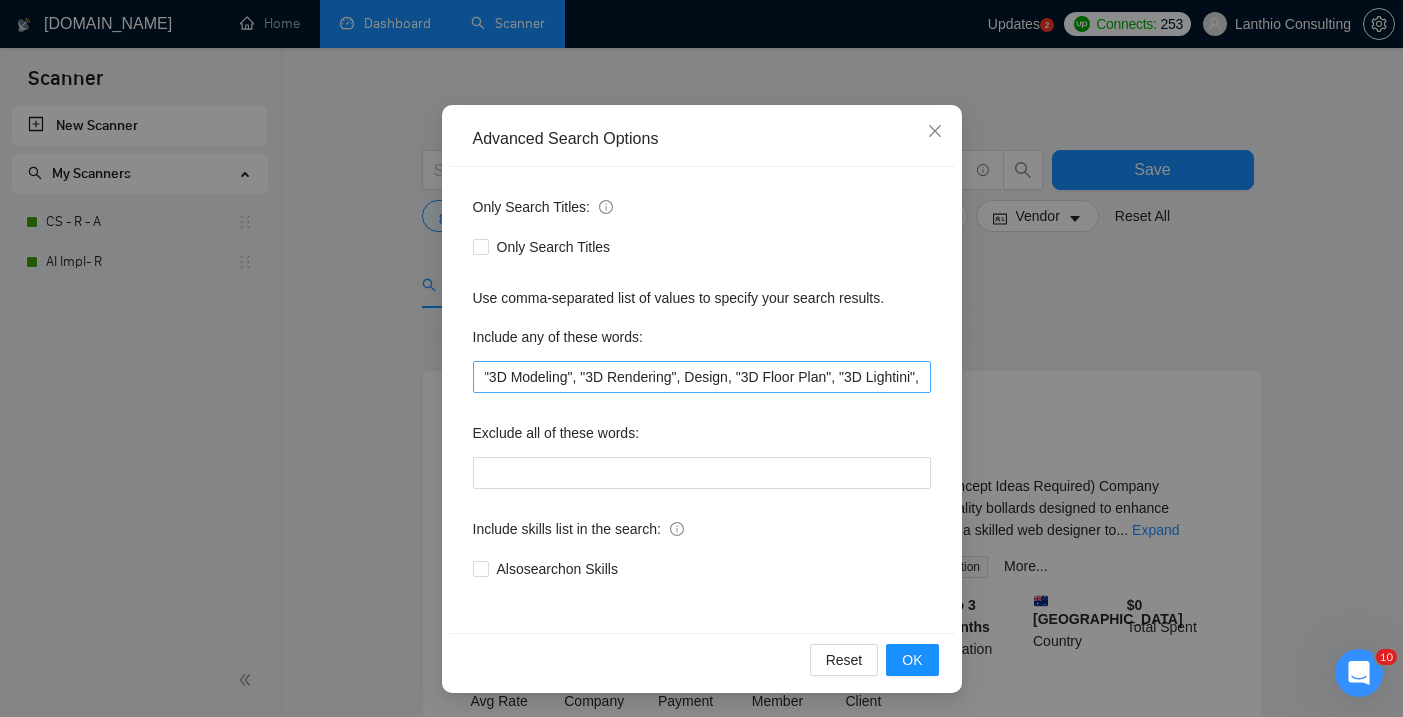 scroll, scrollTop: 0, scrollLeft: 0, axis: both 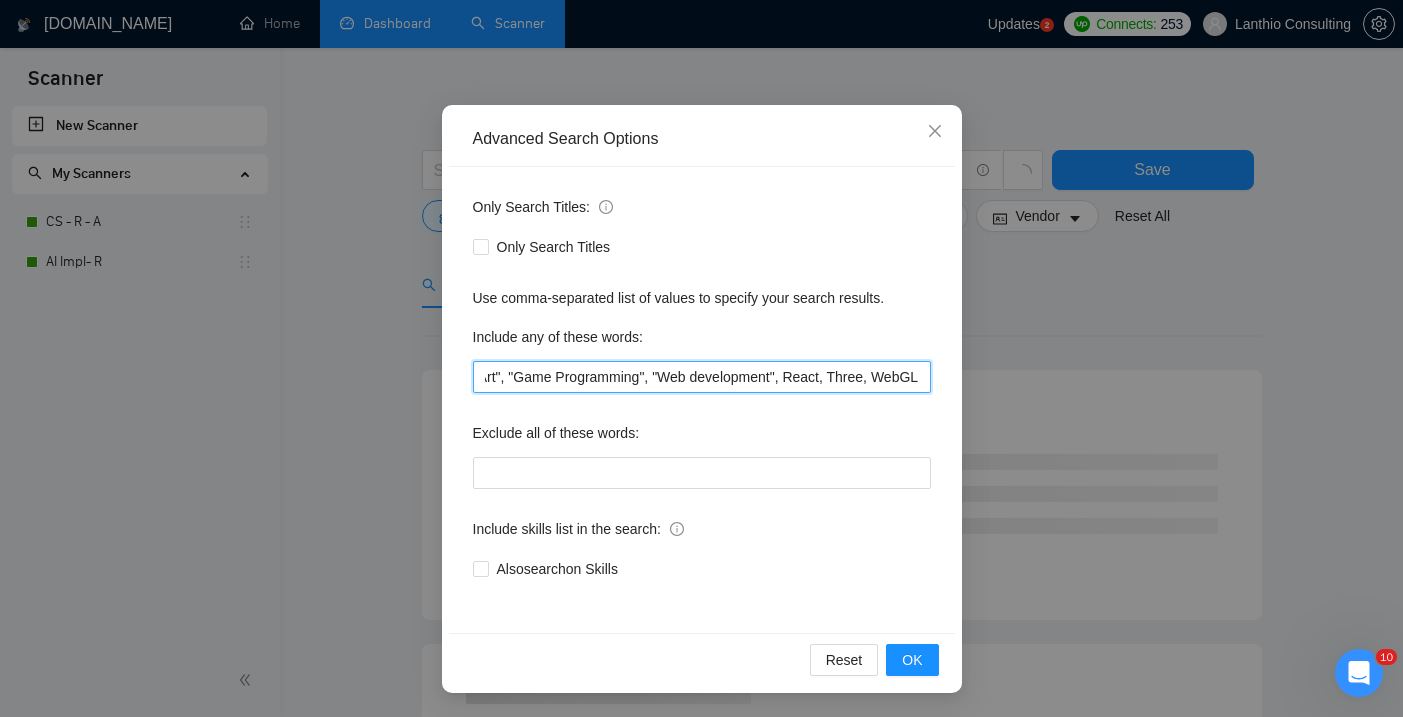 type on "3D, Blender, "Unreal Engine", "3D Modeling", "3D Rendering", Design, "3D Floor Plan", "3D Lighting", "Game Art", "Game Programming", "Web development", React, Three, WebGL" 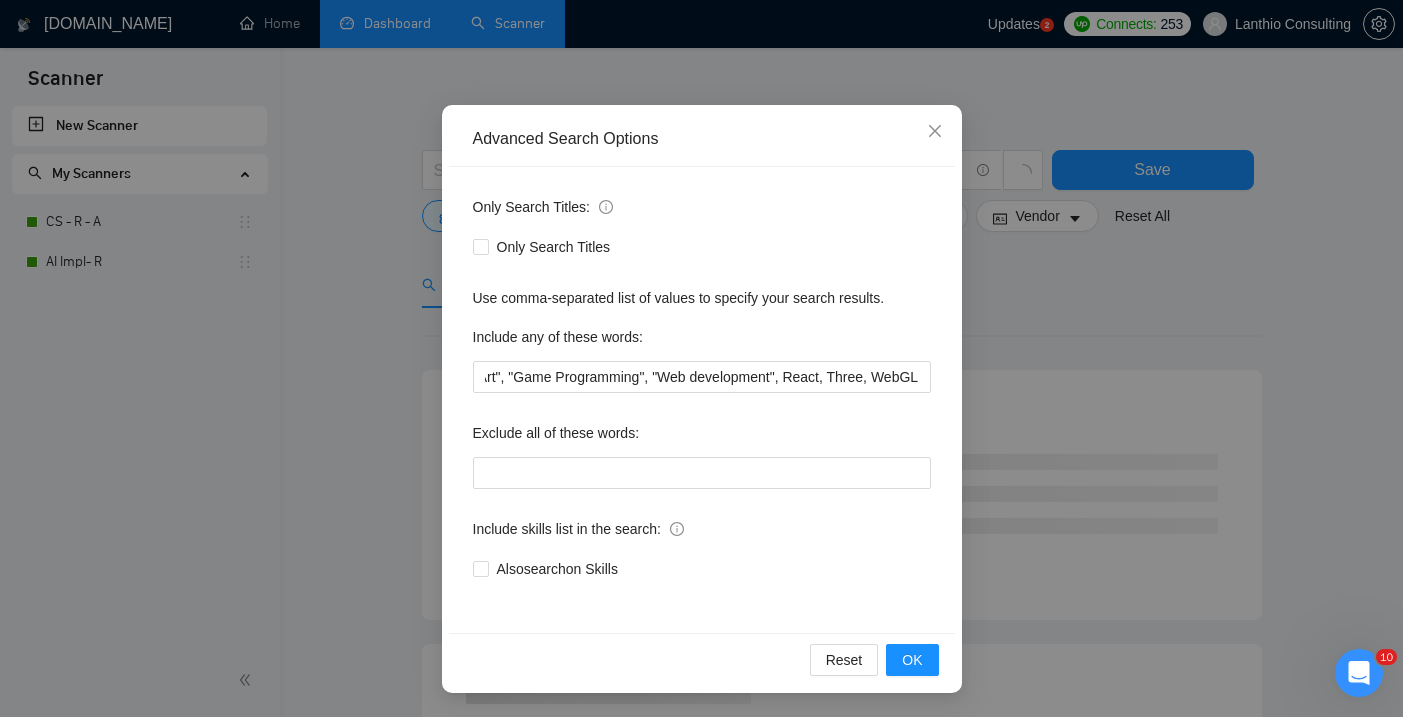 click on "Exclude all of these words:" at bounding box center (702, 437) 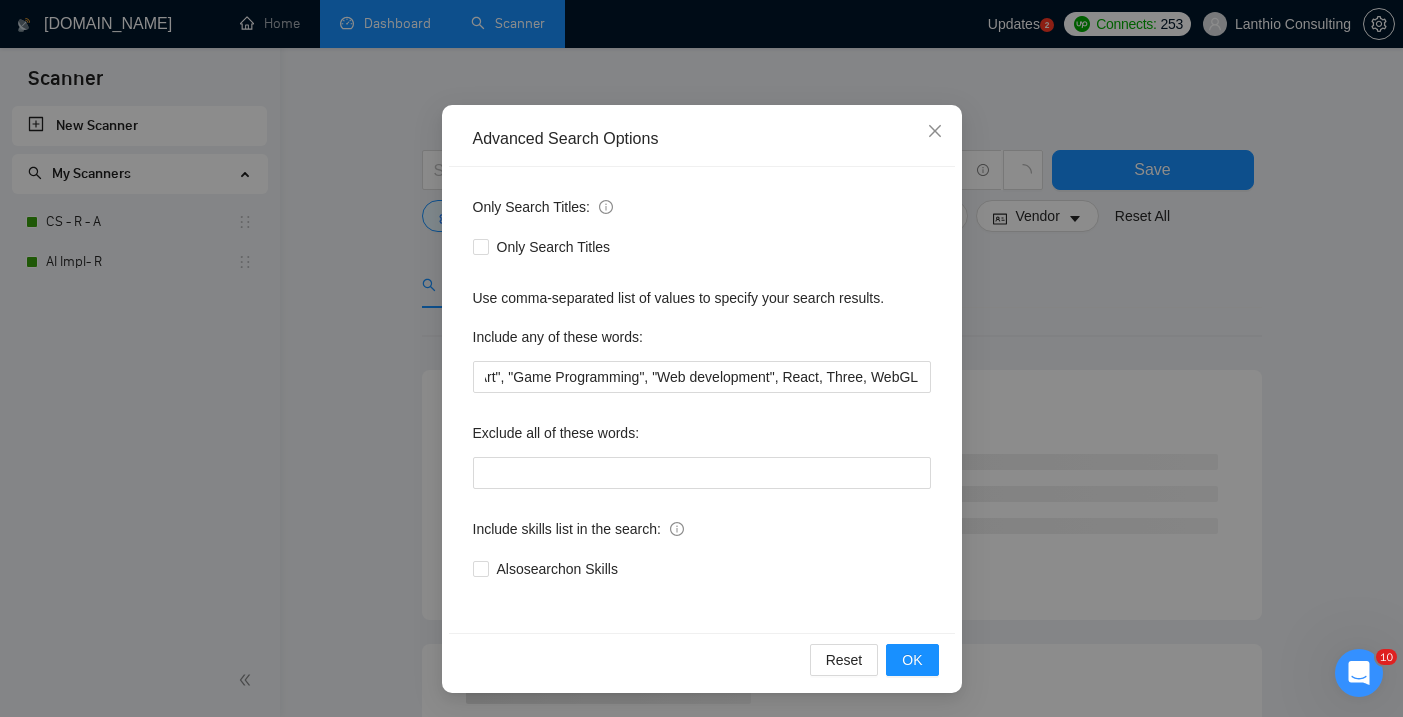 scroll, scrollTop: 0, scrollLeft: 0, axis: both 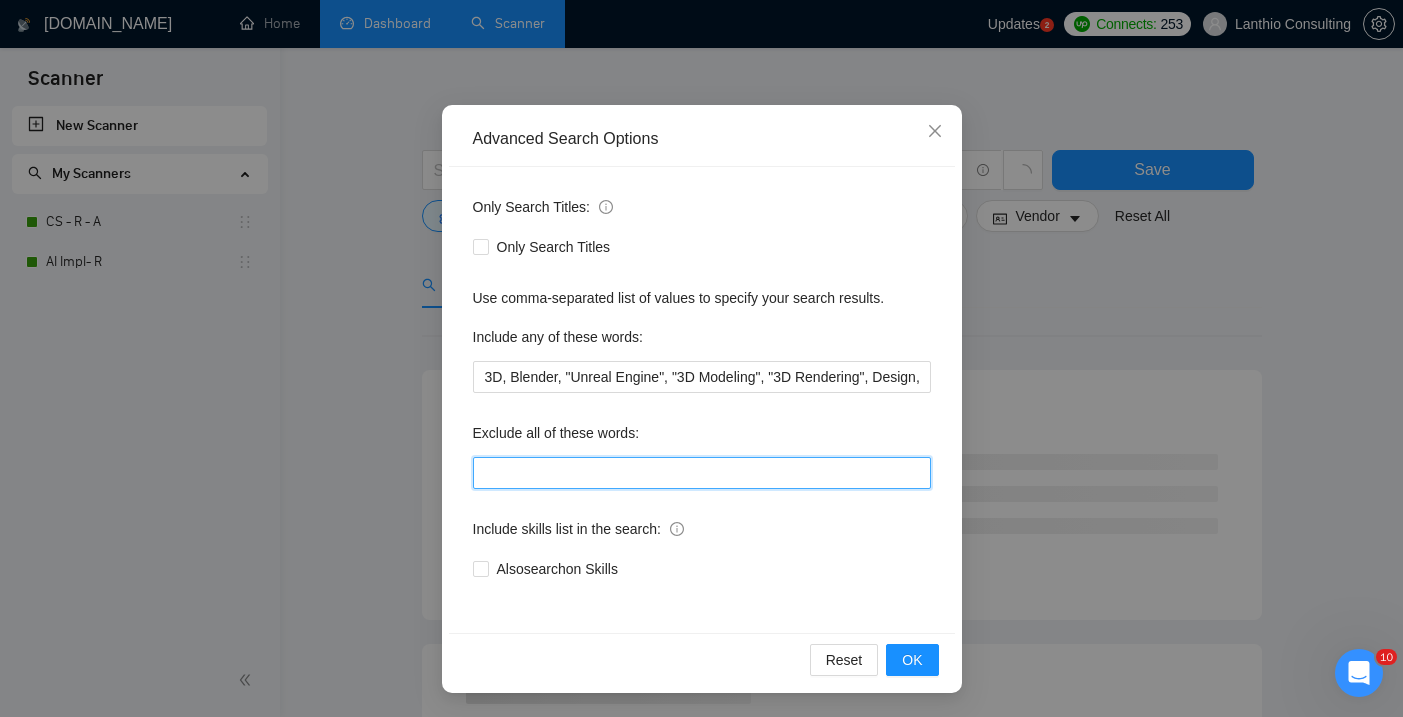 click at bounding box center [702, 473] 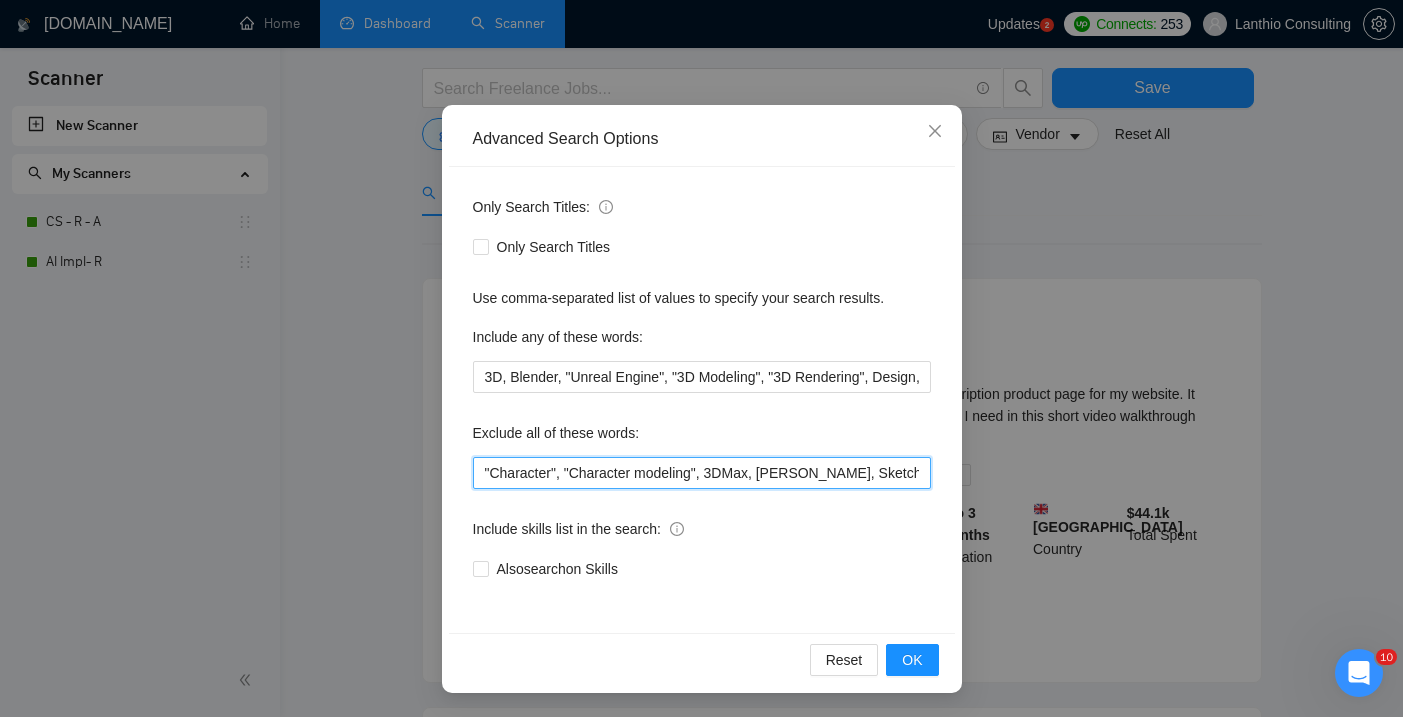 scroll, scrollTop: 93, scrollLeft: 0, axis: vertical 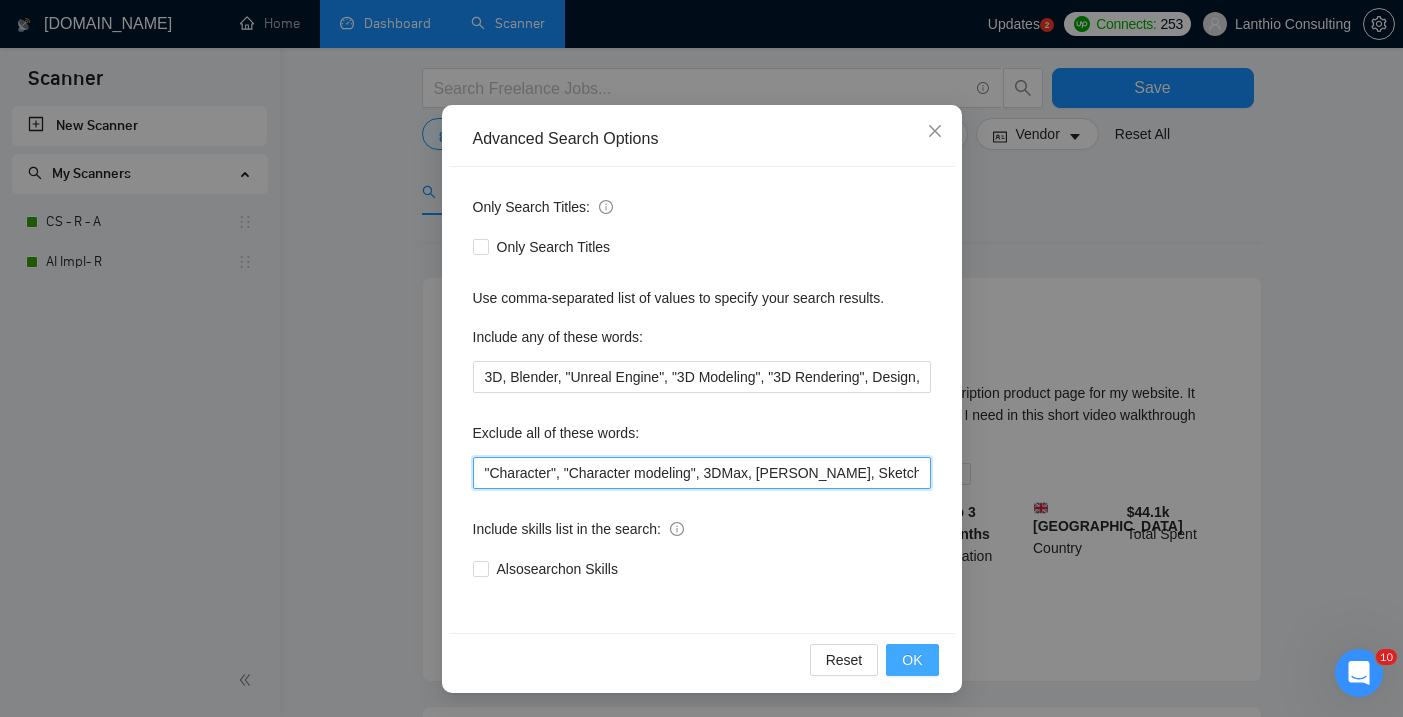 type on ""Character", "Character modeling", 3DMax, Backend, Sketchup" 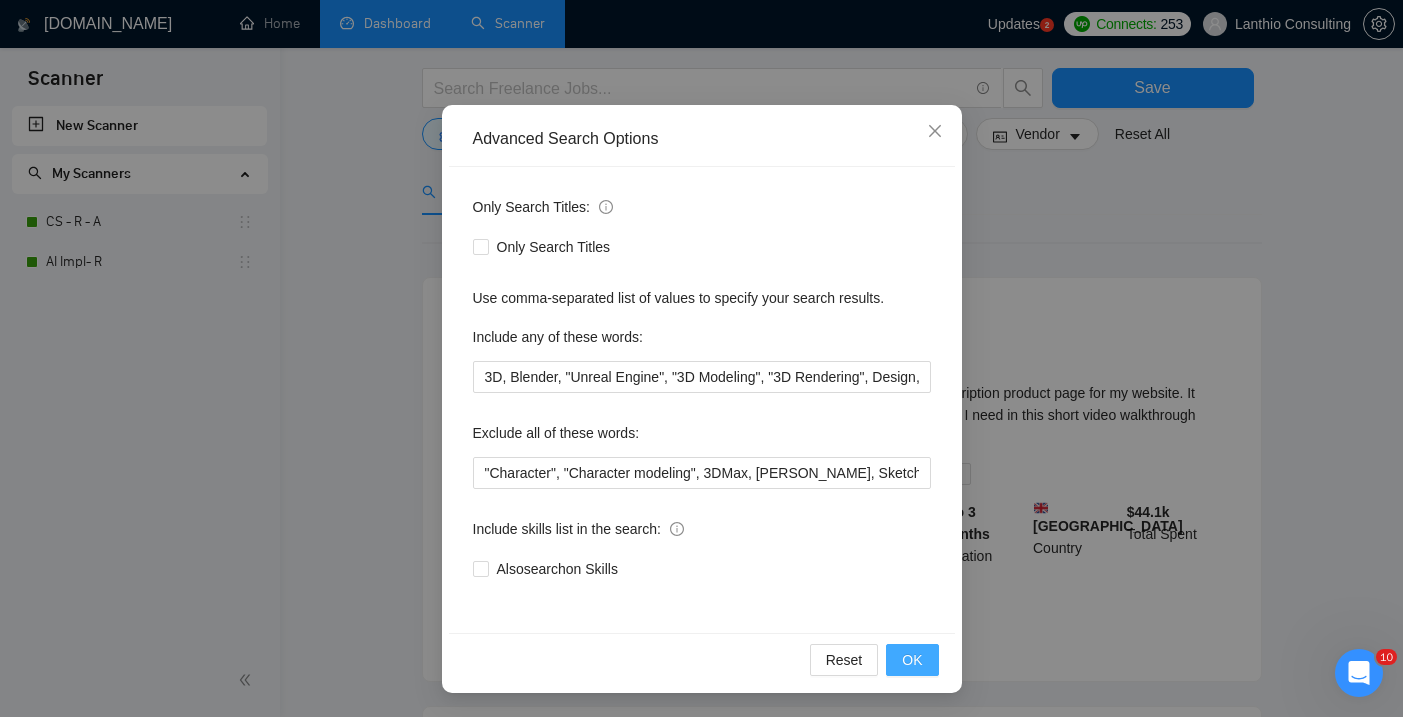 click on "OK" at bounding box center (912, 660) 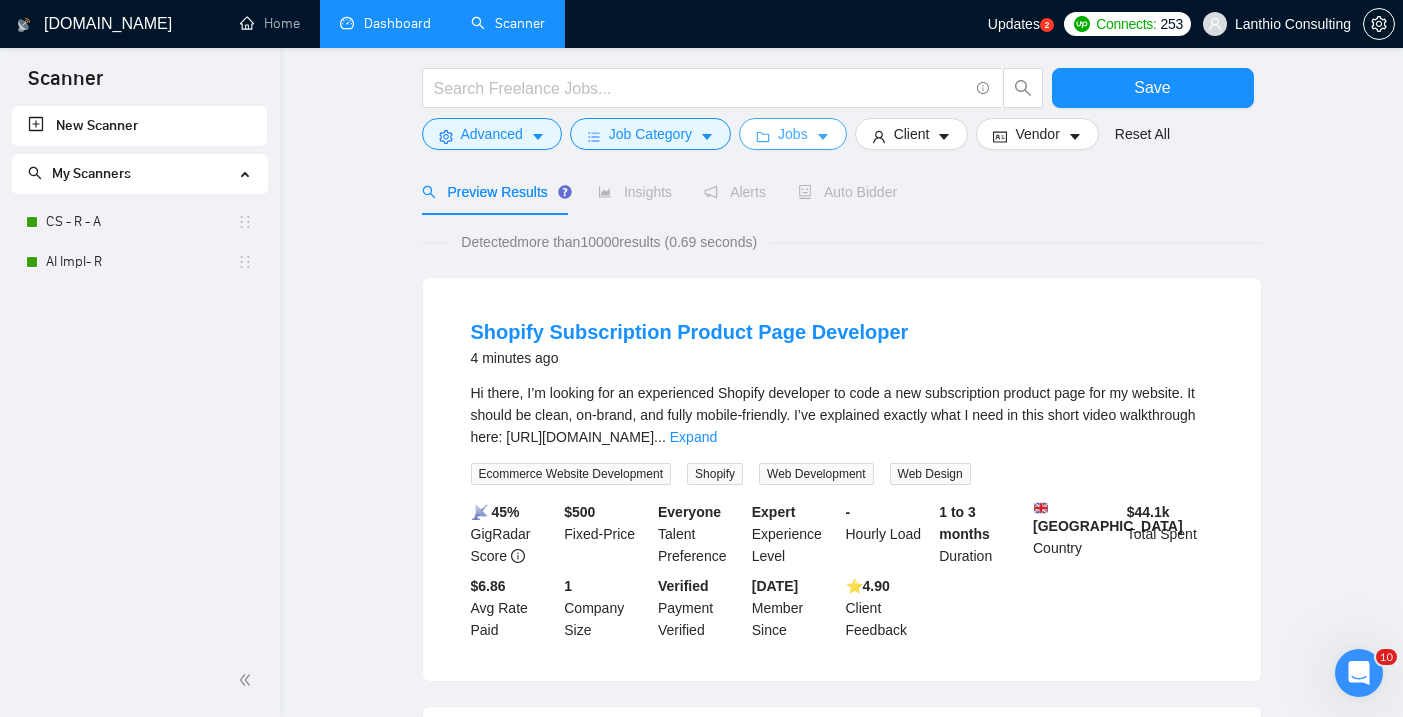 click on "Jobs" at bounding box center (793, 134) 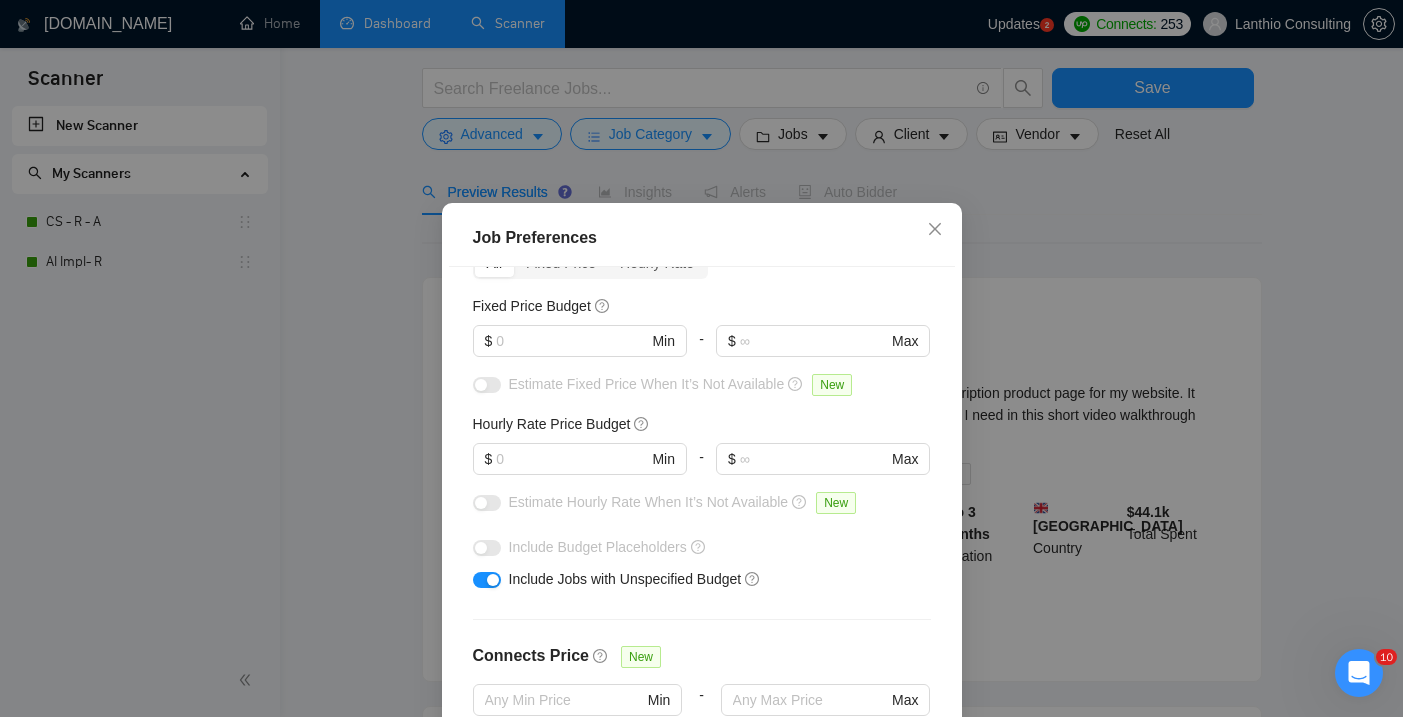 scroll, scrollTop: 108, scrollLeft: 0, axis: vertical 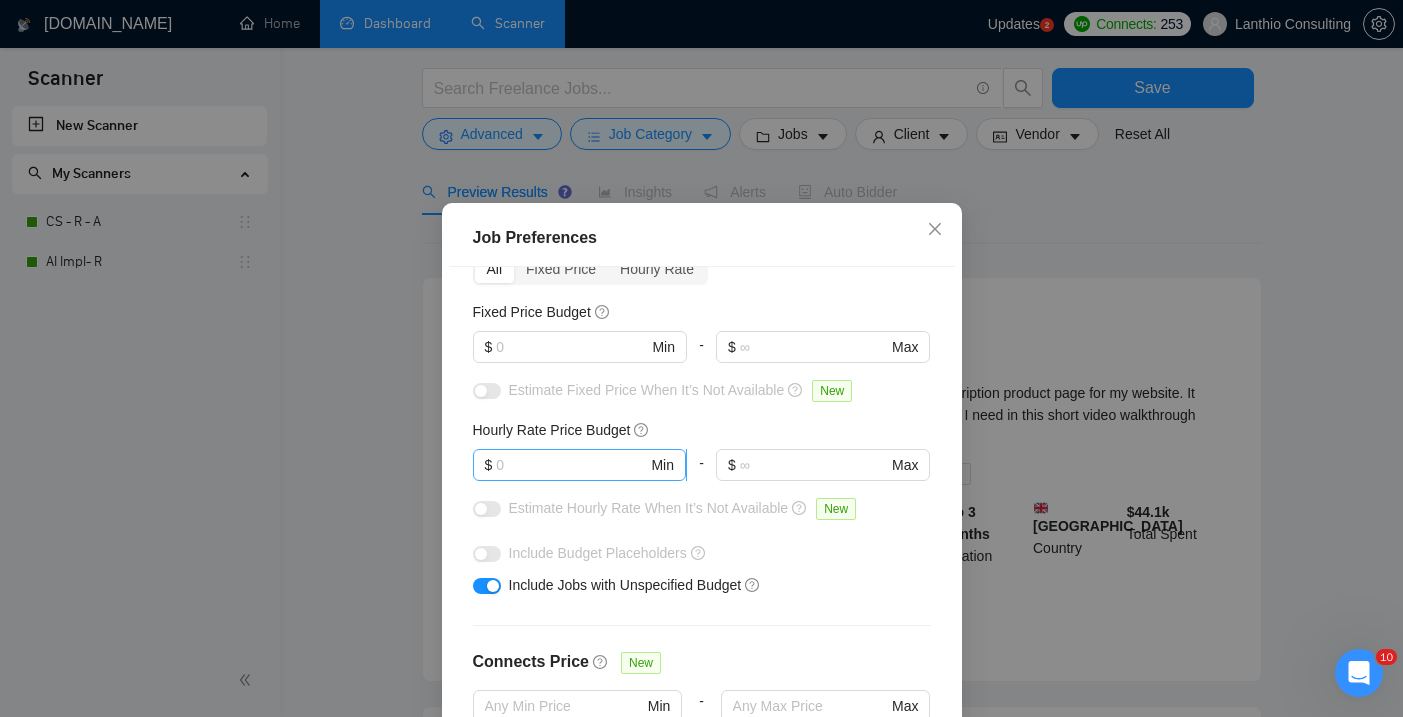 click at bounding box center [571, 465] 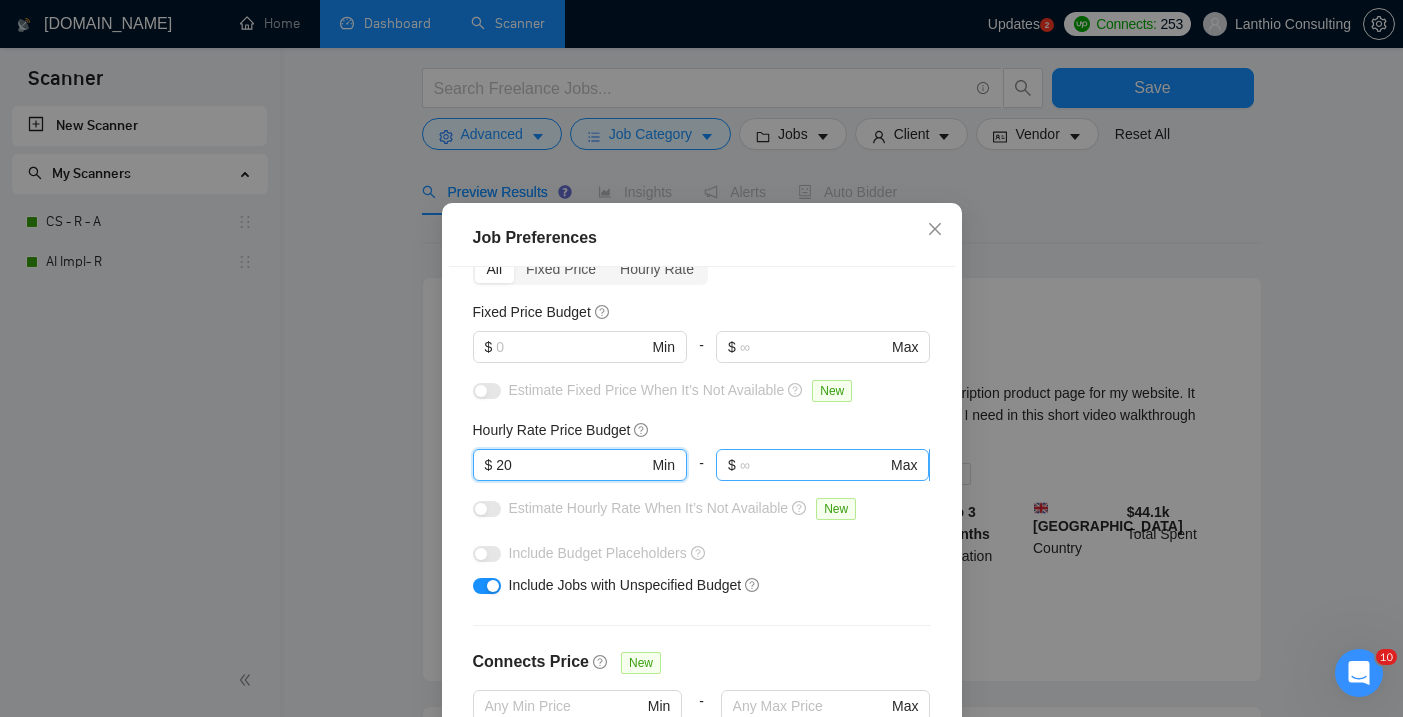 type on "20" 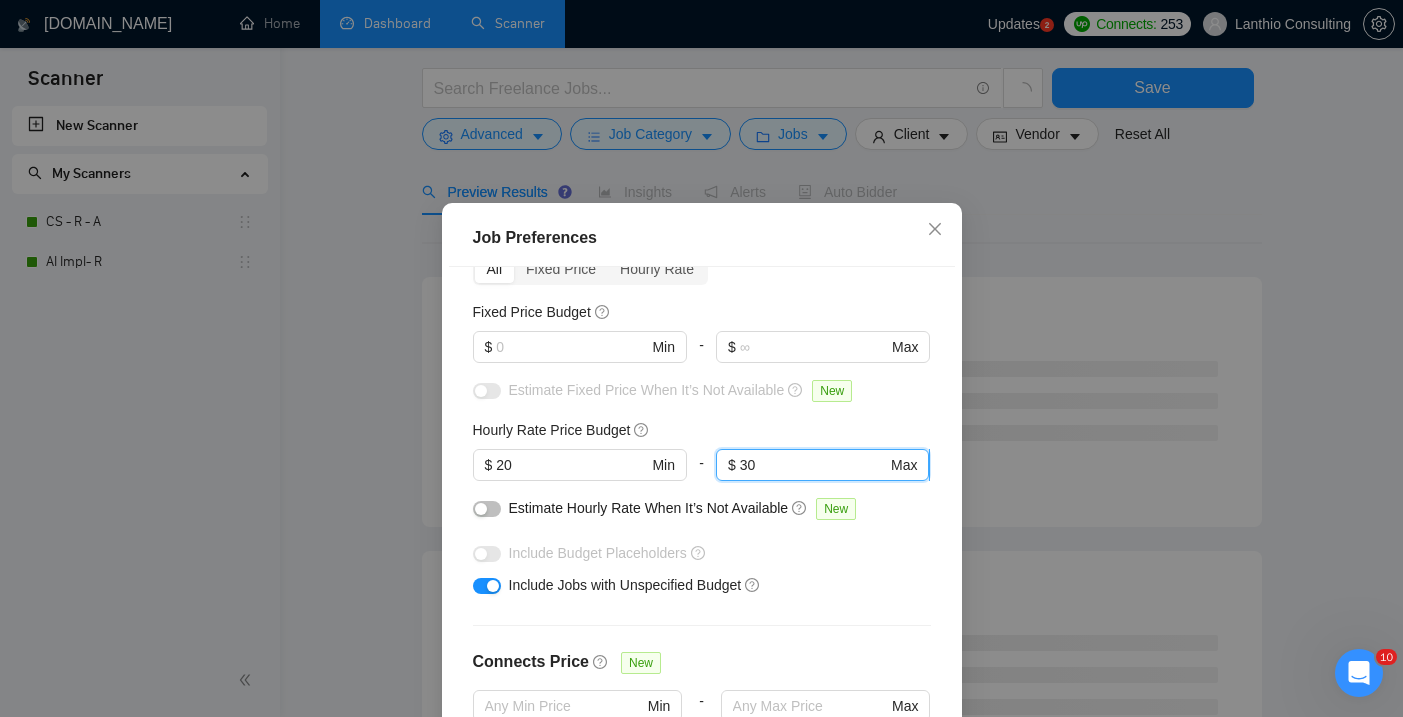 type on "3" 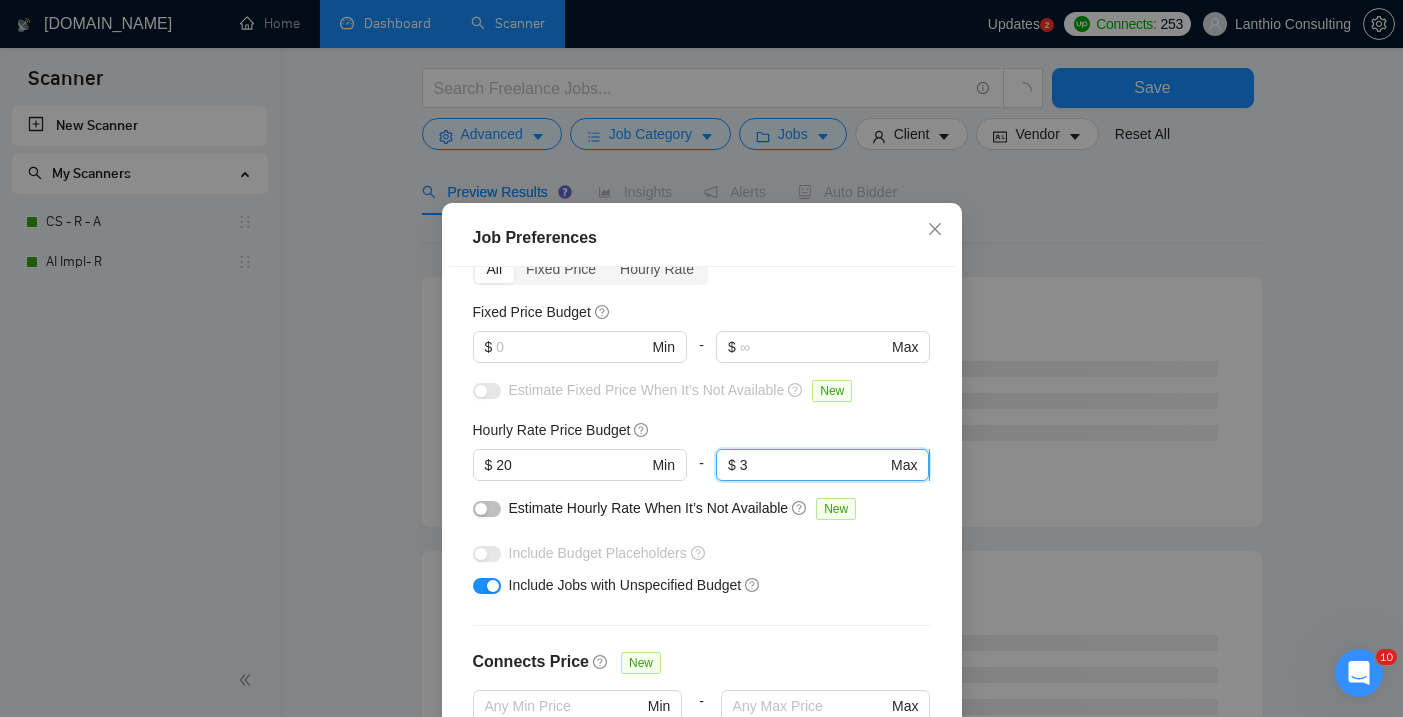 type 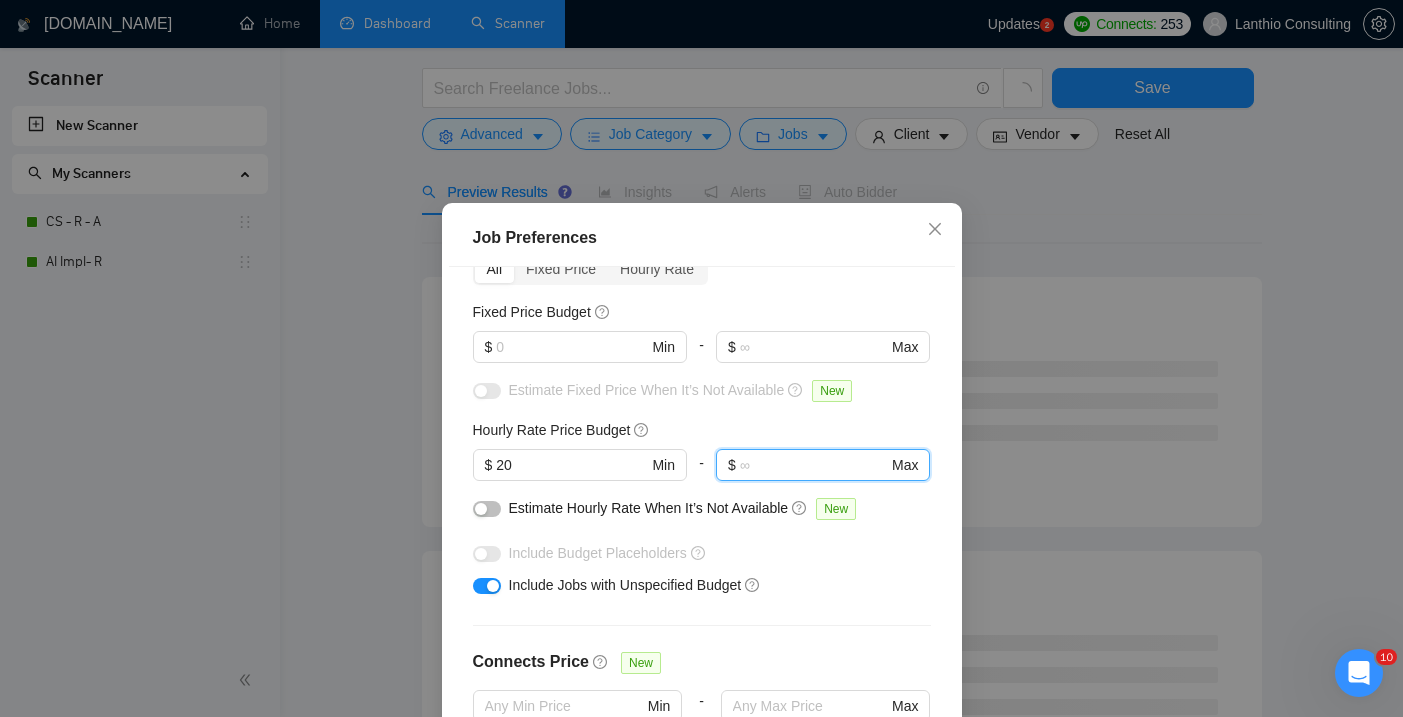 click on "Hourly Rate Price Budget" at bounding box center (702, 430) 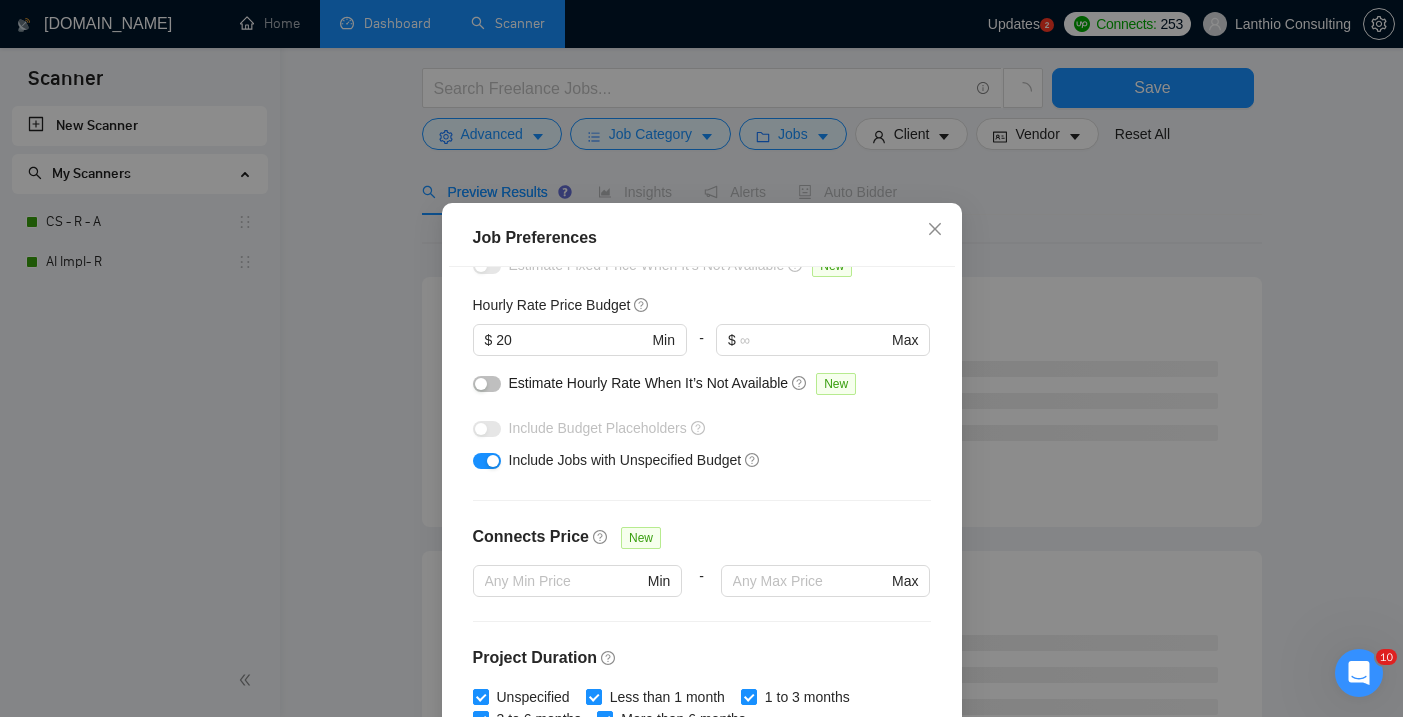 scroll, scrollTop: 239, scrollLeft: 0, axis: vertical 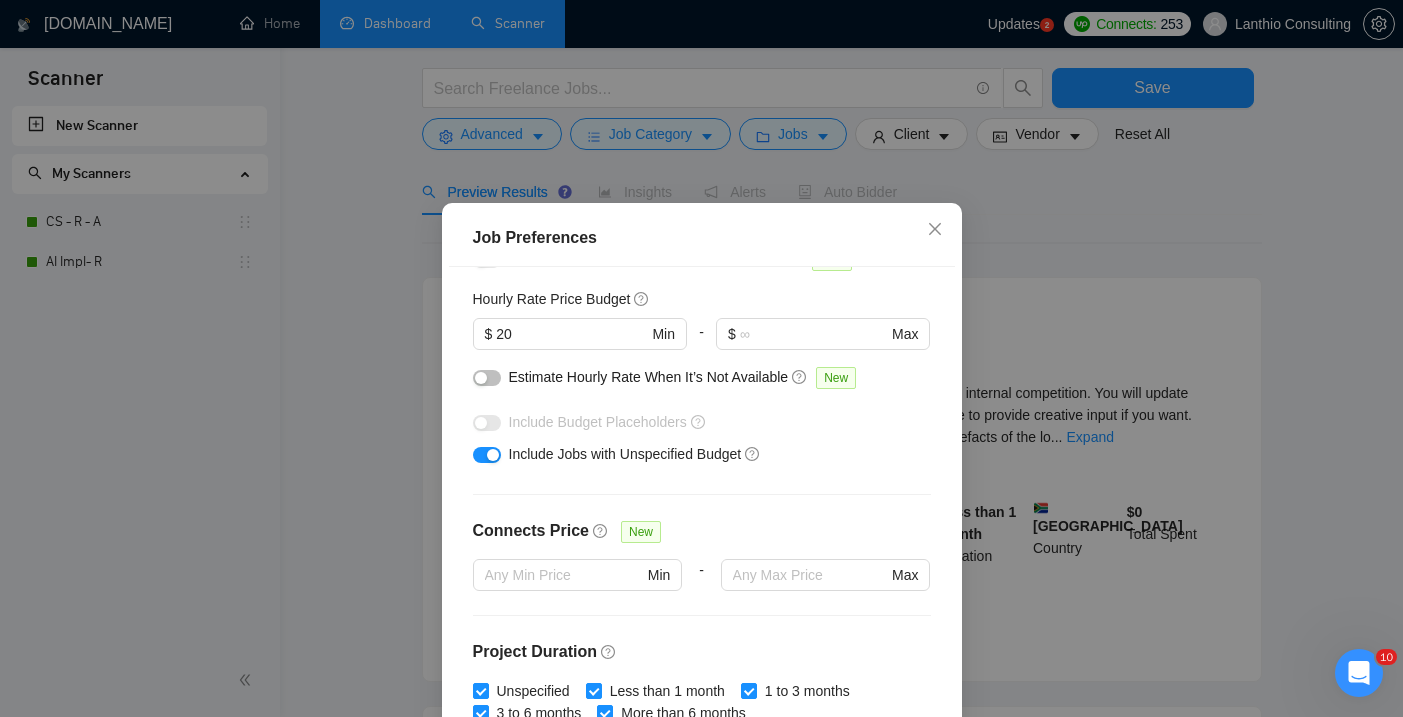 click at bounding box center (487, 378) 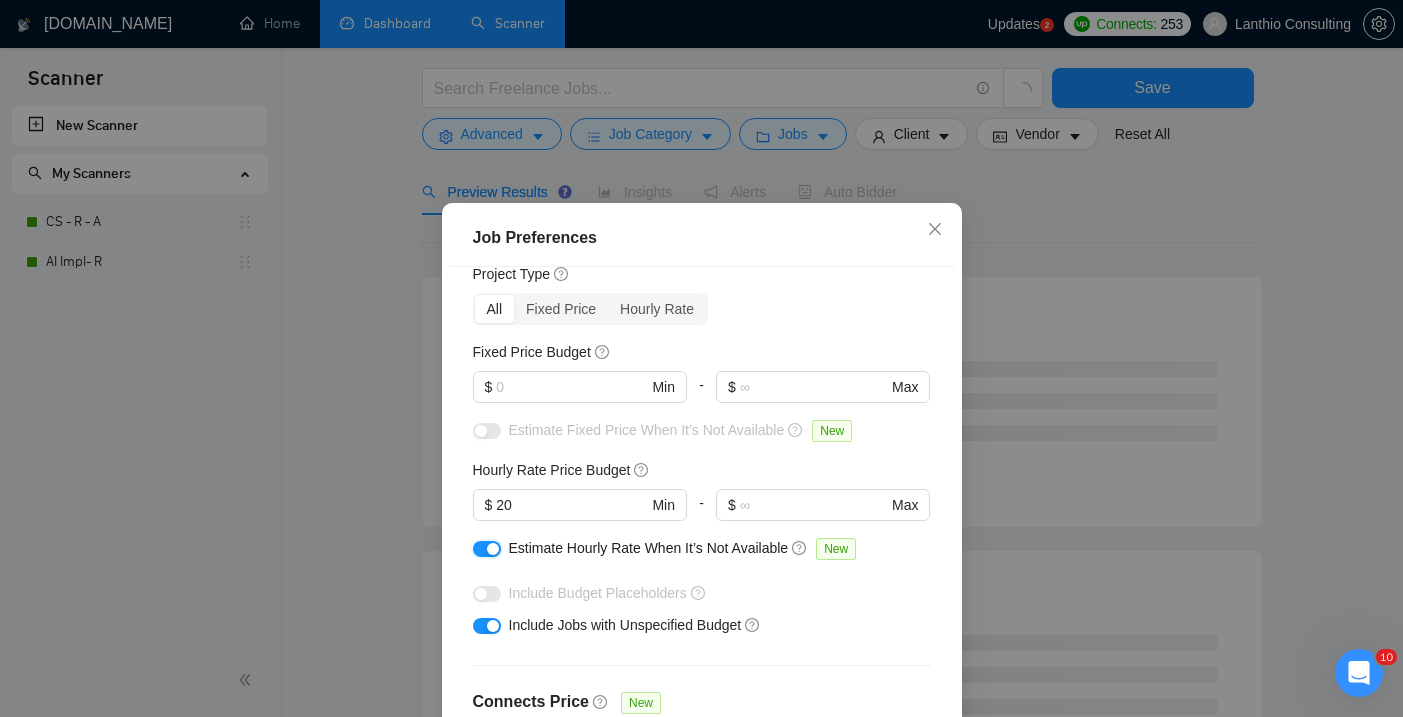 scroll, scrollTop: 41, scrollLeft: 0, axis: vertical 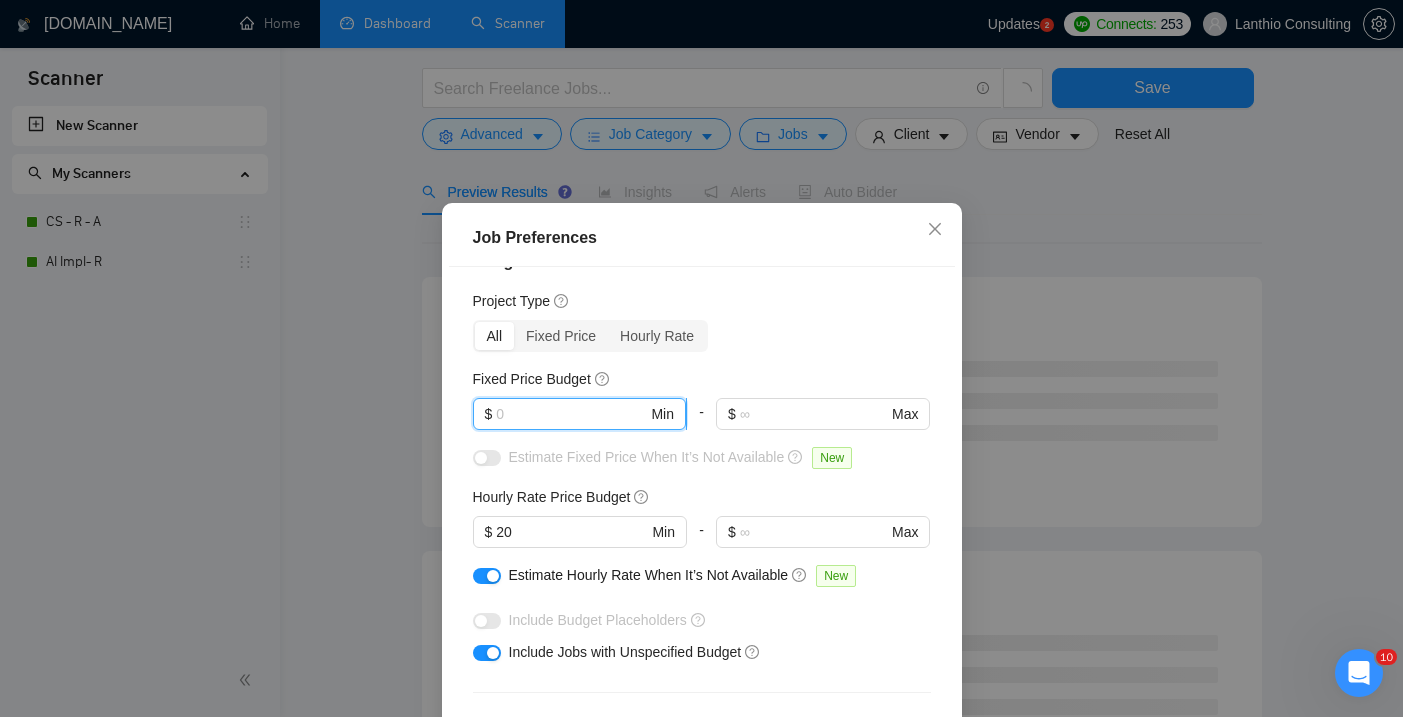click at bounding box center (571, 414) 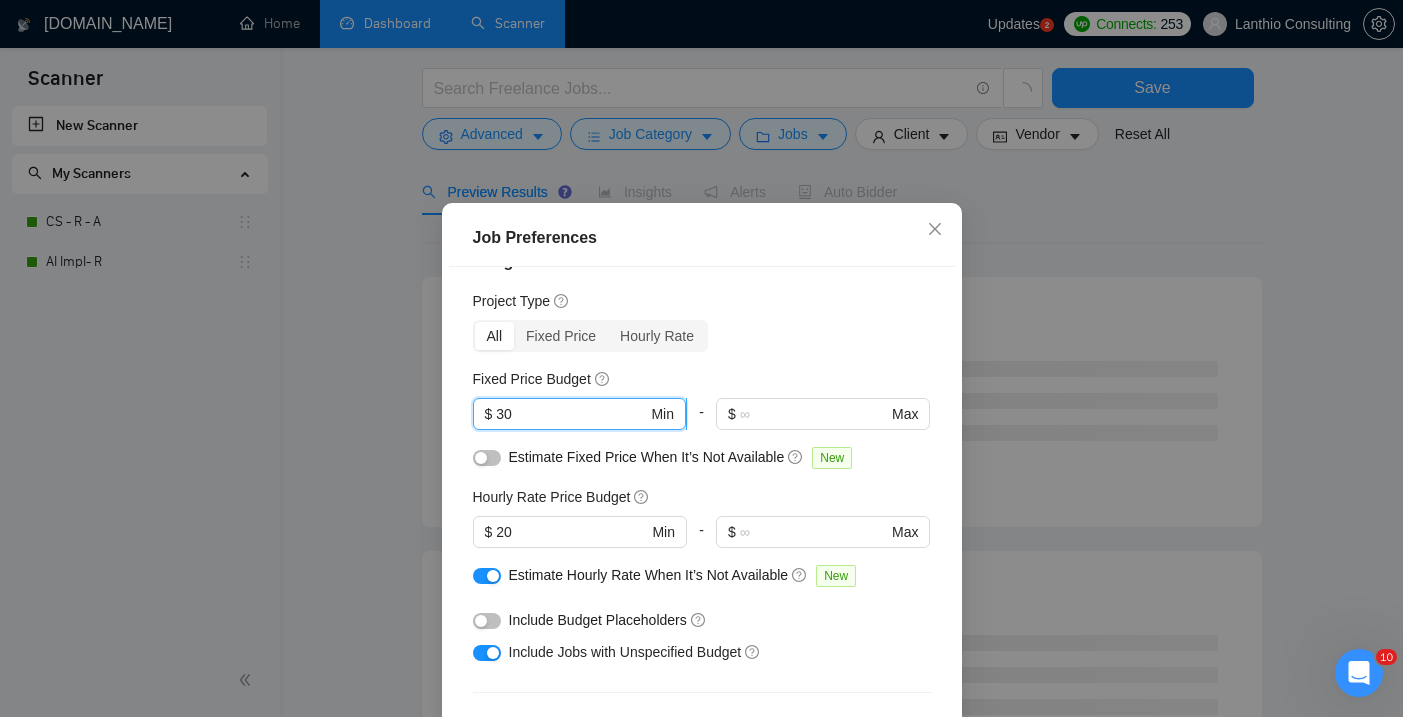type on "3" 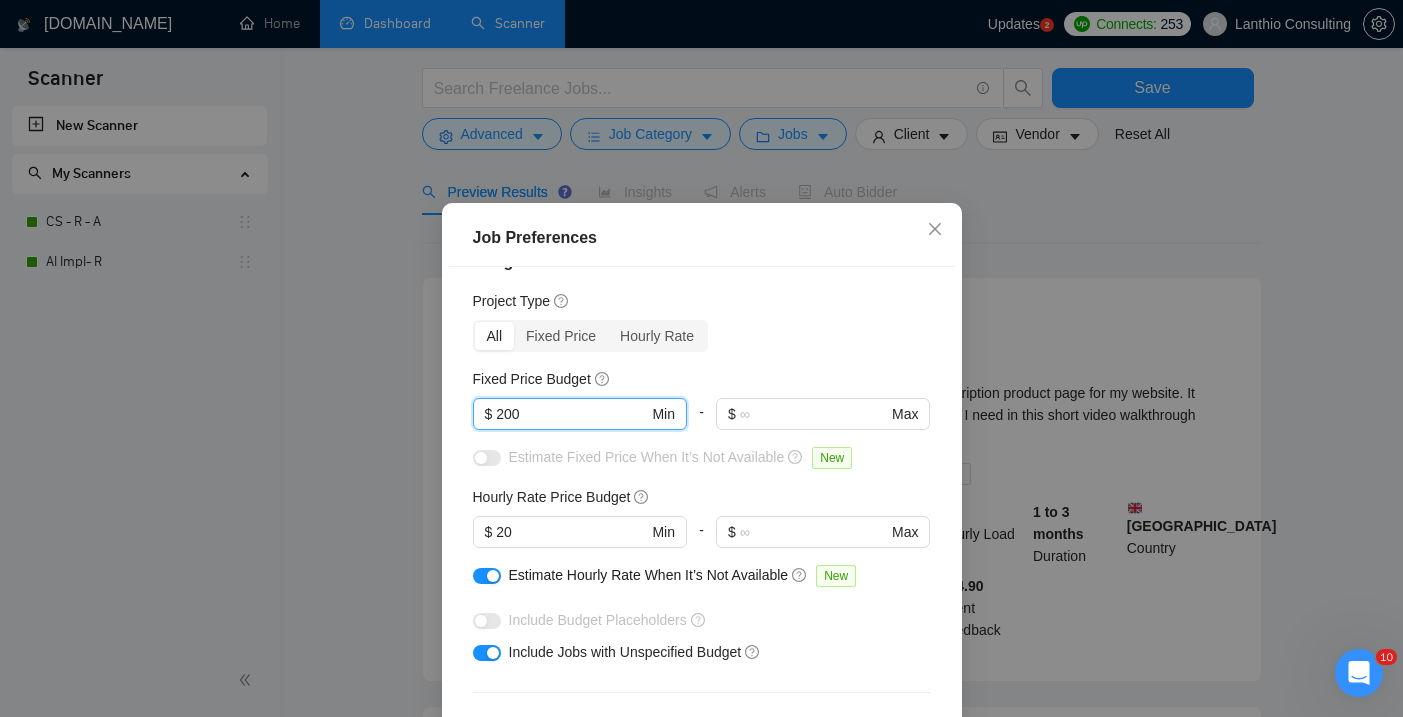 type on "200" 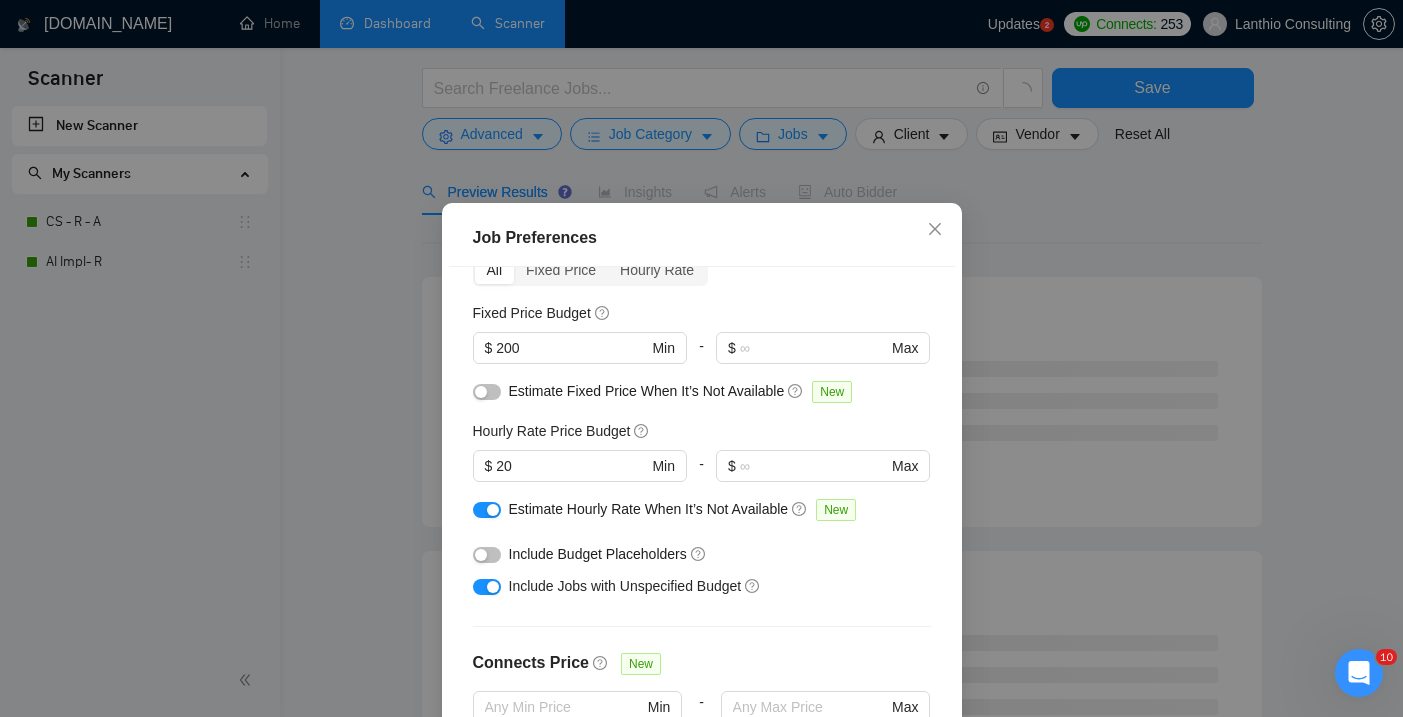 scroll, scrollTop: 108, scrollLeft: 0, axis: vertical 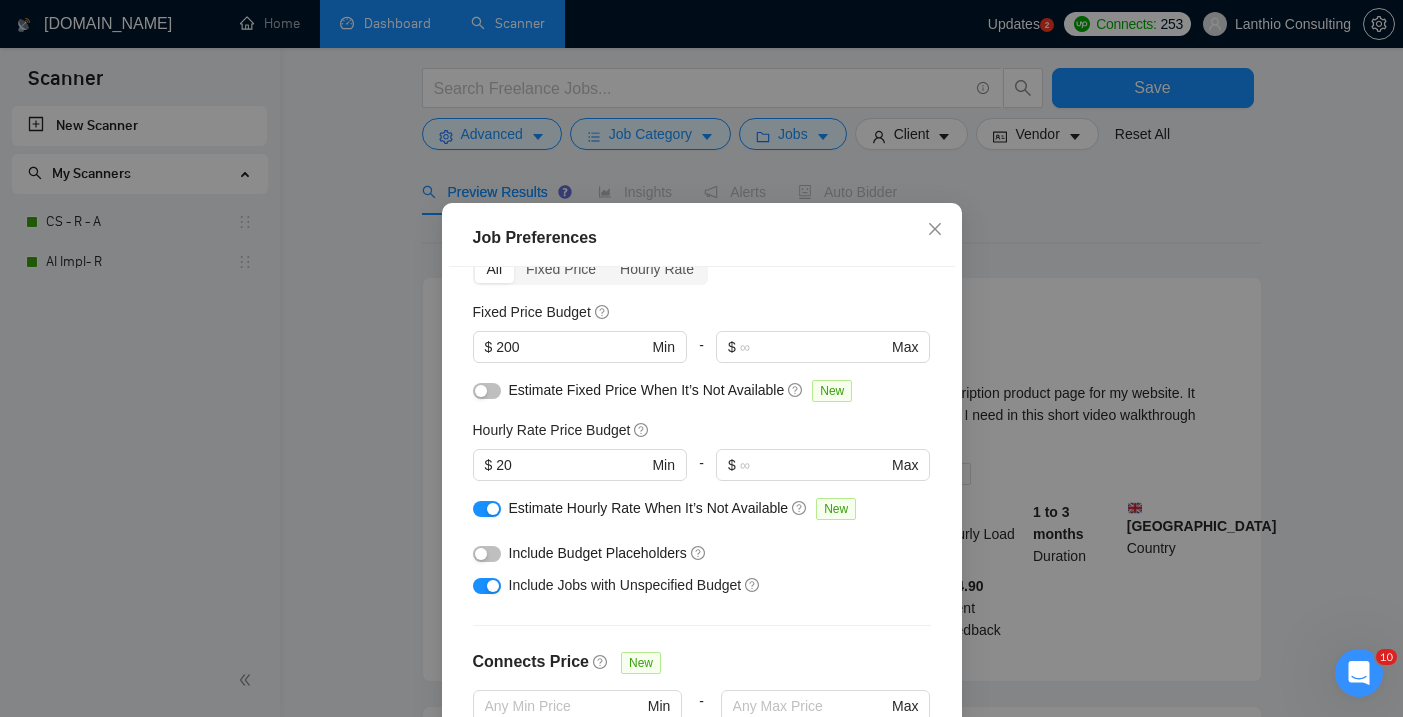 click at bounding box center [487, 391] 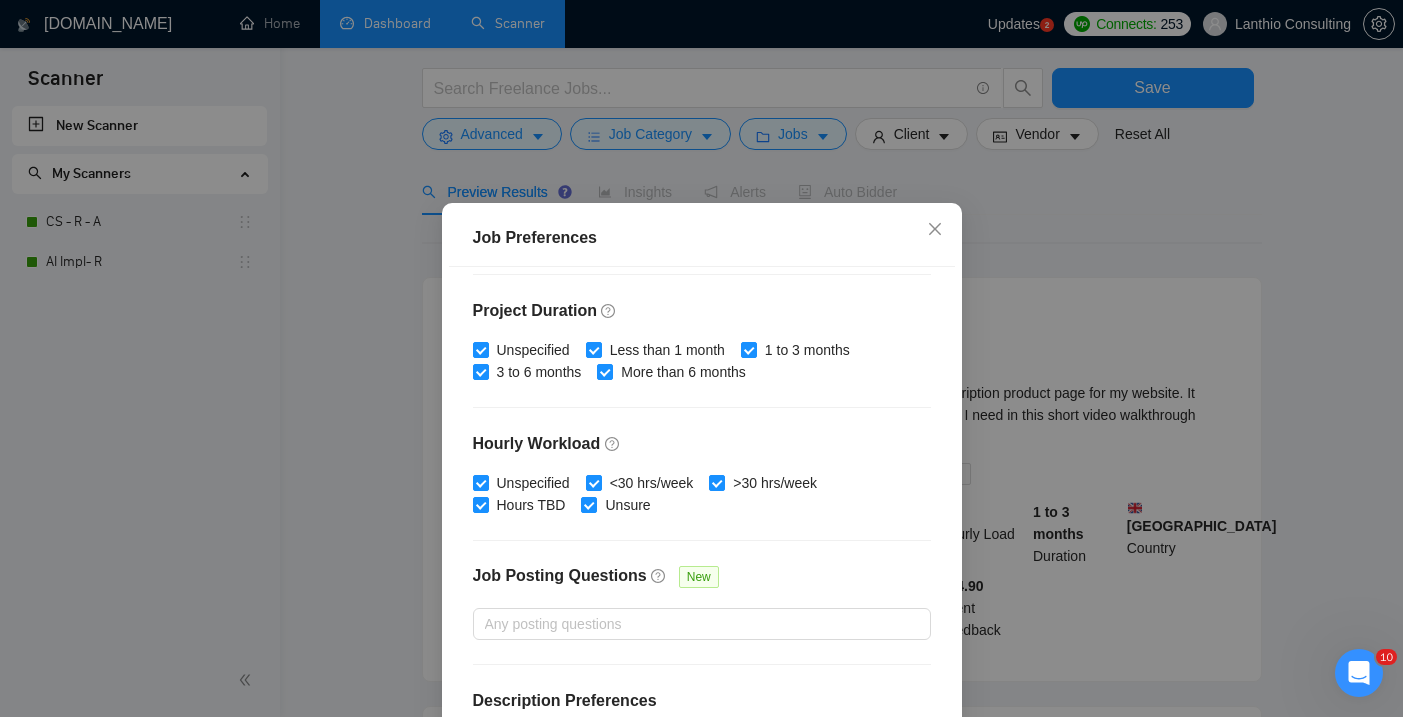 scroll, scrollTop: 625, scrollLeft: 0, axis: vertical 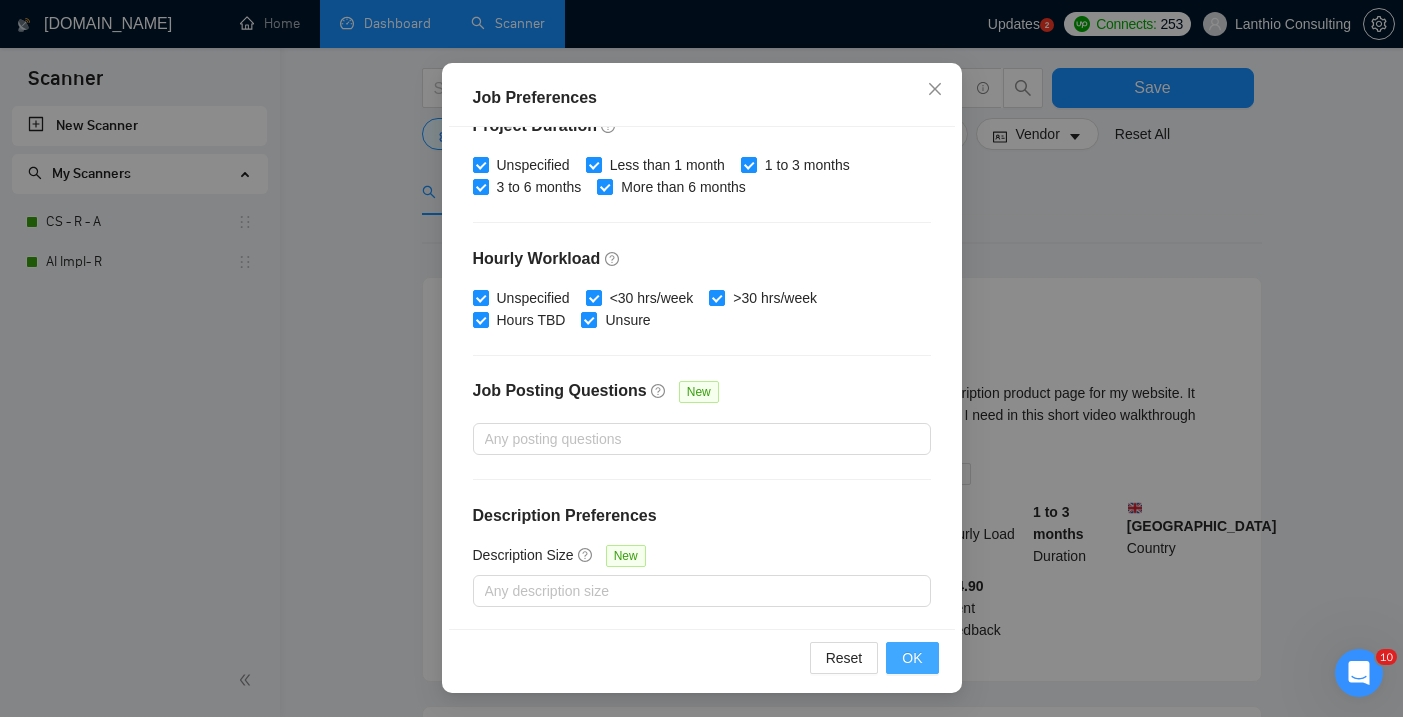 click on "OK" at bounding box center [912, 658] 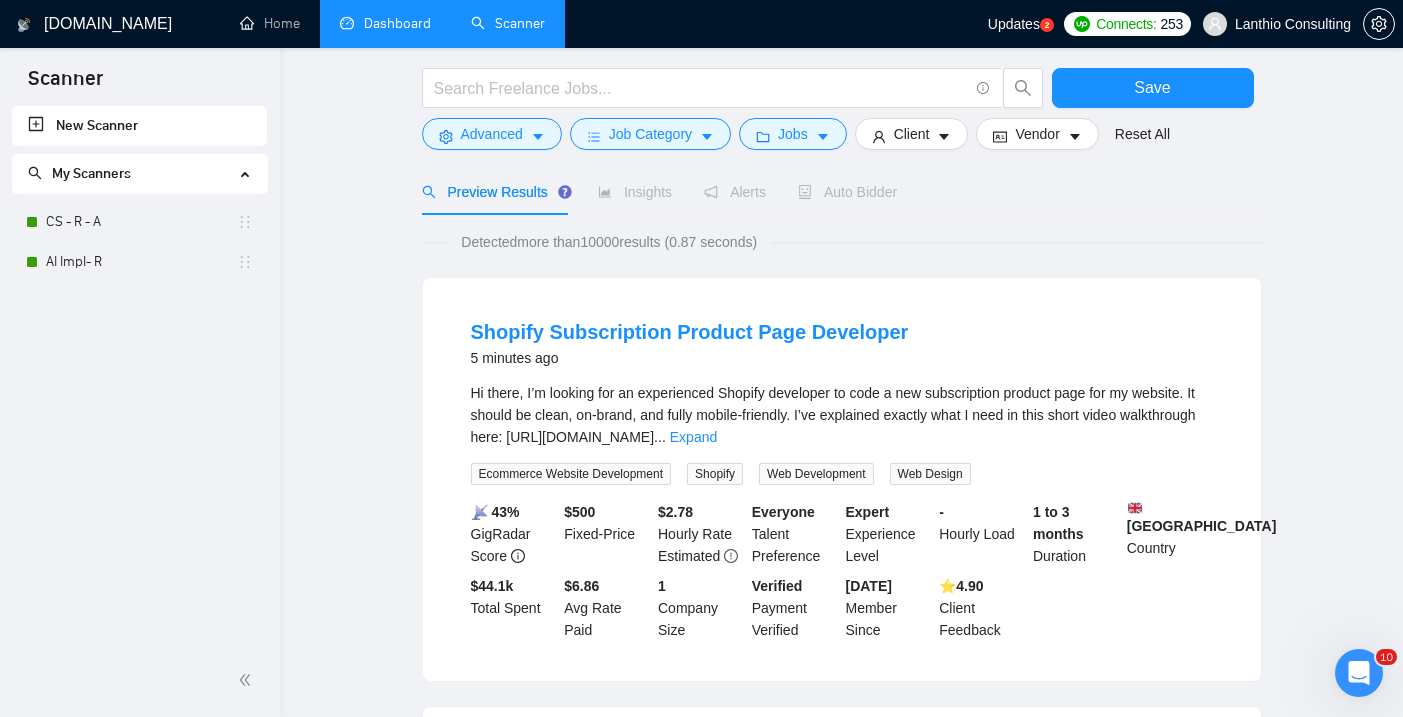 scroll, scrollTop: 57, scrollLeft: 0, axis: vertical 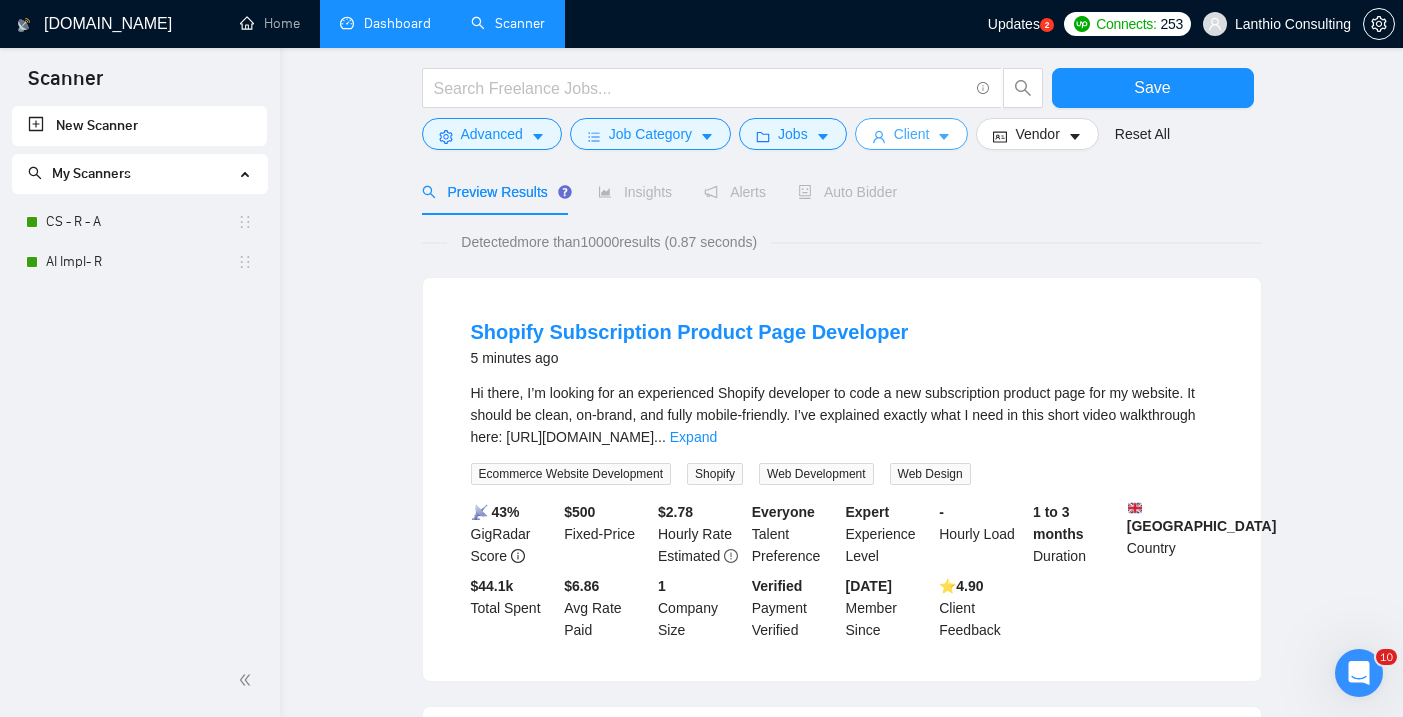 click on "Client" at bounding box center [912, 134] 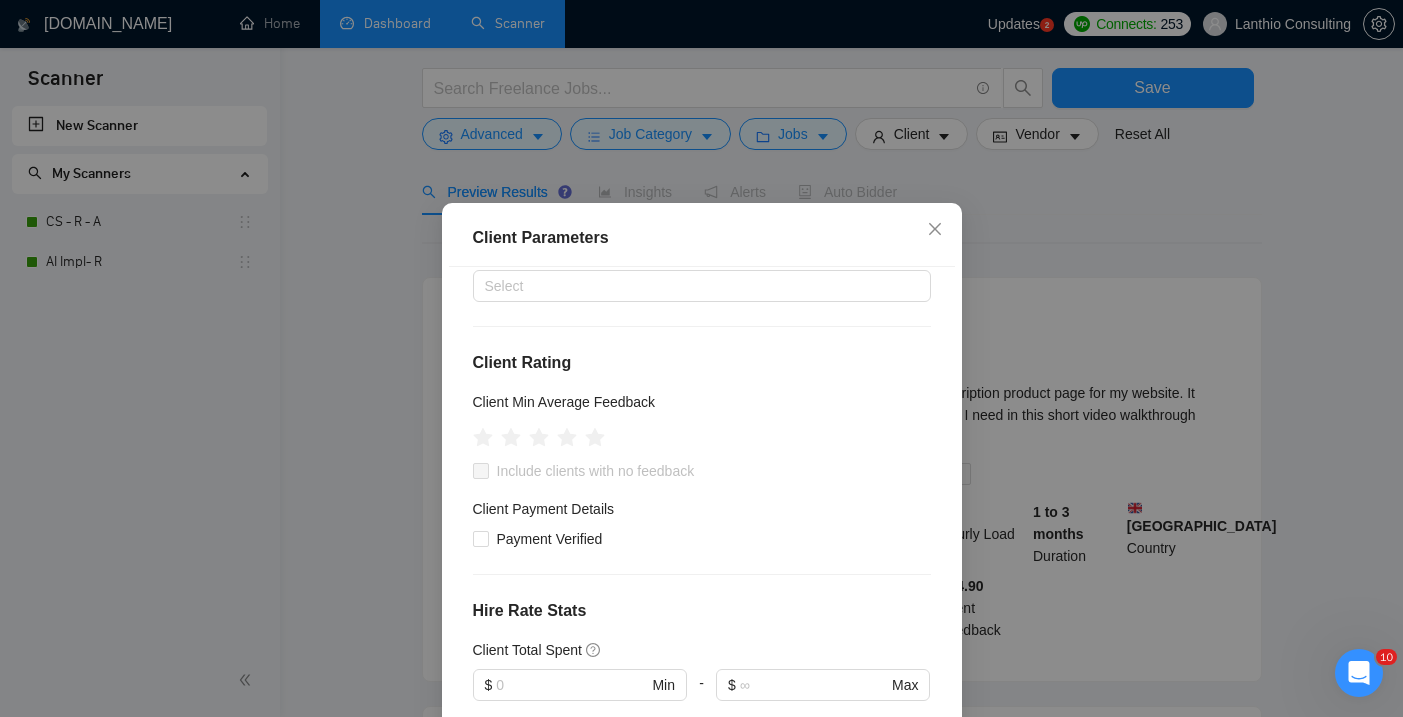 scroll, scrollTop: 170, scrollLeft: 0, axis: vertical 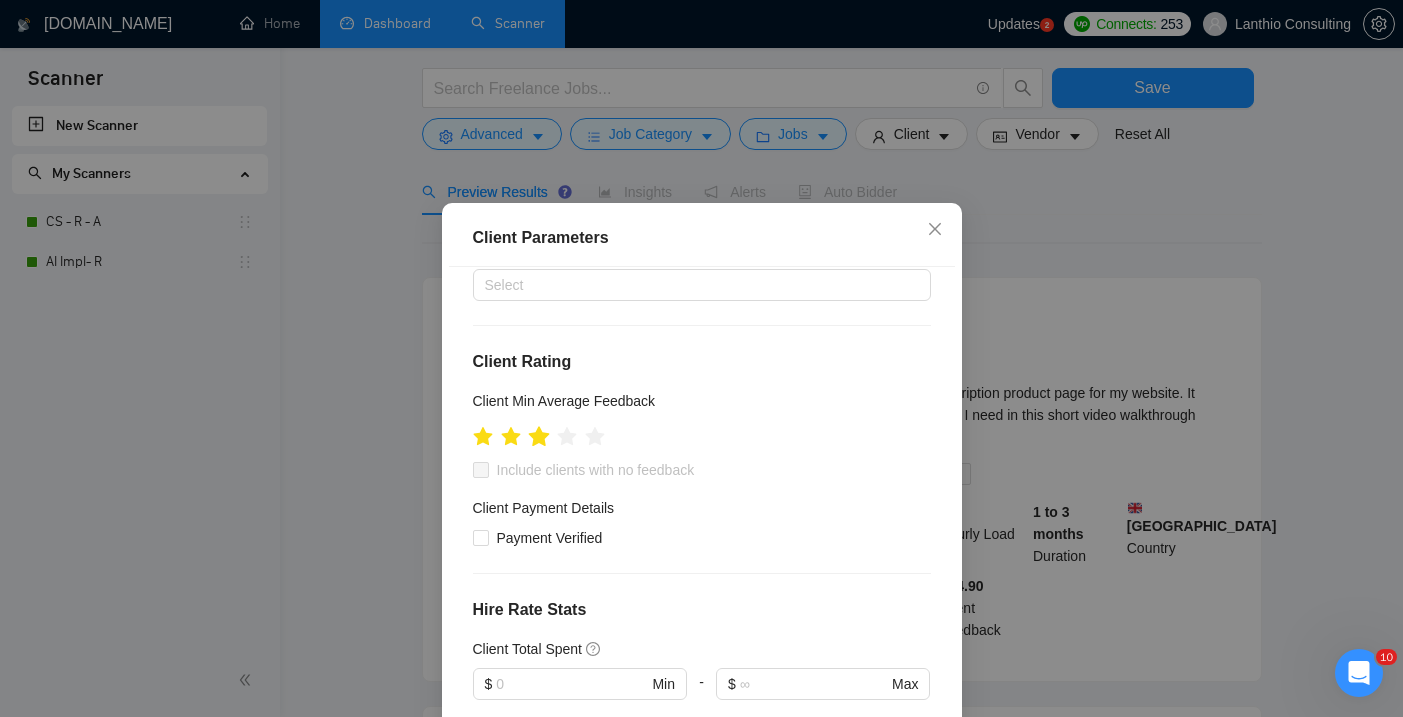 click 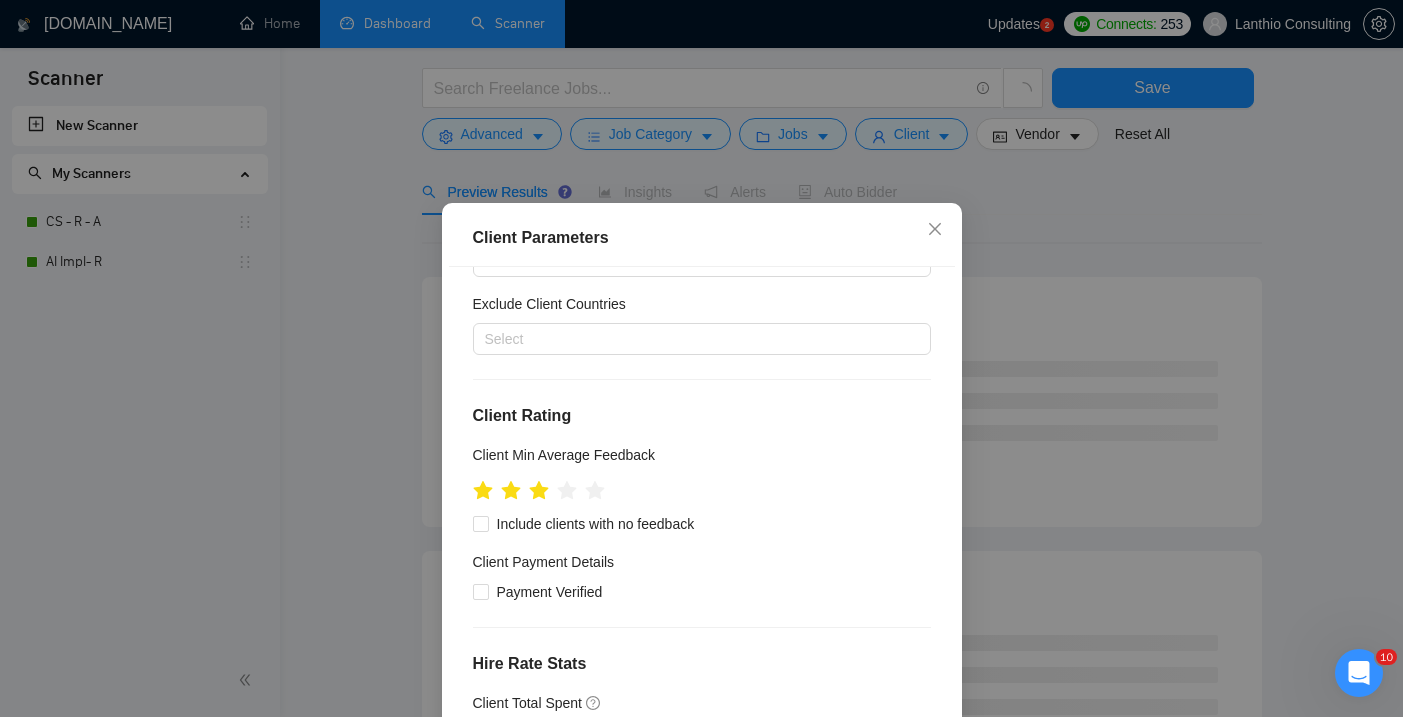 scroll, scrollTop: 99, scrollLeft: 0, axis: vertical 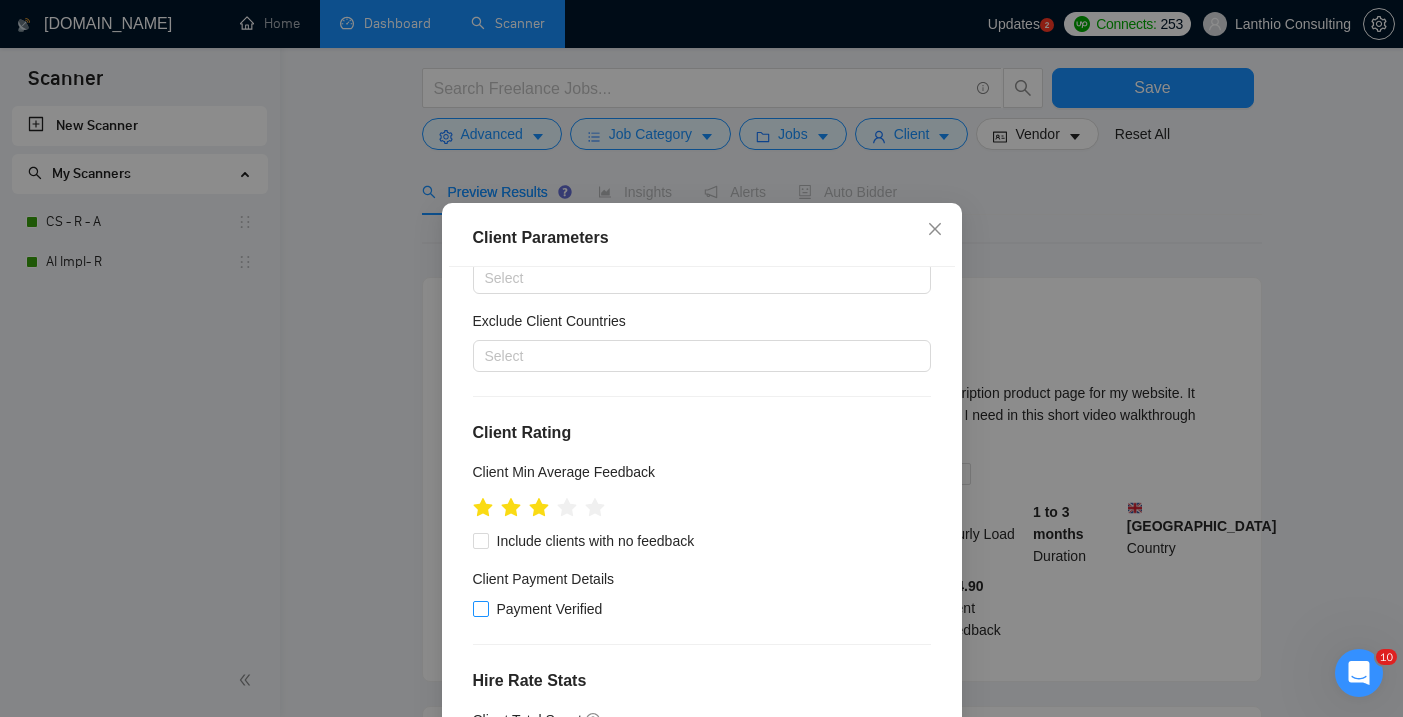 click on "Payment Verified" at bounding box center [480, 608] 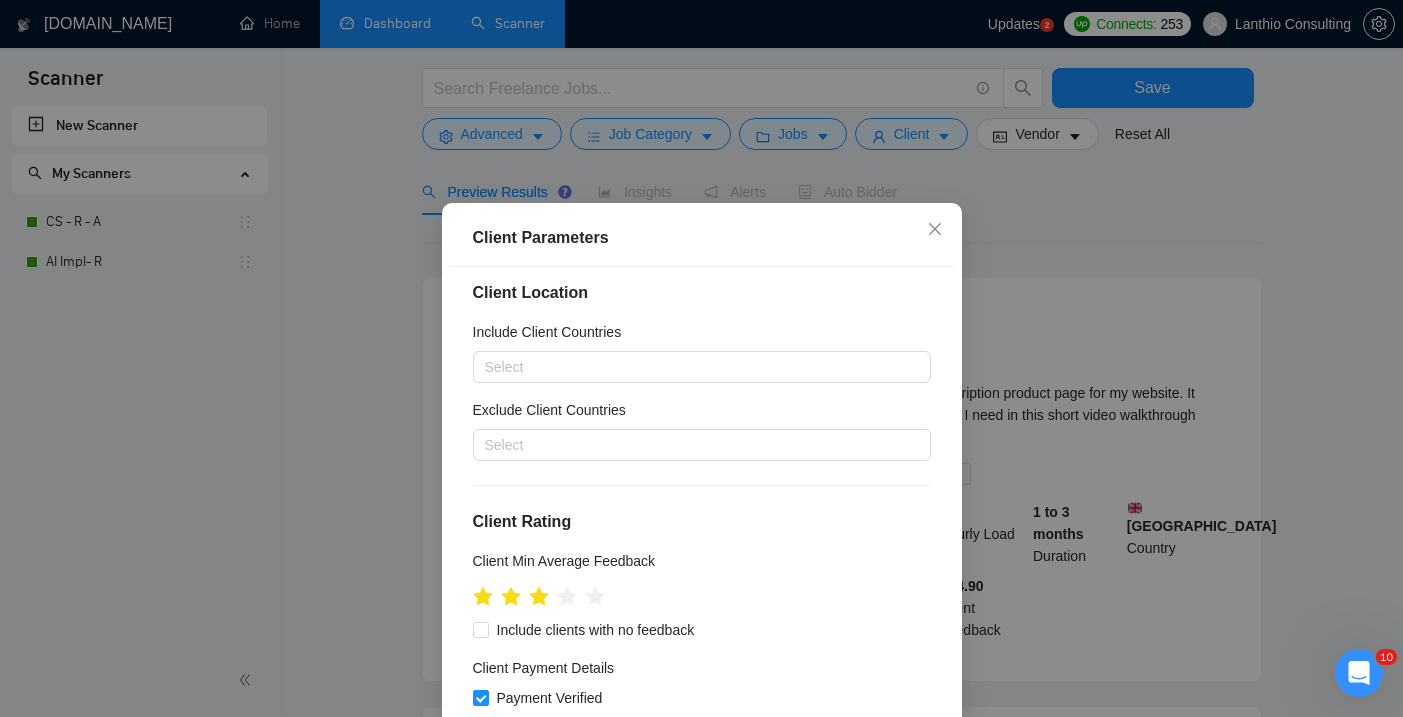 scroll, scrollTop: 0, scrollLeft: 0, axis: both 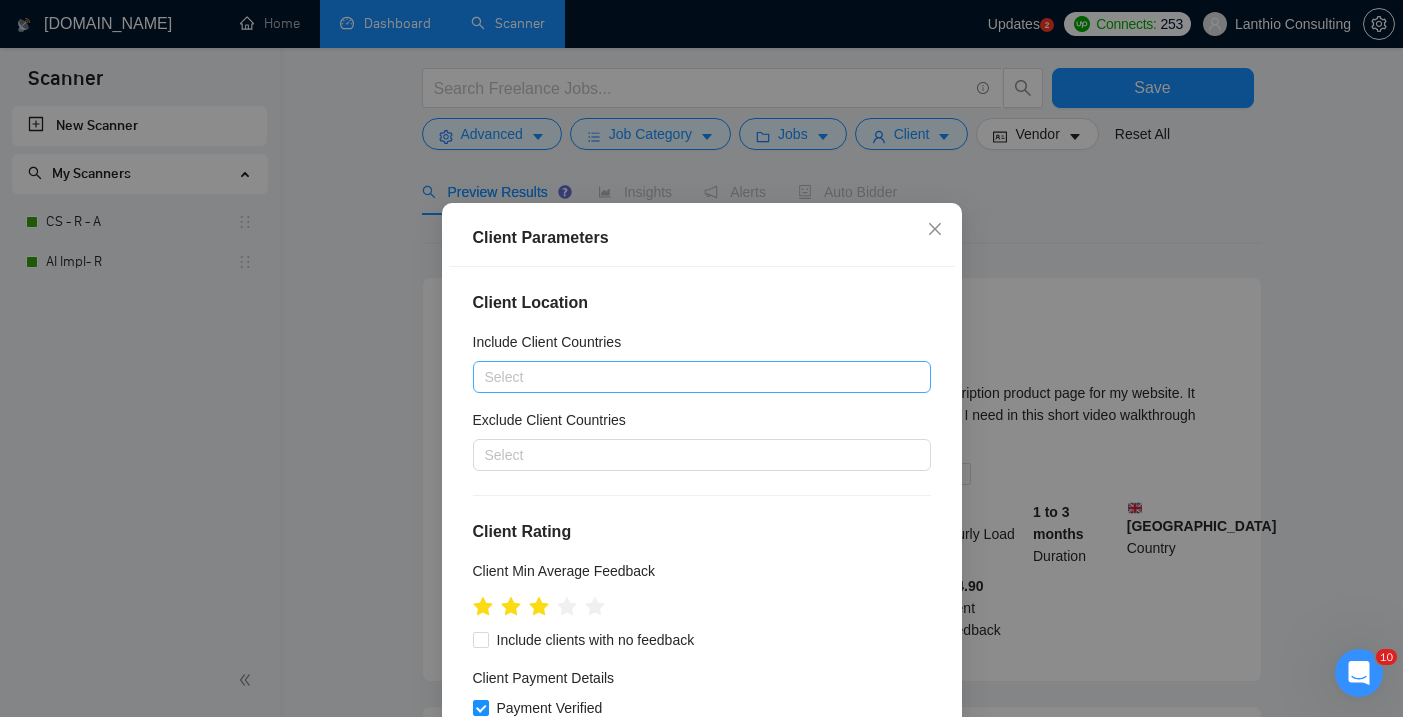 click at bounding box center (692, 377) 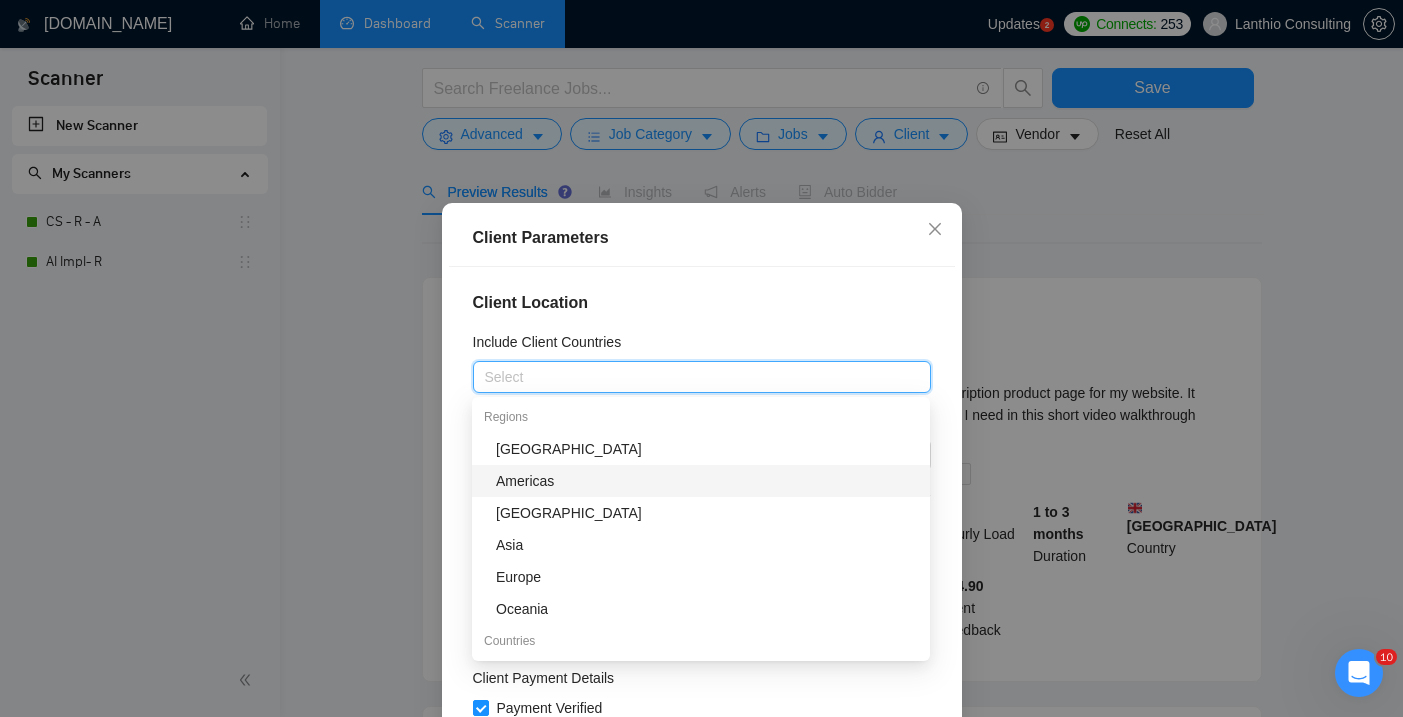 click on "Americas" at bounding box center [707, 481] 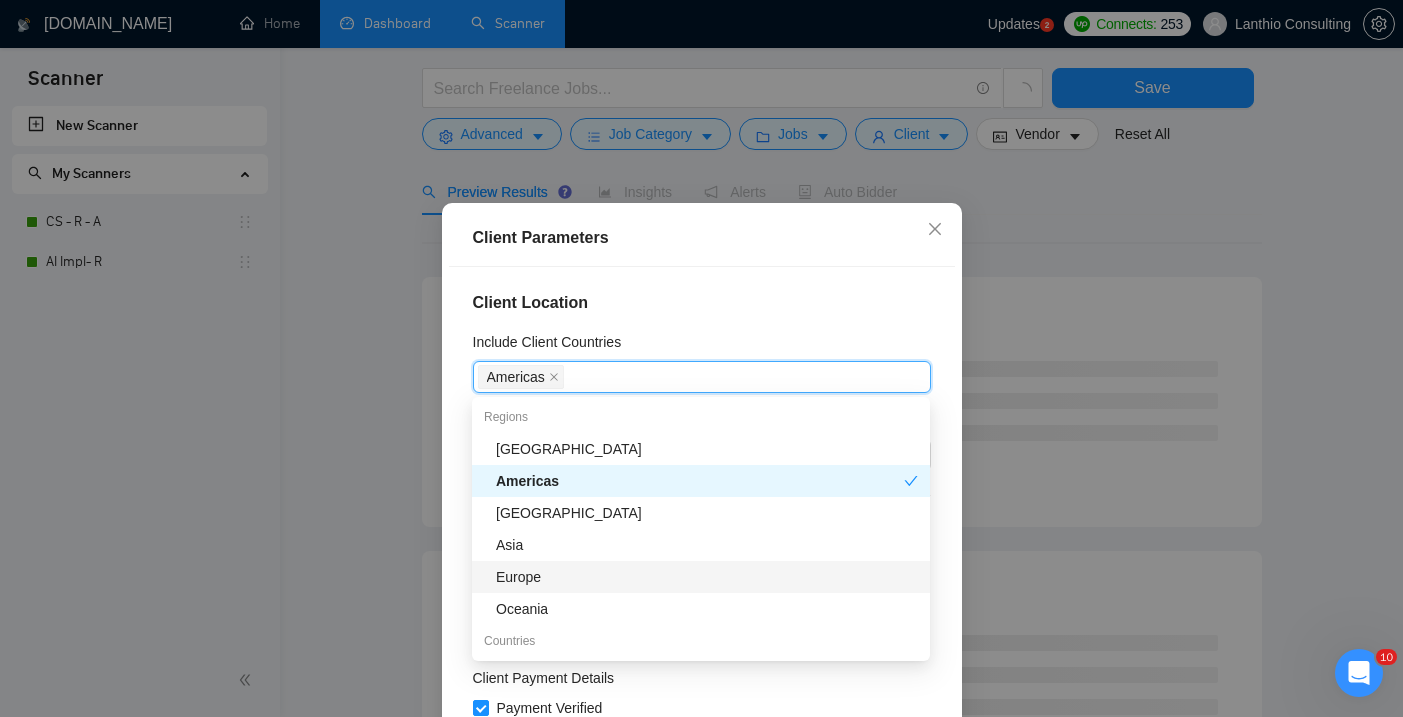 click on "Europe" at bounding box center [707, 577] 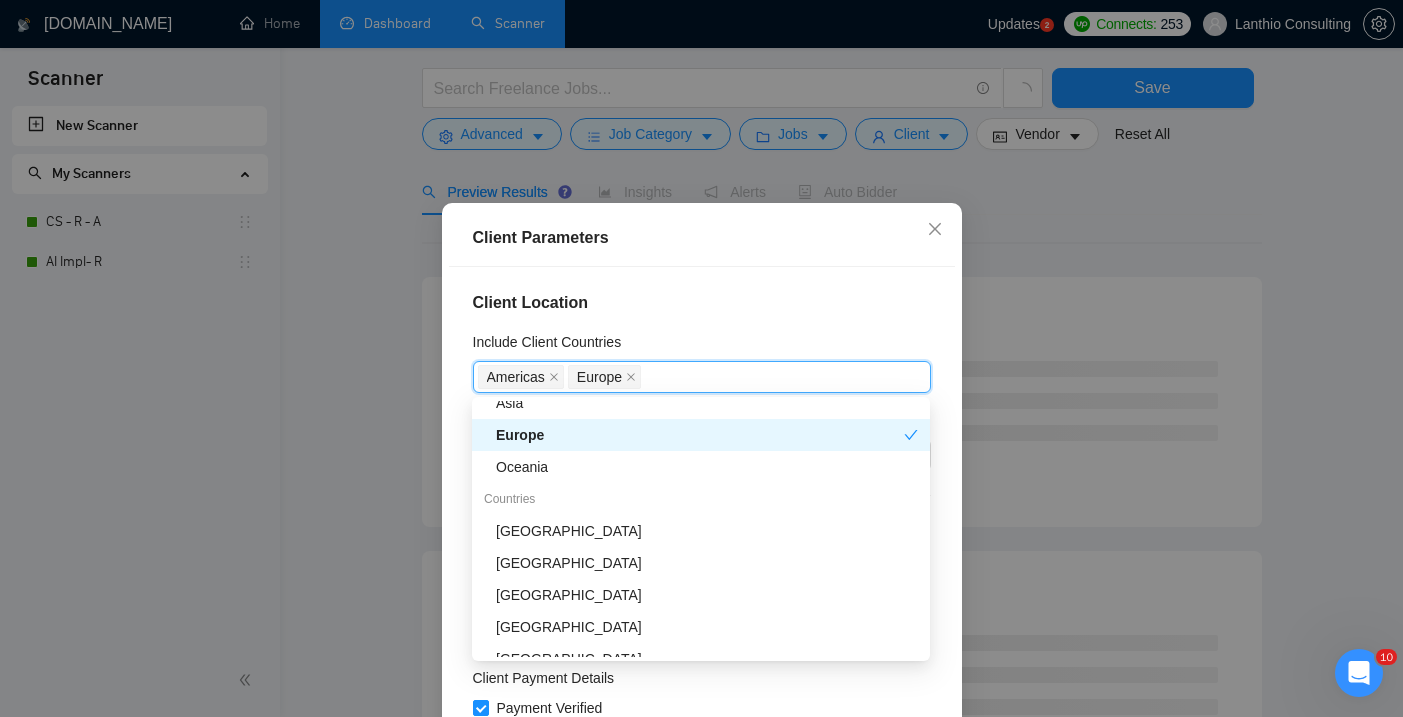 scroll, scrollTop: 153, scrollLeft: 0, axis: vertical 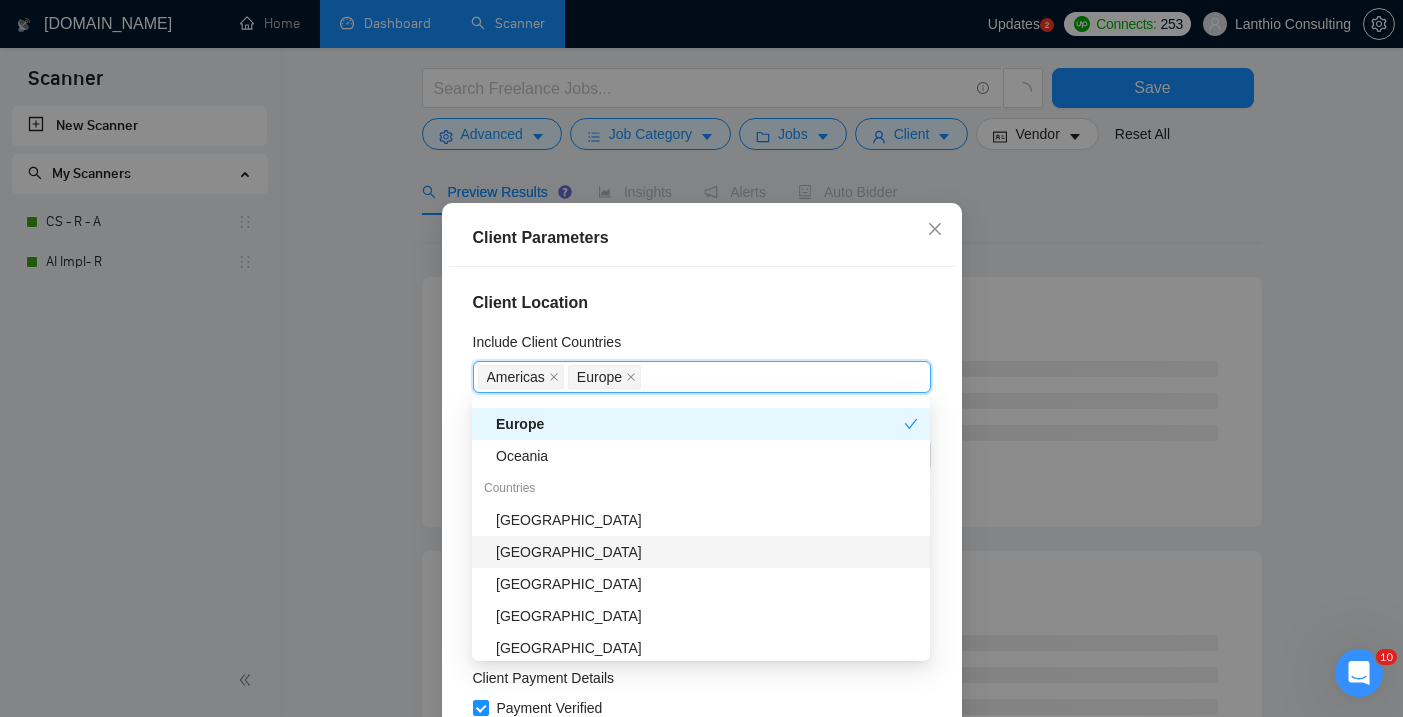 click on "[GEOGRAPHIC_DATA]" at bounding box center (707, 552) 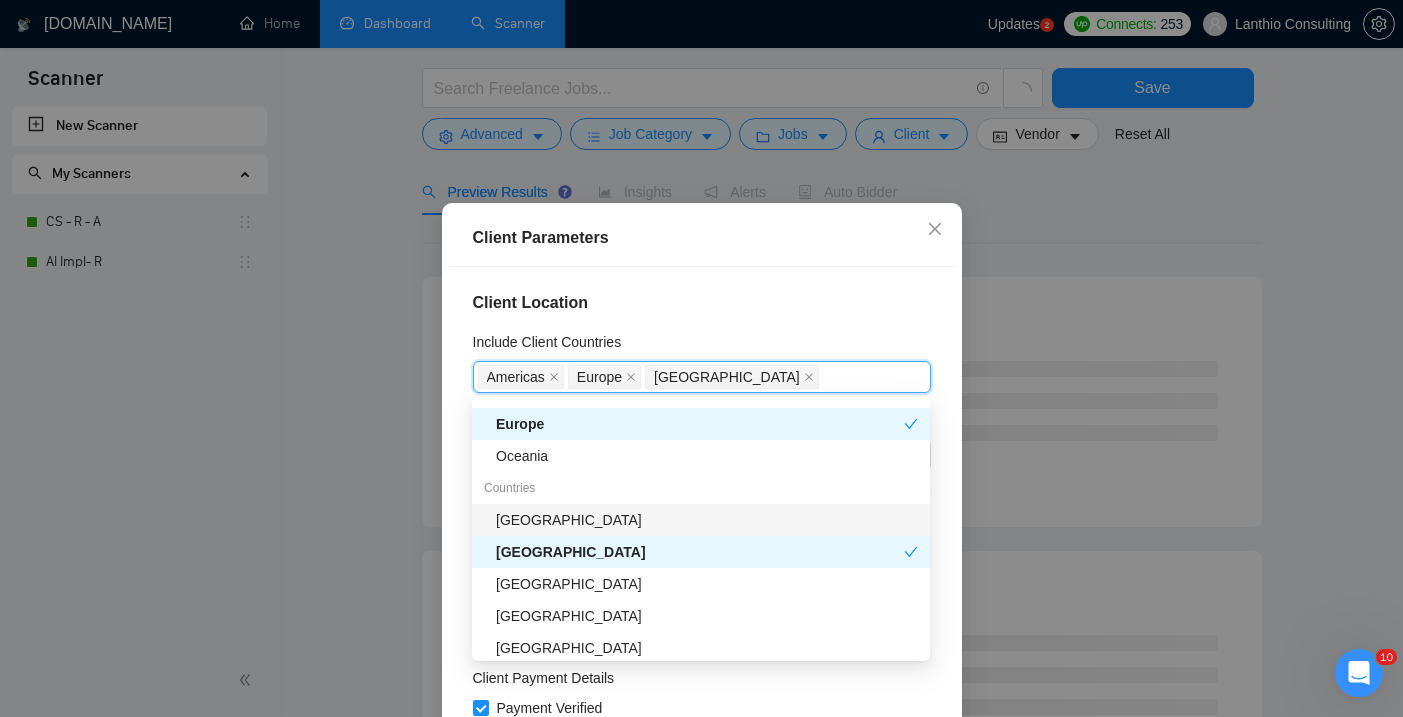 click on "[GEOGRAPHIC_DATA]" at bounding box center [707, 520] 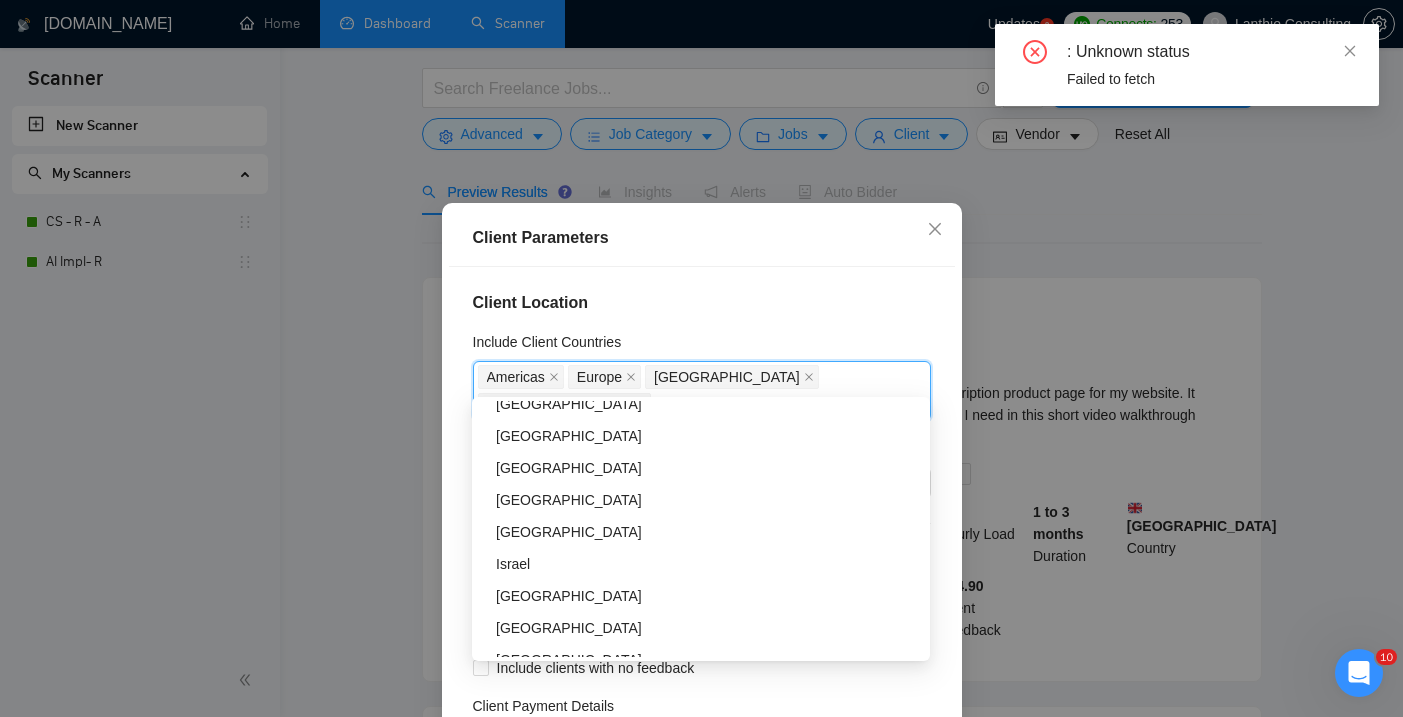 scroll, scrollTop: 468, scrollLeft: 0, axis: vertical 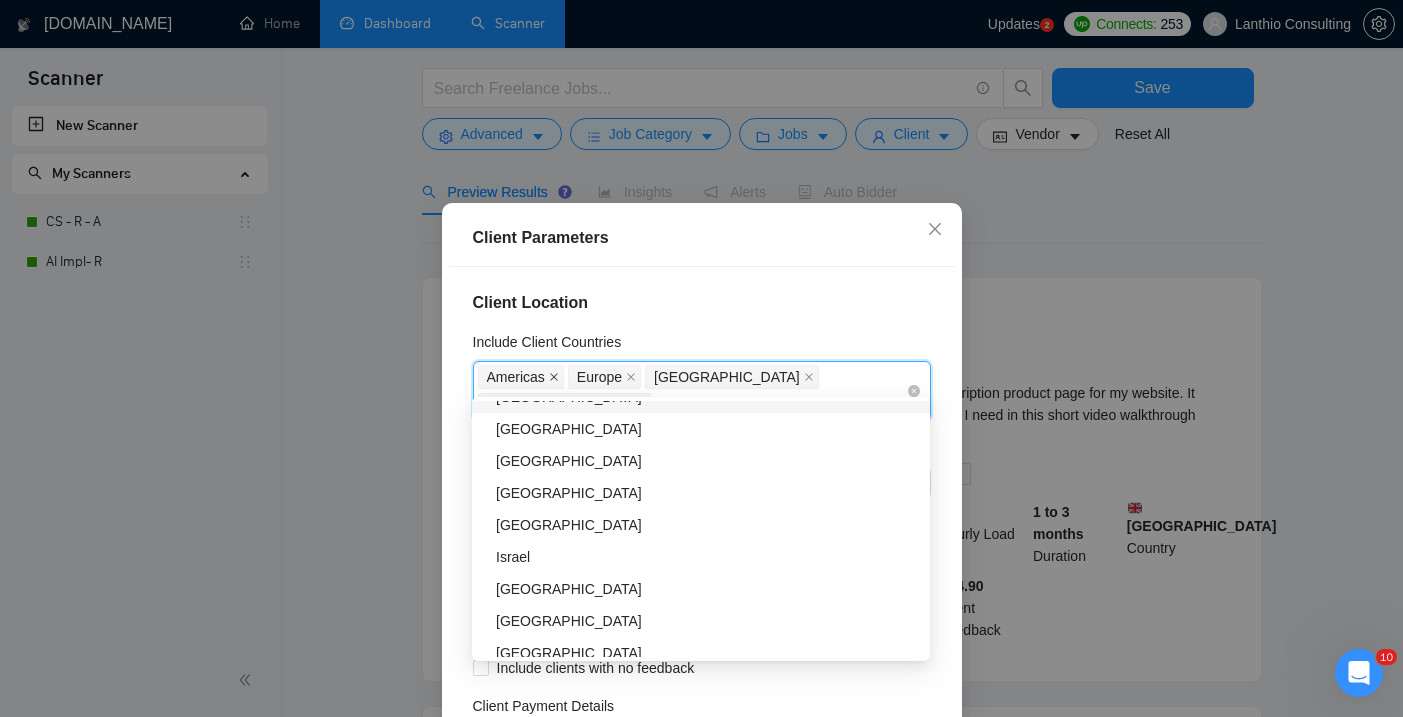 click 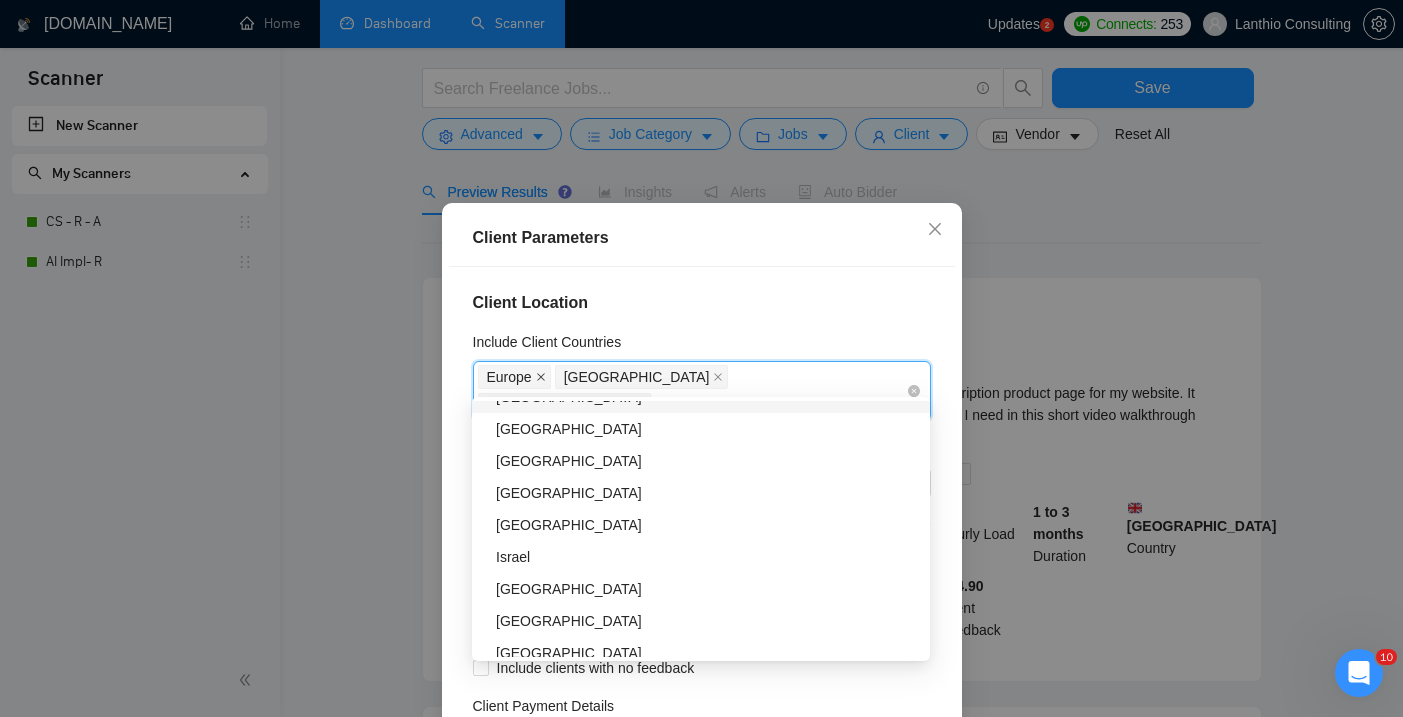 click 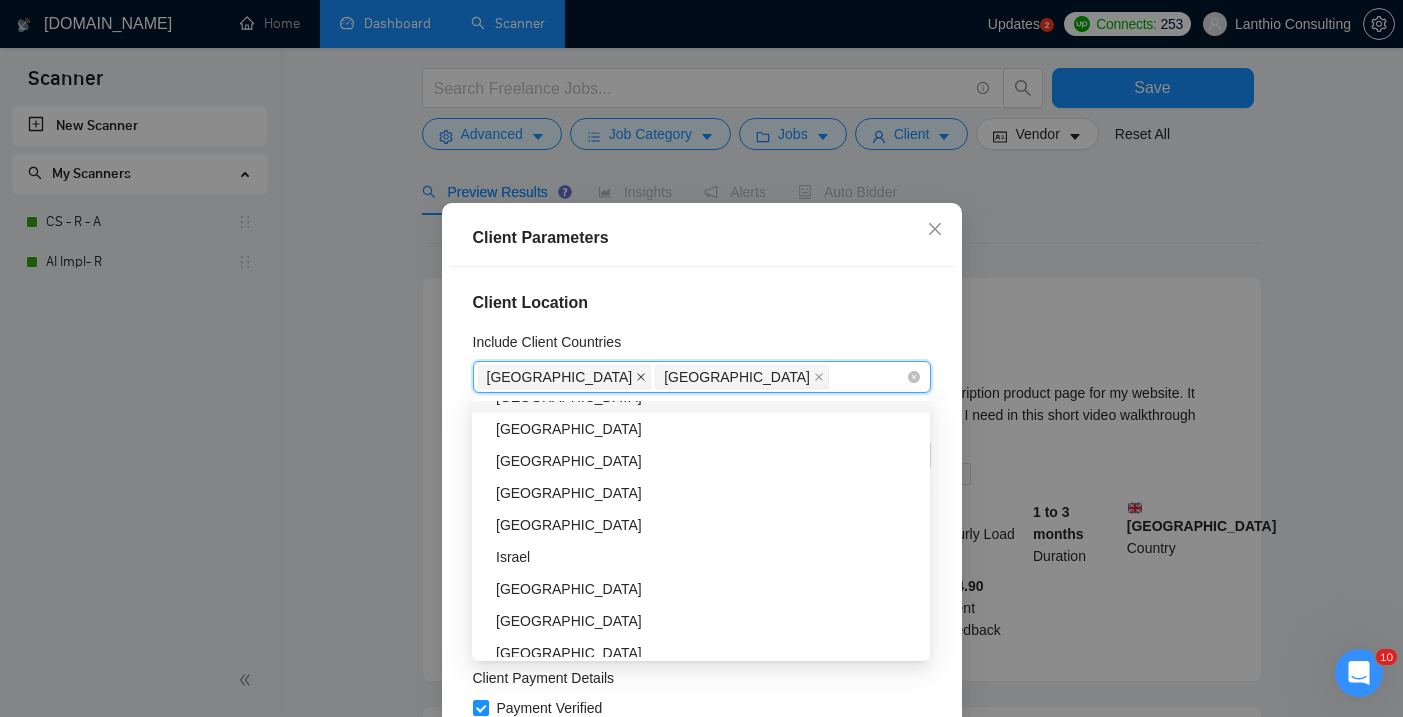click 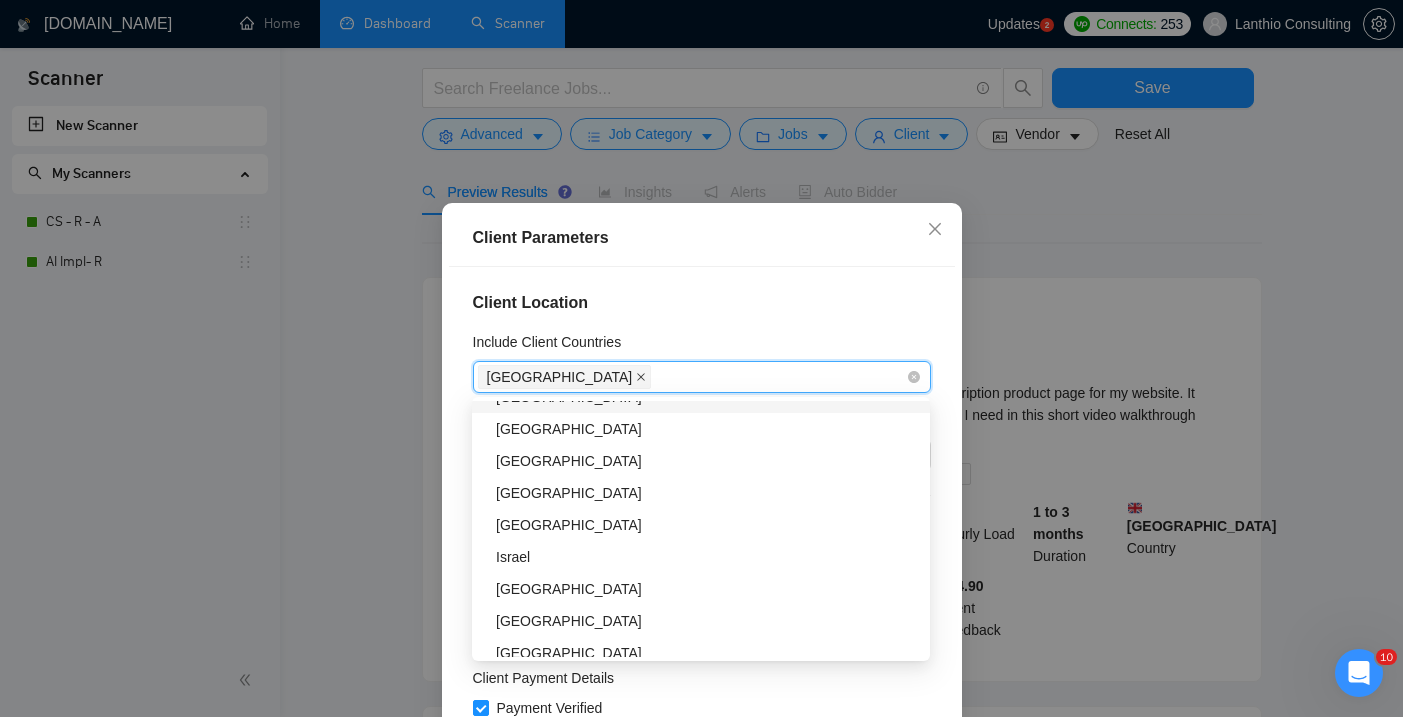 click 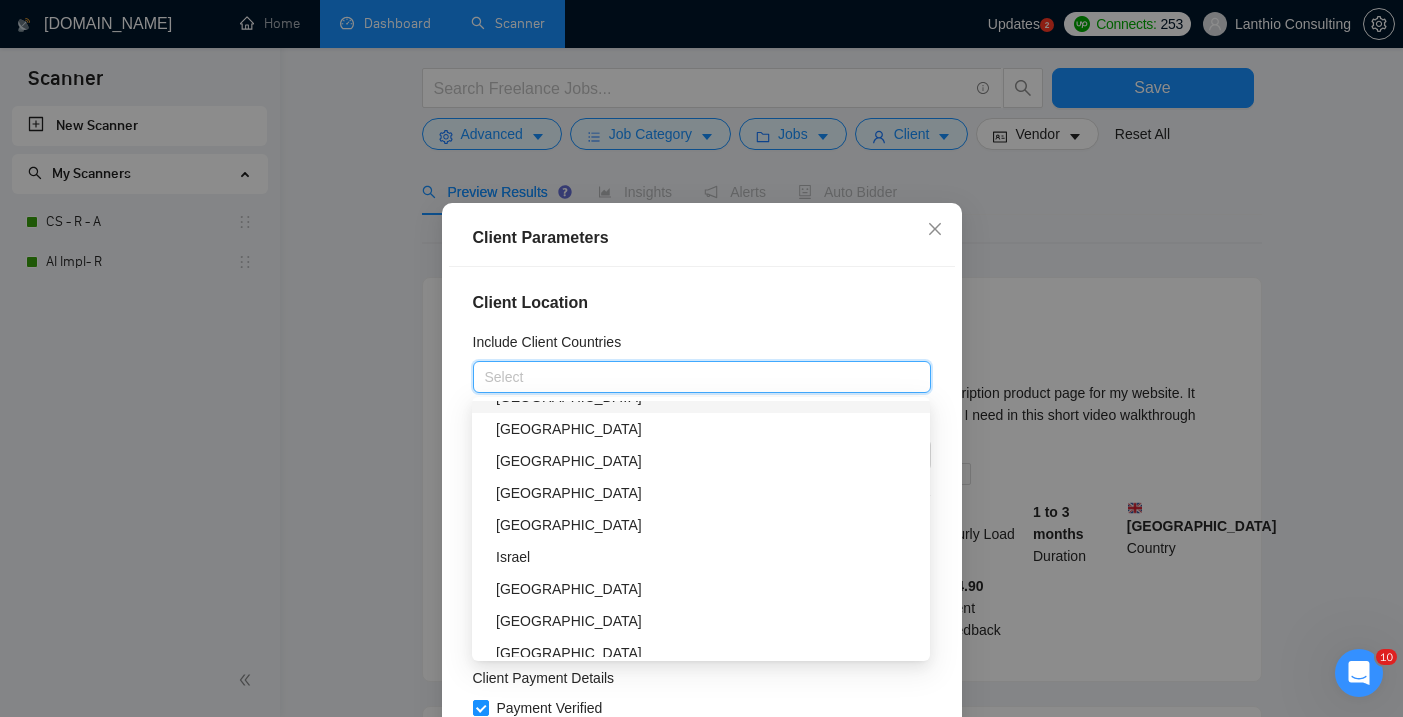 click on "Include Client Countries" at bounding box center [702, 346] 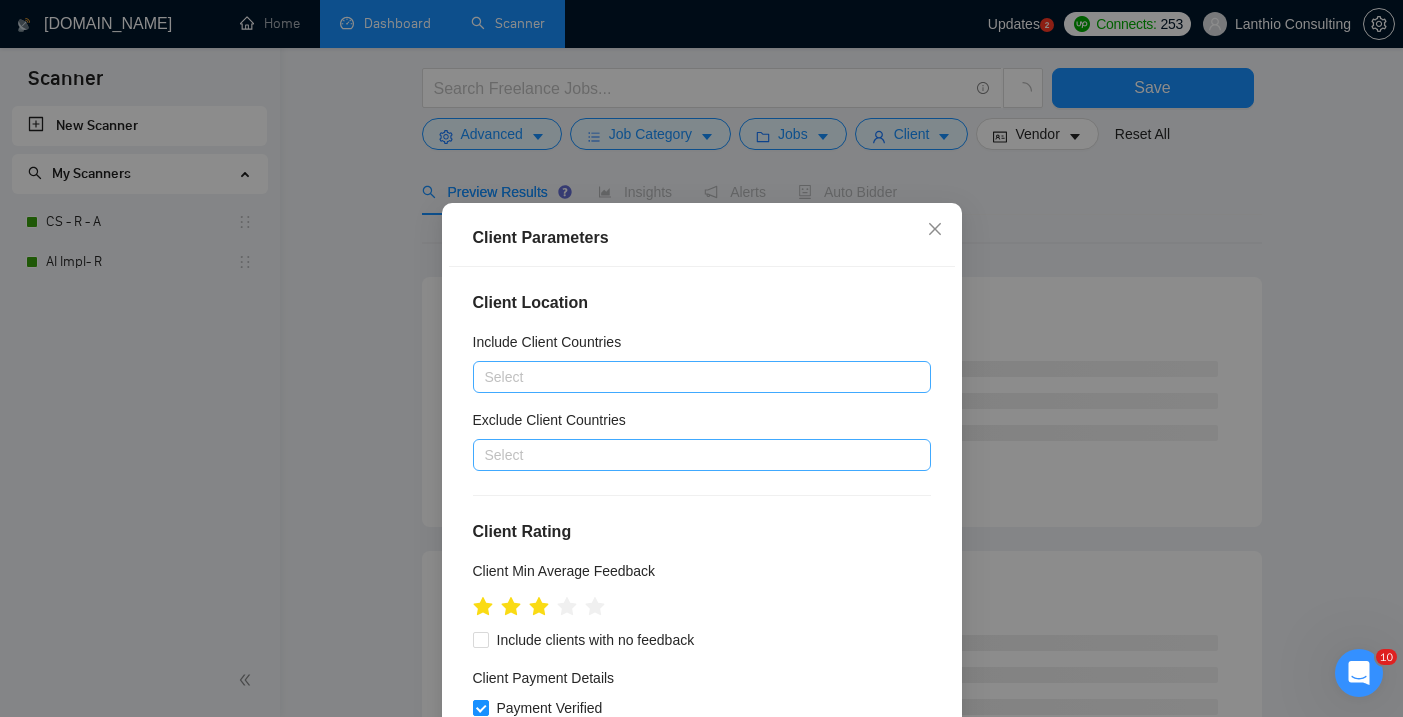 click at bounding box center (692, 455) 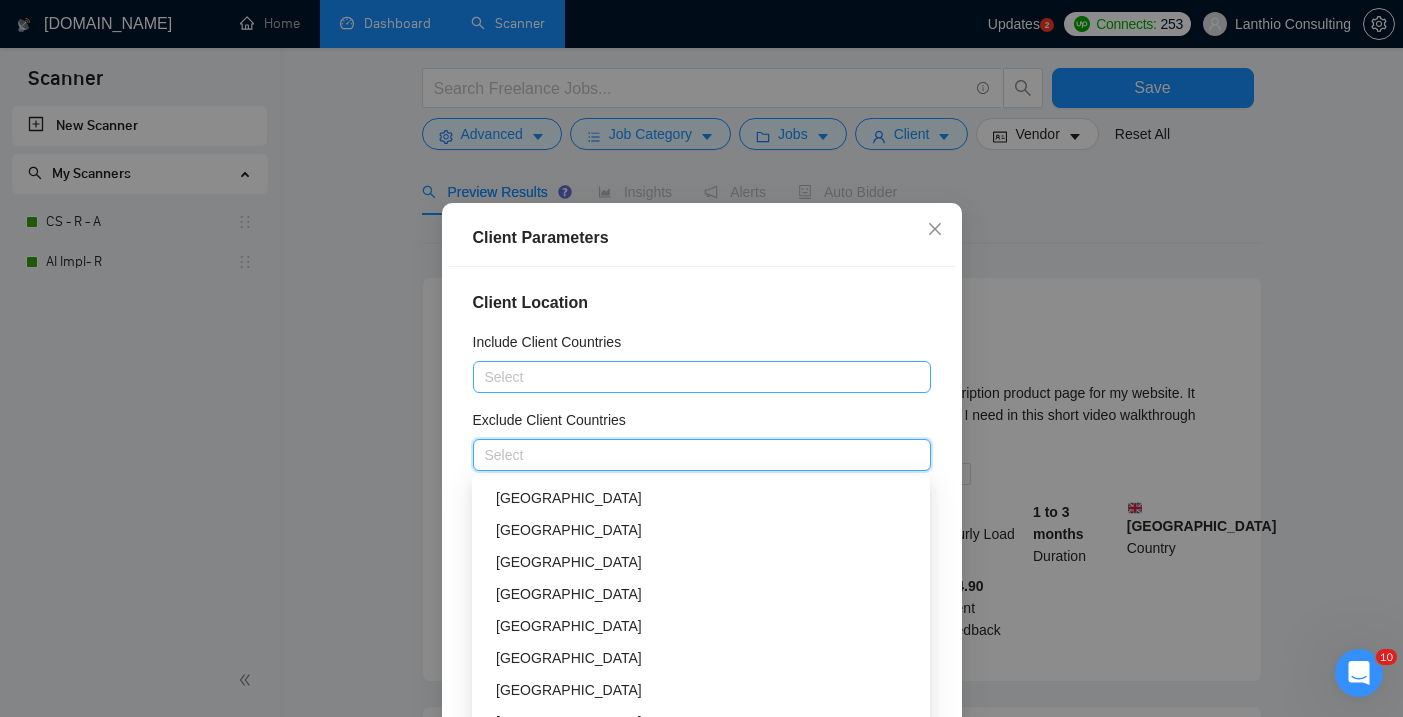 scroll, scrollTop: 809, scrollLeft: 0, axis: vertical 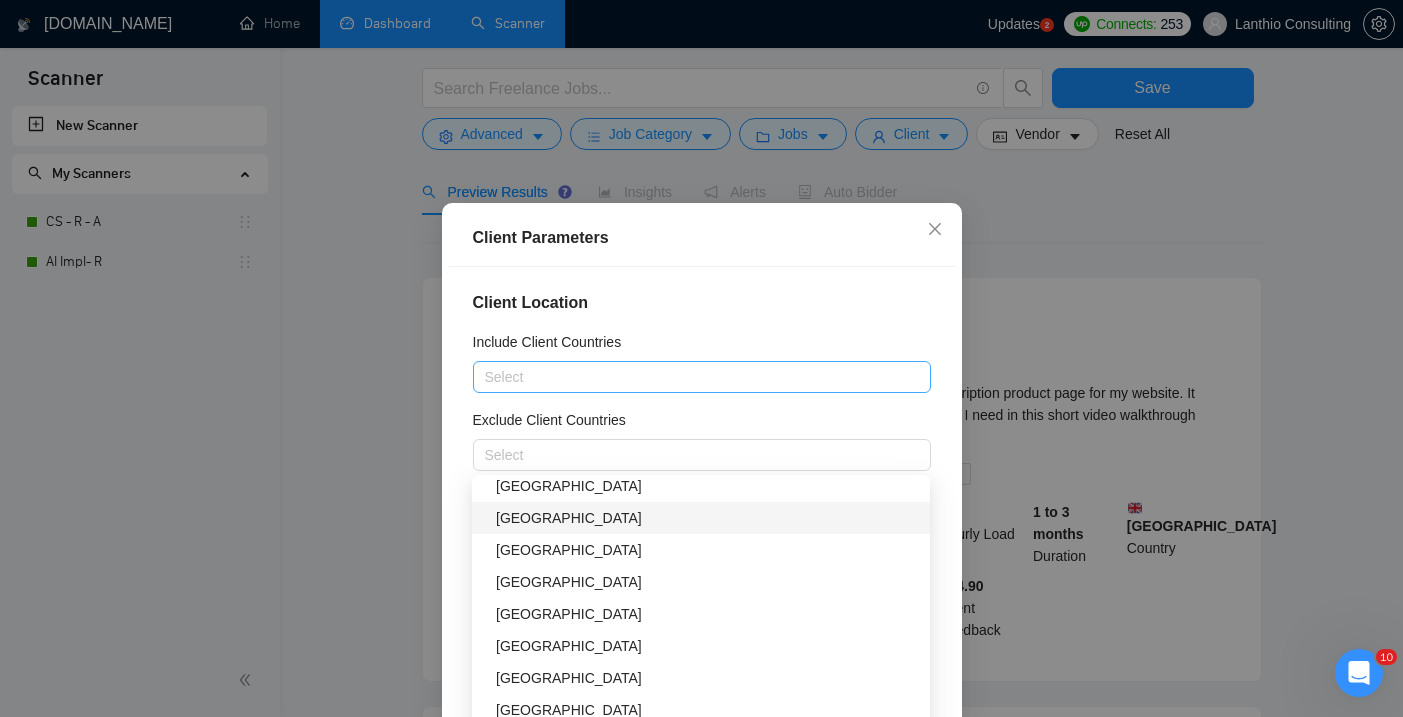 click on "Exclude Client Countries" at bounding box center [702, 424] 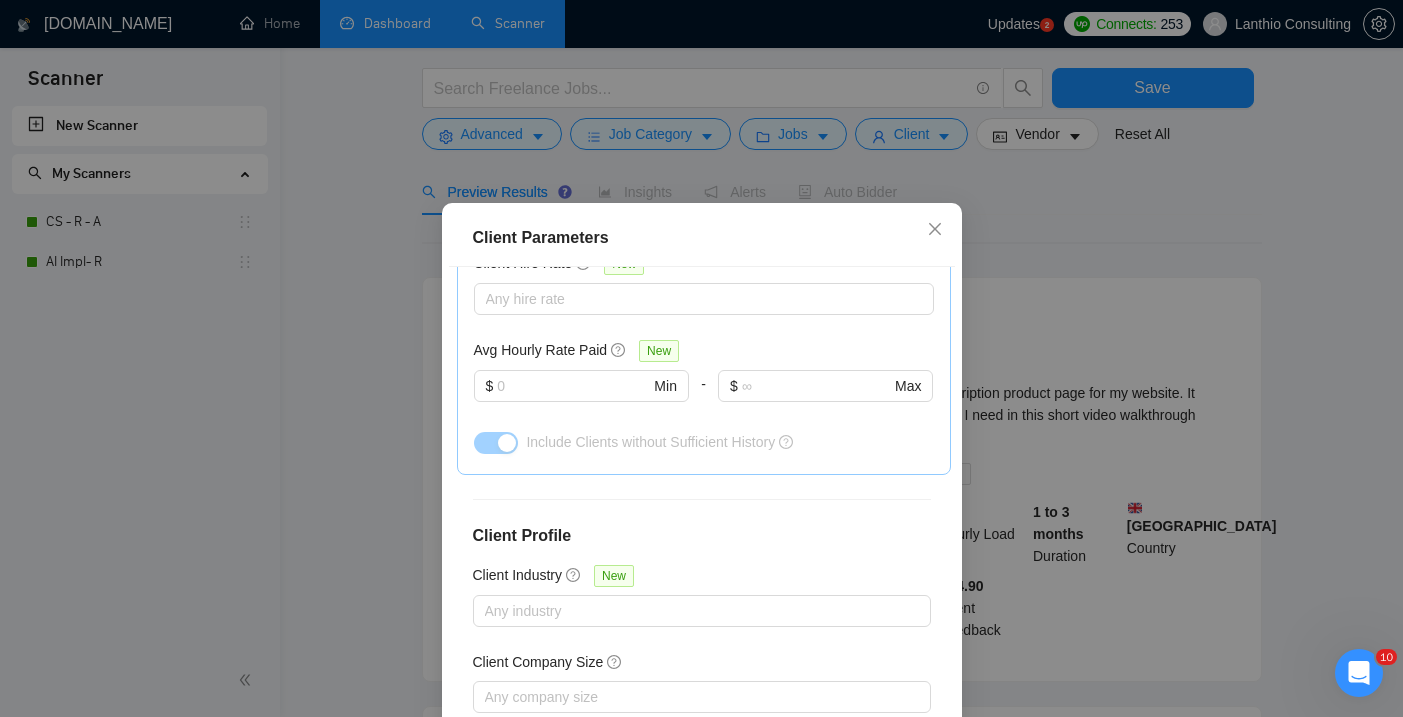 scroll, scrollTop: 744, scrollLeft: 0, axis: vertical 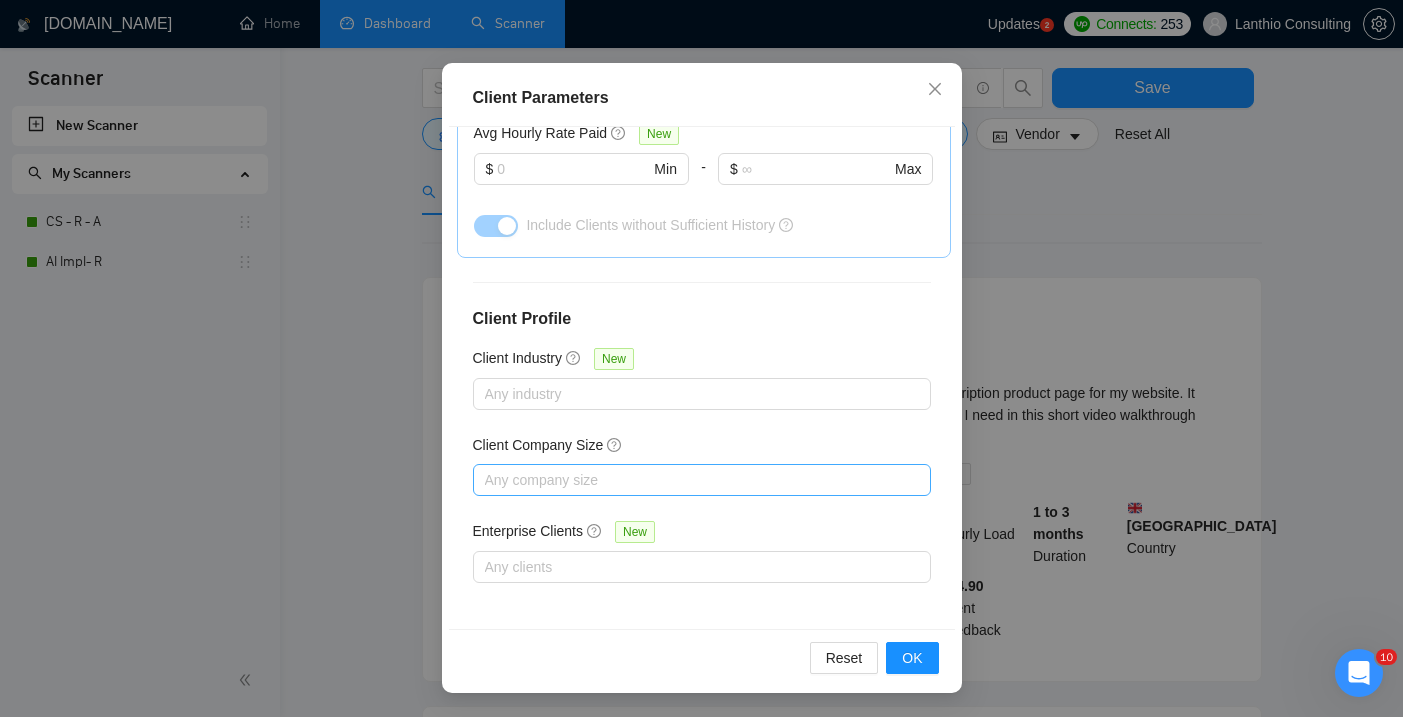 click at bounding box center (692, 480) 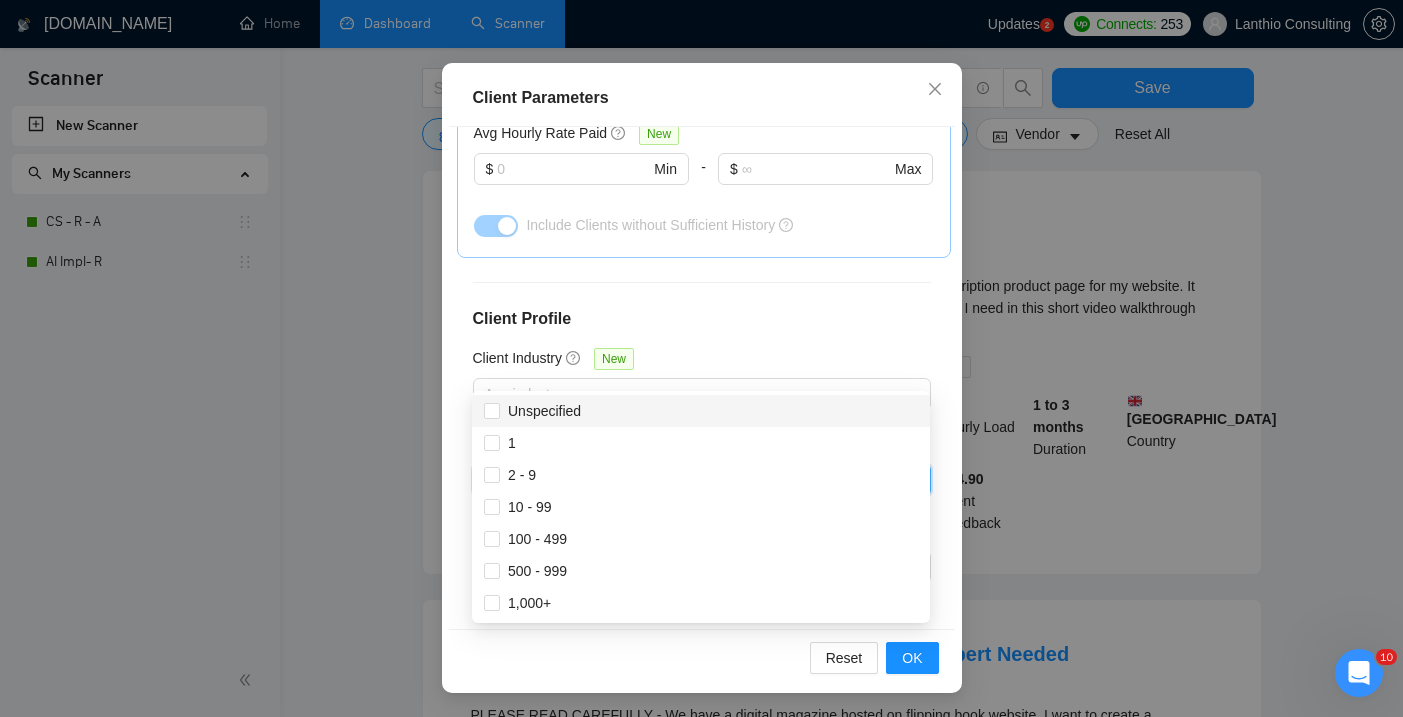 scroll, scrollTop: 194, scrollLeft: 0, axis: vertical 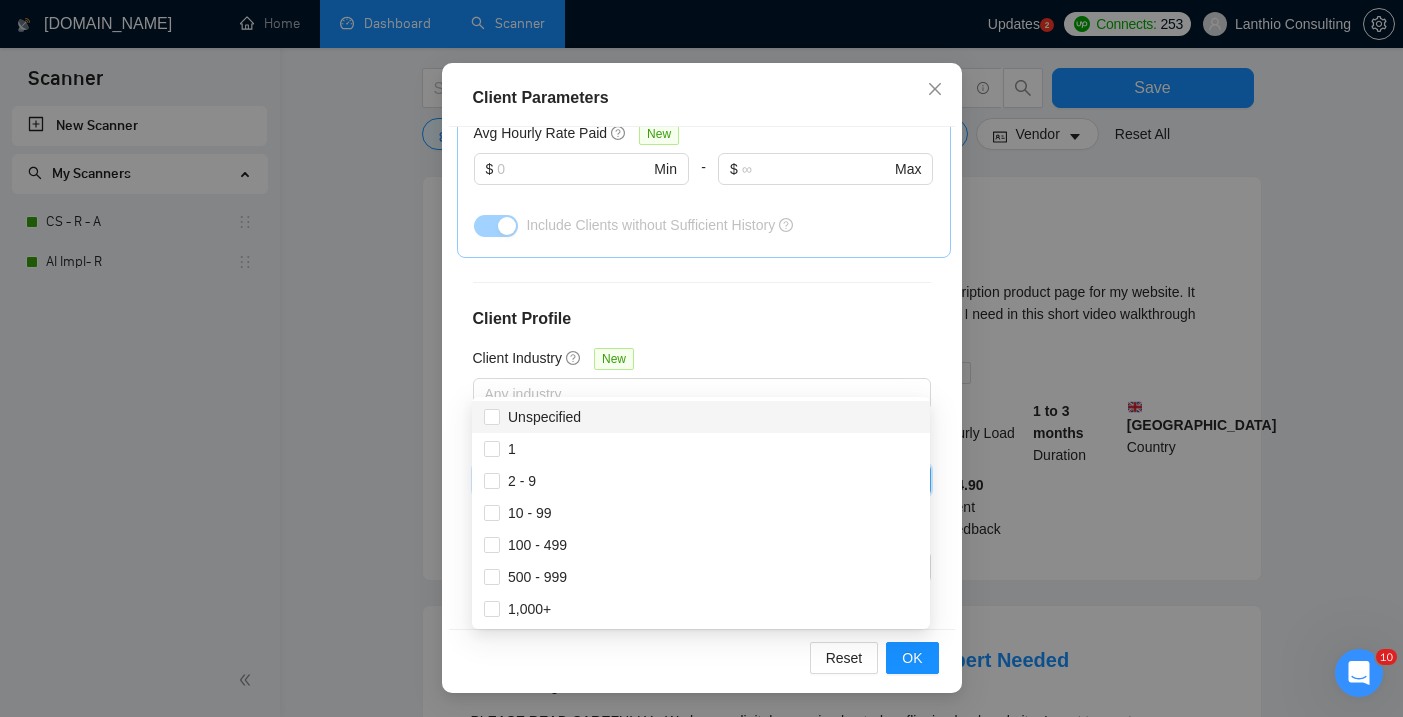 click on "Client Location Include Client Countries   Select Exclude Client Countries   Select Client Rating Client Min Average Feedback Include clients with no feedback Client Payment Details Payment Verified Hire Rate Stats   Client Total Spent $ Min - $ Max Client Hire Rate New   Any hire rate   Avg Hourly Rate Paid New $ Min - $ Max Include Clients without Sufficient History Client Profile Client Industry New   Any industry Client Company Size   Any company size Enterprise Clients New   Any clients" at bounding box center [702, 378] 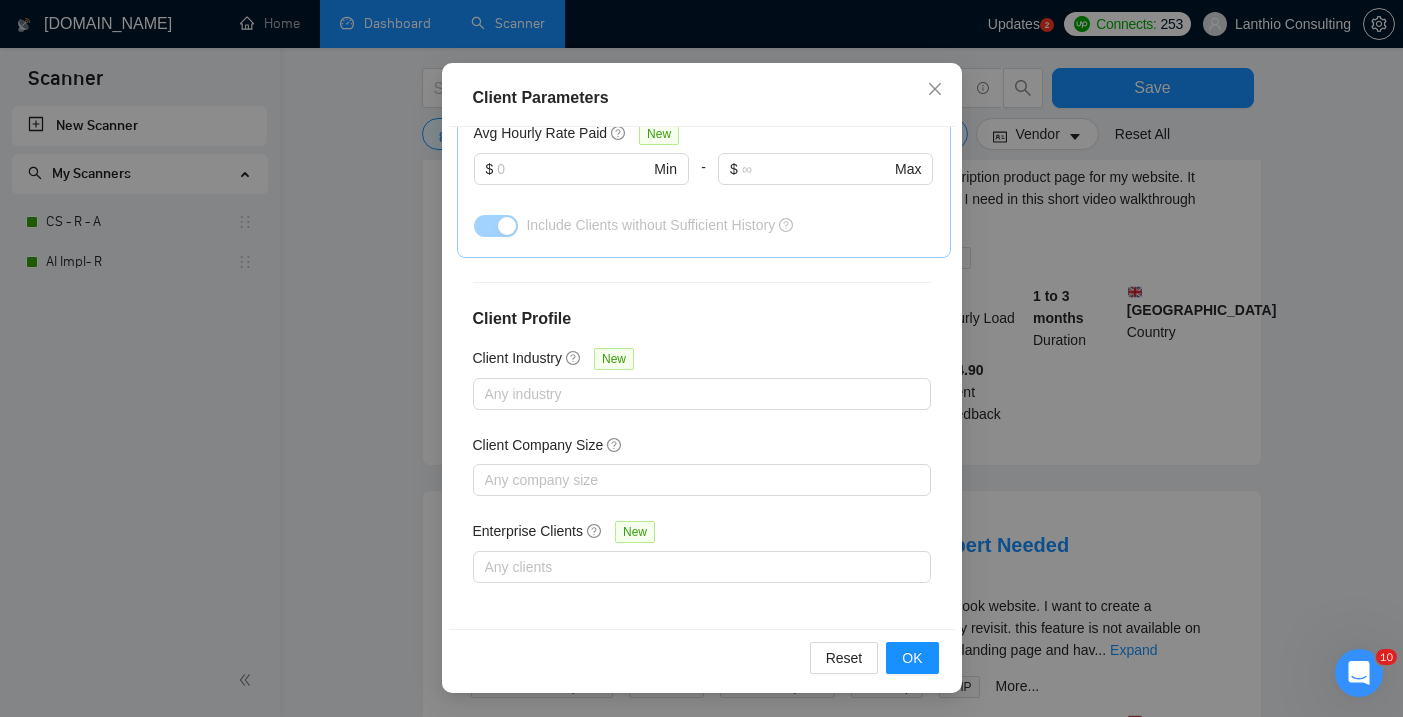 scroll, scrollTop: 316, scrollLeft: 0, axis: vertical 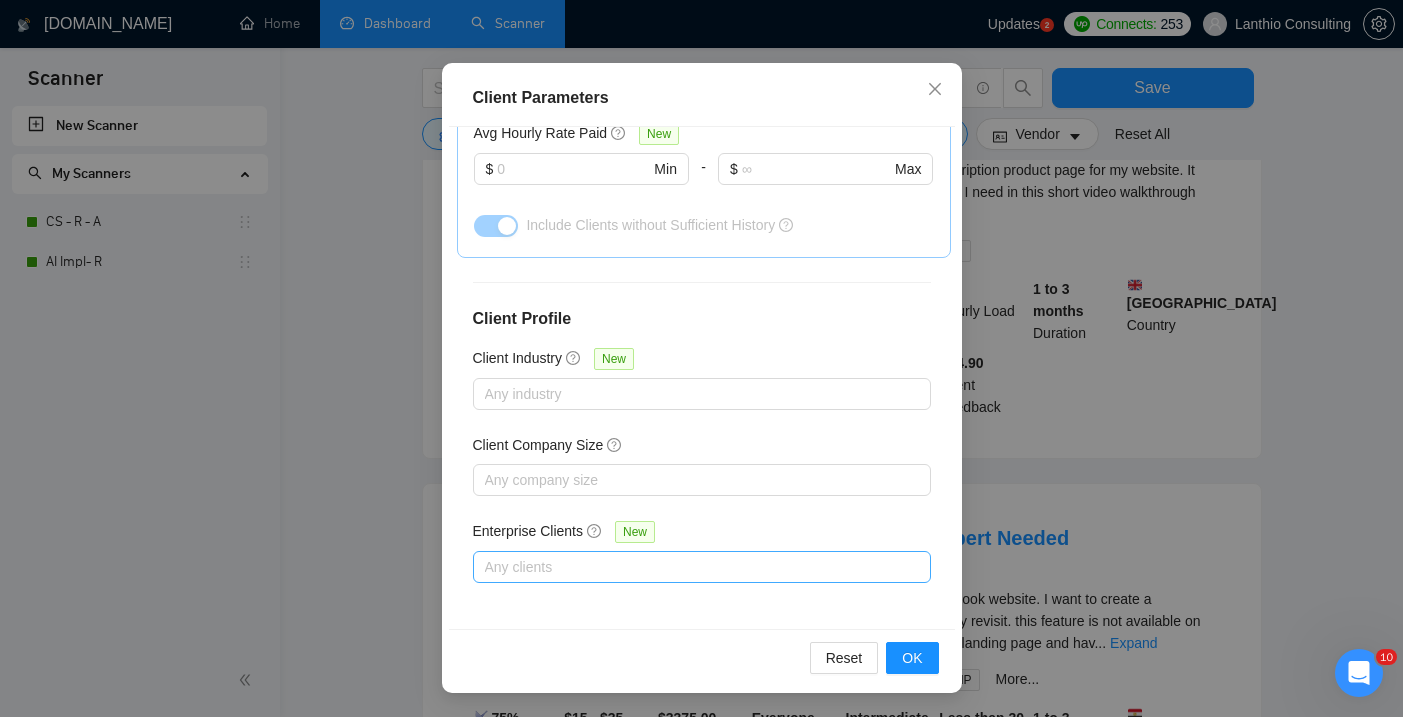 click at bounding box center [692, 567] 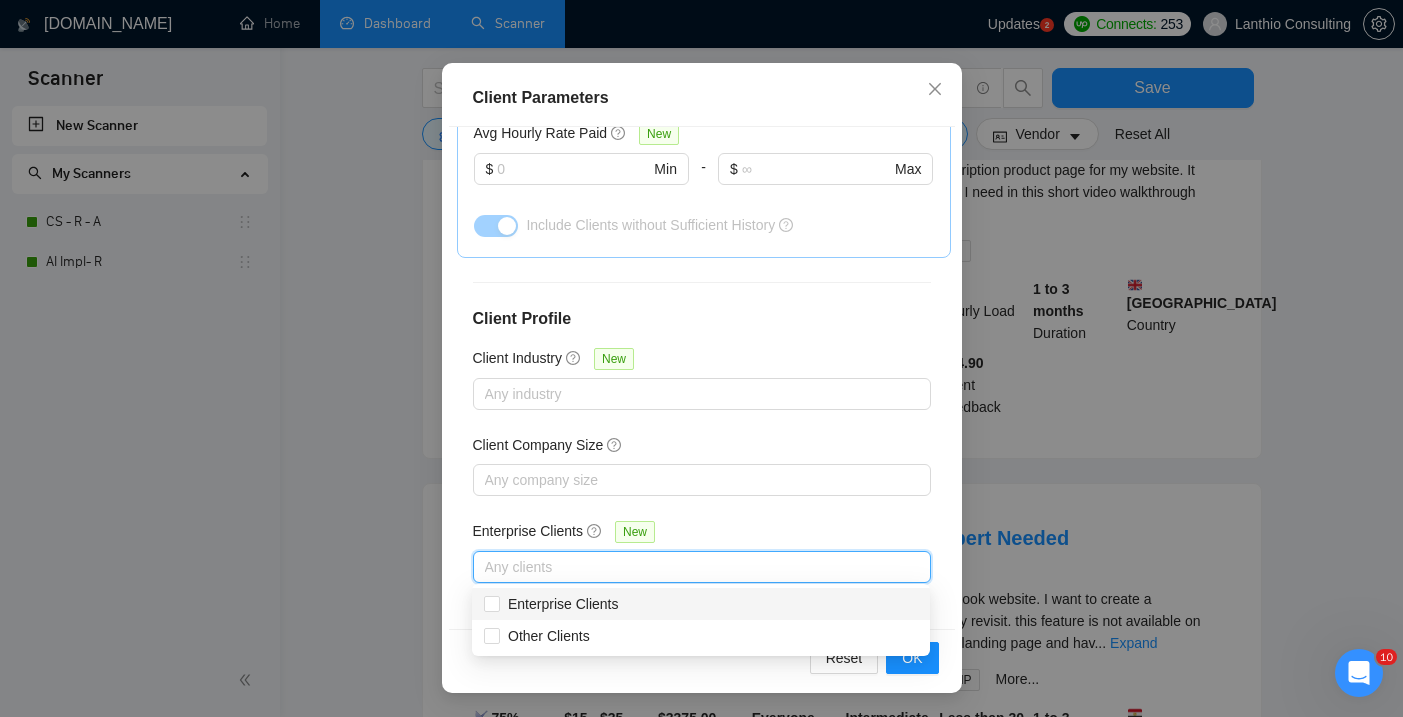 click on "Client Location Include Client Countries   Select Exclude Client Countries   Select Client Rating Client Min Average Feedback Include clients with no feedback Client Payment Details Payment Verified Hire Rate Stats   Client Total Spent $ Min - $ Max Client Hire Rate New   Any hire rate   Avg Hourly Rate Paid New $ Min - $ Max Include Clients without Sufficient History Client Profile Client Industry New   Any industry Client Company Size   Any company size Enterprise Clients New   Any clients" at bounding box center (702, 378) 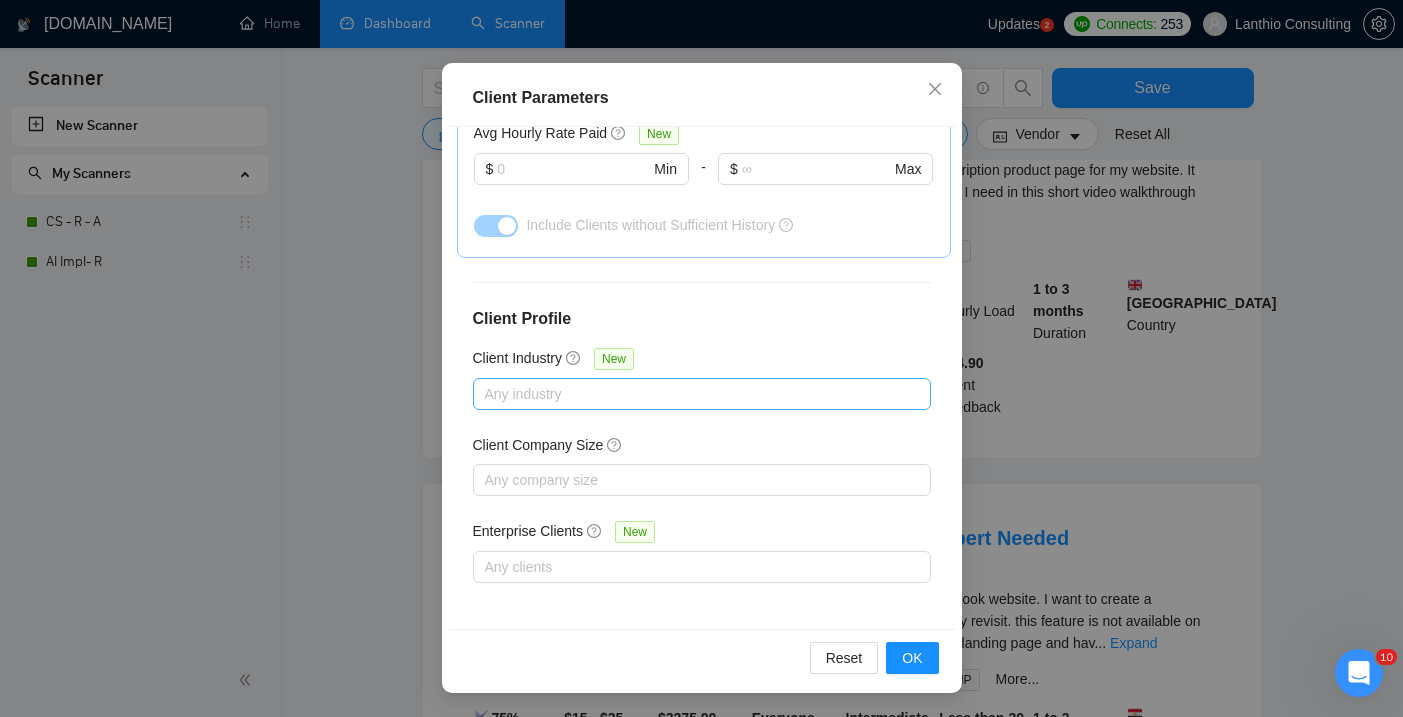 click at bounding box center (692, 394) 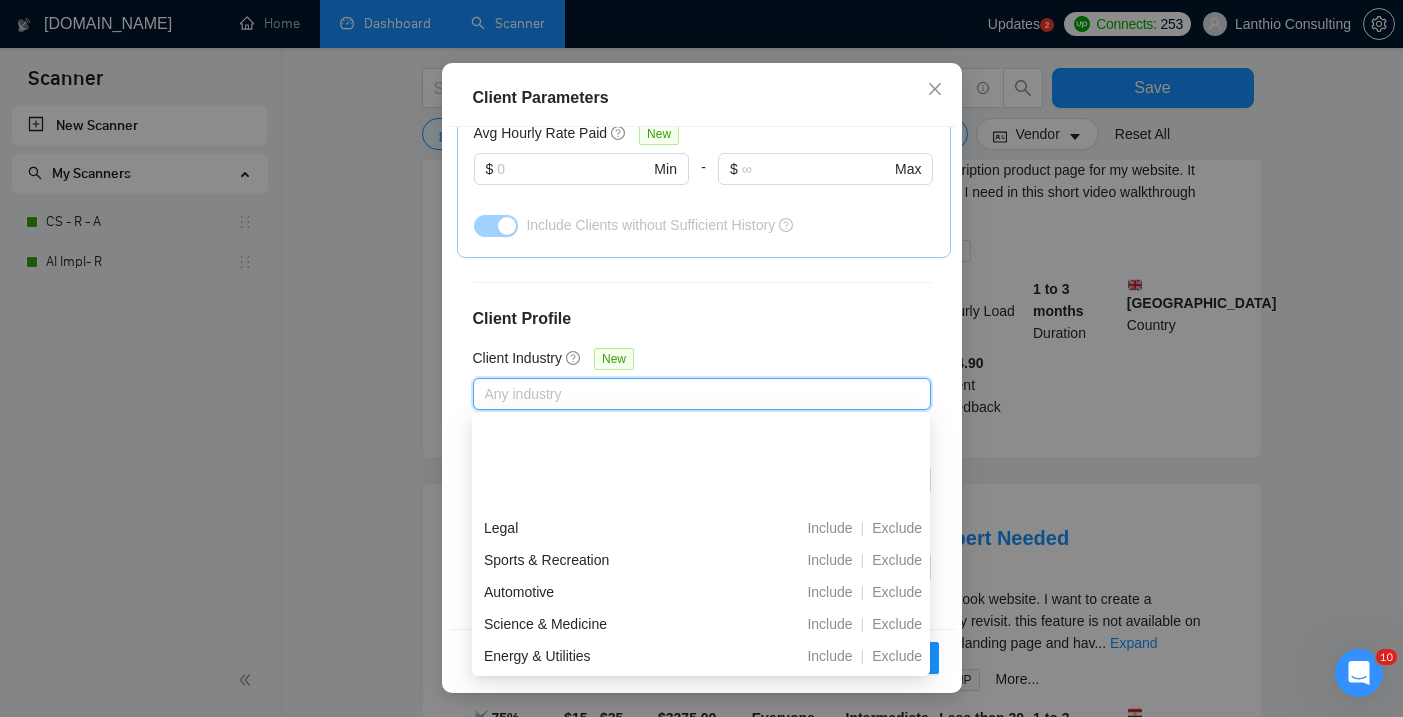 scroll, scrollTop: 704, scrollLeft: 0, axis: vertical 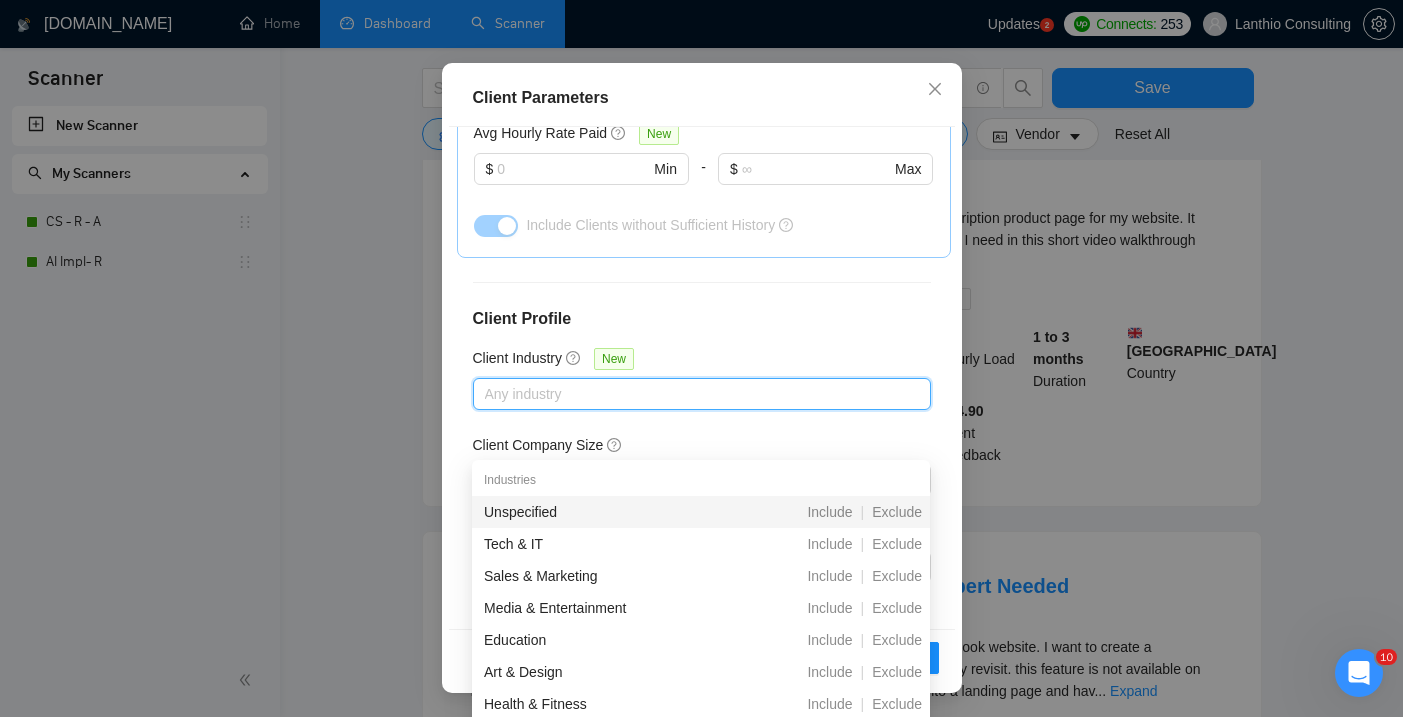 click on "Client Location Include Client Countries   Select Exclude Client Countries   Select Client Rating Client Min Average Feedback Include clients with no feedback Client Payment Details Payment Verified Hire Rate Stats   Client Total Spent $ Min - $ Max Client Hire Rate New   Any hire rate   Avg Hourly Rate Paid New $ Min - $ Max Include Clients without Sufficient History Client Profile Client Industry New   Any industry Client Company Size   Any company size Enterprise Clients New   Any clients" at bounding box center [702, 378] 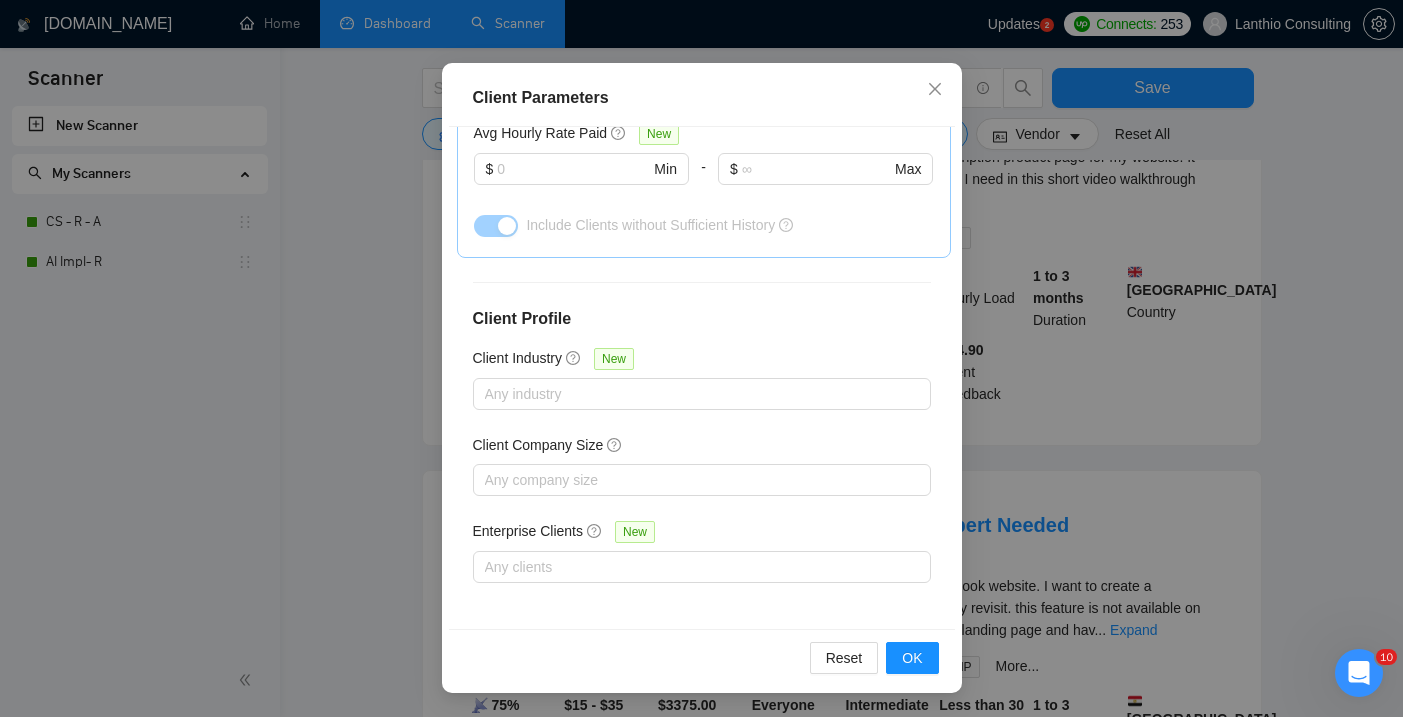 scroll, scrollTop: 286, scrollLeft: 0, axis: vertical 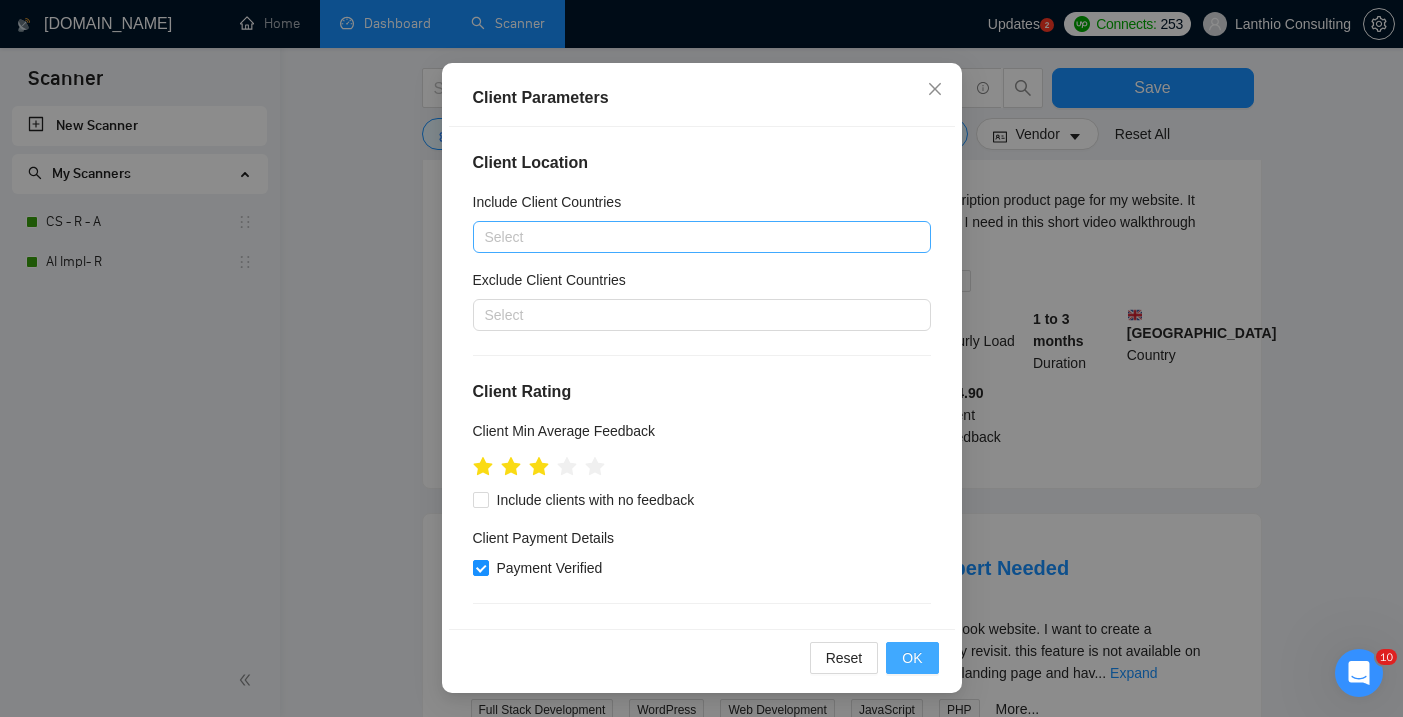 click on "OK" at bounding box center (912, 658) 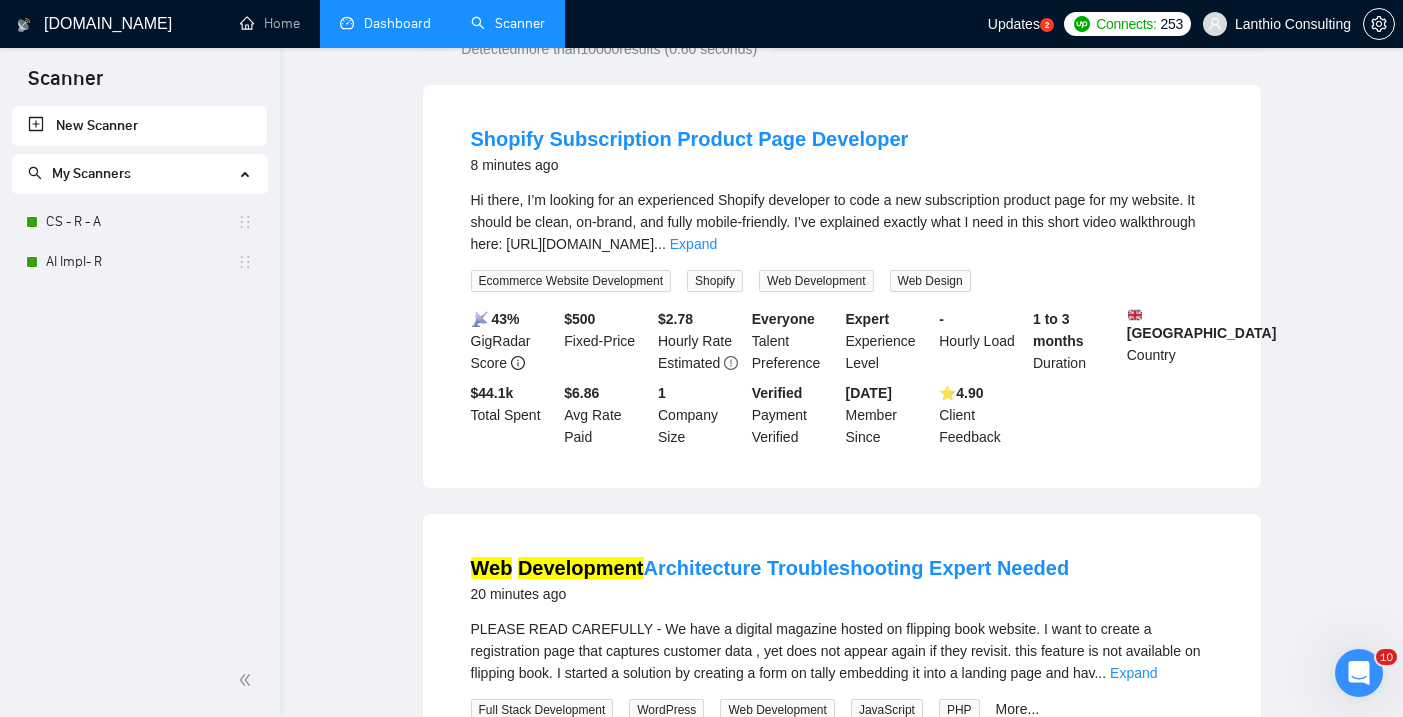 scroll, scrollTop: 0, scrollLeft: 0, axis: both 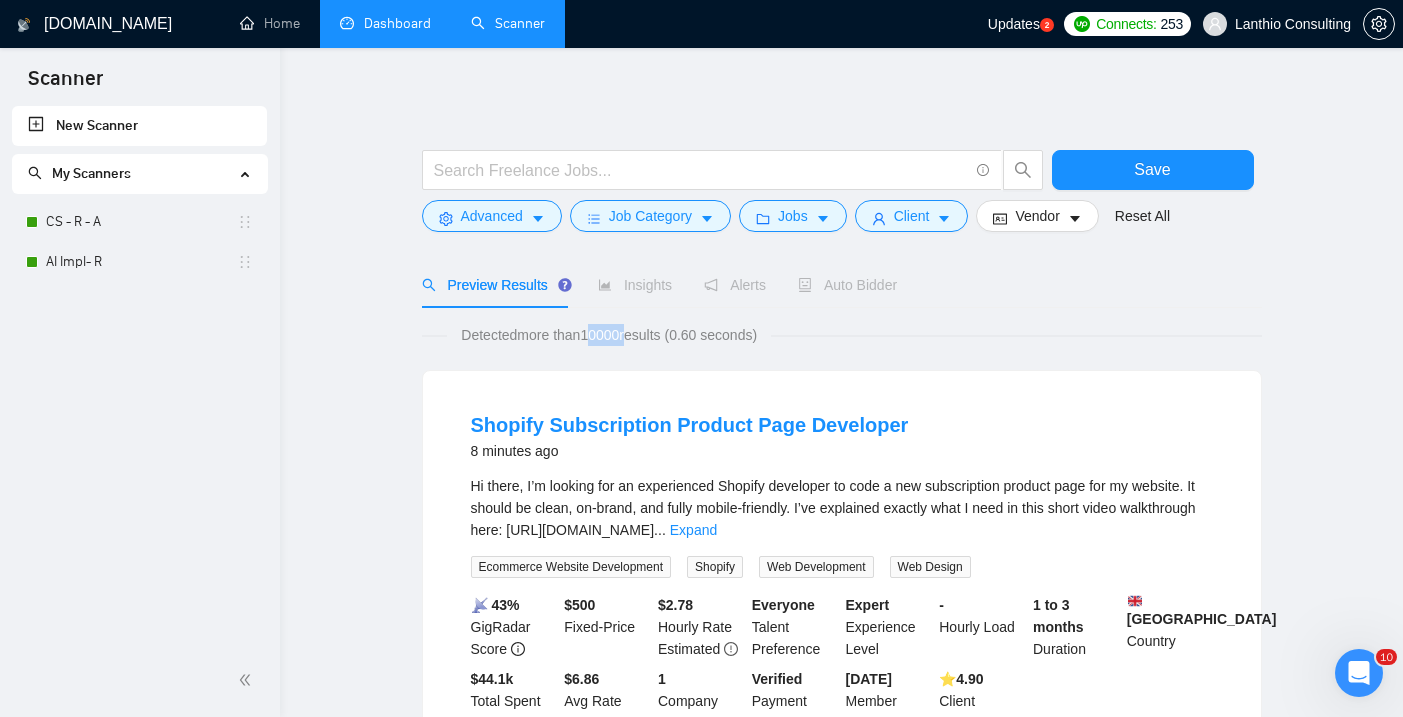 drag, startPoint x: 594, startPoint y: 335, endPoint x: 641, endPoint y: 335, distance: 47 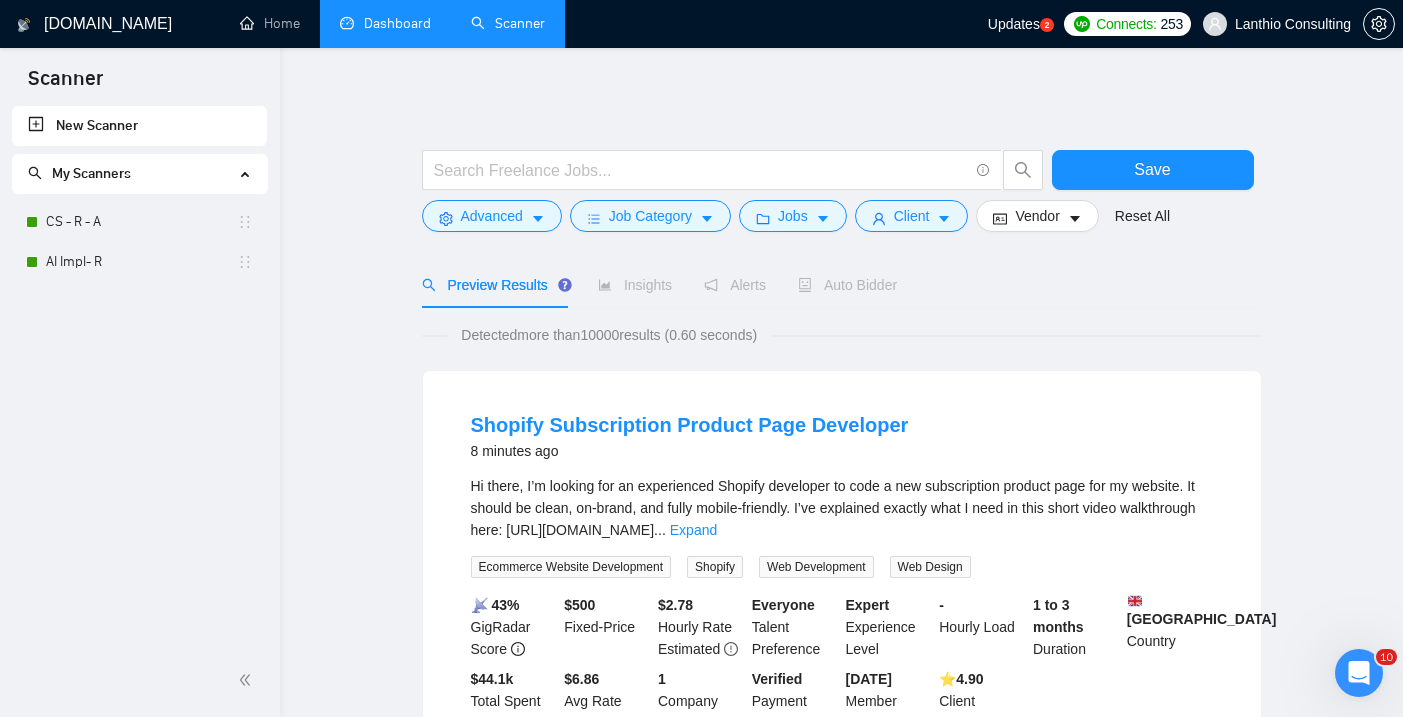 click on "Detected  more than   10000  results   (0.60 seconds) Shopify Subscription Product Page Developer 8 minutes ago Hi there,
I’m looking for an experienced Shopify developer to code a new subscription product page for my website. It should be clean, on-brand, and fully mobile-friendly. I’ve explained exactly what I need in this short video walkthrough here:
https://app.usebubbles.com/jPc3wvmCSW1E92zpr4ZDwb/upwork-product-pag ... Expand Ecommerce Website Development Shopify Web Development Web Design 📡   43% GigRadar Score   $ 500 Fixed-Price $ 2.78 Hourly Rate Estimated Everyone Talent Preference Expert Experience Level - Hourly Load 1 to 3 months Duration   United Kingdom Country $ 44.1k Total Spent $6.86 Avg Rate Paid 1 Company Size Verified Payment Verified Mar, 2018 Member Since ⭐️  4.90 Client Feedback Web   Development  Architecture Troubleshooting Expert Needed 20 minutes ago ... Expand Full Stack Development WordPress Web Development JavaScript PHP More... 📡   75% GigRadar Score   Hourly" at bounding box center (842, 1459) 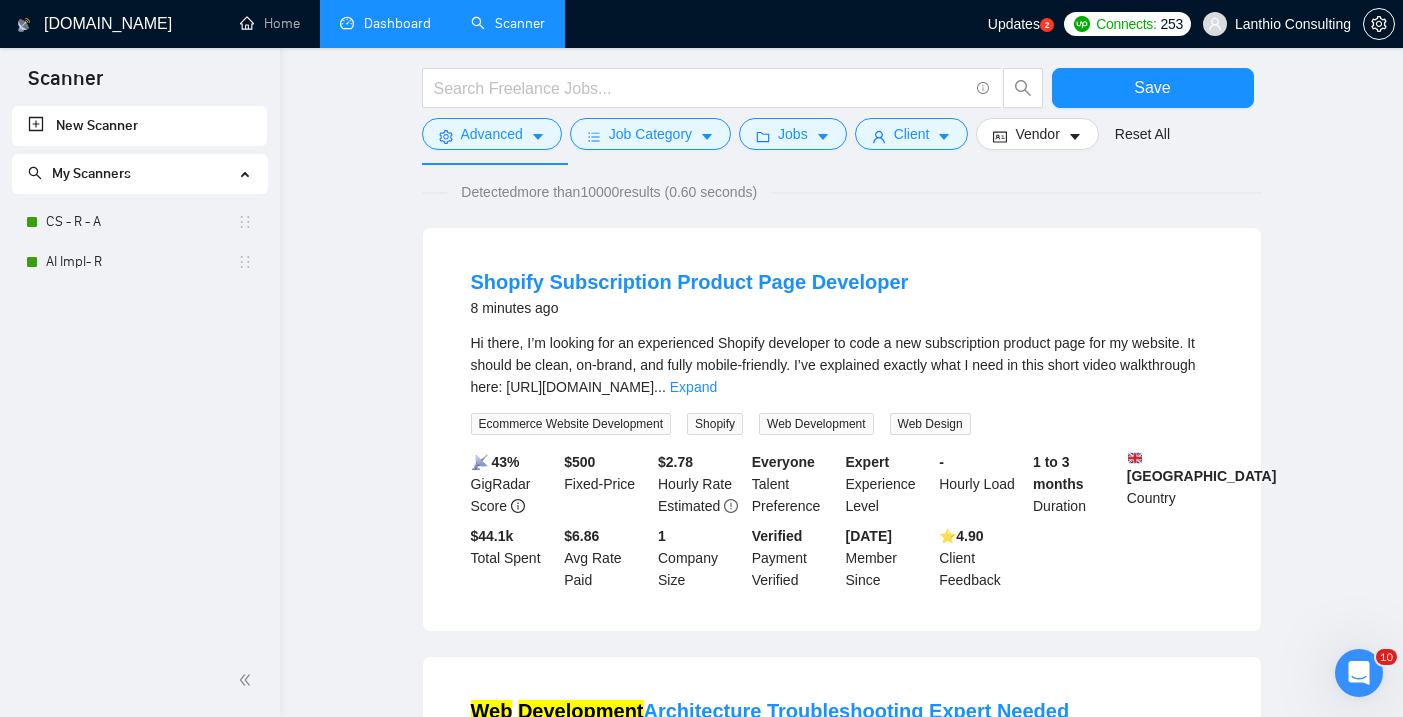 scroll, scrollTop: 142, scrollLeft: 0, axis: vertical 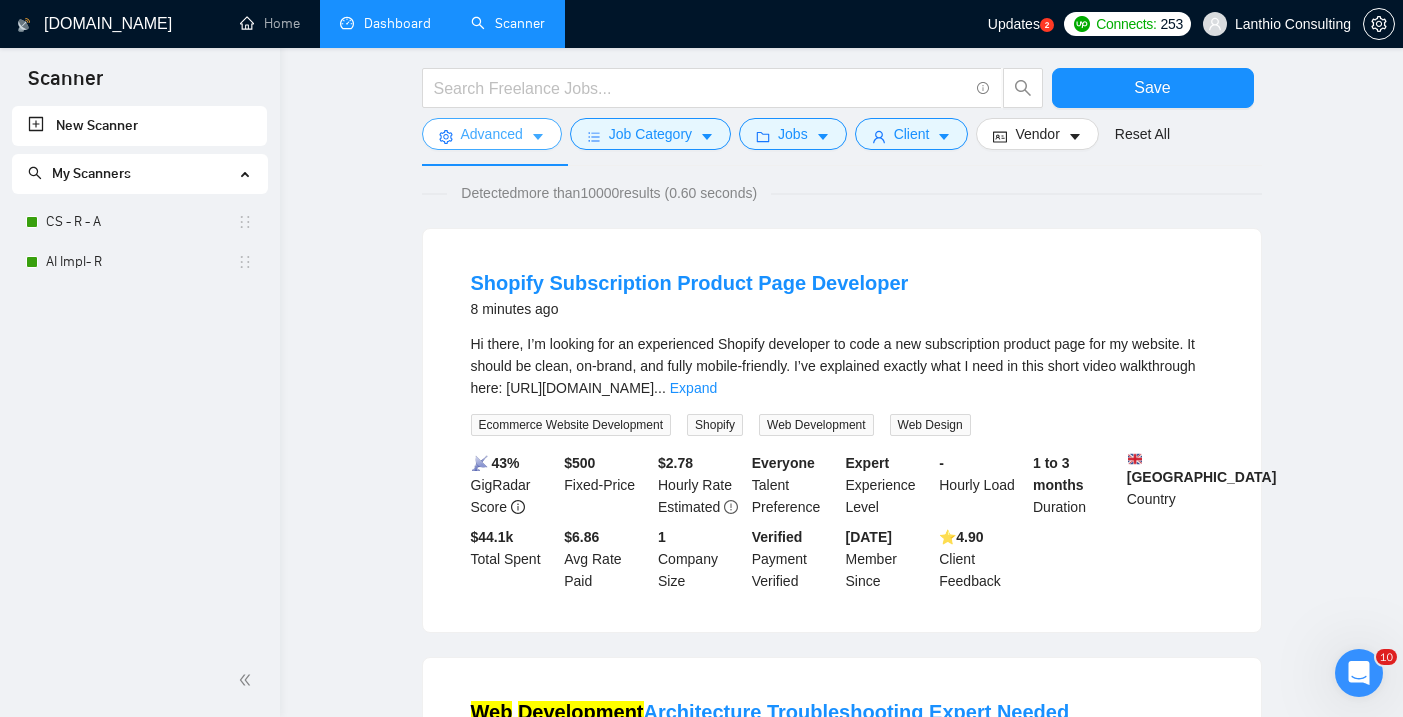 click on "Advanced" at bounding box center (492, 134) 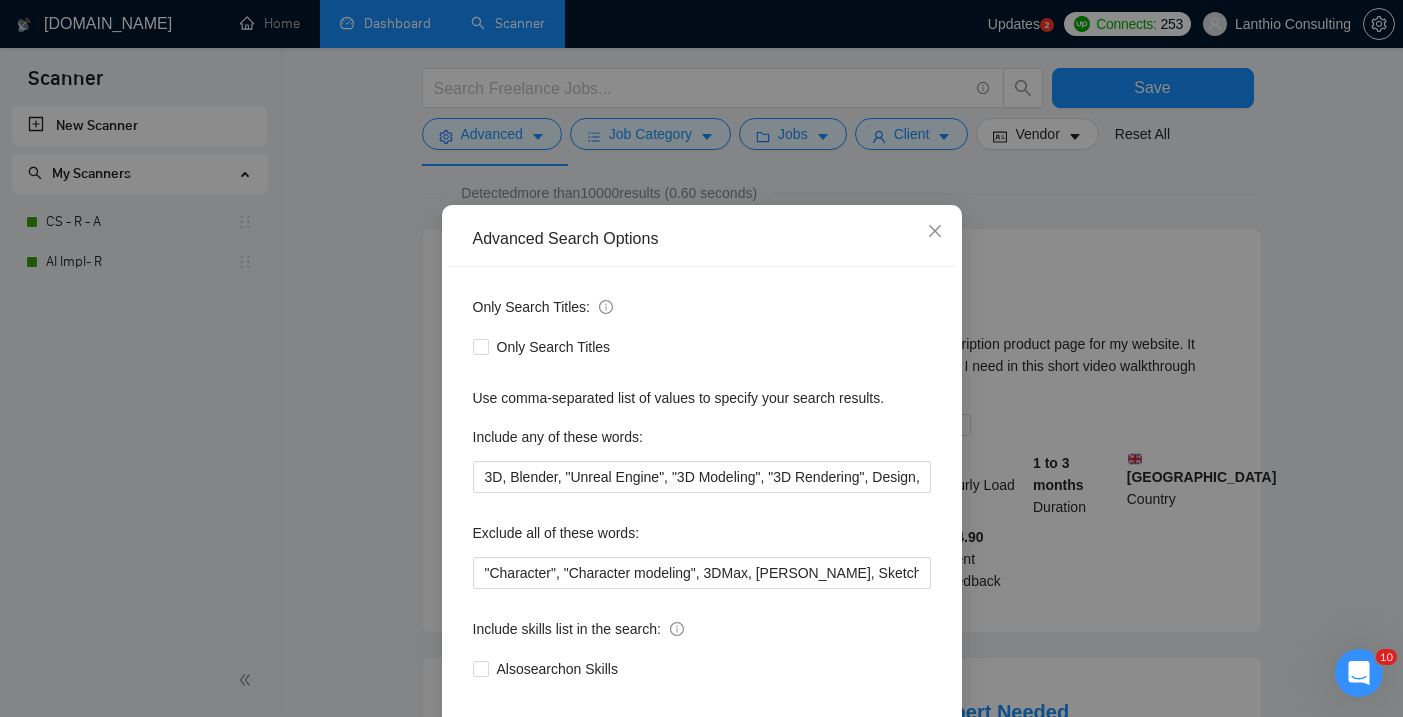 scroll, scrollTop: 115, scrollLeft: 0, axis: vertical 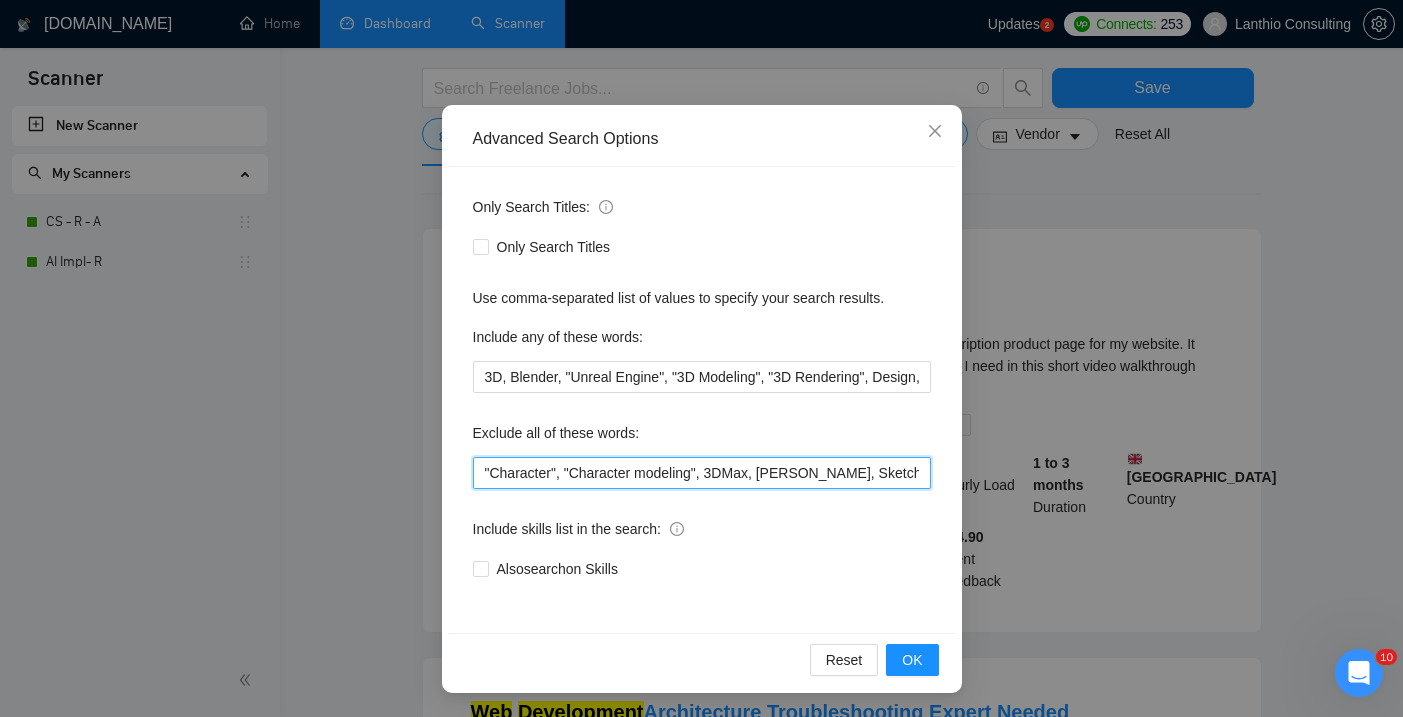 click on ""Character", "Character modeling", 3DMax, Backend, Sketchup" at bounding box center [702, 473] 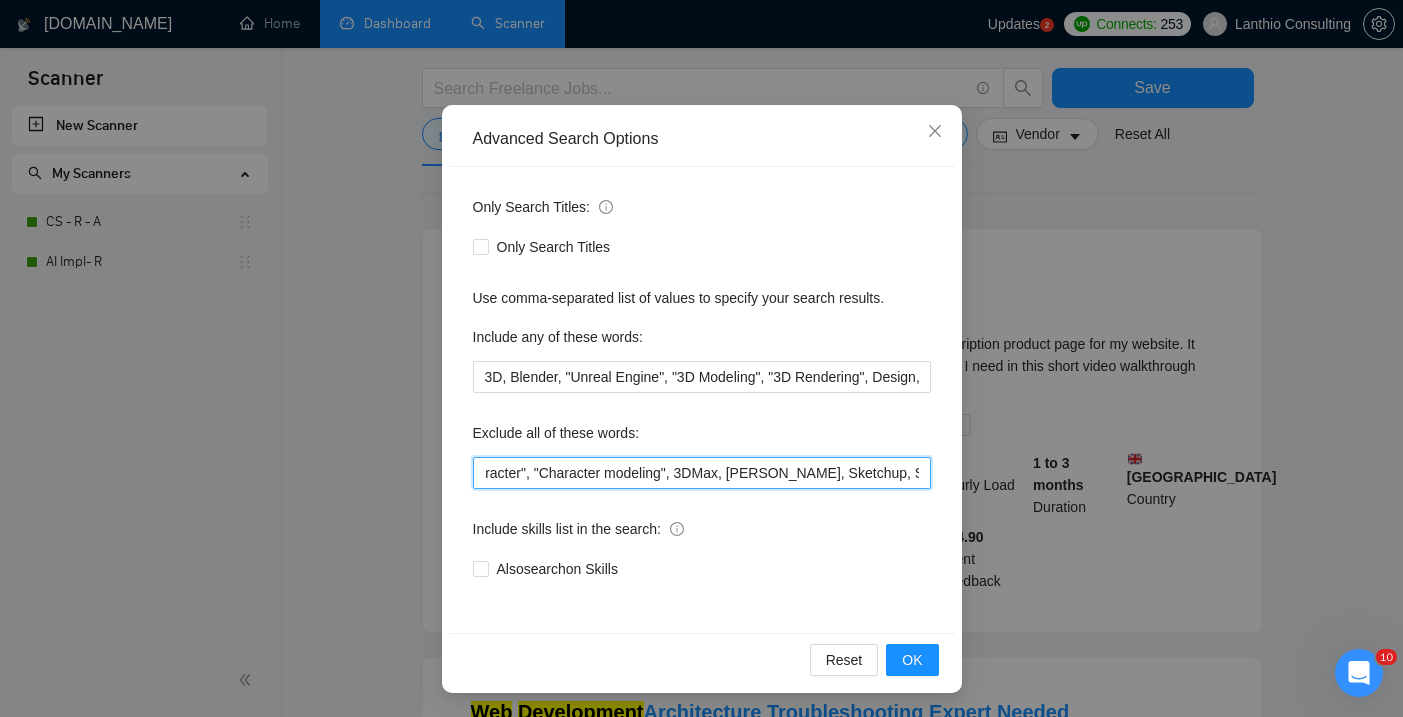 scroll, scrollTop: 0, scrollLeft: 33, axis: horizontal 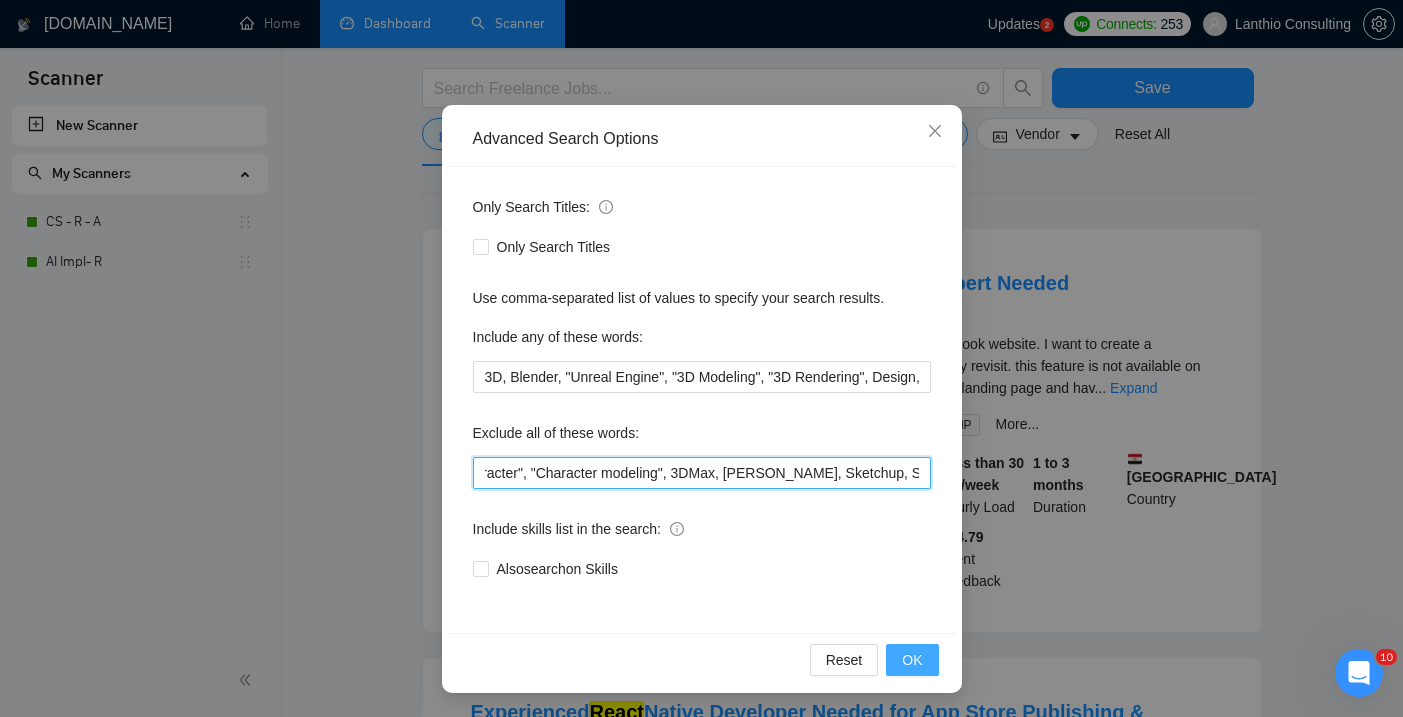 type on ""Character", "Character modeling", 3DMax, Backend, Sketchup, Shopify," 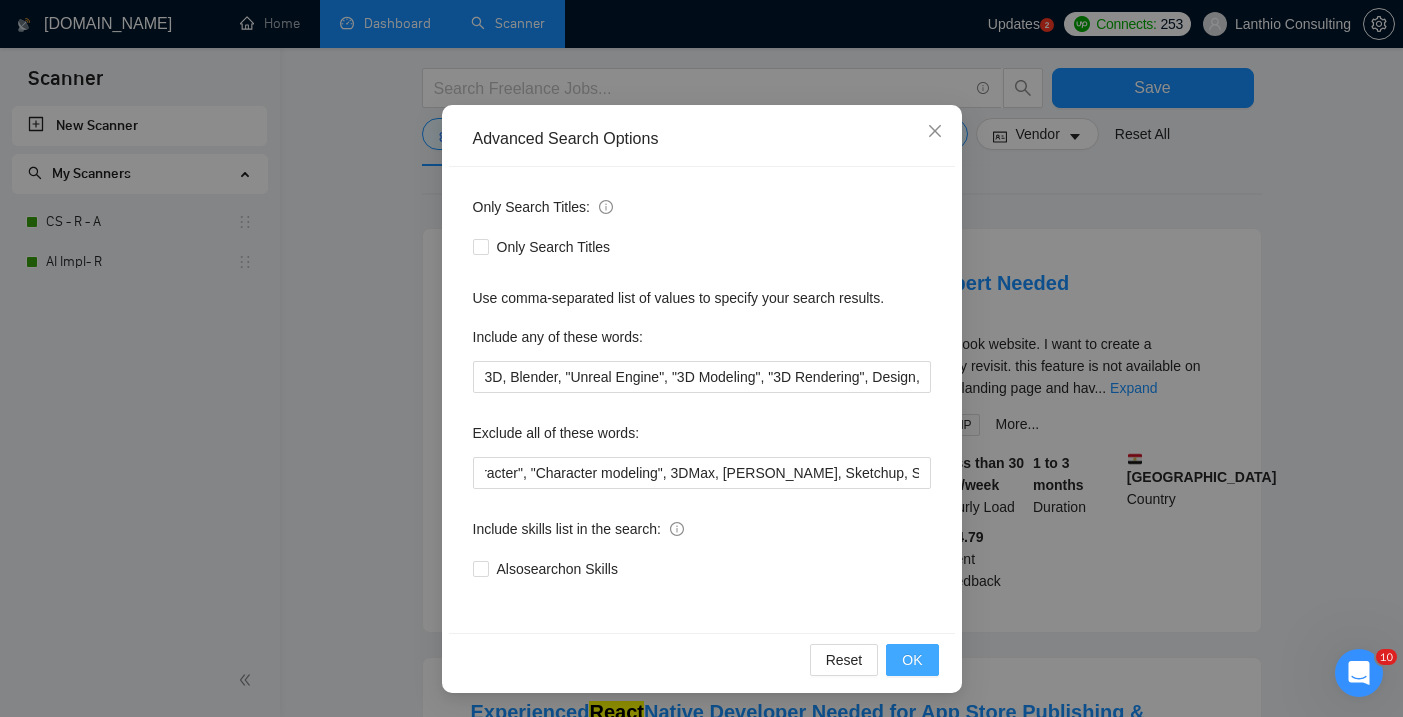 scroll, scrollTop: 0, scrollLeft: 0, axis: both 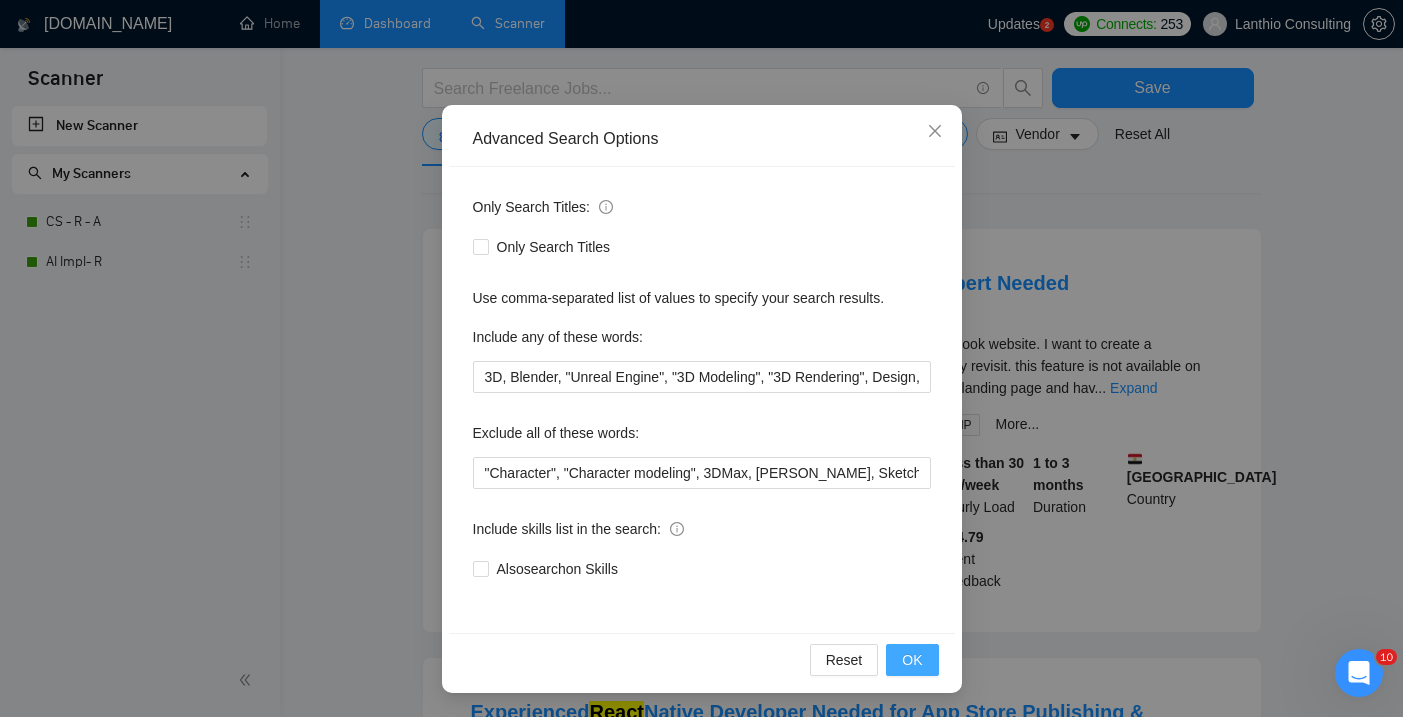 click on "OK" at bounding box center (912, 660) 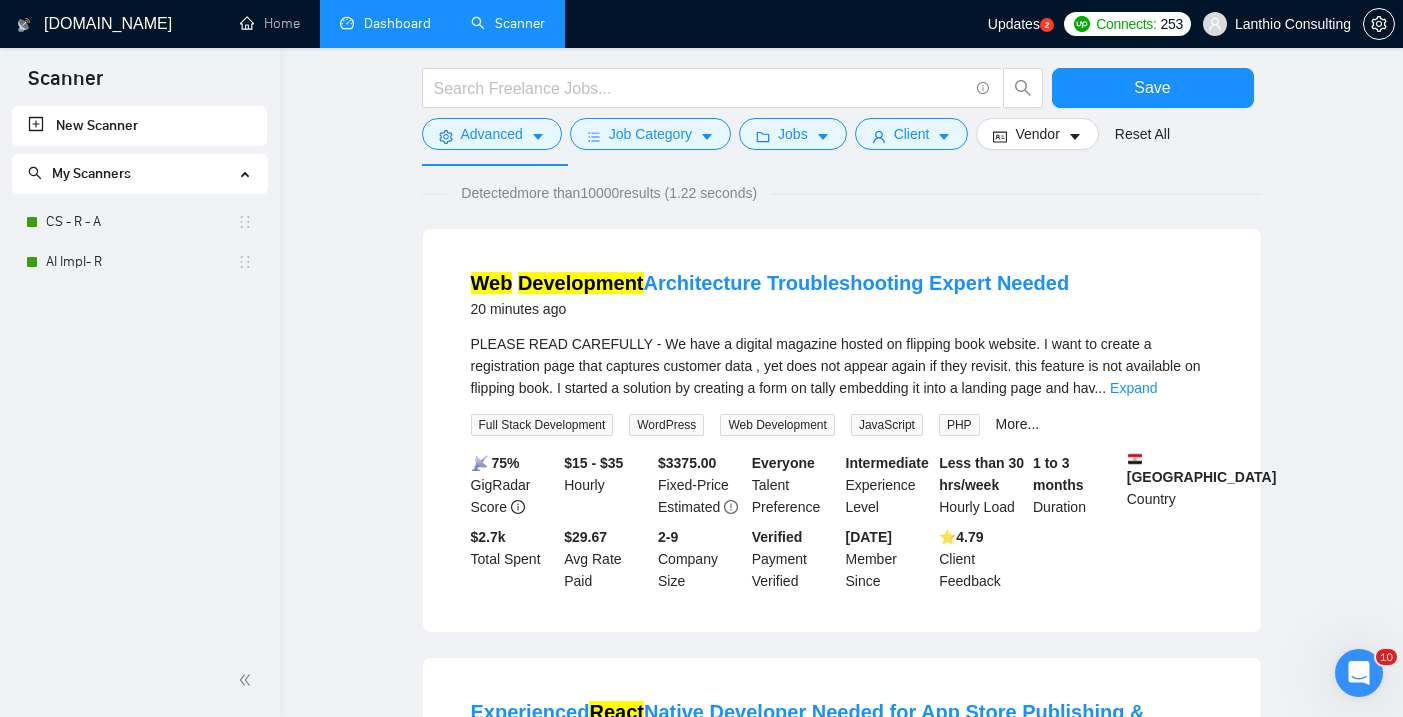scroll, scrollTop: 15, scrollLeft: 0, axis: vertical 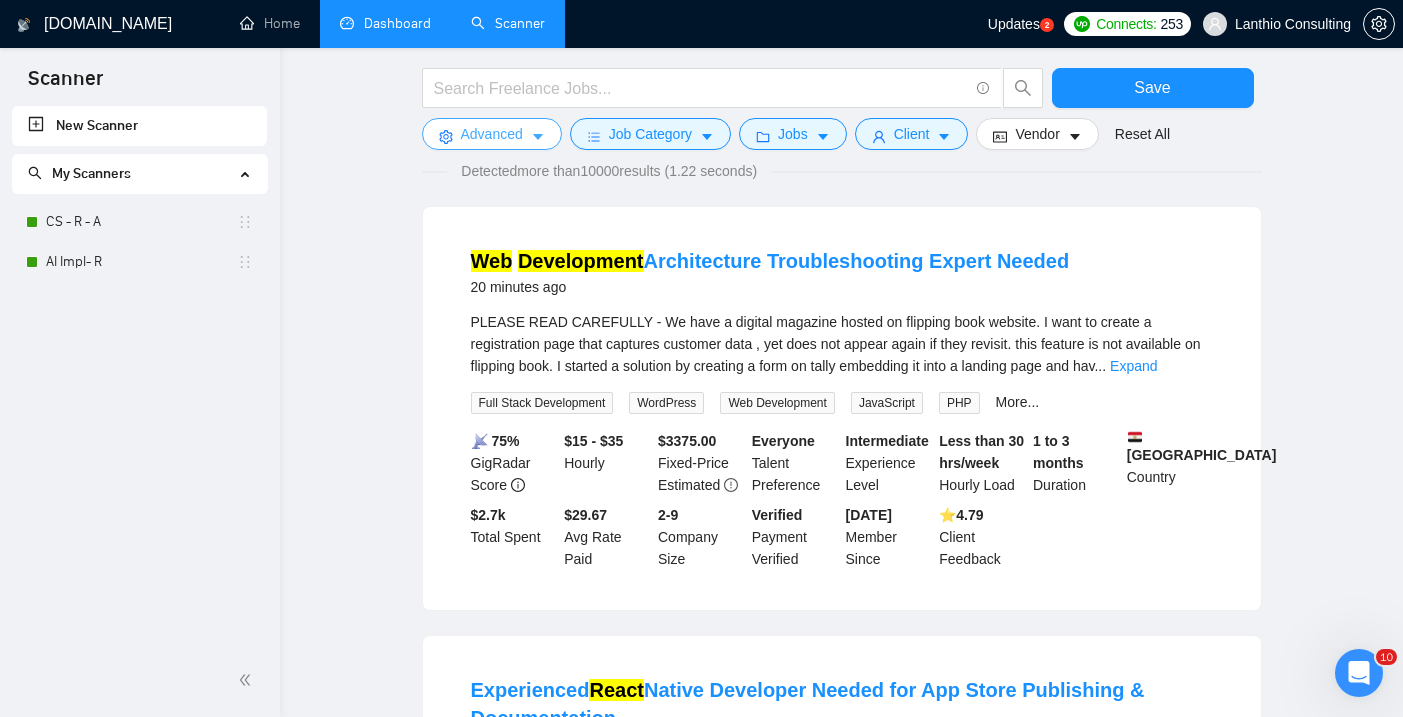click on "Advanced" at bounding box center [492, 134] 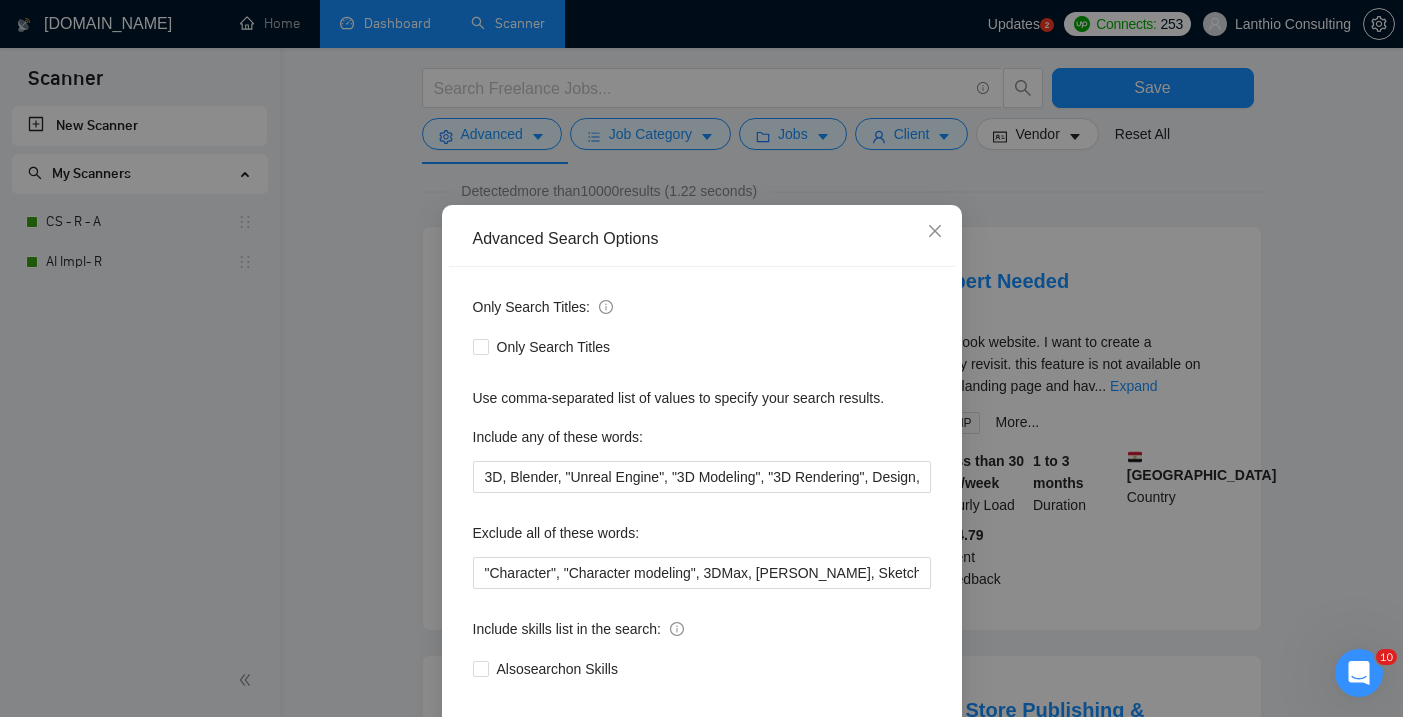 scroll, scrollTop: 142, scrollLeft: 0, axis: vertical 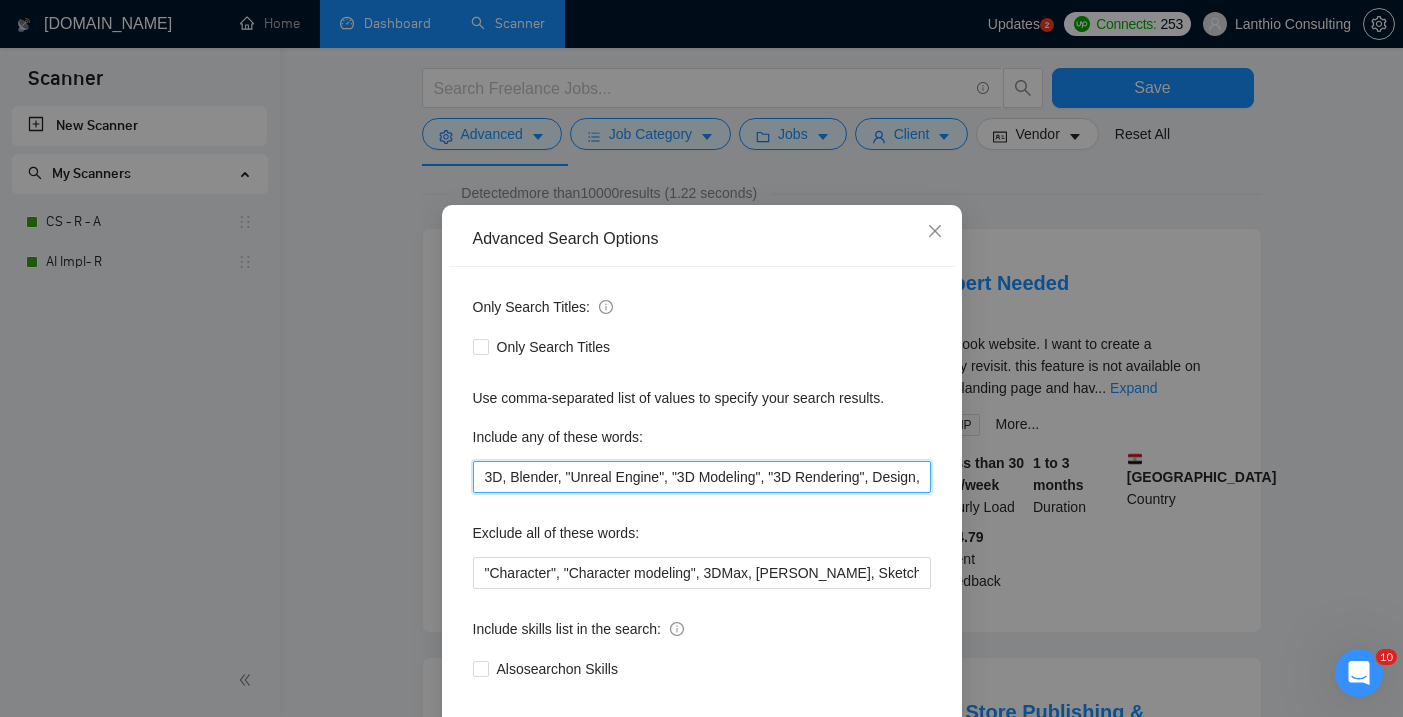 click on "3D, Blender, "Unreal Engine", "3D Modeling", "3D Rendering", Design, "3D Floor Plan", "3D Lighting", "Game Art", "Game Programming", "Web development", React, Three, WebGL" at bounding box center (702, 477) 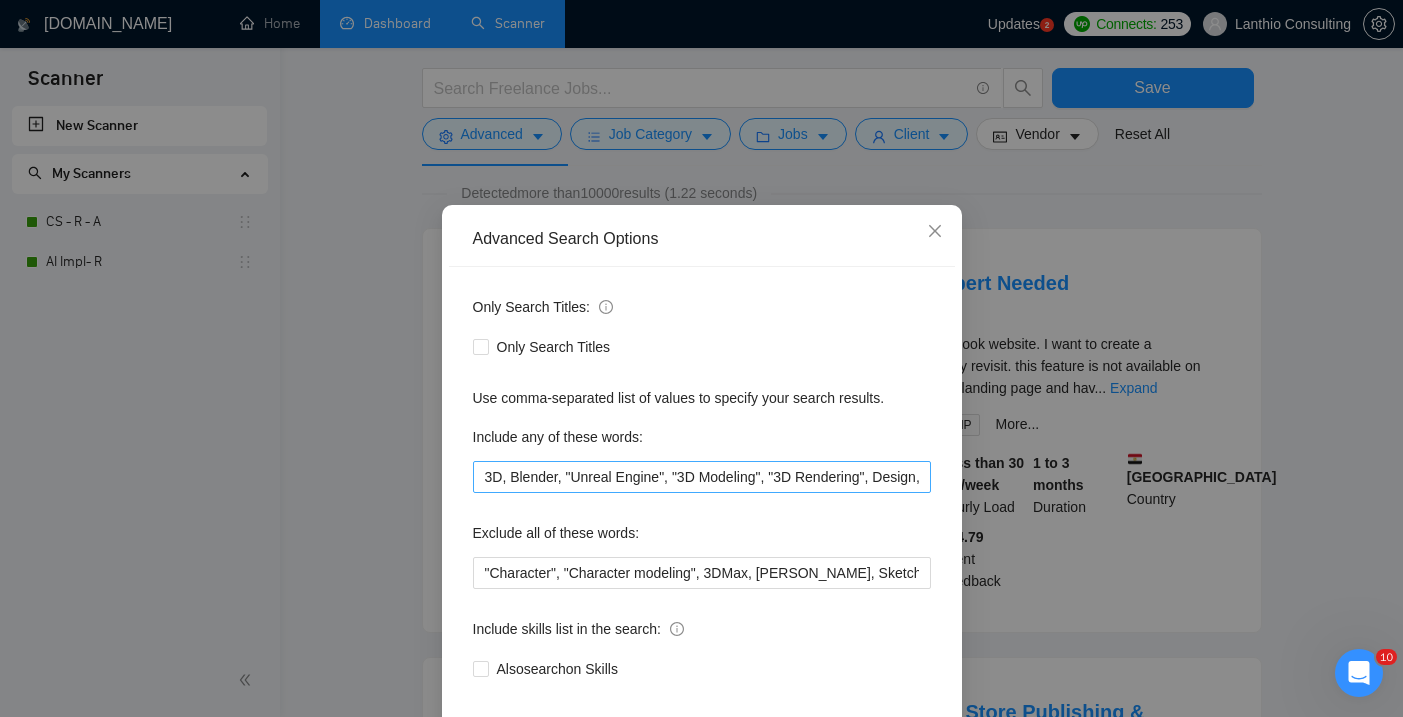 scroll, scrollTop: 1021, scrollLeft: 0, axis: vertical 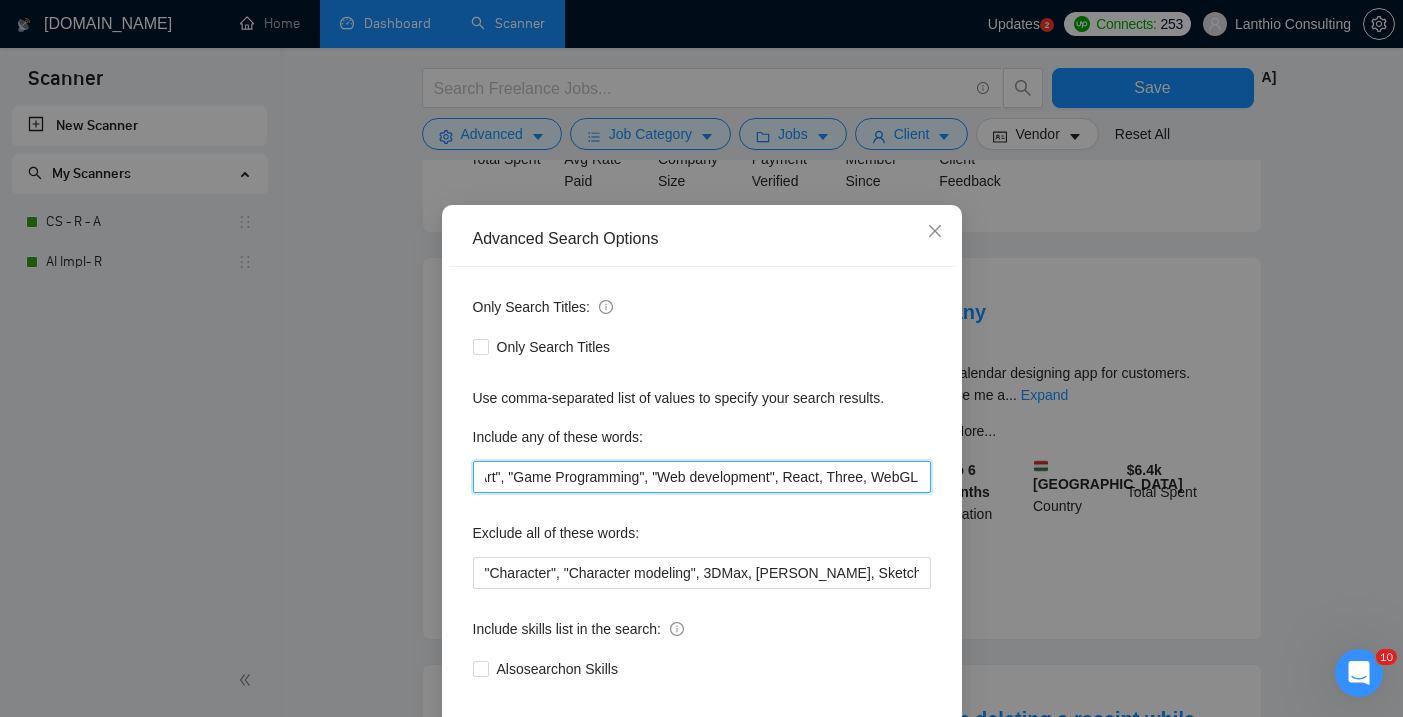 click on "3D, Blender, "Unreal Engine", "3D Modeling", "3D Rendering", Design, "3D Floor Plan", "3D Lighting", "Game Art", "Game Programming", "Web development", React, Three, WebGL" at bounding box center [702, 477] 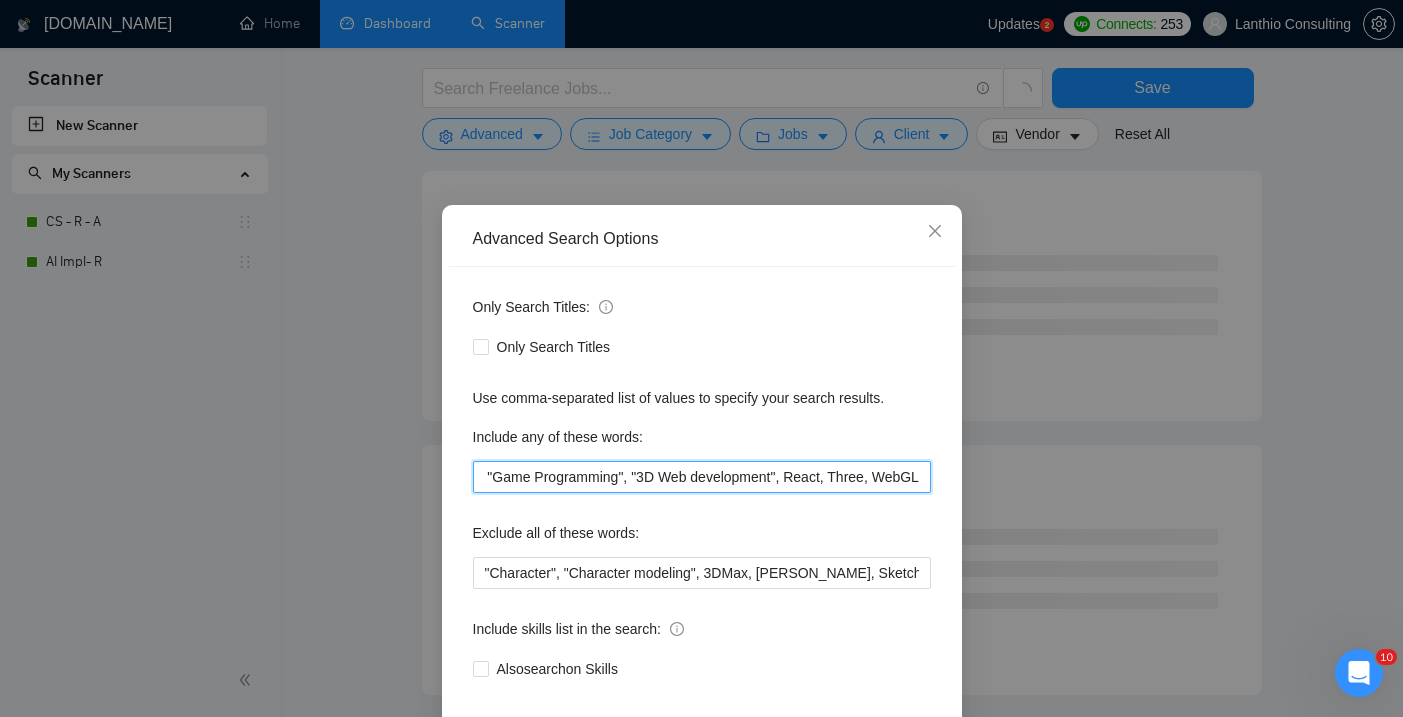 click on "3D, Blender, "Unreal Engine", "3D Modeling", "3D Rendering", Design, "3D Floor Plan", "3D Lighting", "Game Art", "Game Programming", "3D Web development", React, Three, WebGL" at bounding box center (702, 477) 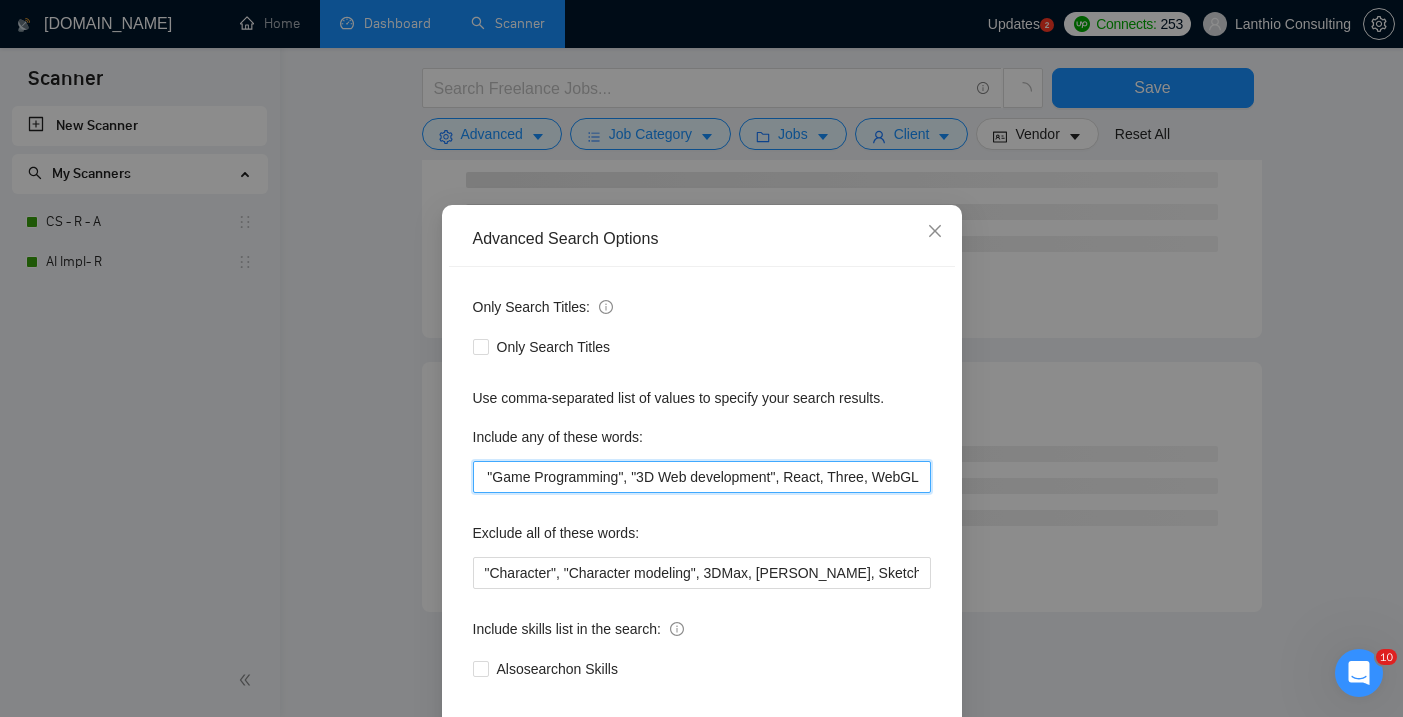 scroll, scrollTop: 1201, scrollLeft: 0, axis: vertical 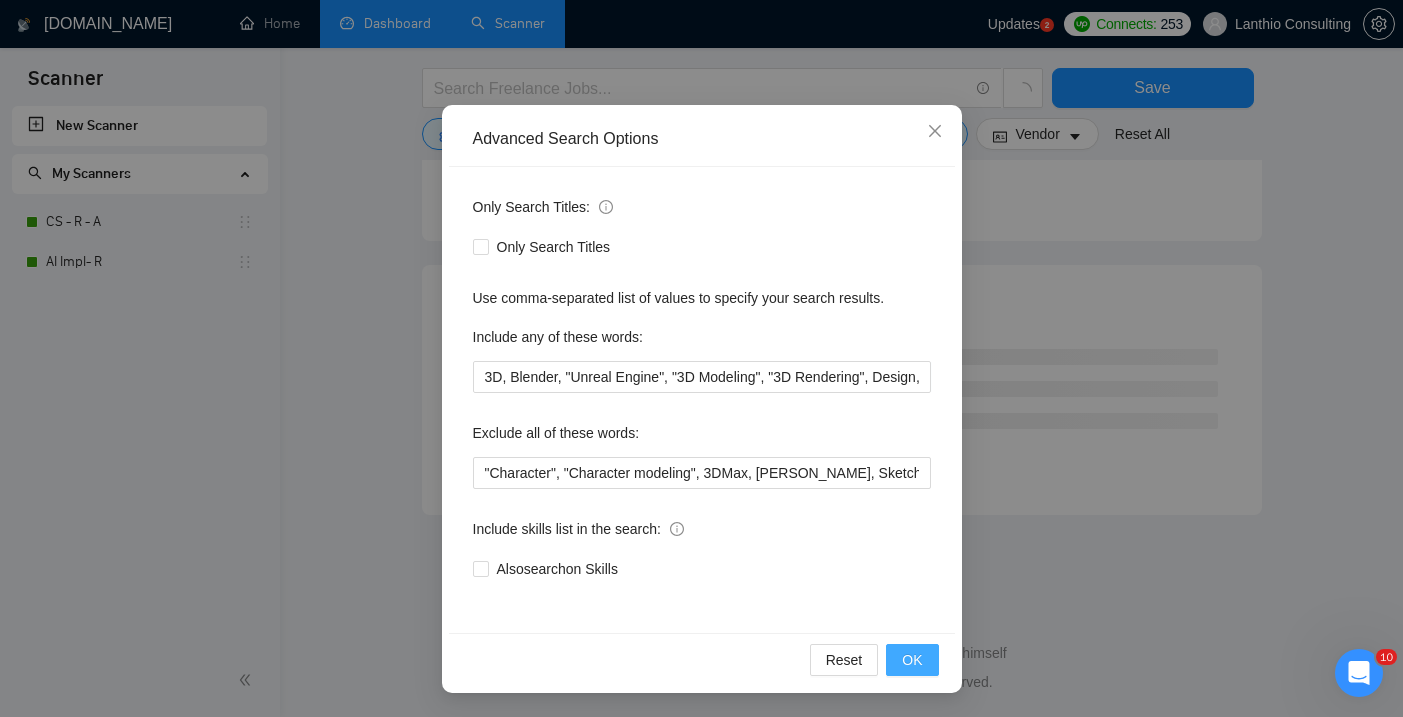 click on "OK" at bounding box center [912, 660] 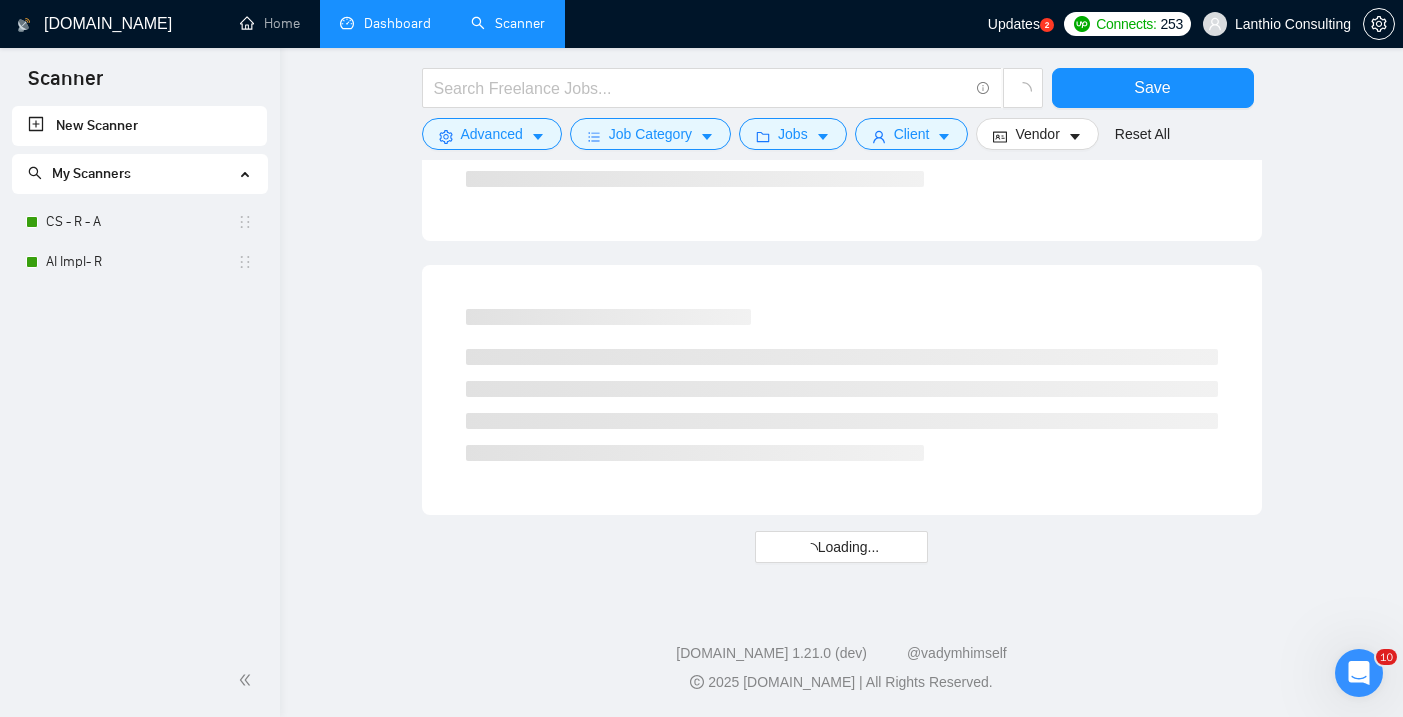 scroll, scrollTop: 15, scrollLeft: 0, axis: vertical 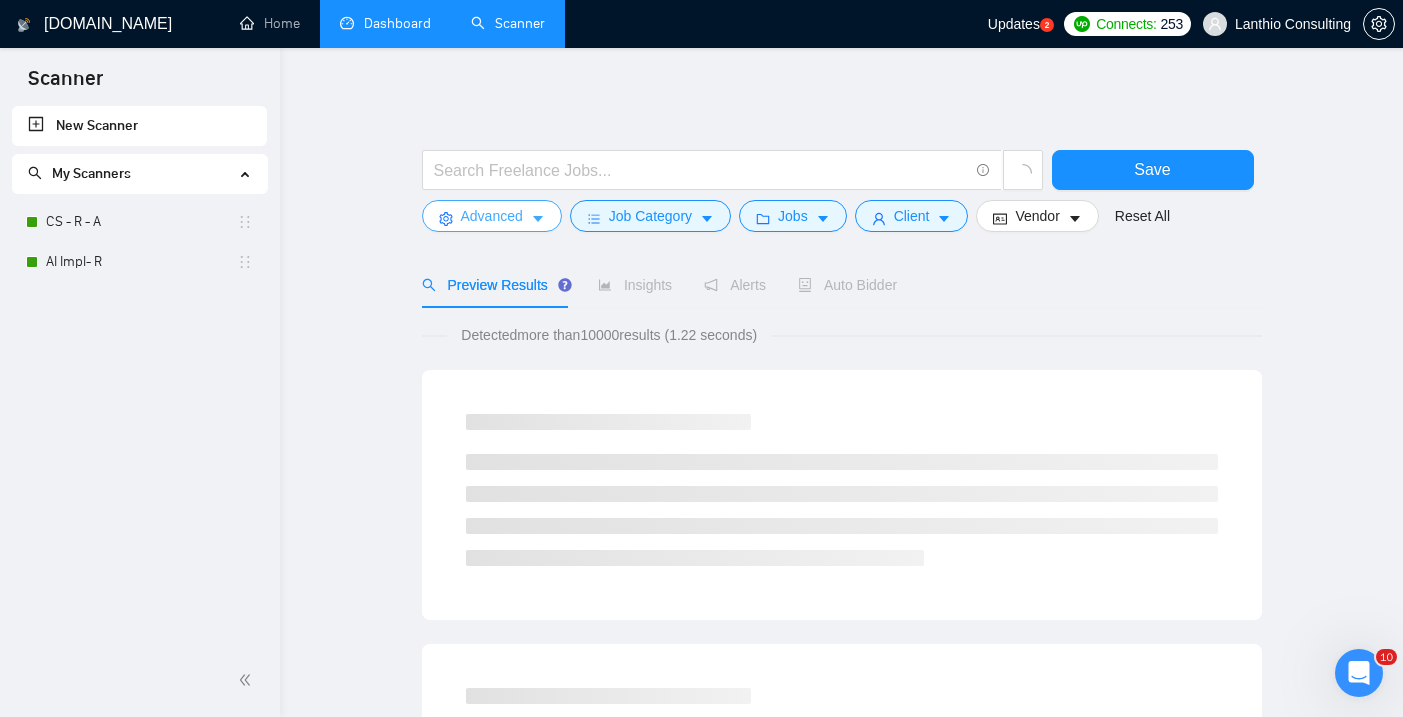 click on "Advanced" at bounding box center [492, 216] 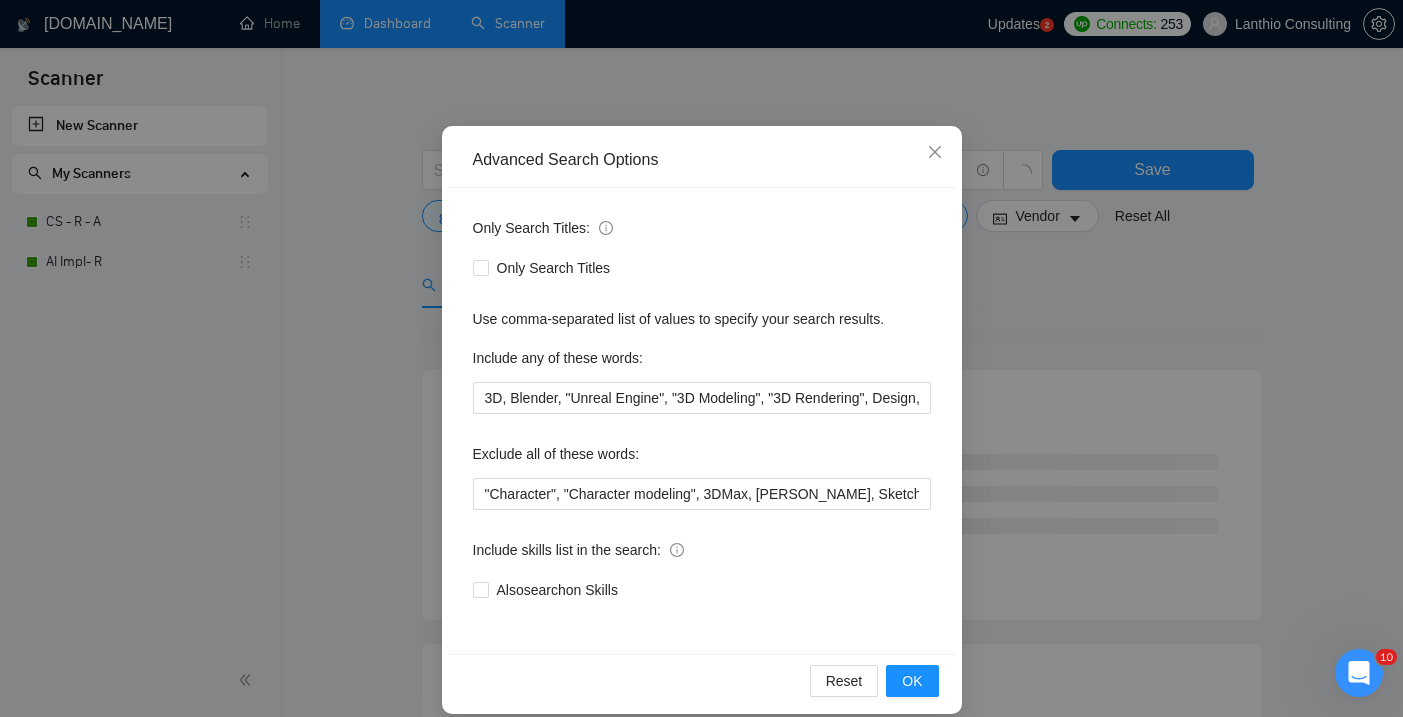 scroll, scrollTop: 115, scrollLeft: 0, axis: vertical 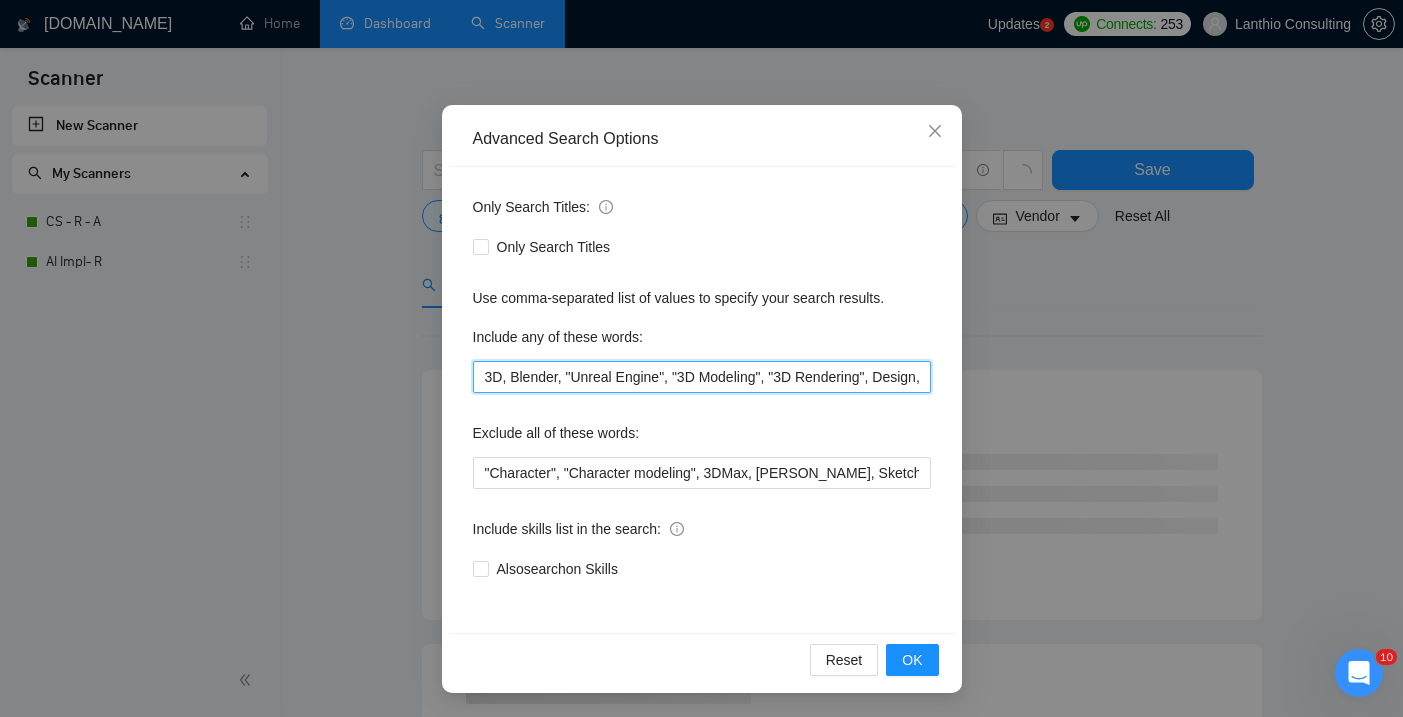 click on "3D, Blender, "Unreal Engine", "3D Modeling", "3D Rendering", Design, "3D Floor Plan", "3D Lighting", "Game Art", "Game Programming", "3D Web development", React, Three, WebGL" at bounding box center [702, 377] 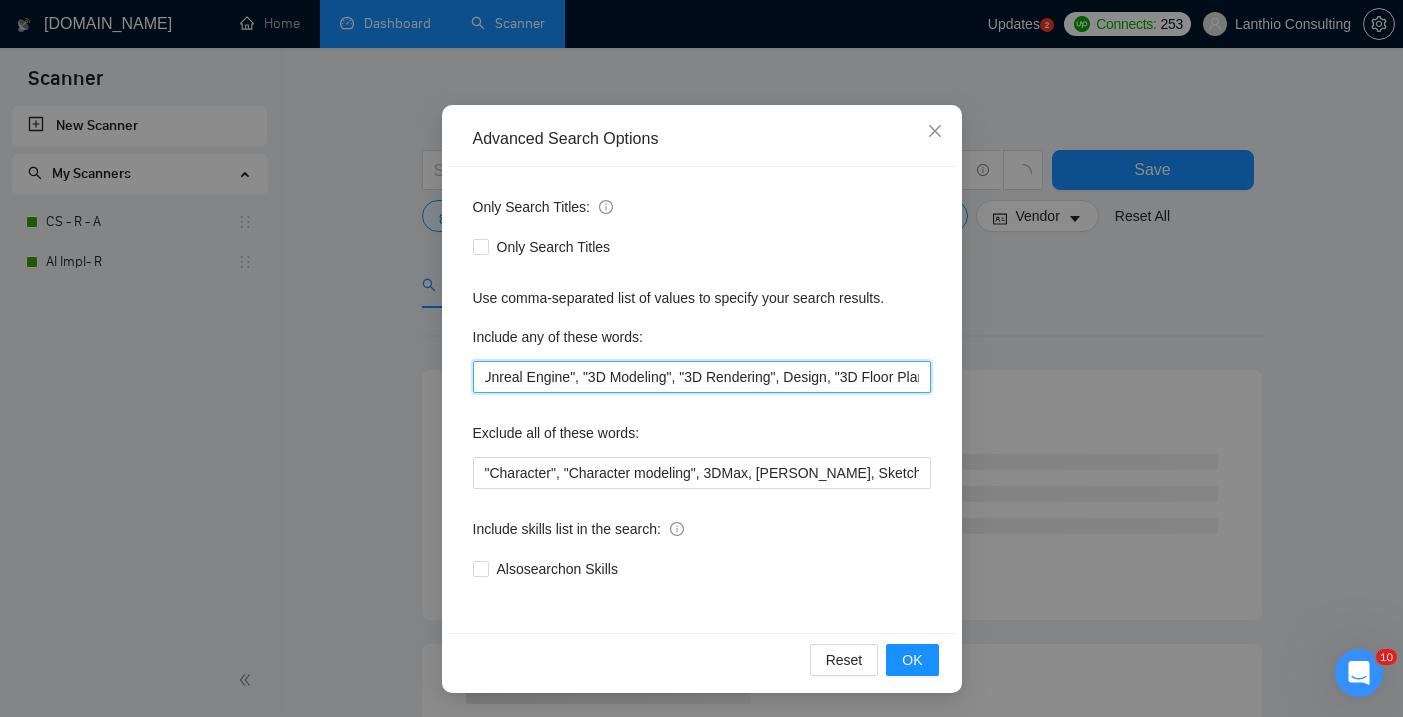 scroll, scrollTop: 0, scrollLeft: 0, axis: both 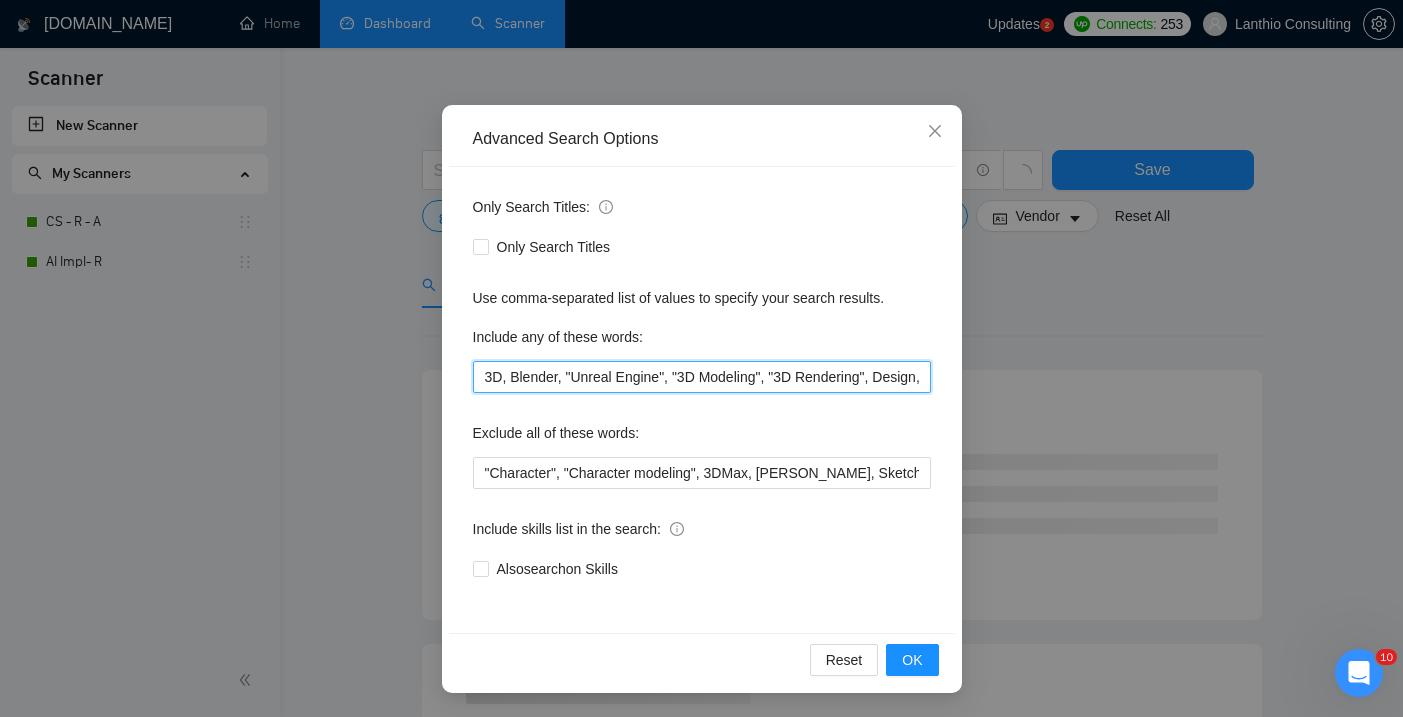 click on "3D, Blender, "Unreal Engine", "3D Modeling", "3D Rendering", Design, "3D Floor Plan", "3D Lighting", "Game Art", "Game Programming", "3D Web development", React, Three, WebGL" at bounding box center (702, 377) 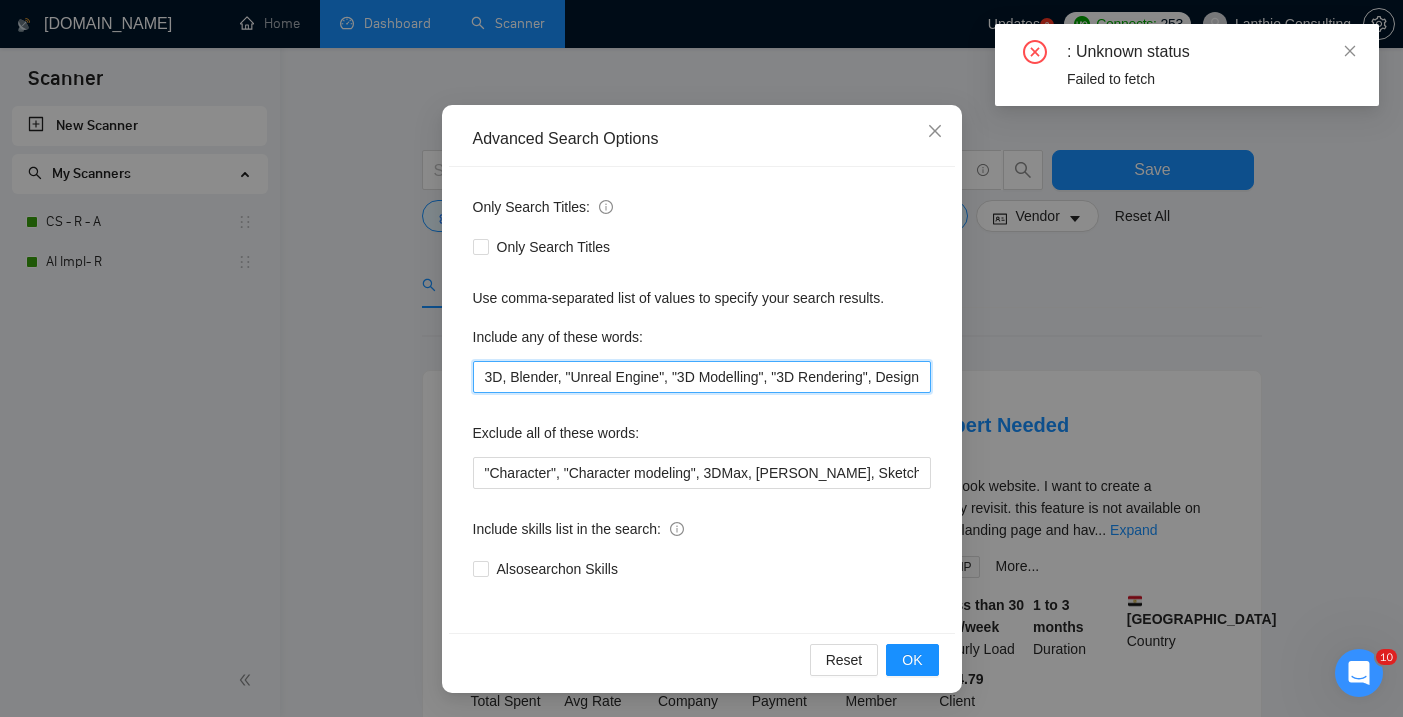 click on "3D, Blender, "Unreal Engine", "3D Modelling", "3D Rendering", Design, "3D Floor Plan", "3D Lighting", "Game Art", "Game Programming", "3D Web development", React, Three, WebGL" at bounding box center [702, 377] 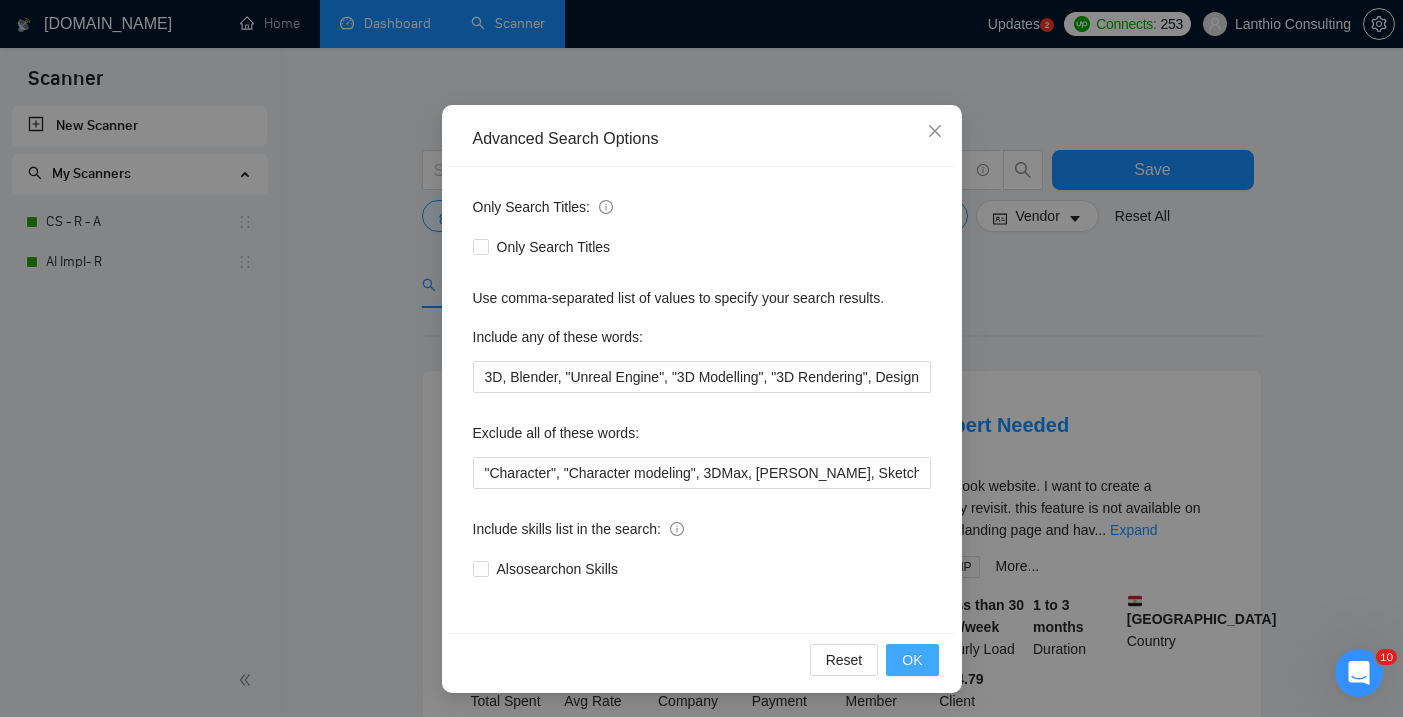click on "OK" at bounding box center [912, 660] 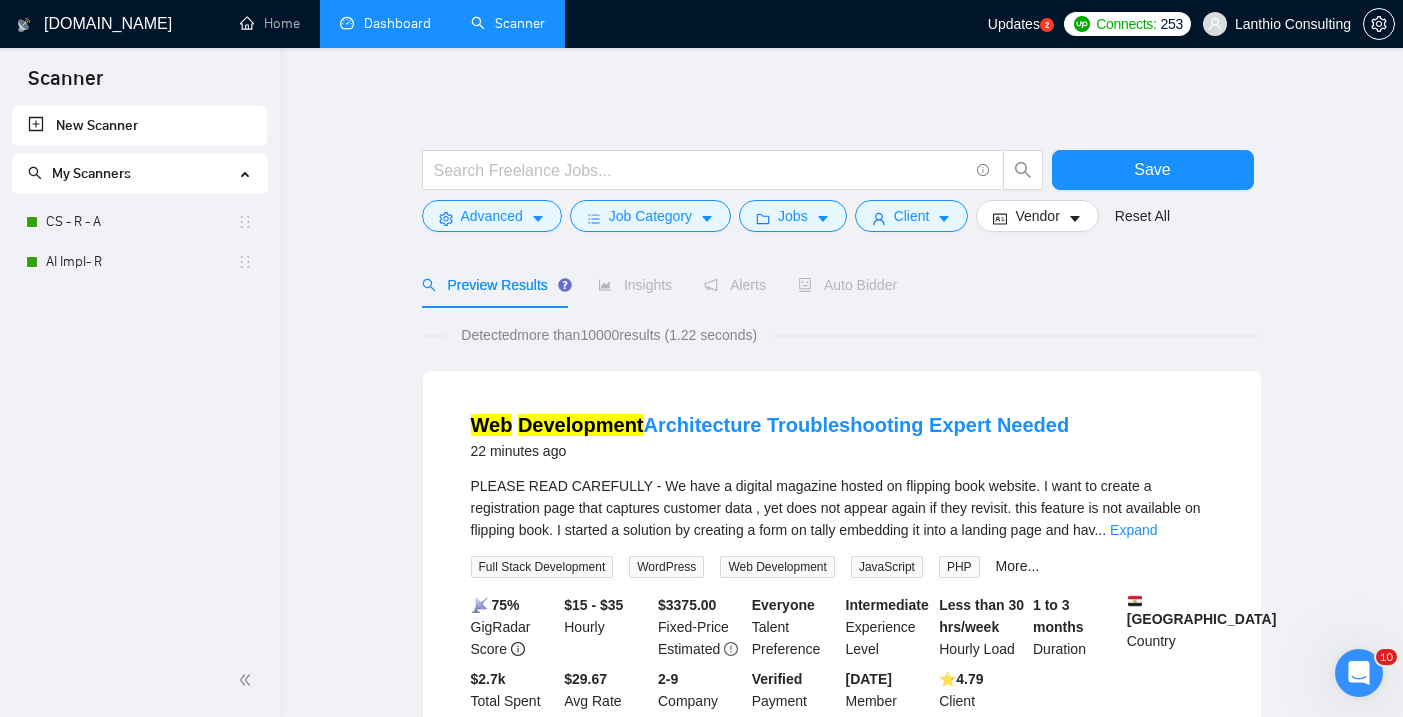 scroll, scrollTop: 15, scrollLeft: 0, axis: vertical 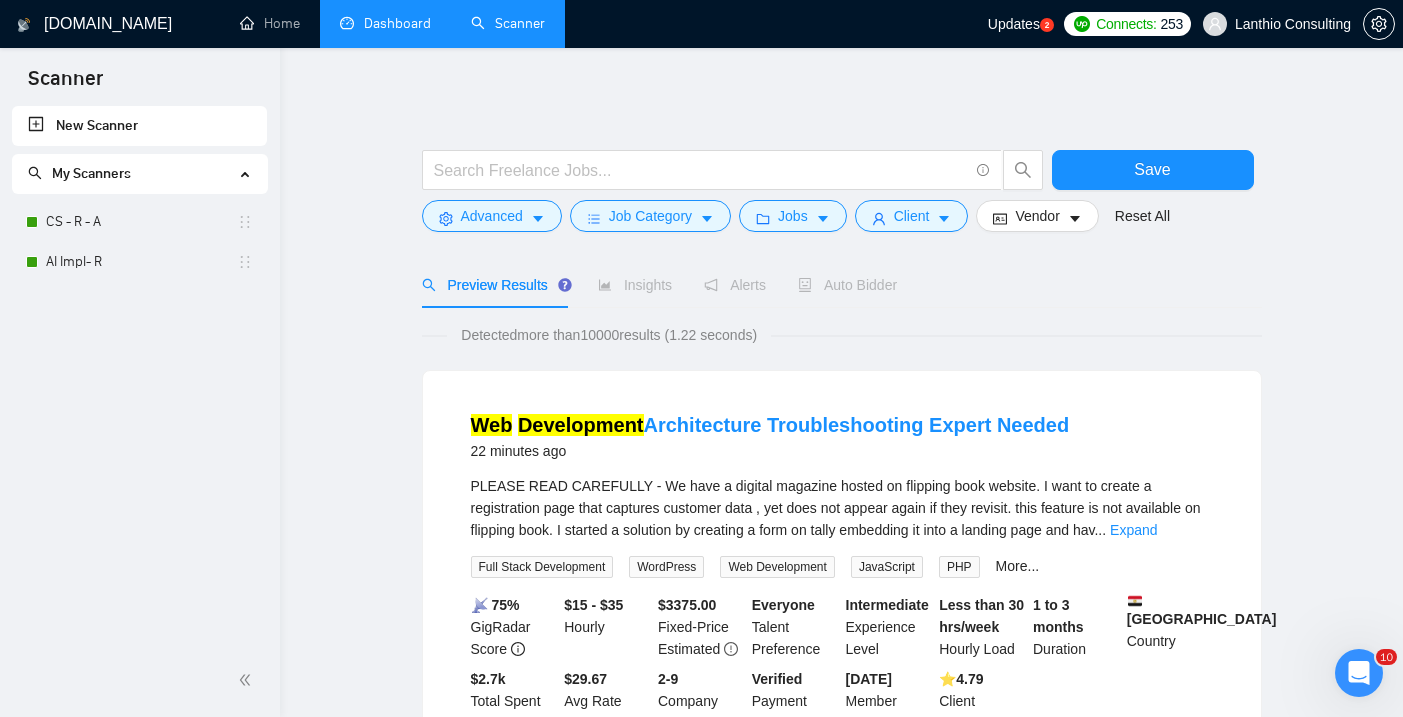 click on "Insights" at bounding box center [635, 285] 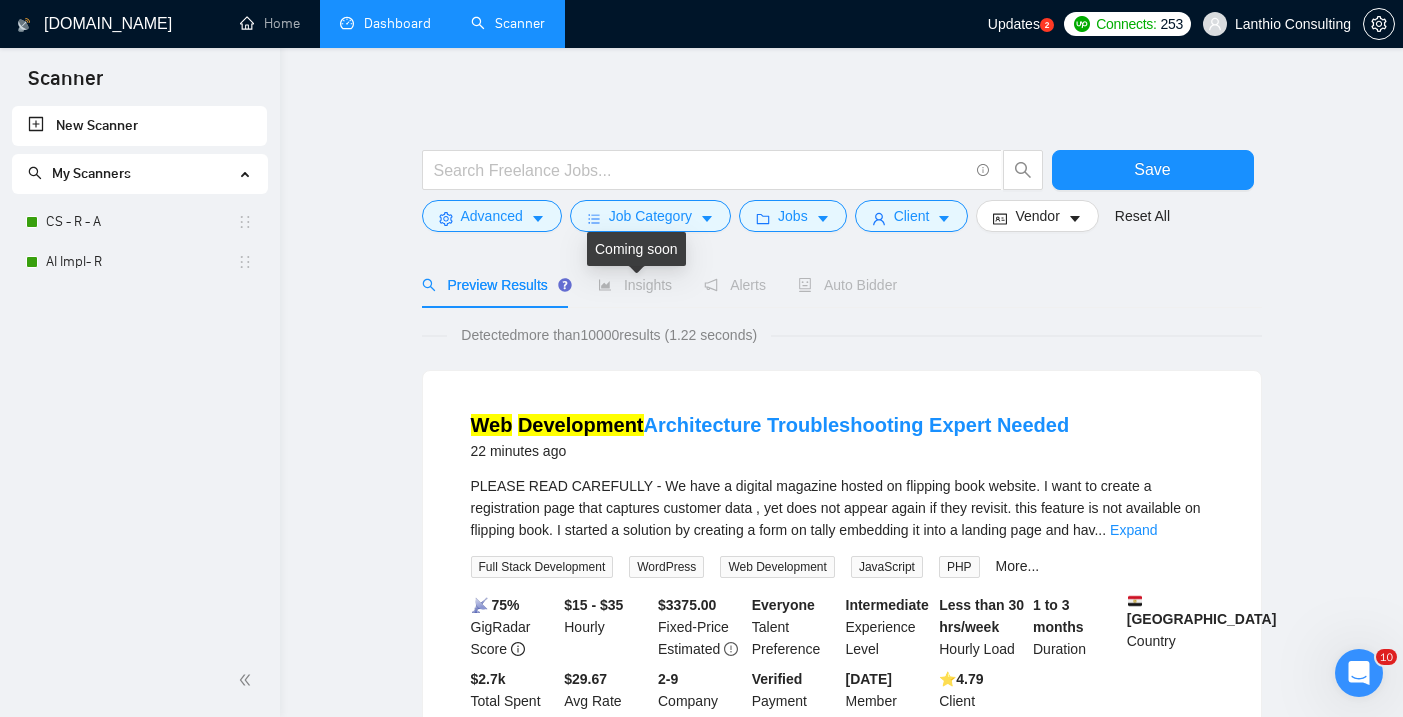 click on "Alerts" at bounding box center (735, 285) 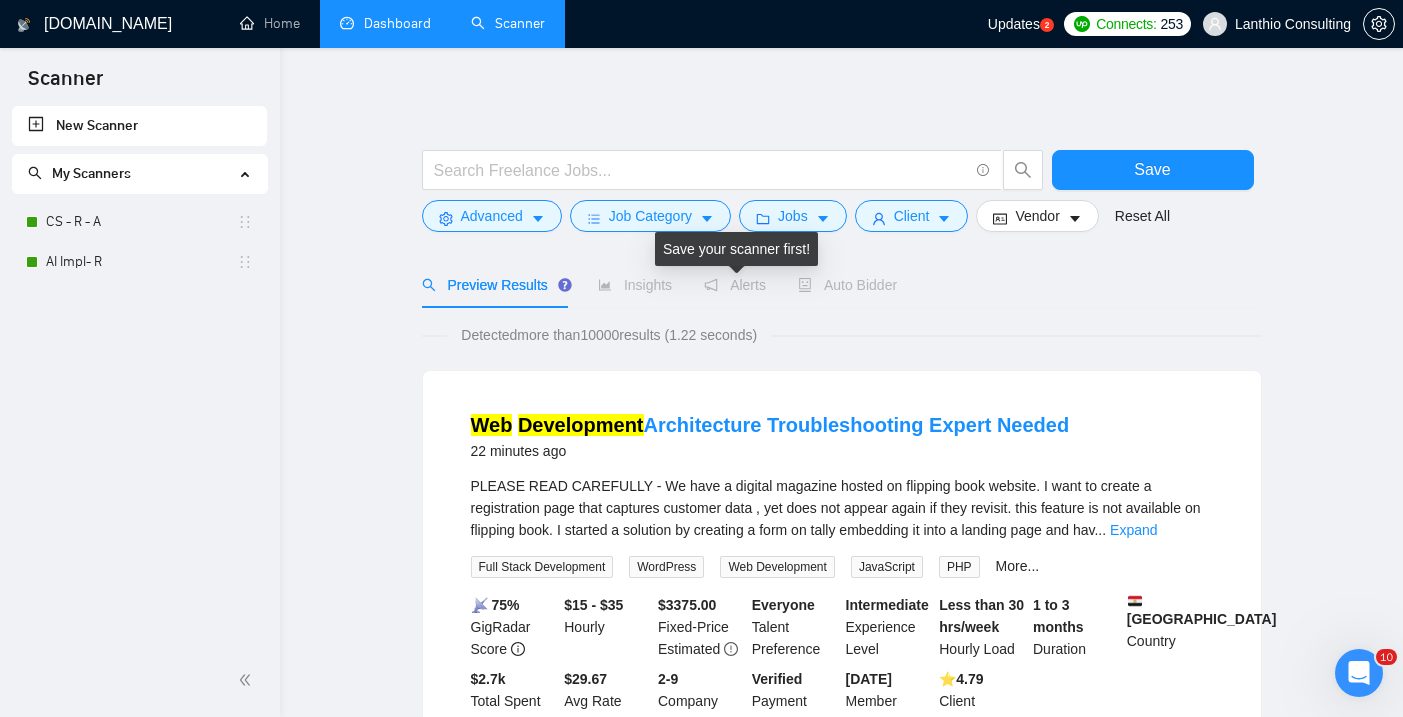 click on "Auto Bidder" at bounding box center (847, 285) 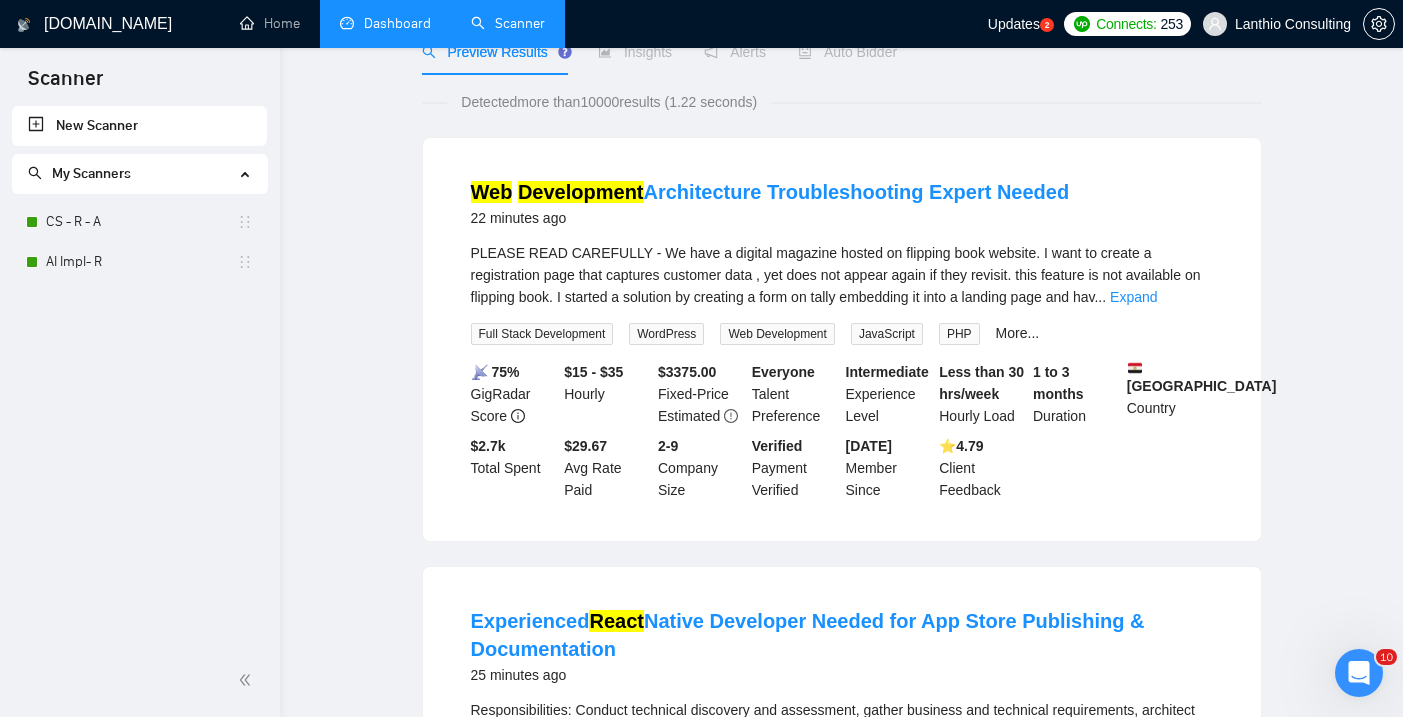 scroll, scrollTop: 0, scrollLeft: 0, axis: both 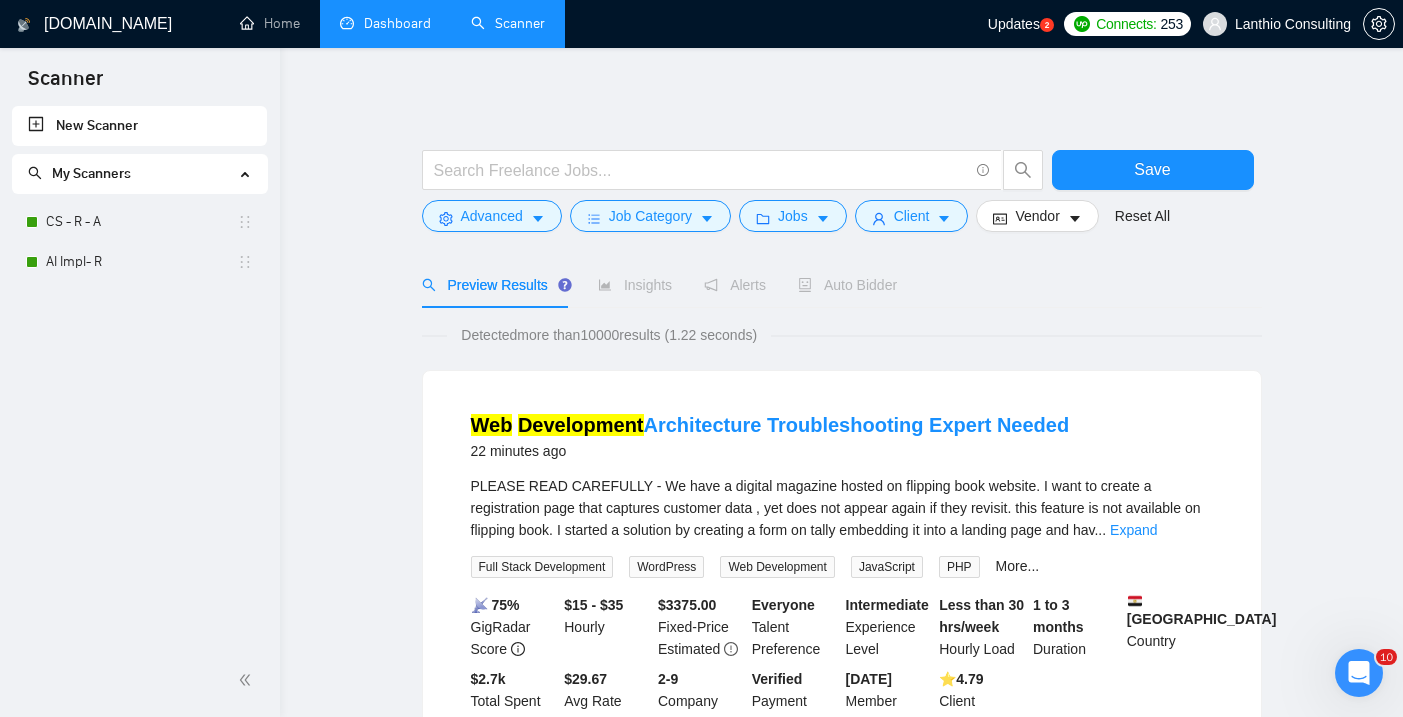click on "New Scanner" at bounding box center (139, 126) 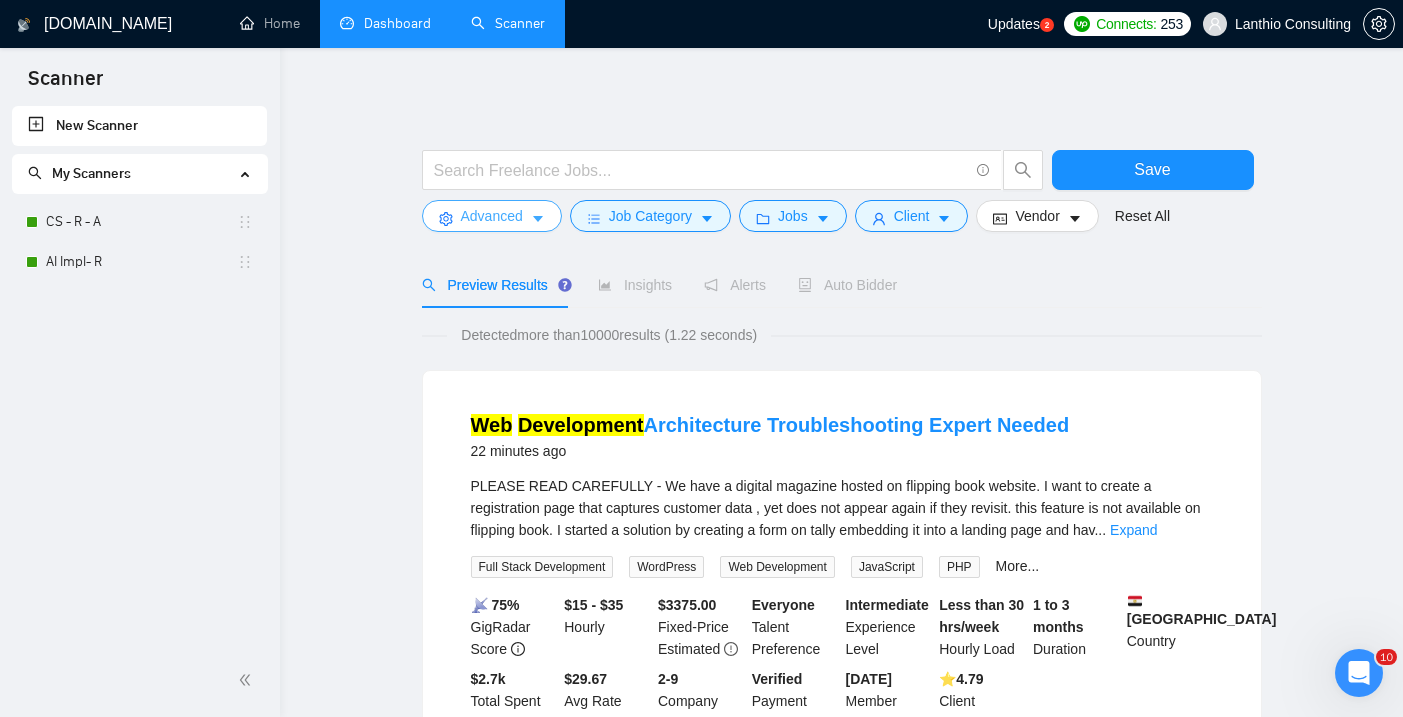 click on "Advanced" at bounding box center [492, 216] 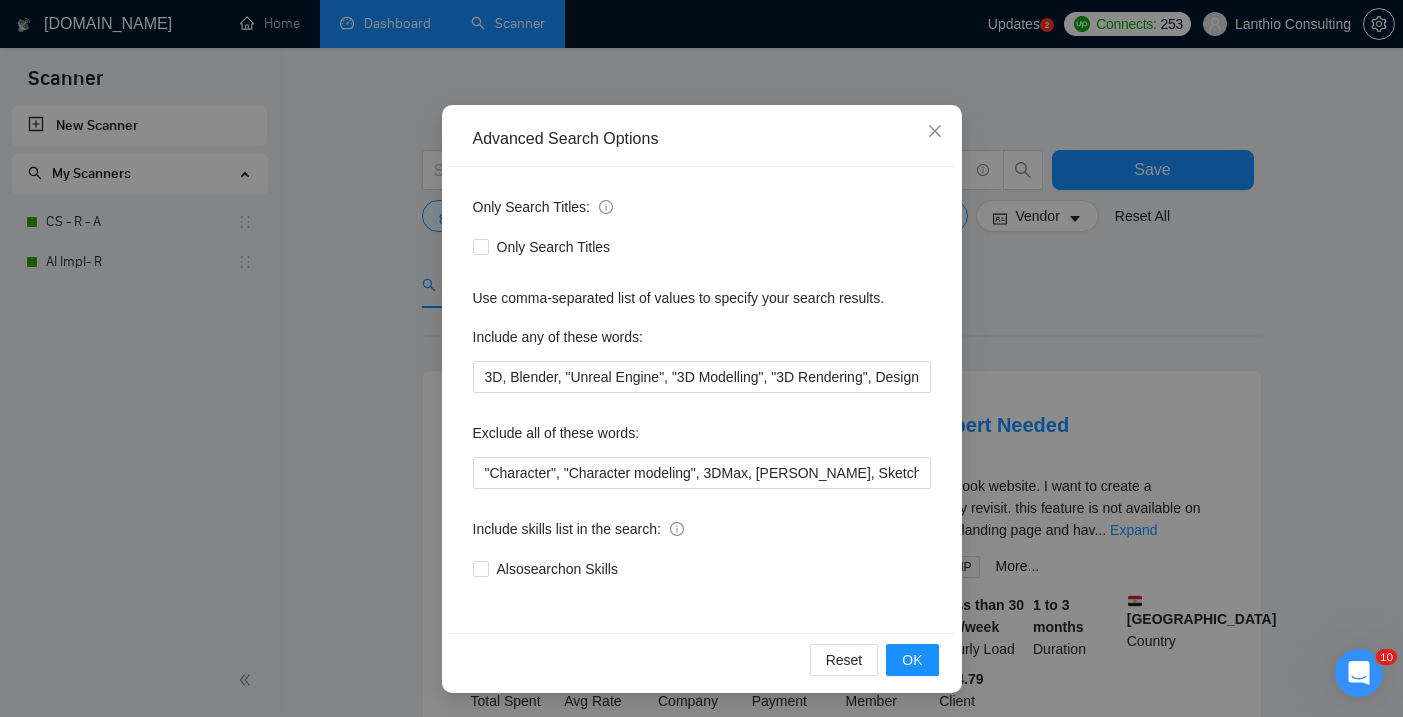 scroll, scrollTop: 114, scrollLeft: 0, axis: vertical 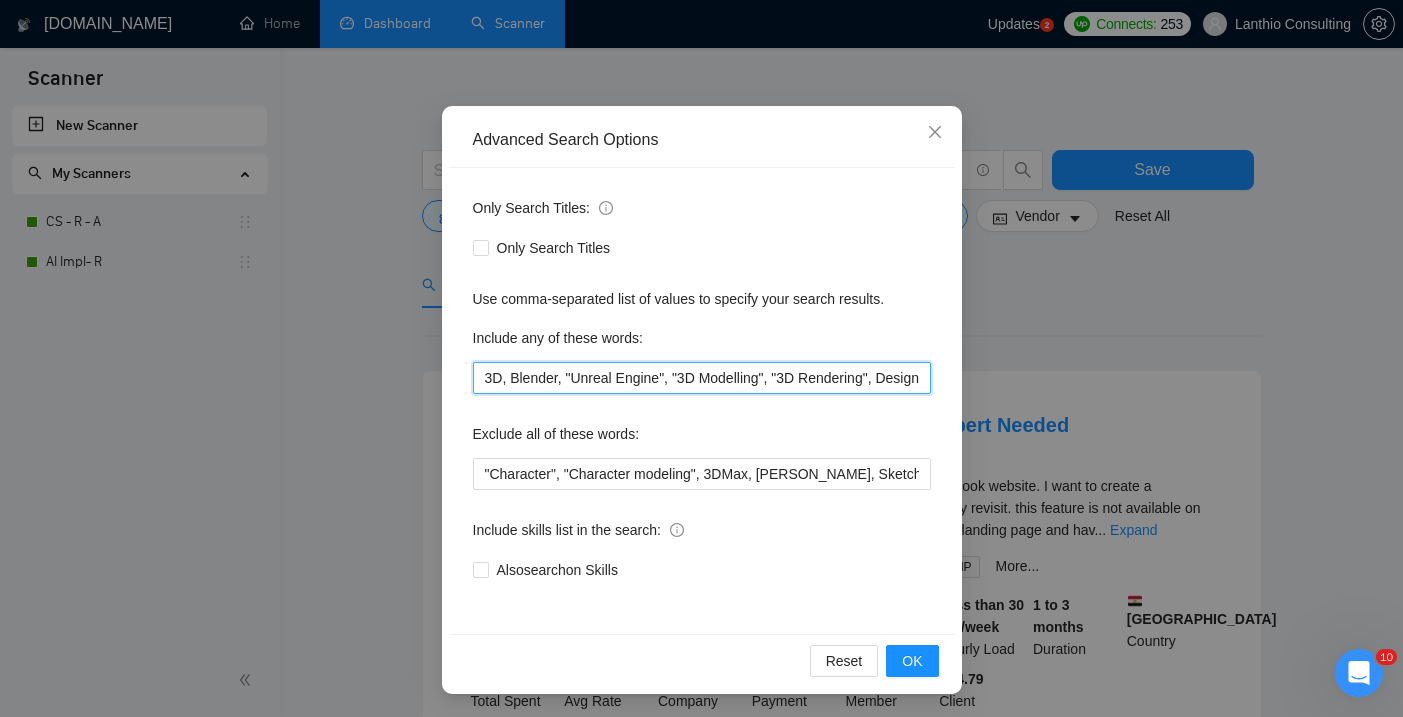 click on "3D, Blender, "Unreal Engine", "3D Modelling", "3D Rendering", Design, "3D Floor Plan", "3D Lighting", "Game Art", "Game Programming", "3D Web development", React, Three, WebGL" at bounding box center [702, 378] 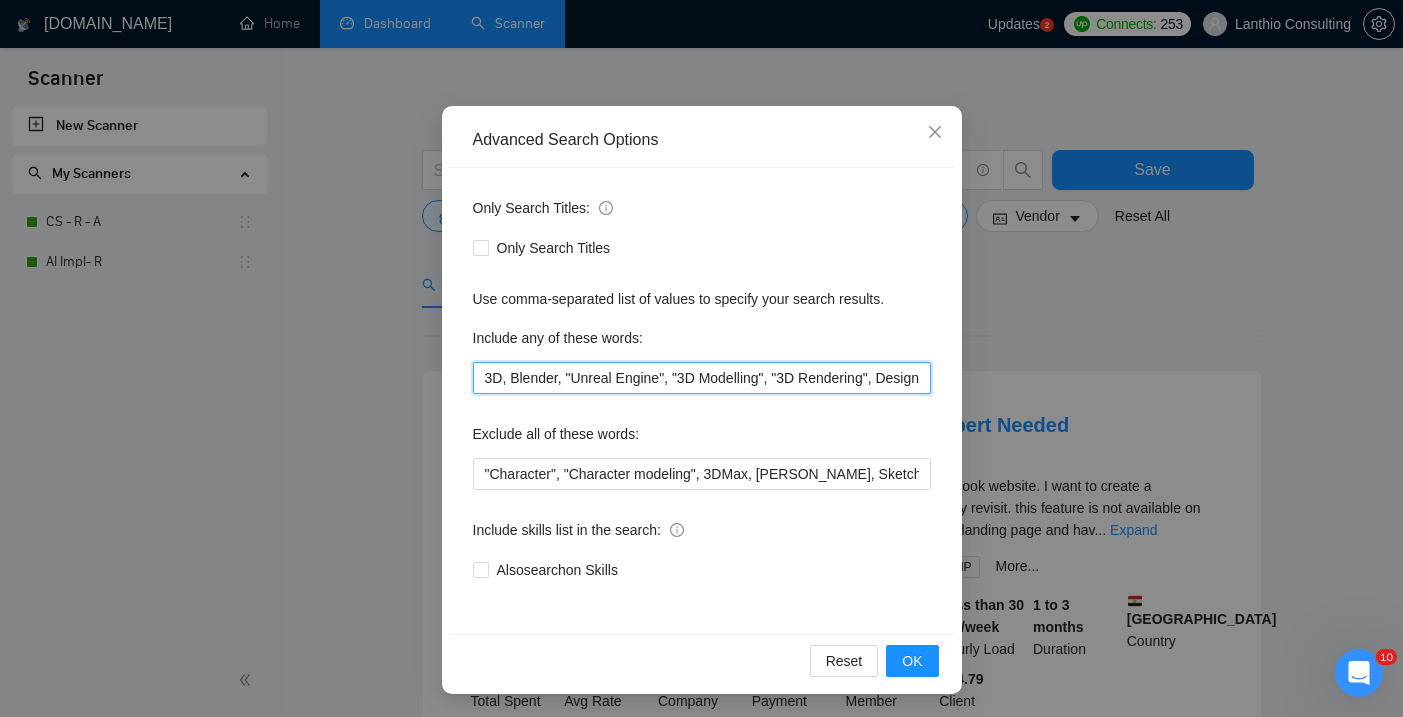 scroll, scrollTop: 0, scrollLeft: 752, axis: horizontal 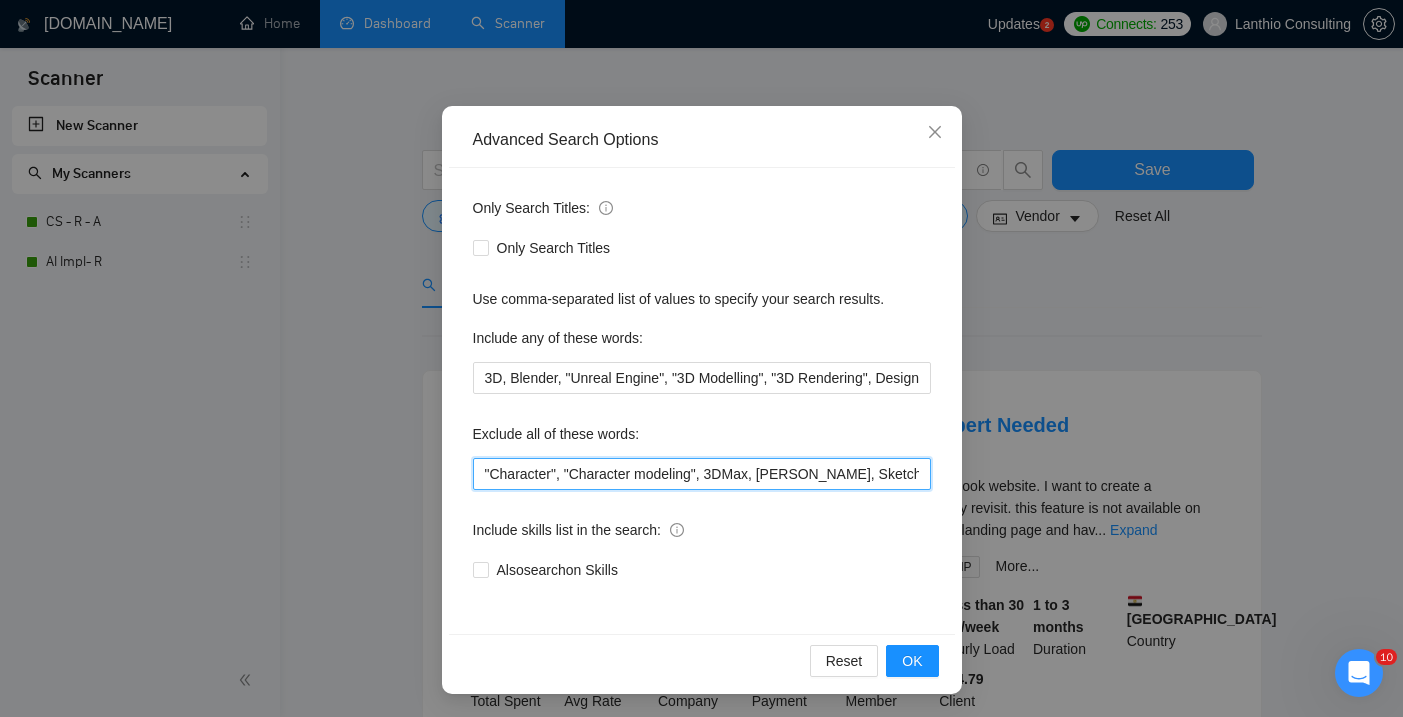 click on ""Character", "Character modeling", 3DMax, Backend, Sketchup, Shopify," at bounding box center (702, 474) 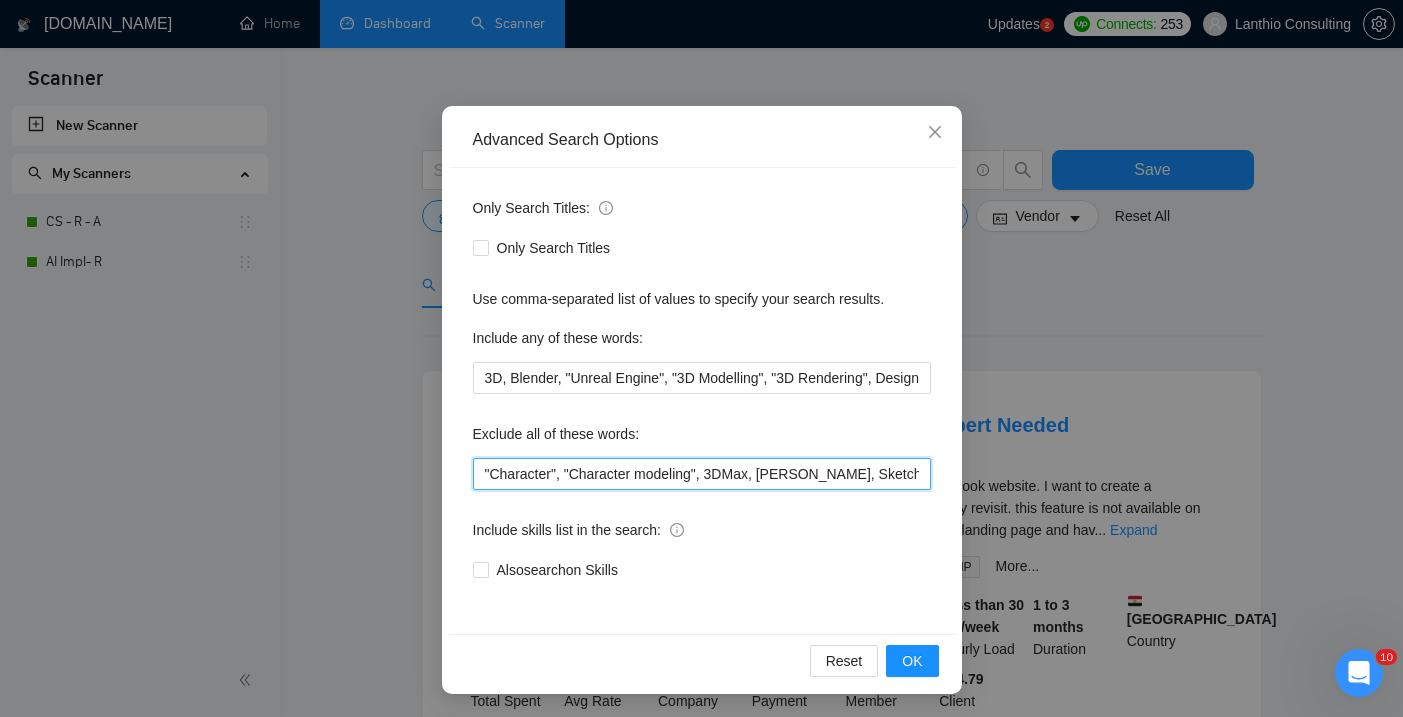 scroll, scrollTop: 0, scrollLeft: 33, axis: horizontal 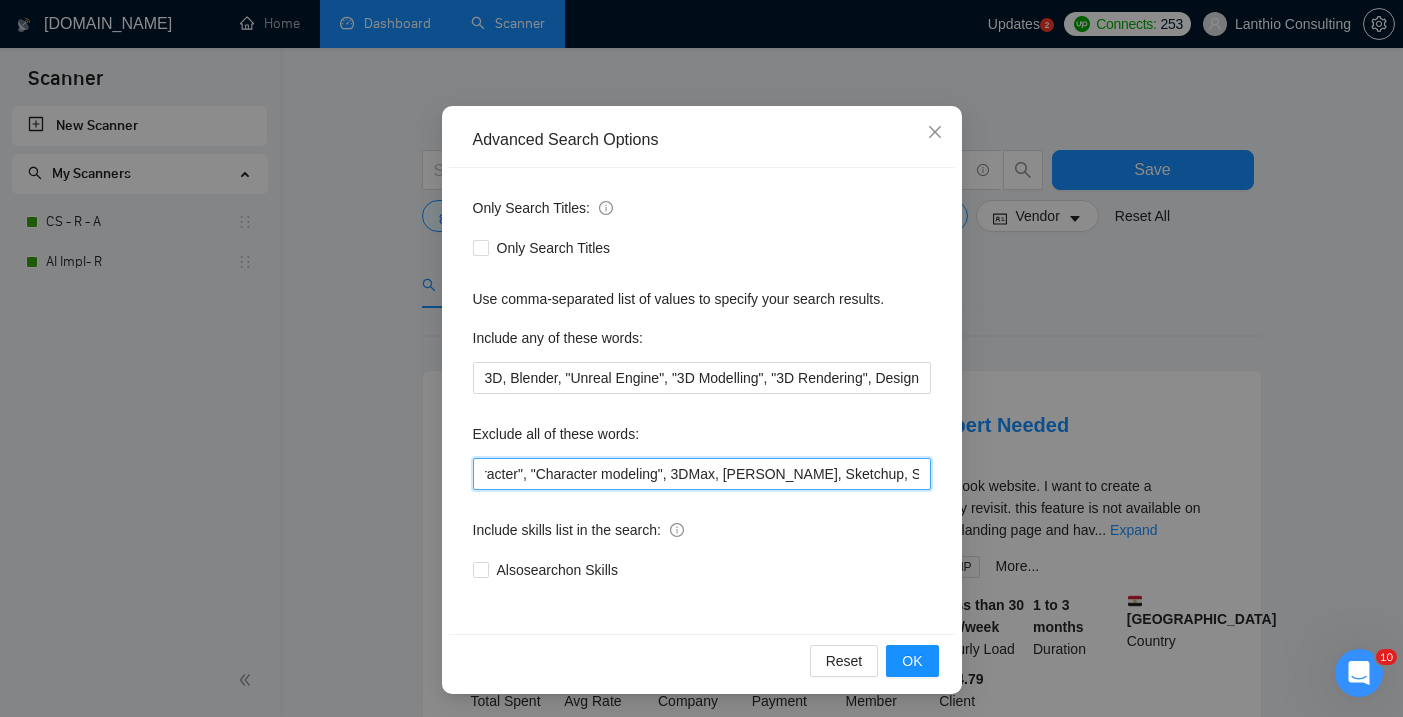 drag, startPoint x: 482, startPoint y: 471, endPoint x: 1082, endPoint y: 501, distance: 600.7495 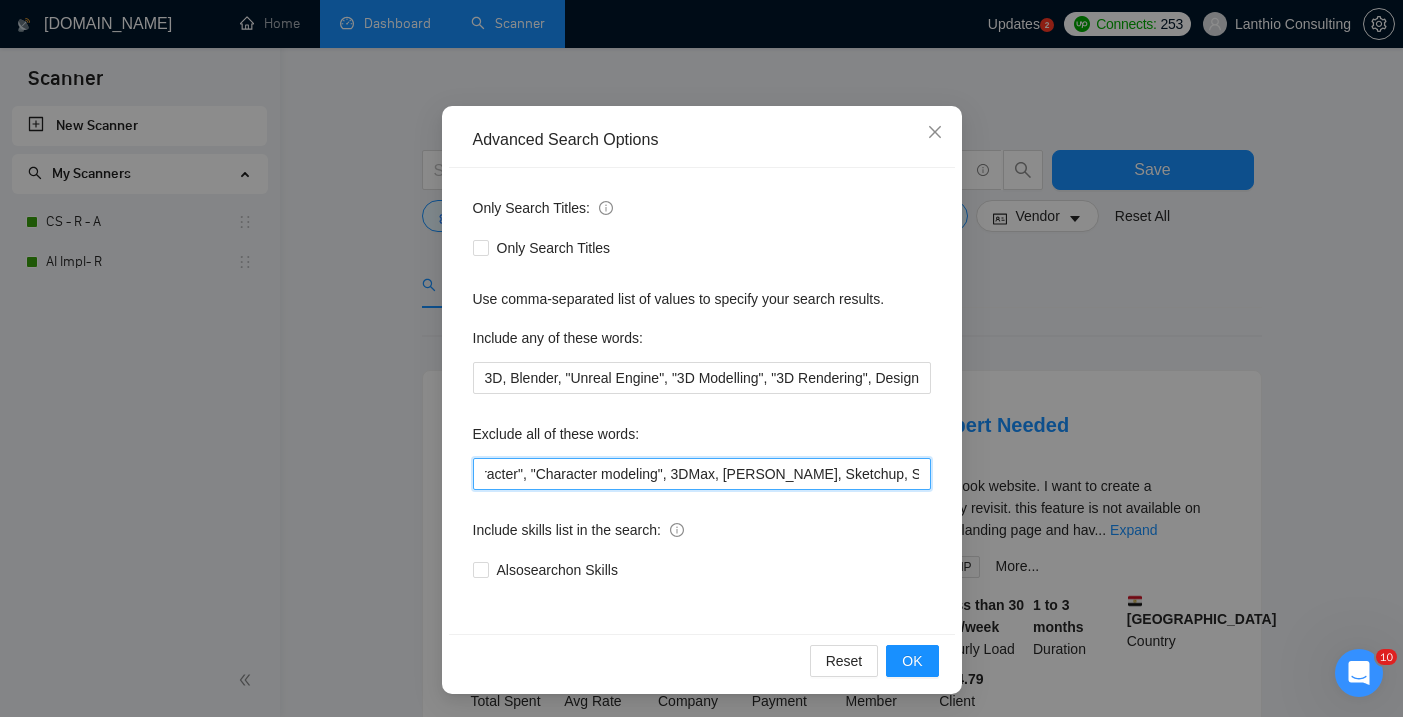 scroll, scrollTop: 0, scrollLeft: 0, axis: both 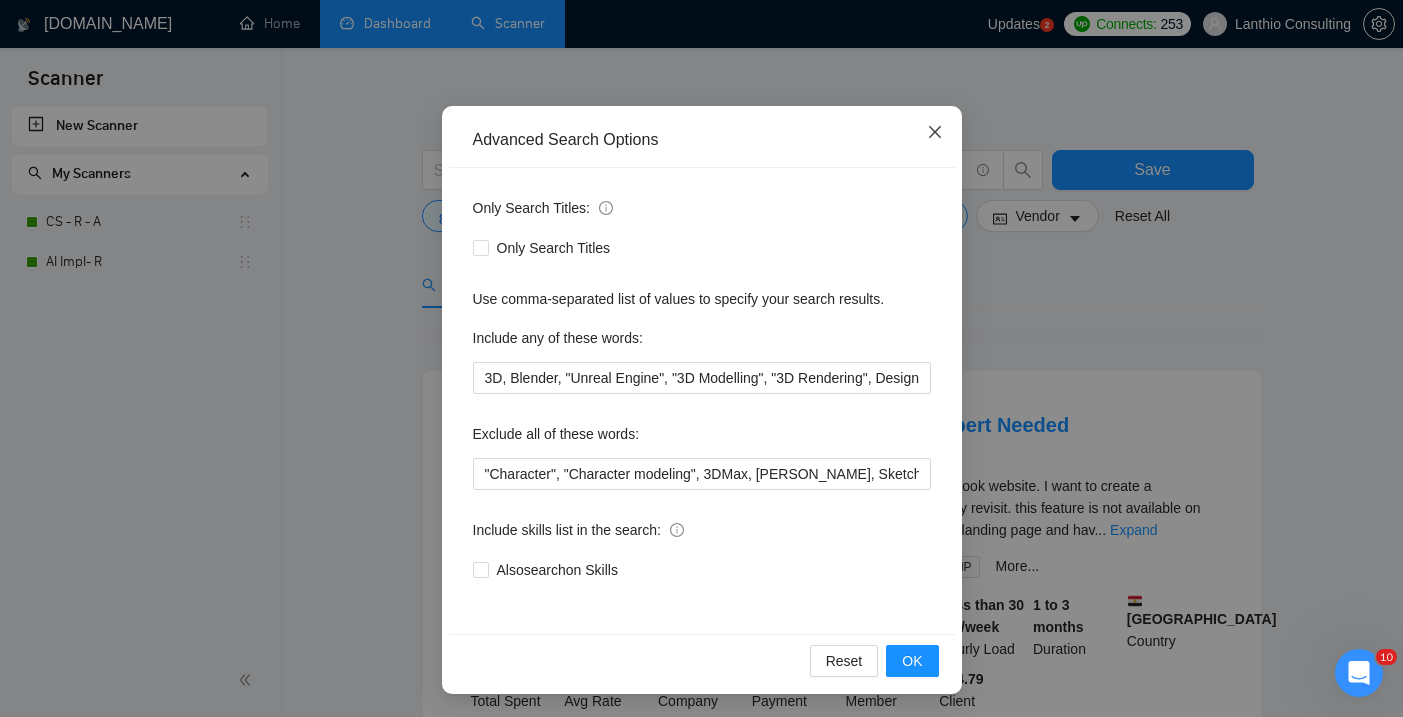 click 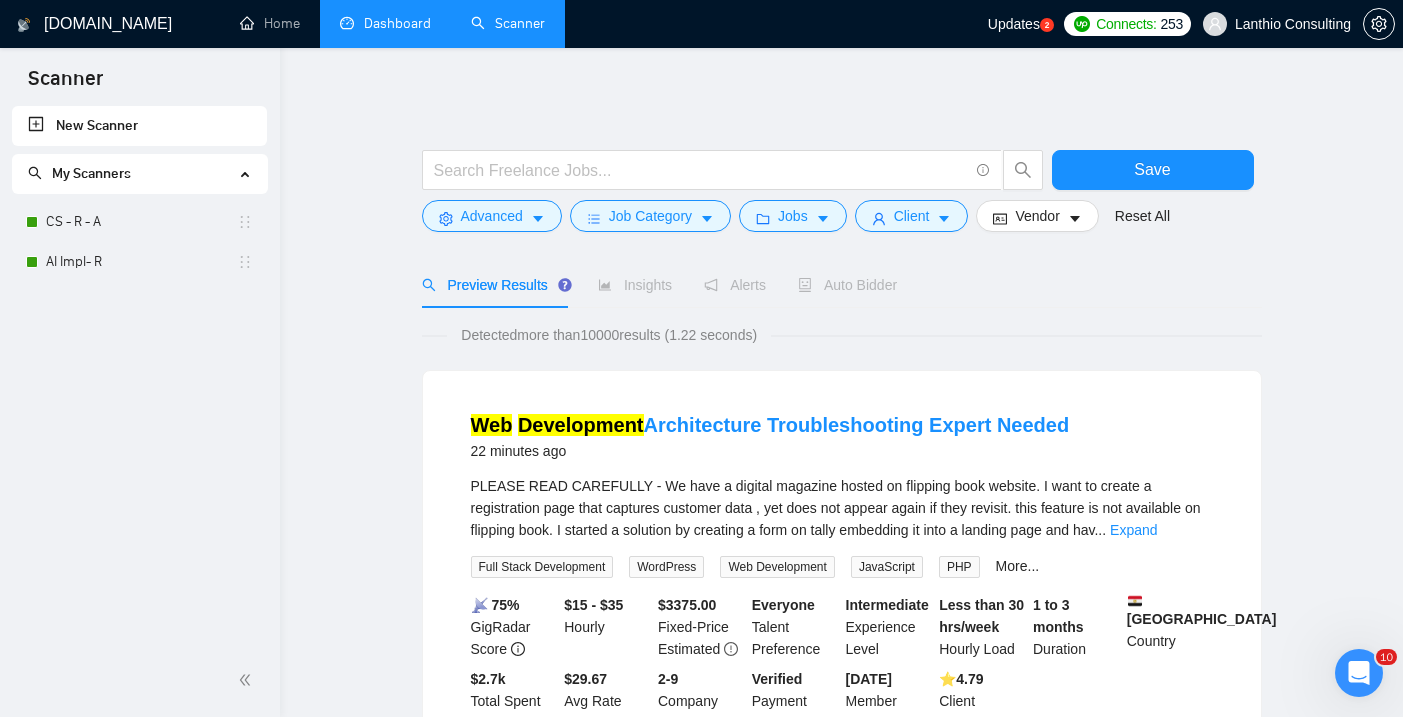 scroll, scrollTop: 15, scrollLeft: 0, axis: vertical 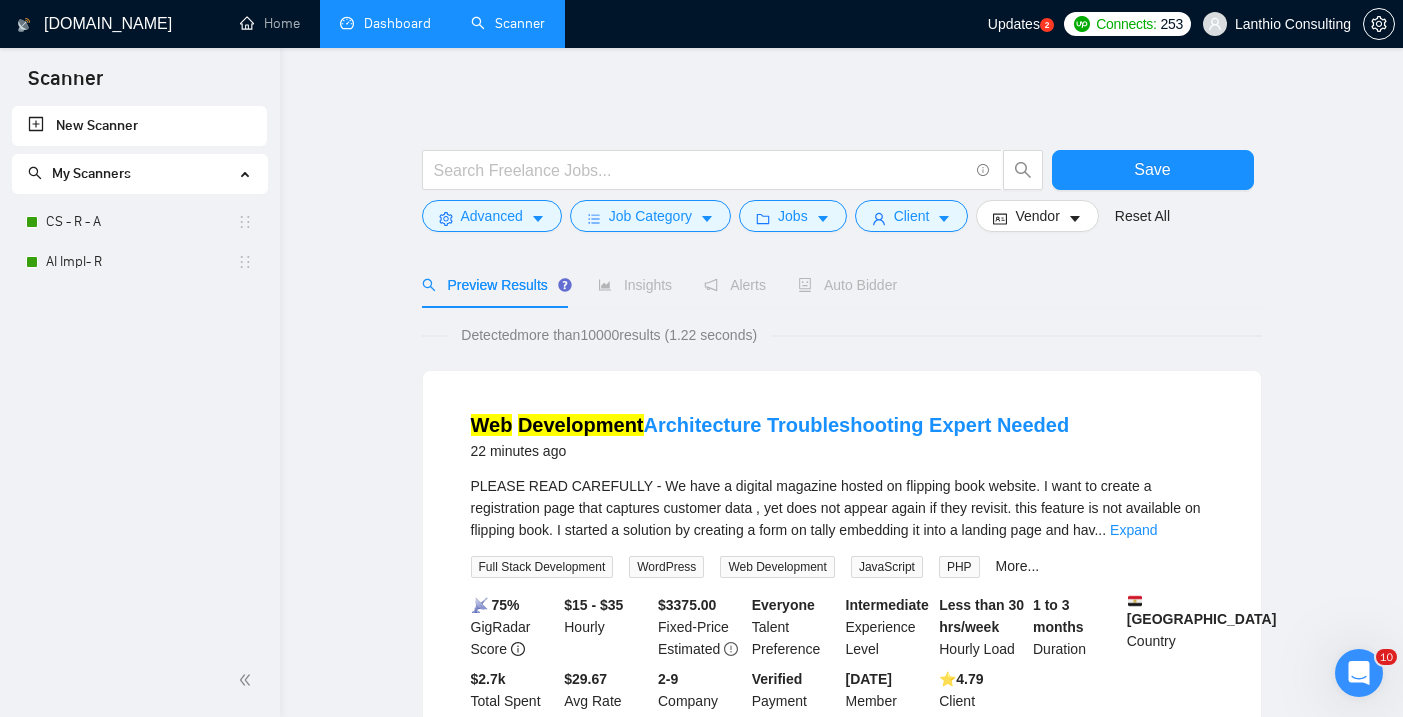 click on "GigRadar.io Home Dashboard Scanner Updates
2
Connects: 253 Lanthio Consulting Save Advanced   Job Category   Jobs   Client   Vendor   Reset All Preview Results Insights Alerts Auto Bidder Detected  more than   10000  results   (1.22 seconds) Web   Development  Architecture Troubleshooting Expert Needed 22 minutes ago PLEASE READ CAREFULLY -
We have a digital magazine hosted on flipping book website. I want to create a registration page that captures customer data , yet does not appear again if they revisit. this feature is not available on flipping book.
I started a solution by creating a form on tally embedding it into a landing page and hav ... Expand Full Stack Development WordPress Web Development JavaScript PHP More... 📡   75% GigRadar Score   $15 - $35 Hourly $ 3375.00 Fixed-Price Estimated Everyone Talent Preference Intermediate Experience Level Less than 30 hrs/week Hourly Load 1 to 3 months Duration   Egypt Country $ 2.7k Total Spent $29.67" at bounding box center [841, 1374] 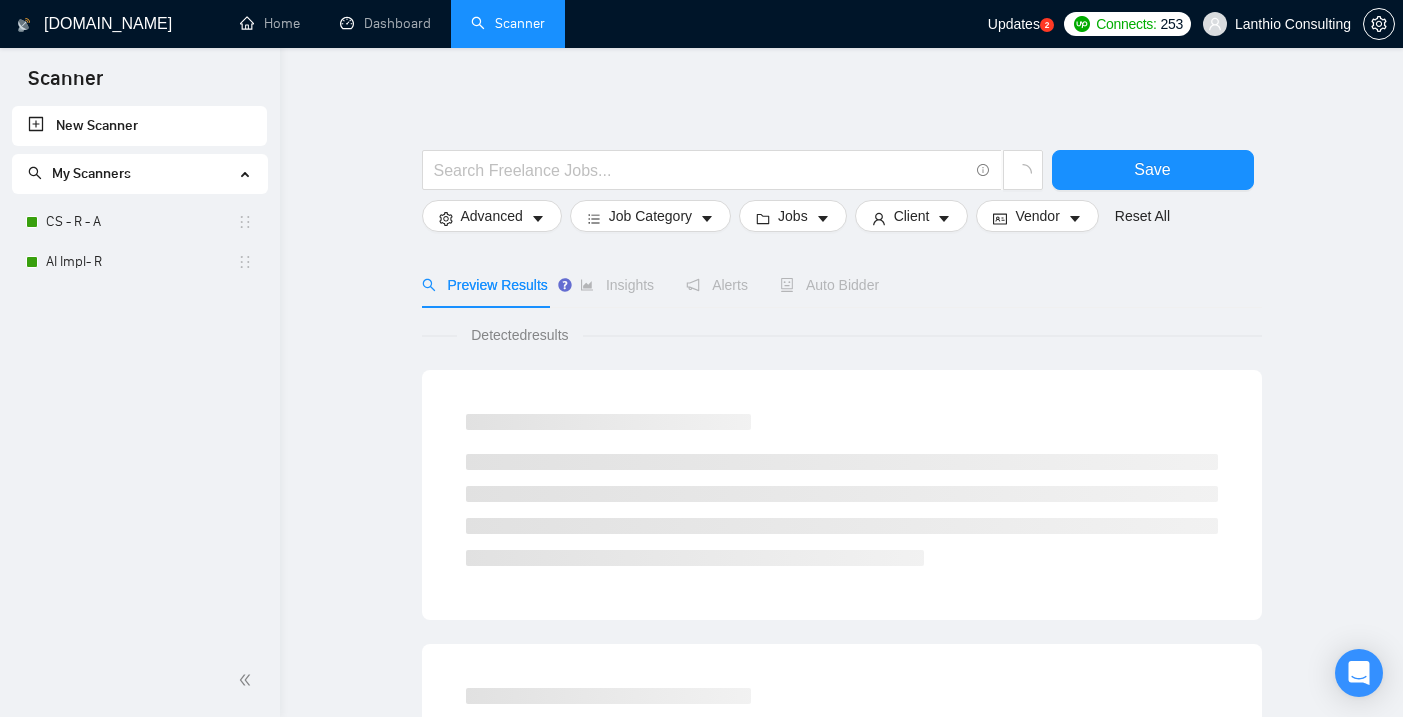scroll, scrollTop: 0, scrollLeft: 0, axis: both 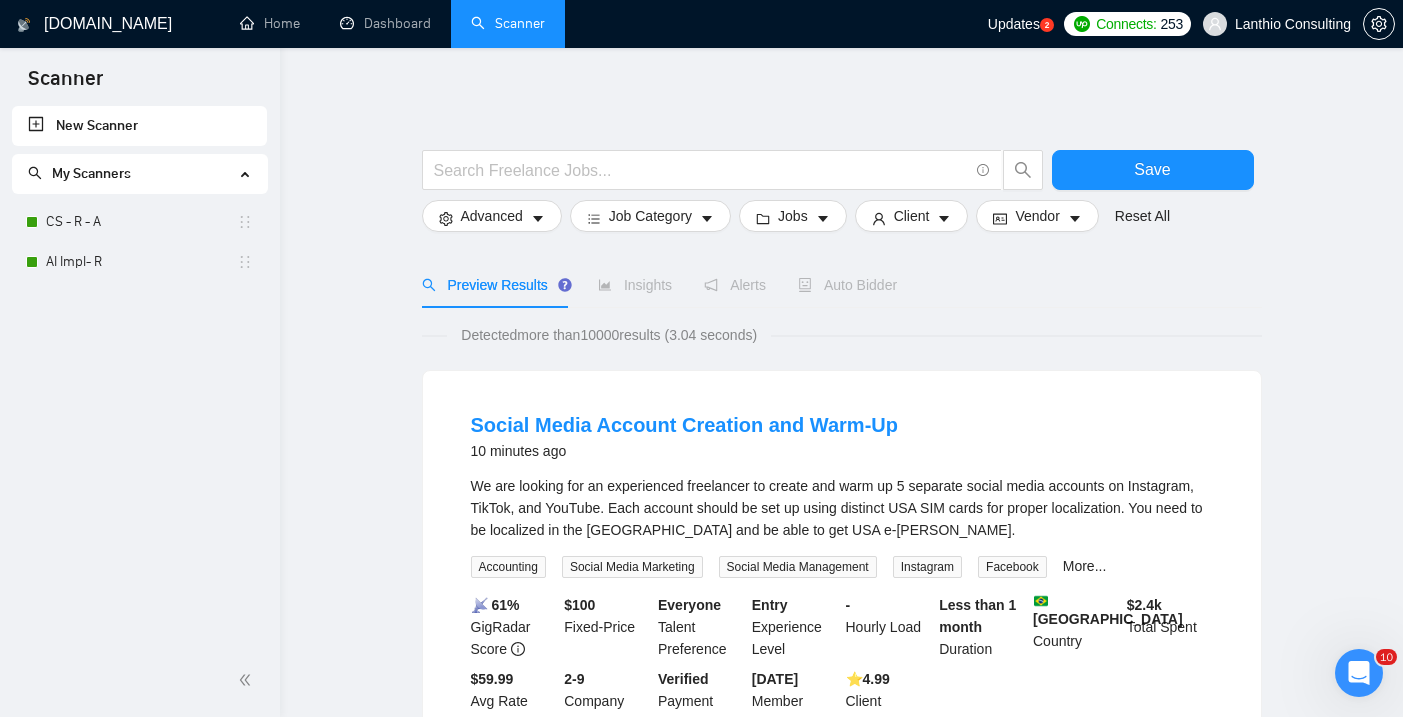 click on "New Scanner" at bounding box center (139, 126) 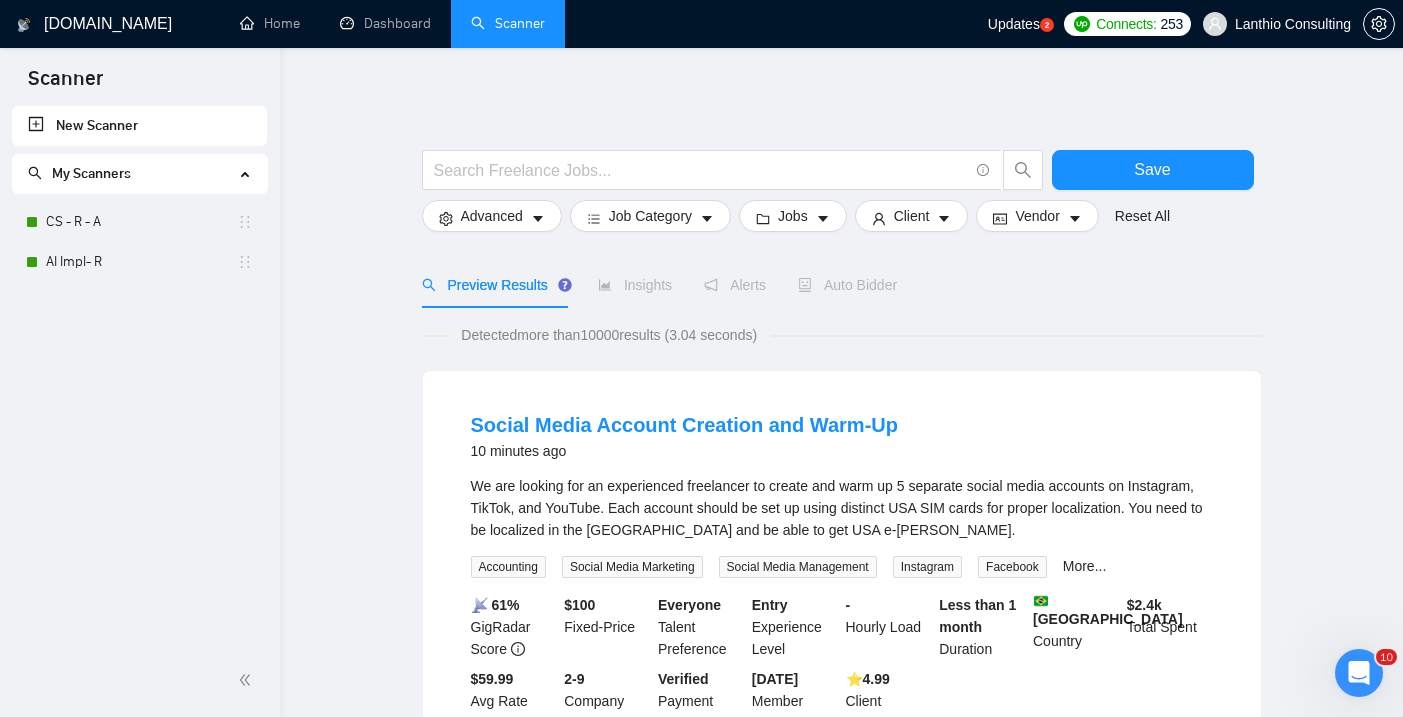 click on "My Scanners" at bounding box center [140, 174] 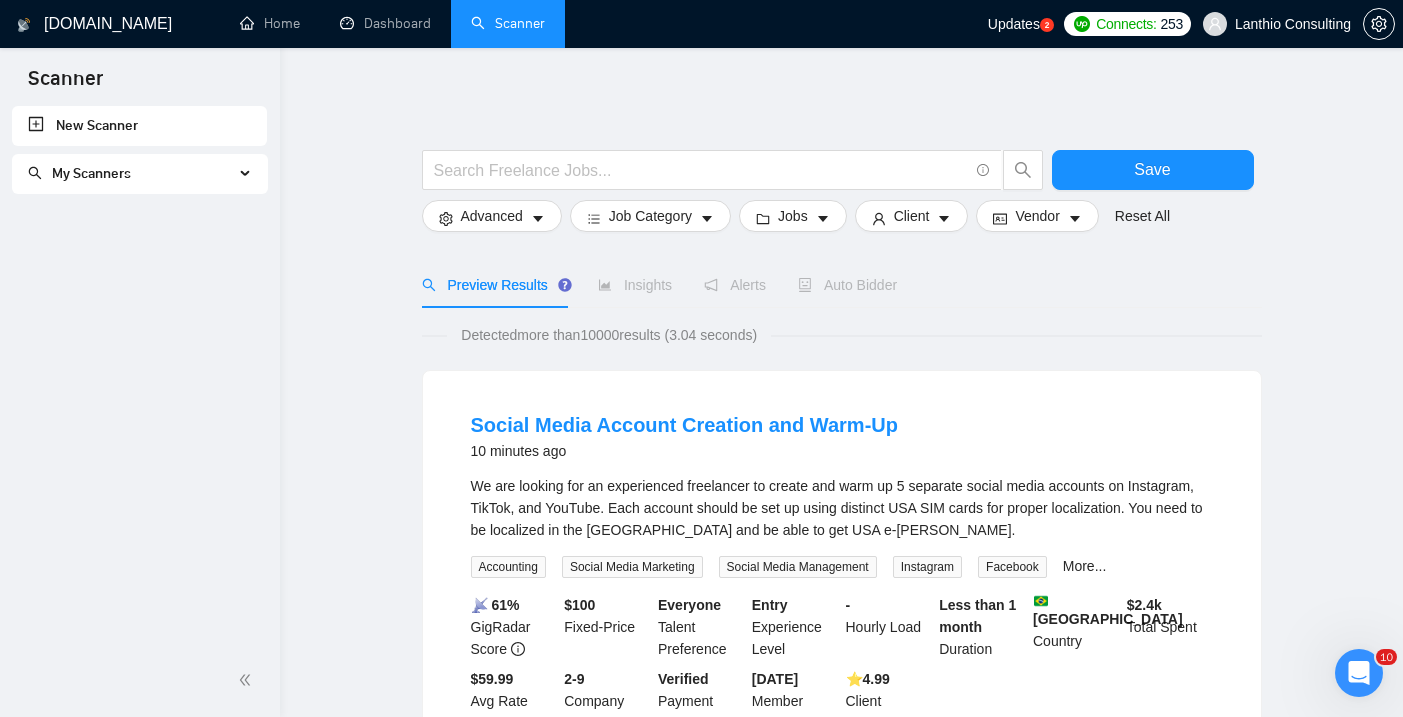 click on "New Scanner" at bounding box center (139, 126) 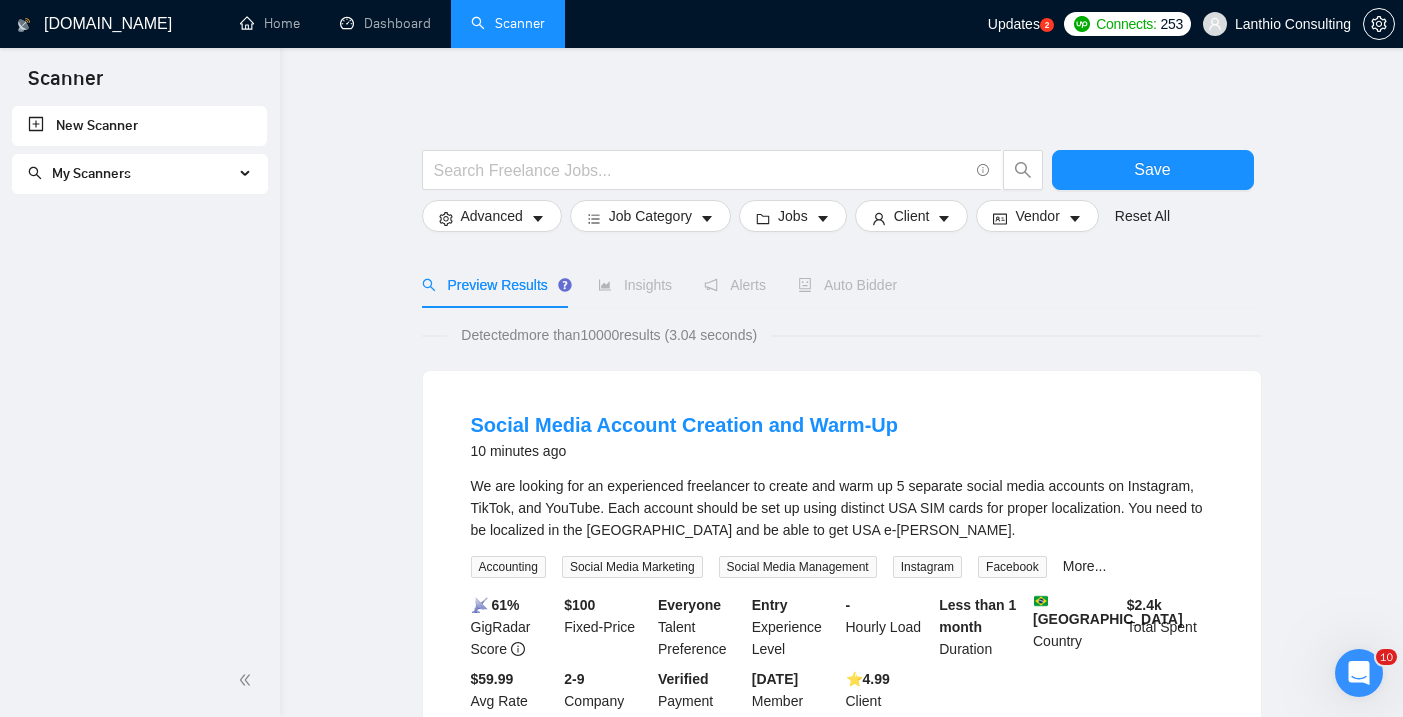 click on "New Scanner" at bounding box center (139, 126) 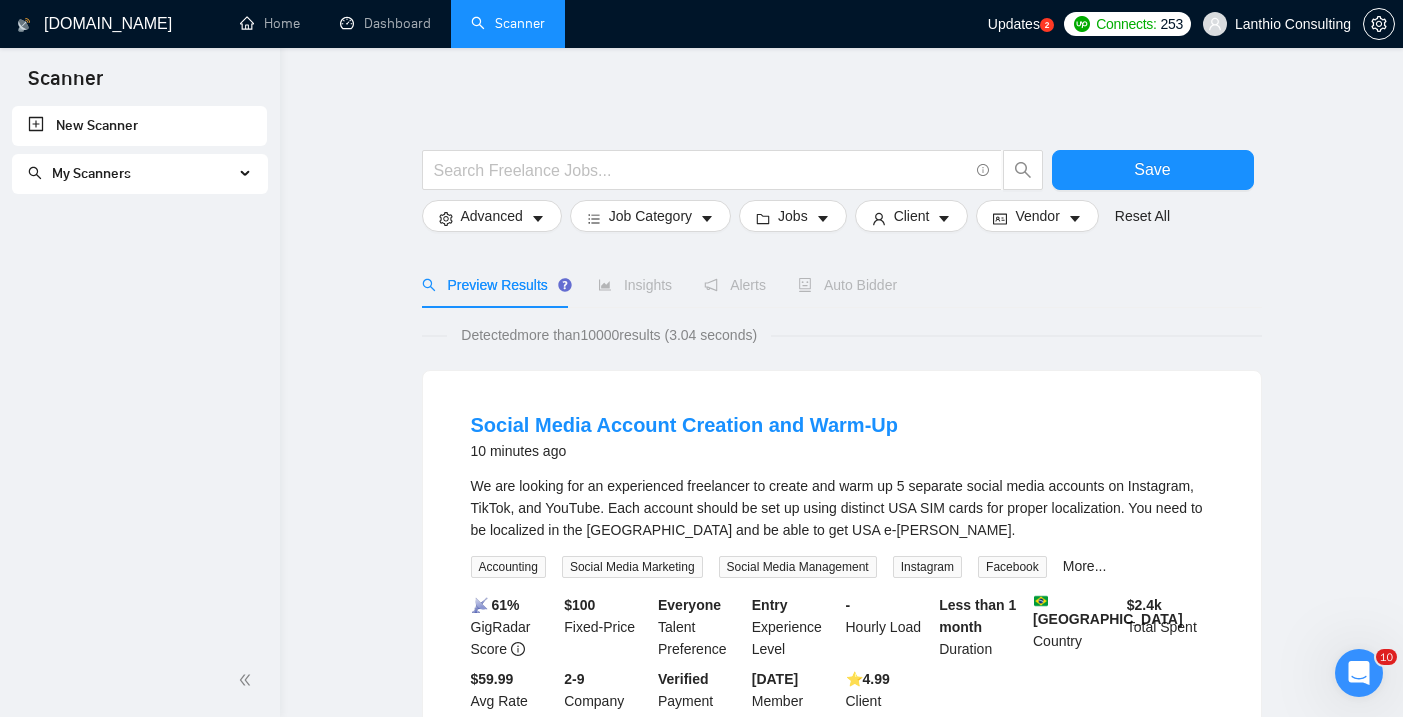 click at bounding box center [247, 174] 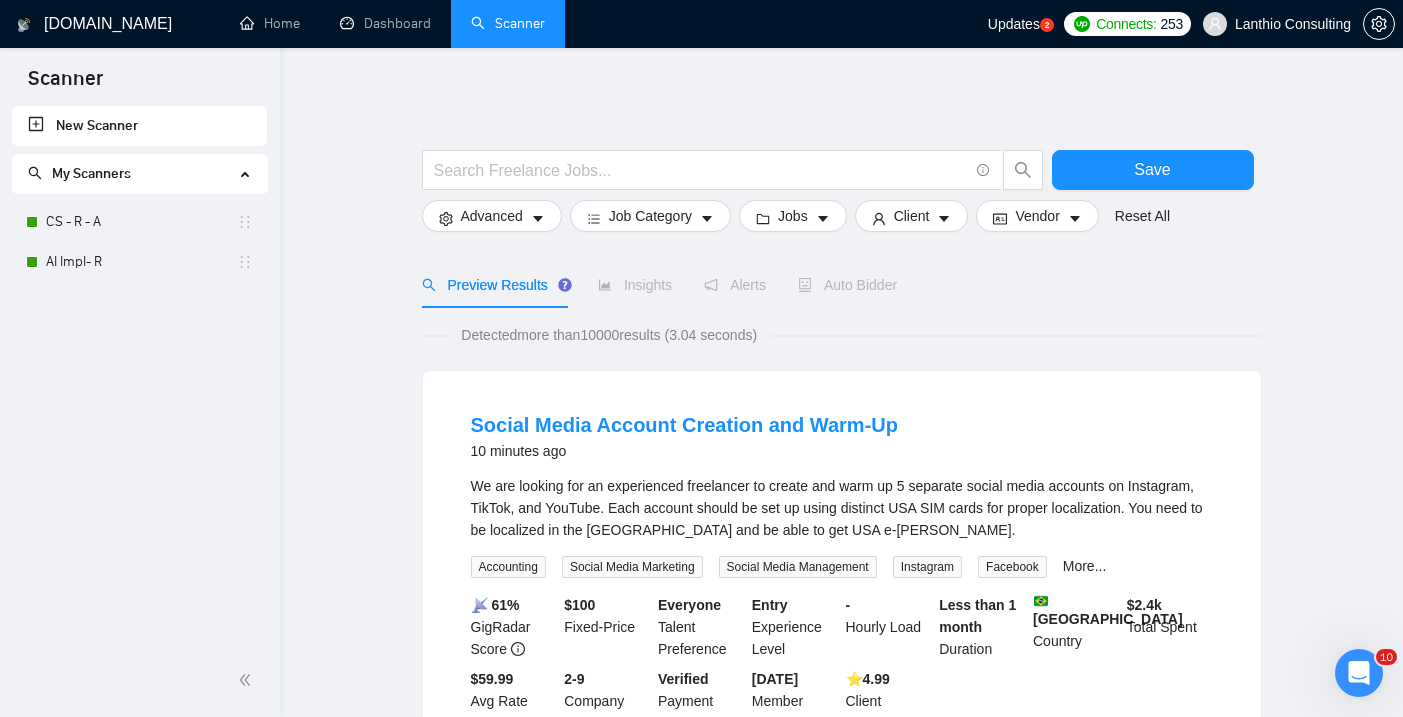 click at bounding box center [247, 172] 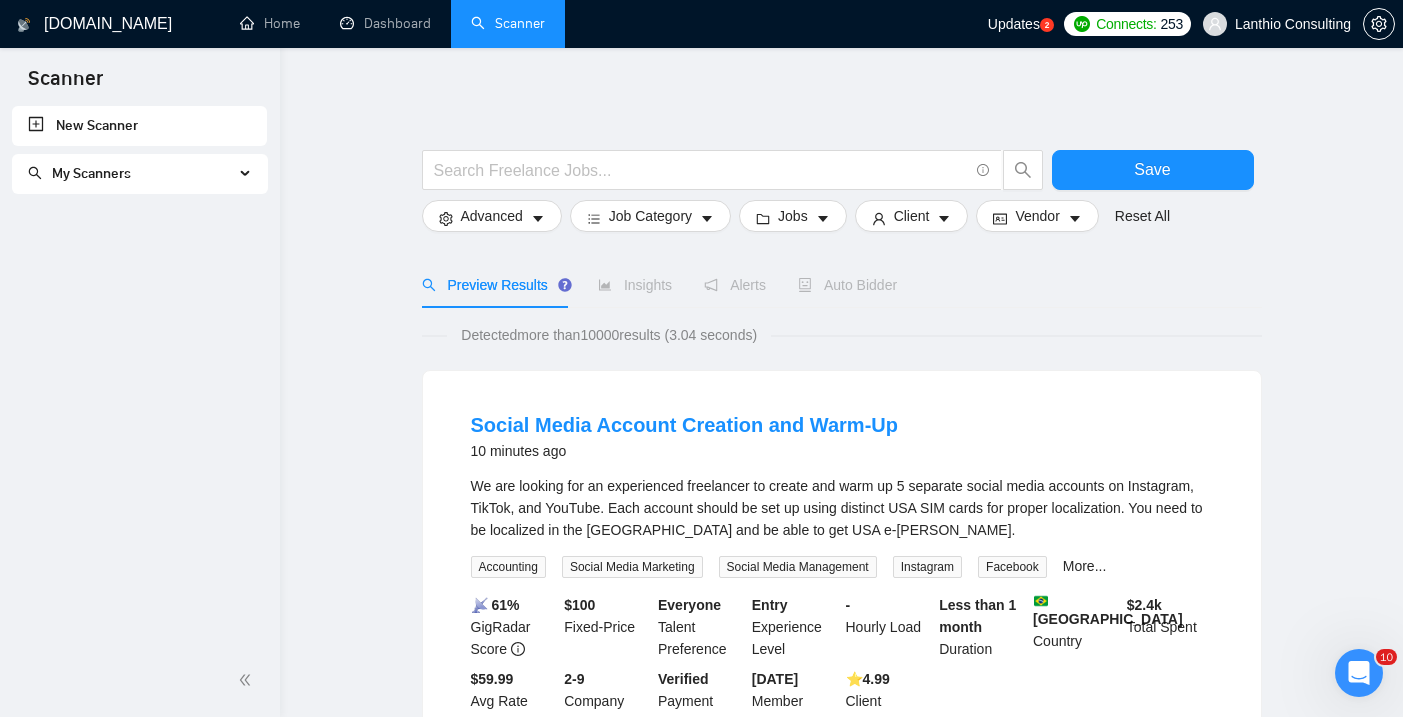 click on "New Scanner" at bounding box center (139, 126) 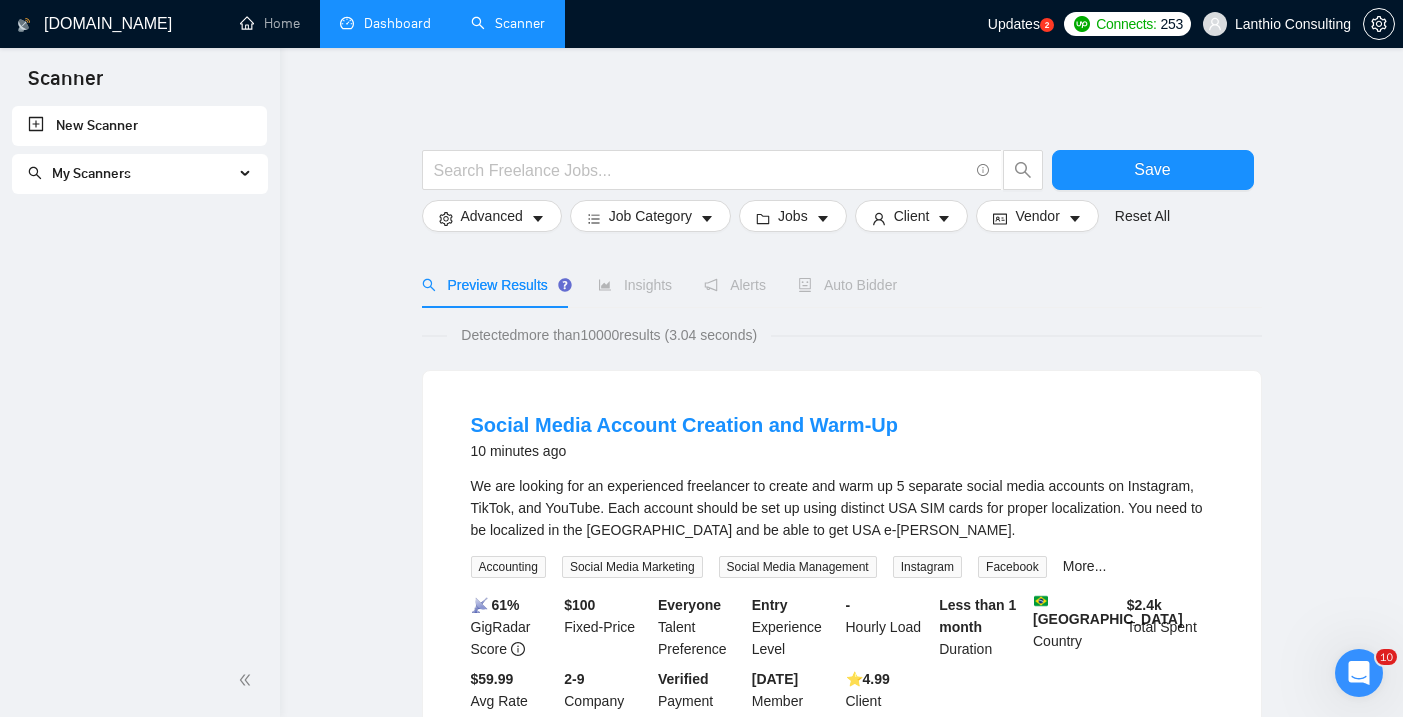 click on "Dashboard" at bounding box center [385, 23] 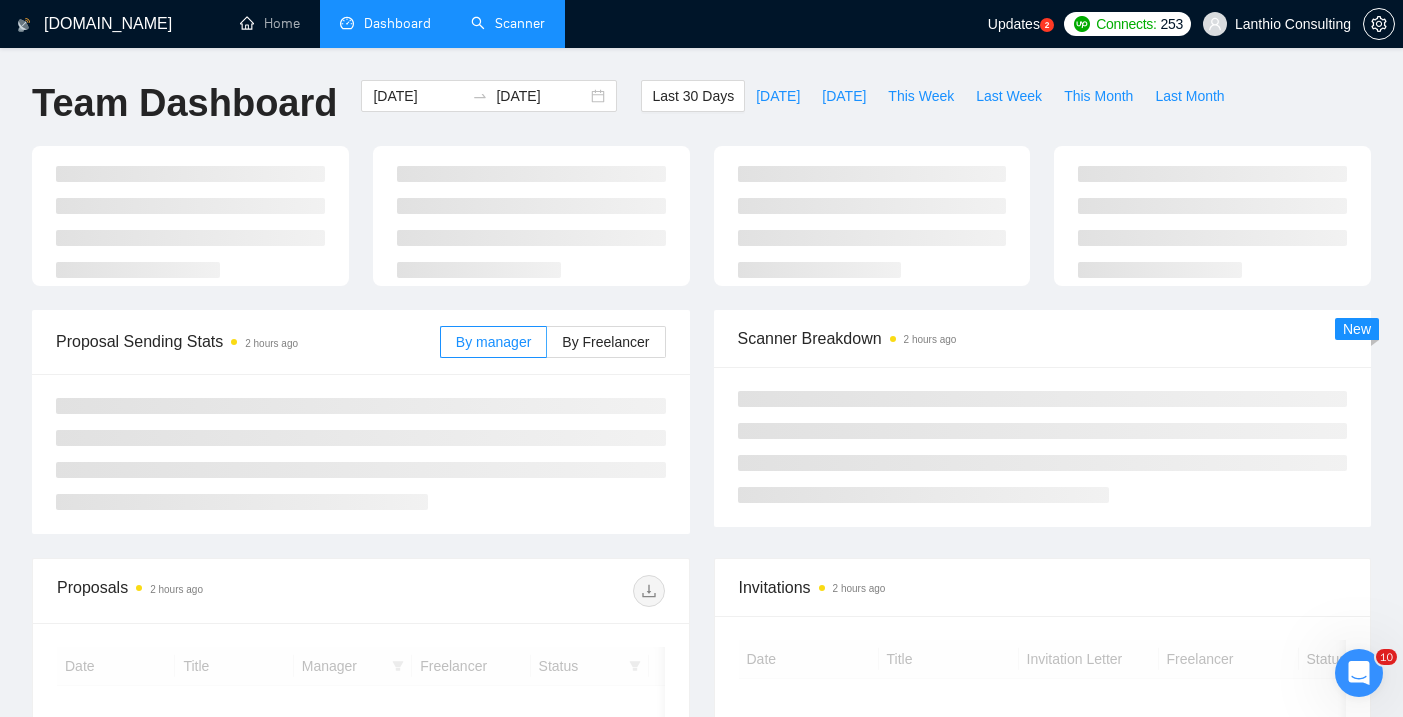 click on "Scanner" at bounding box center [508, 23] 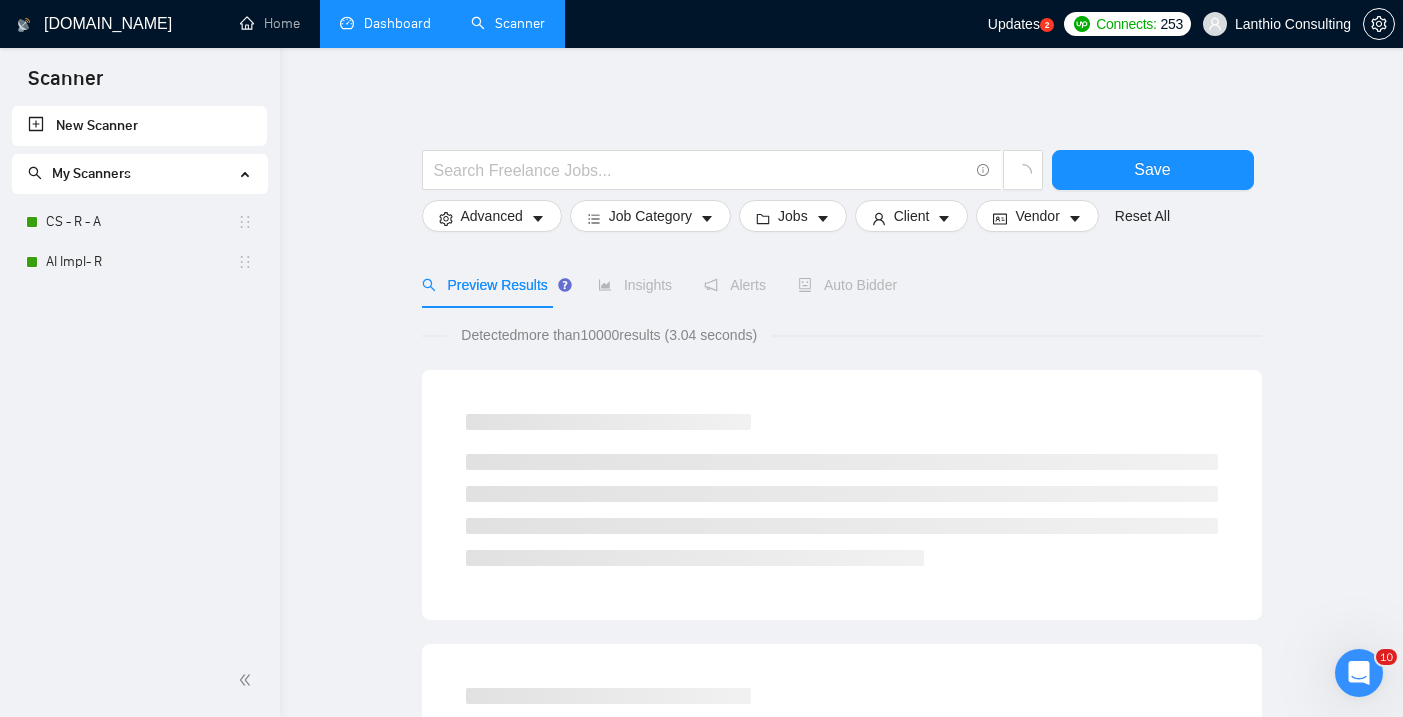 click on "New Scanner" at bounding box center [139, 126] 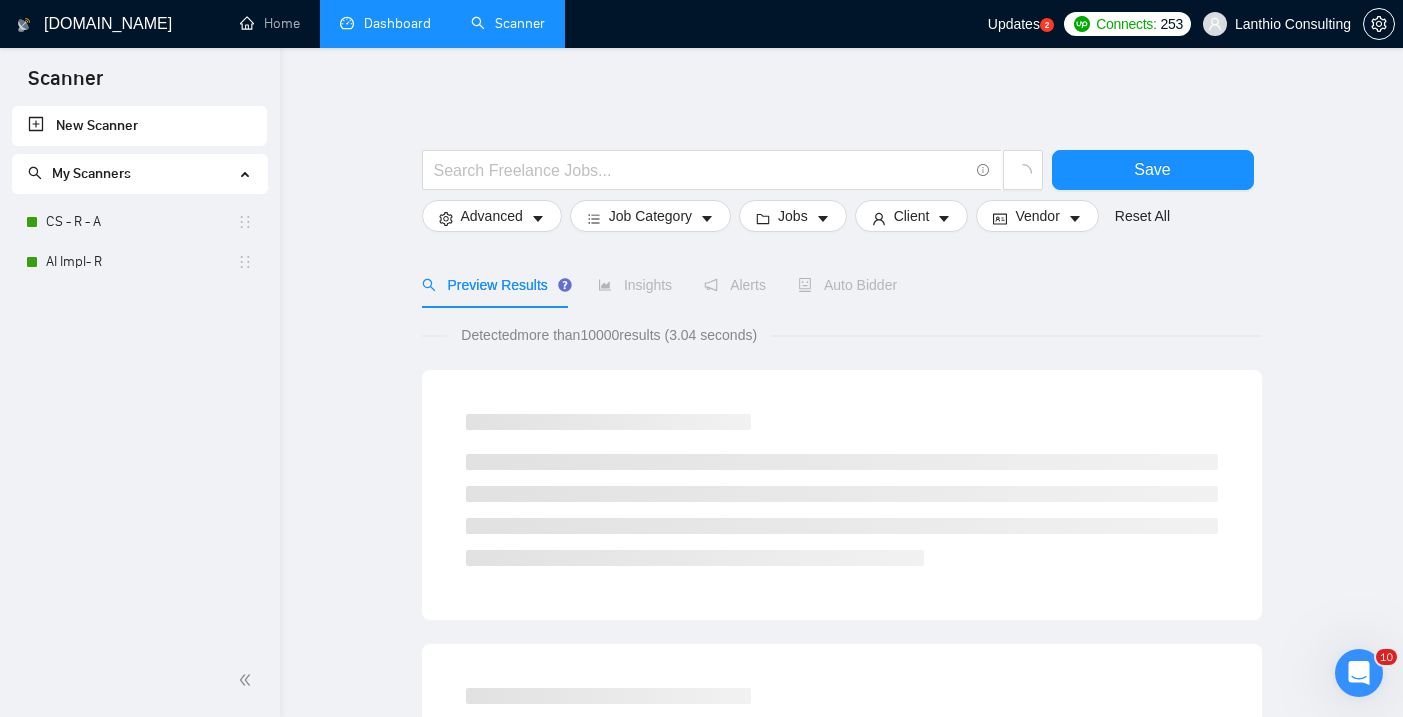 click on "New Scanner" at bounding box center [139, 126] 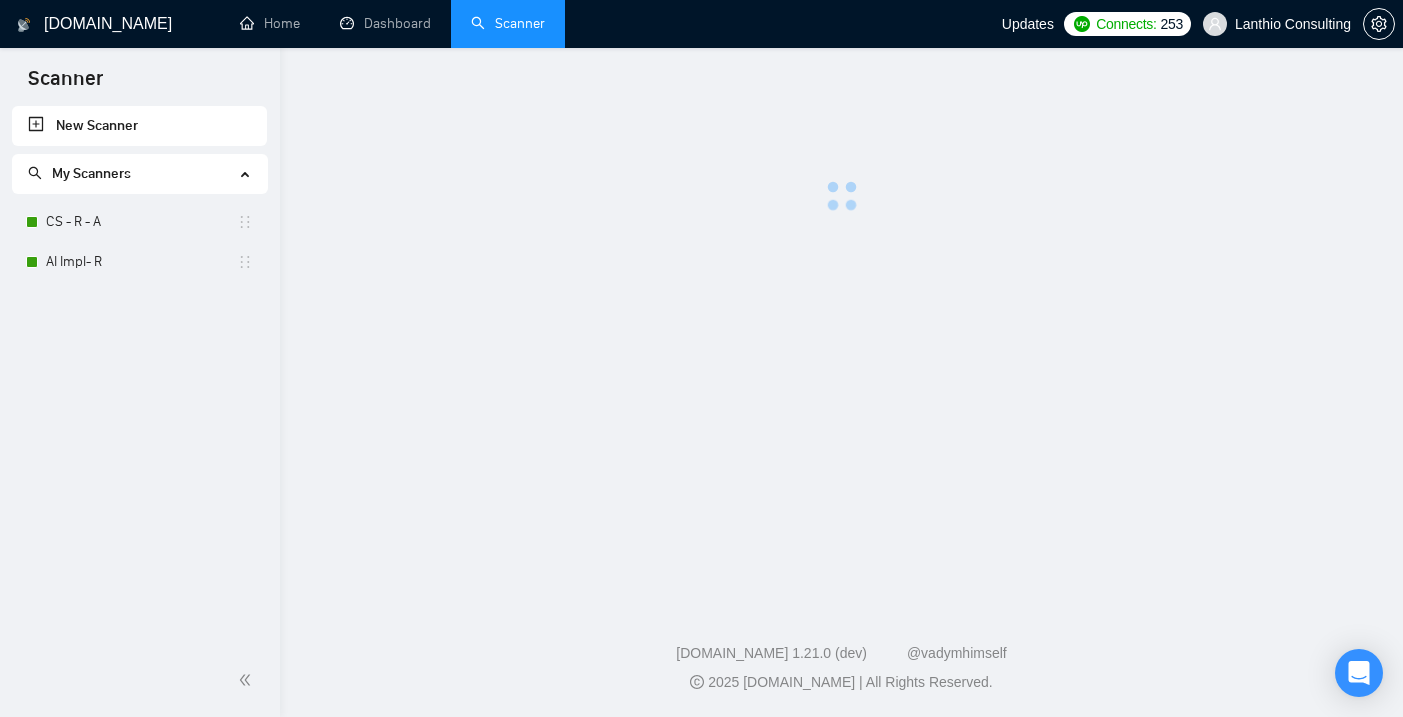 scroll, scrollTop: 0, scrollLeft: 0, axis: both 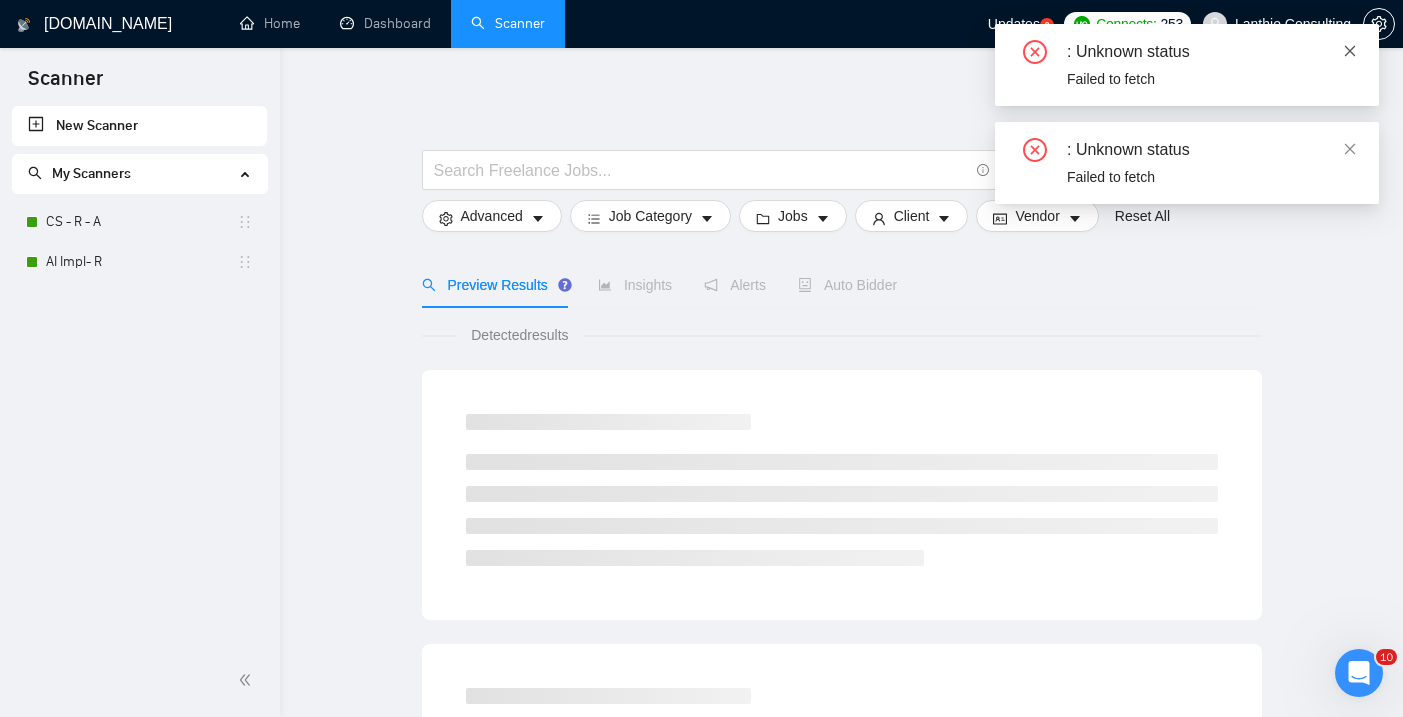 click 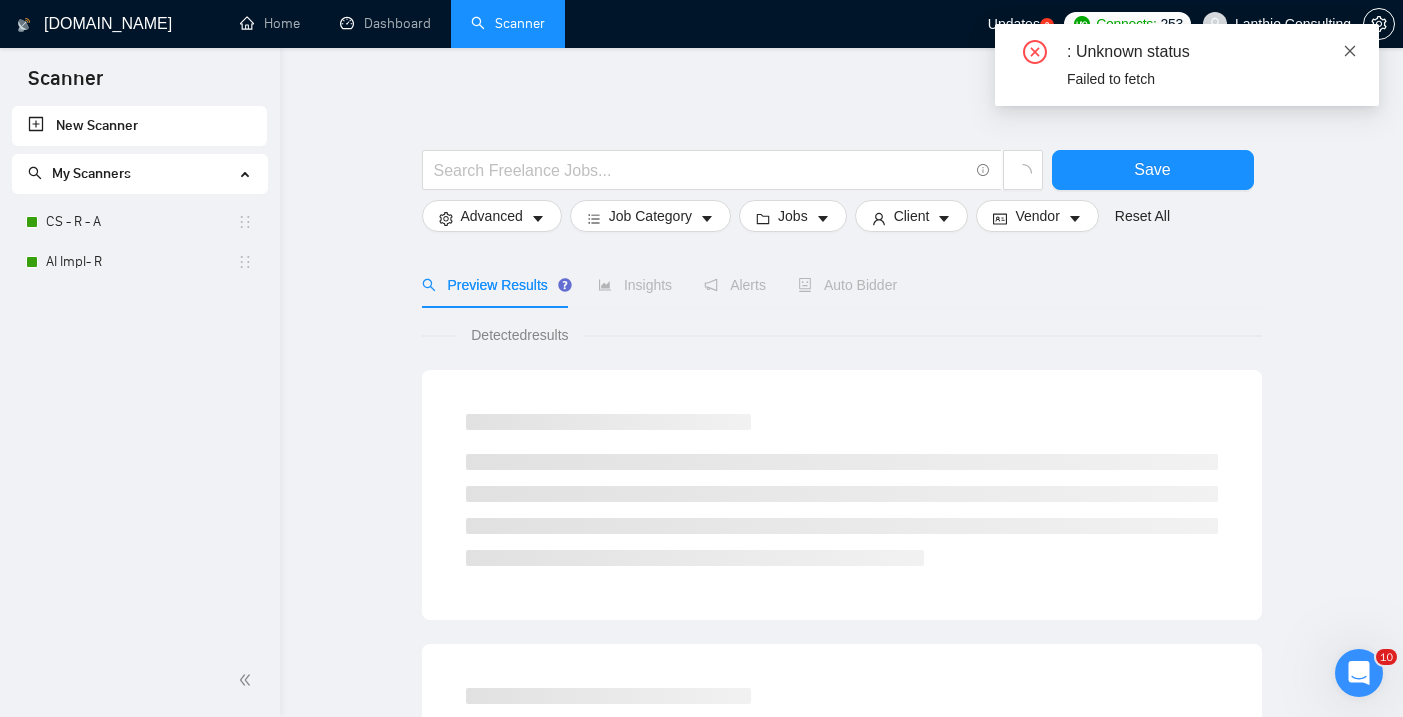 click 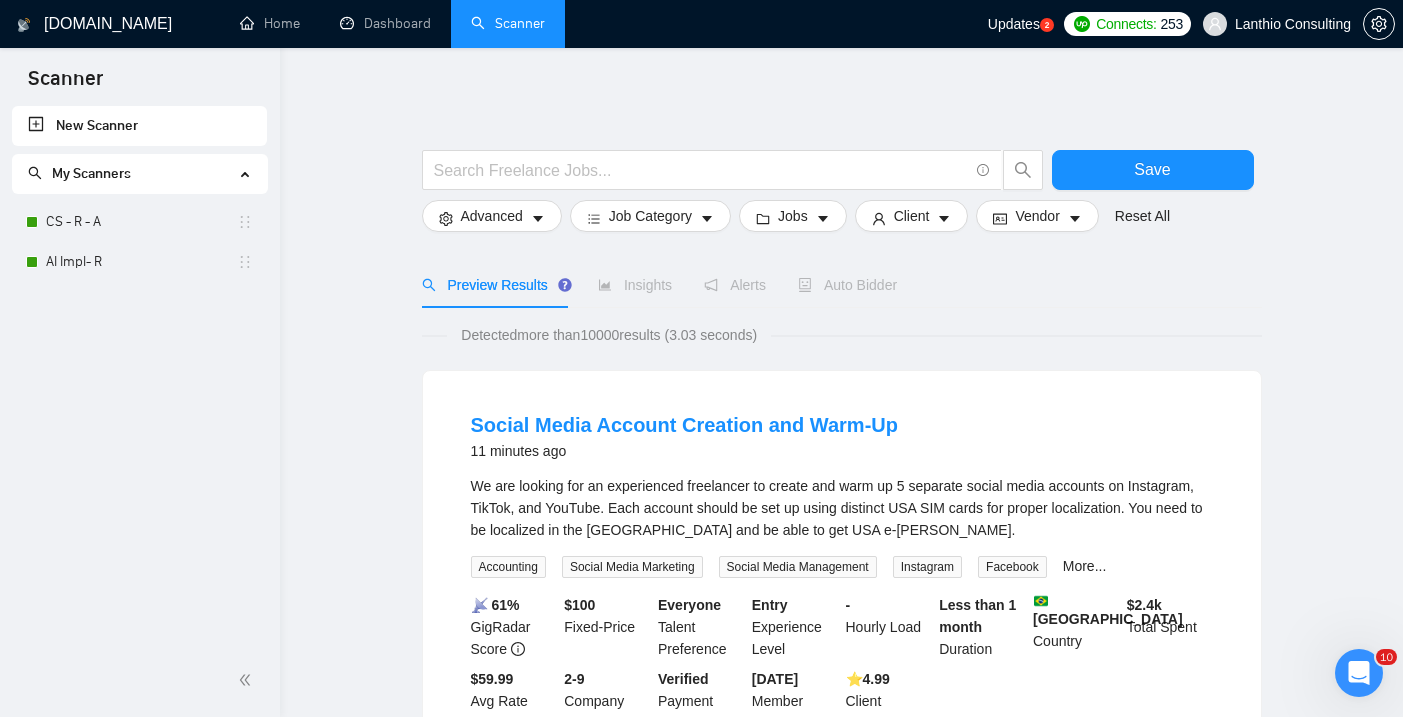 click on "Save Advanced   Job Category   Jobs   Client   Vendor   Reset All Preview Results Insights Alerts Auto Bidder Detected  more than   10000  results   (3.03 seconds) Social Media Account Creation and Warm-Up 11 minutes ago We are looking for an experienced freelancer to create and warm up 5 separate social media accounts on Instagram, TikTok, and YouTube. Each account should be set up using distinct USA SIM cards for proper localization.
You need to be localized in the USA and be able to get USA e-sims. Accounting Social Media Marketing Social Media Management Instagram Facebook More... 📡   61% GigRadar Score   $ 100 Fixed-Price Everyone Talent Preference Entry Experience Level - Hourly Load Less than 1 month Duration   Brazil Country $ 2.4k Total Spent $59.99 Avg Rate Paid 2-9 Company Size Verified Payment Verified Apr, 2022 Member Since ⭐️  4.99 Client Feedback Website using AI api to calculate quotes with a payment wall. 11 minutes ago ... Expand Full Stack Development Python API WordPress 📡   66%" at bounding box center (841, 1309) 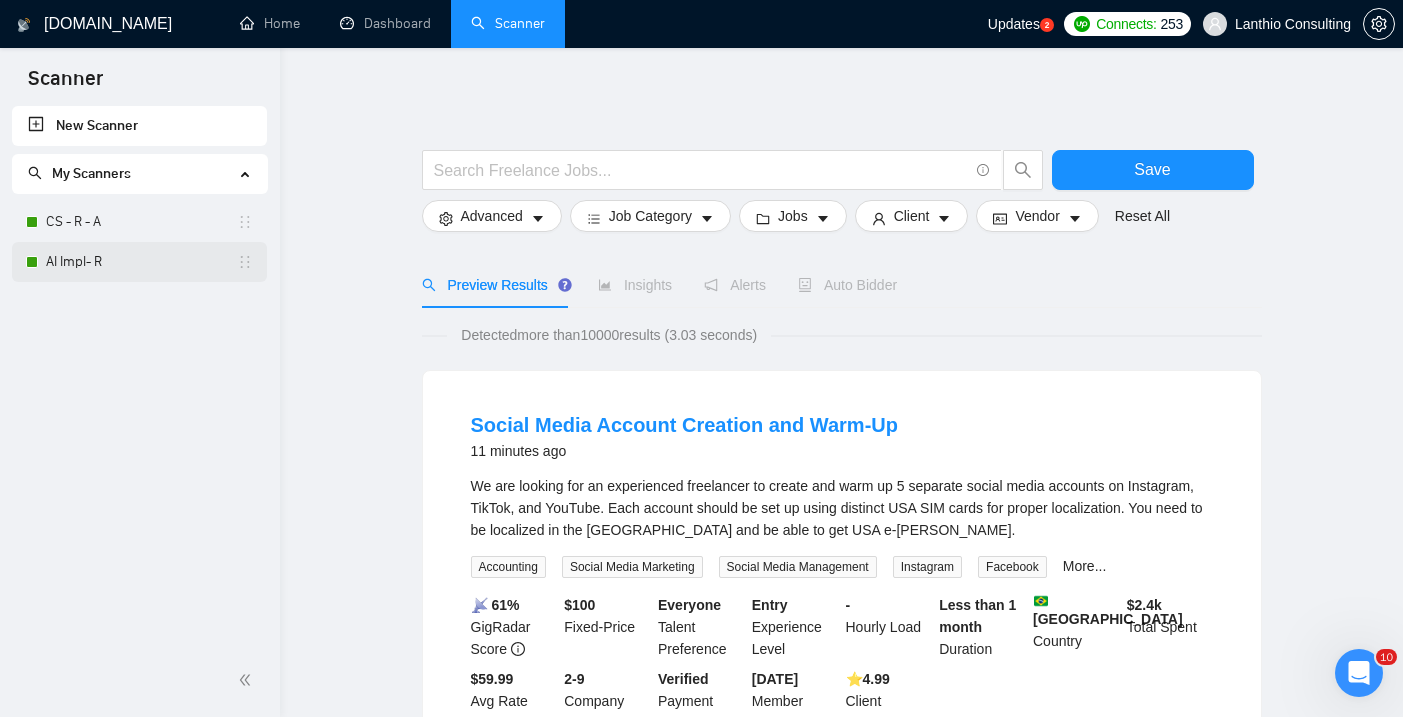 click on "AI Impl- R" at bounding box center (141, 262) 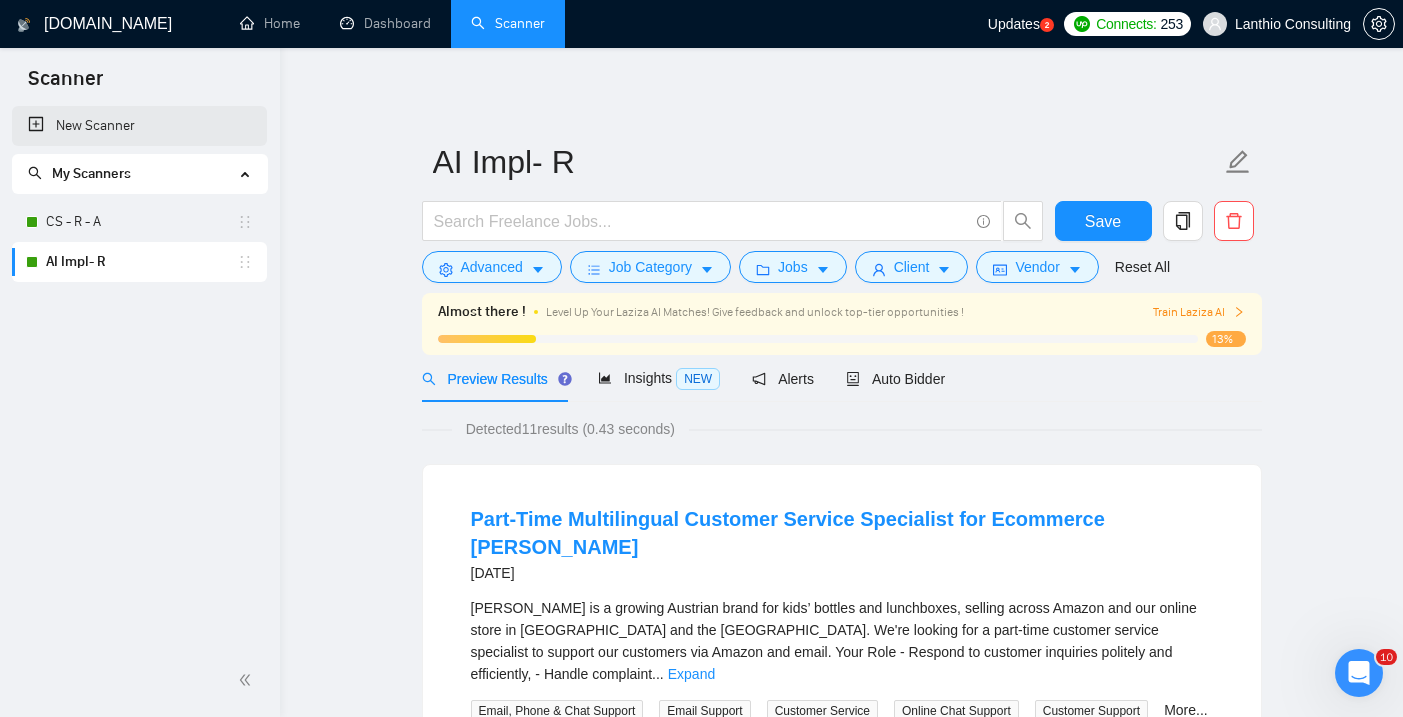 click on "New Scanner" at bounding box center [139, 126] 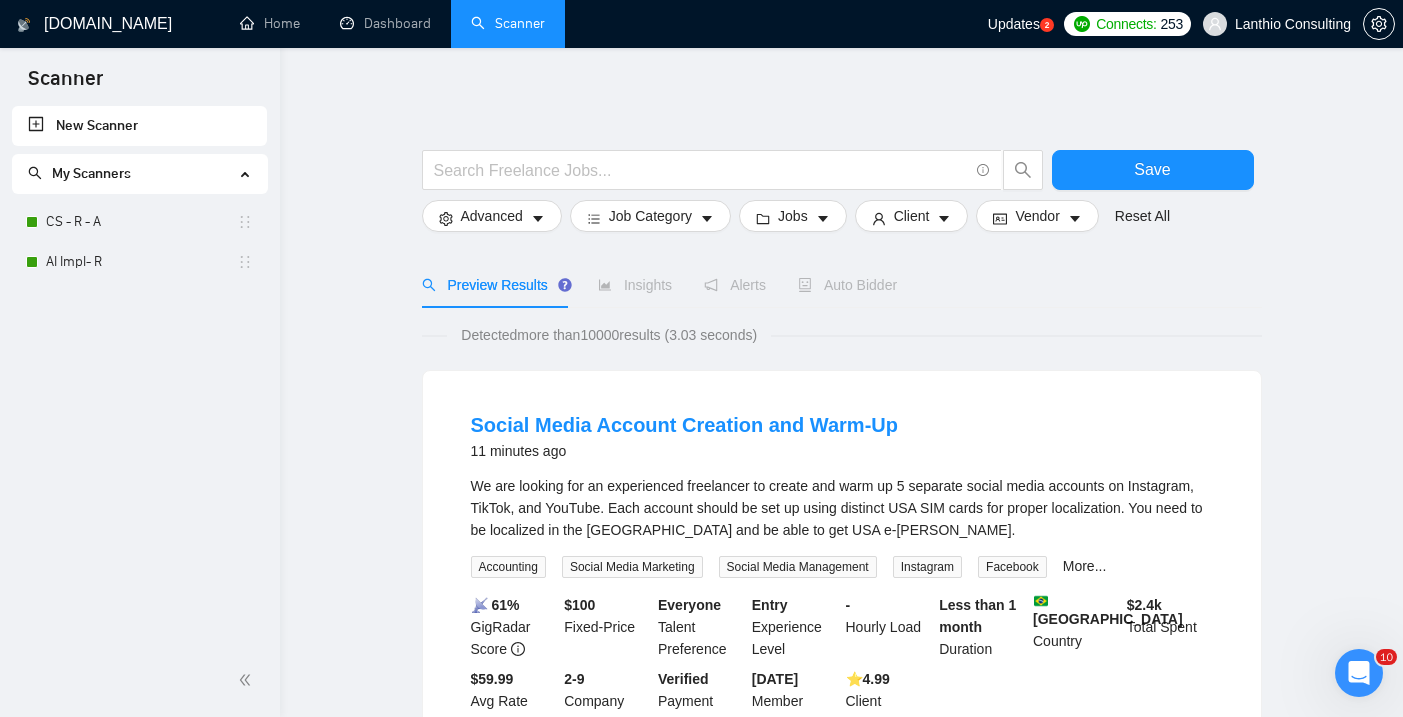 click on "New Scanner" at bounding box center (139, 126) 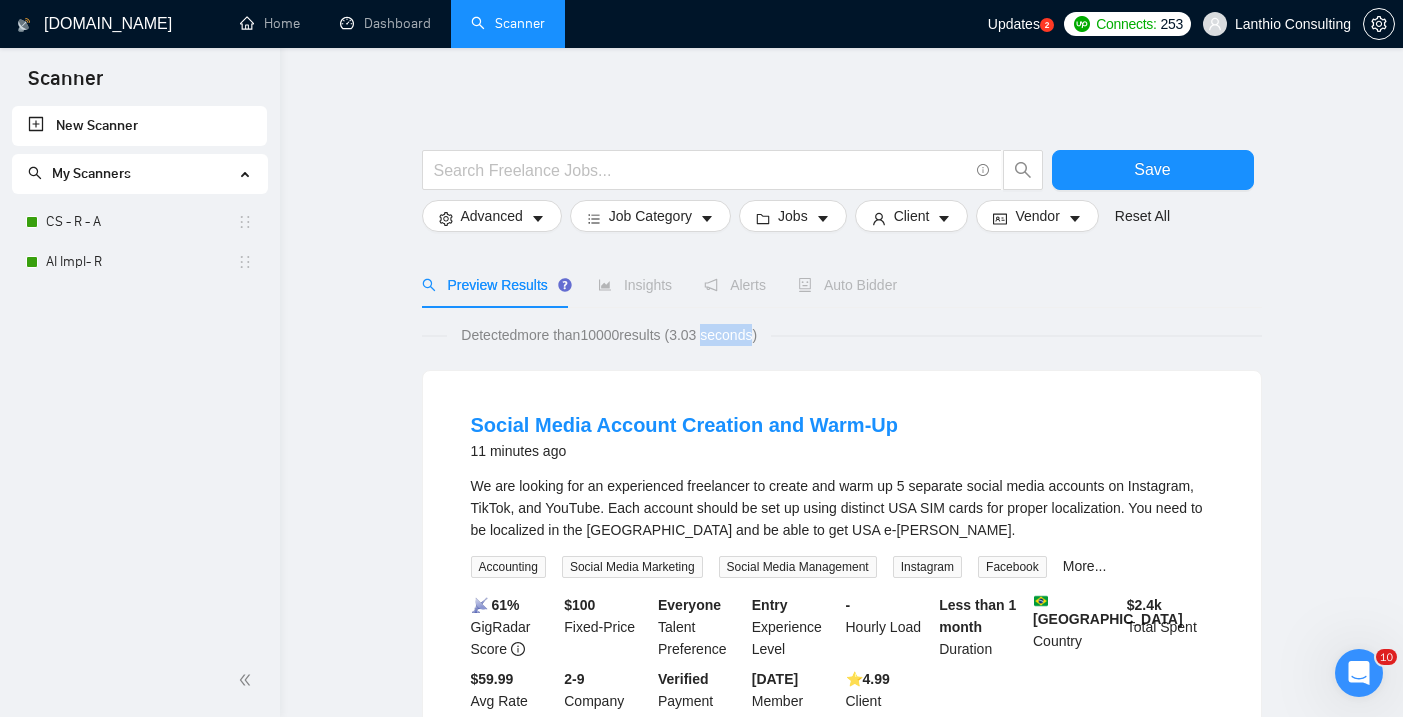 click on "Detected  more than   10000  results   (3.03 seconds)" at bounding box center (609, 335) 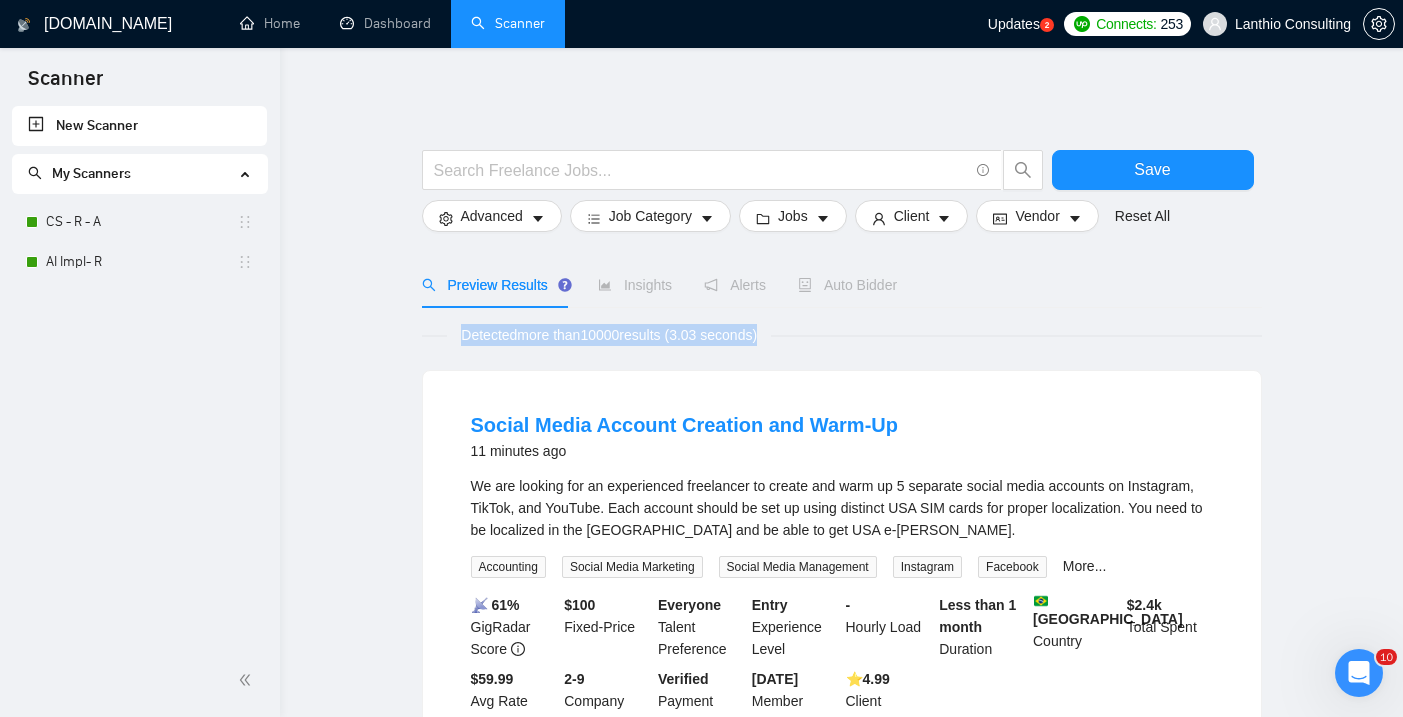 click on "Detected  more than   10000  results   (3.03 seconds)" at bounding box center [609, 335] 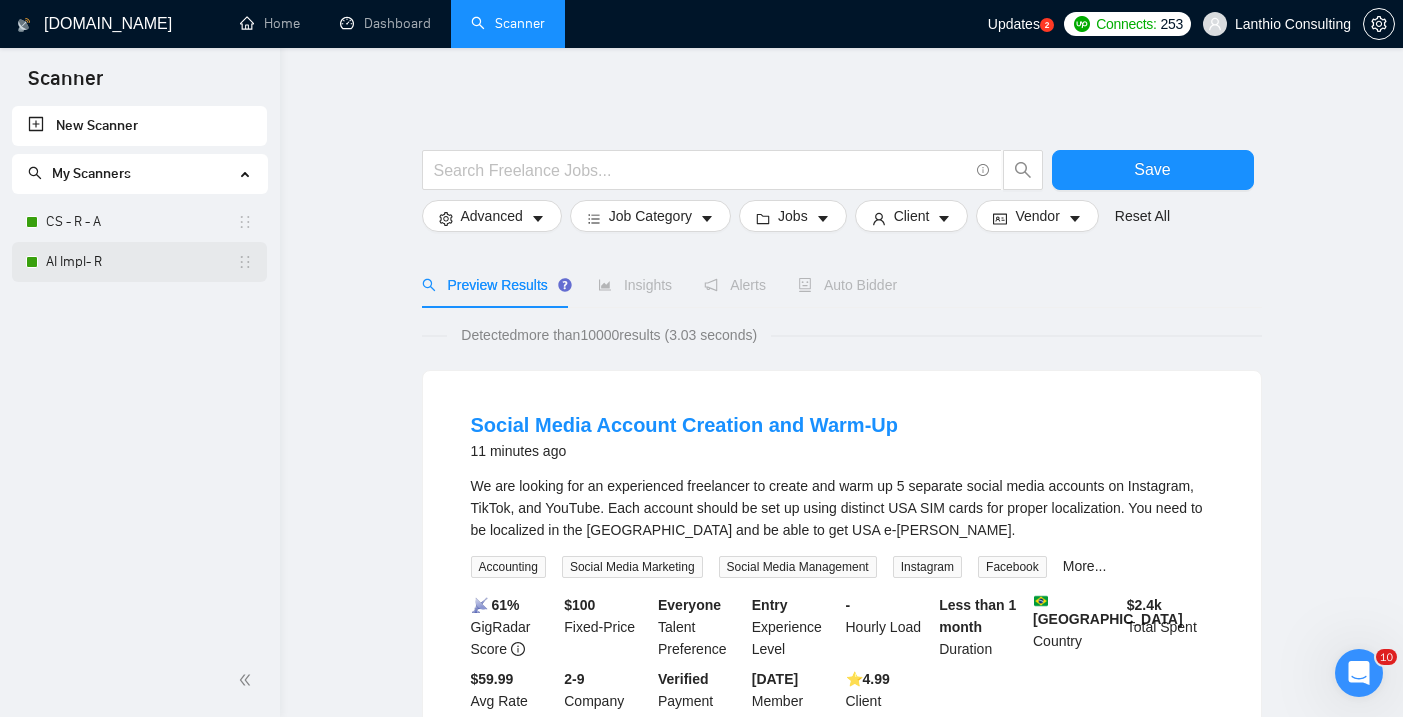 click on "AI Impl- R" at bounding box center (141, 262) 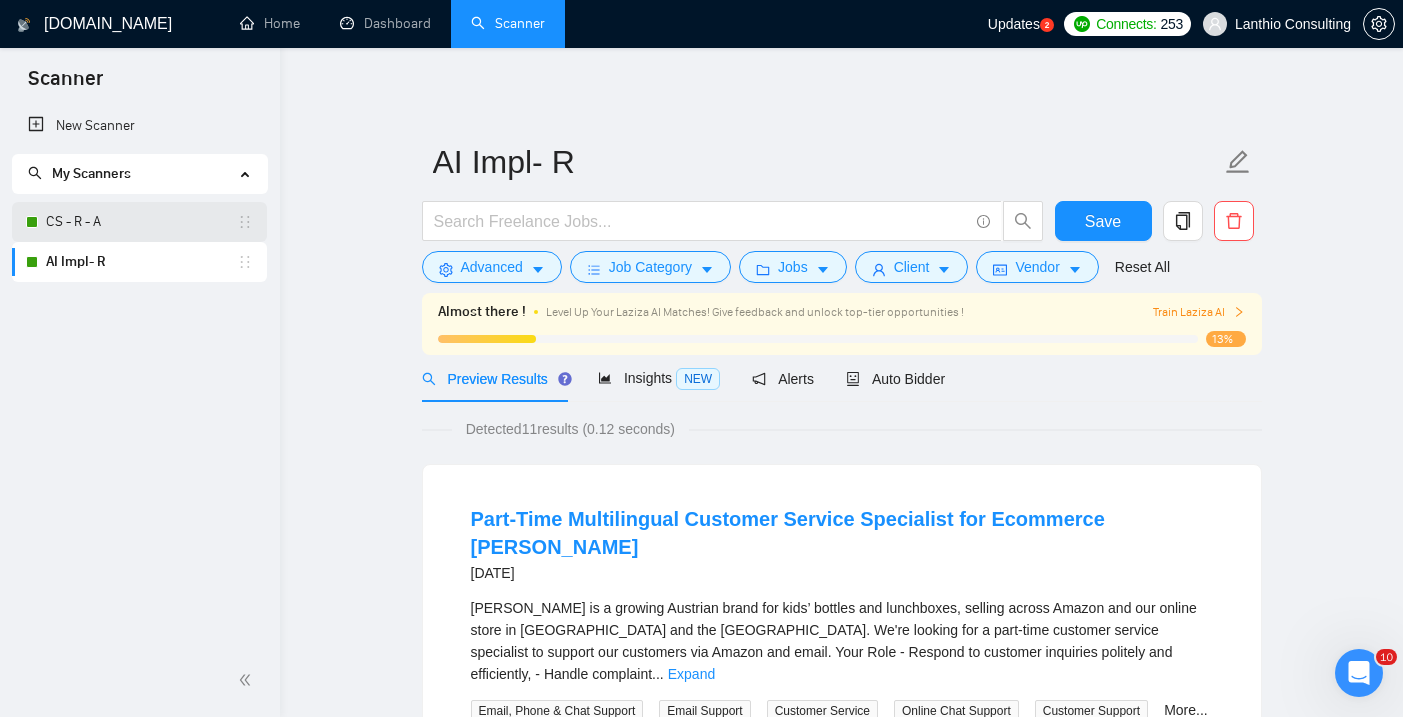 click on "CS - R - A" at bounding box center (141, 222) 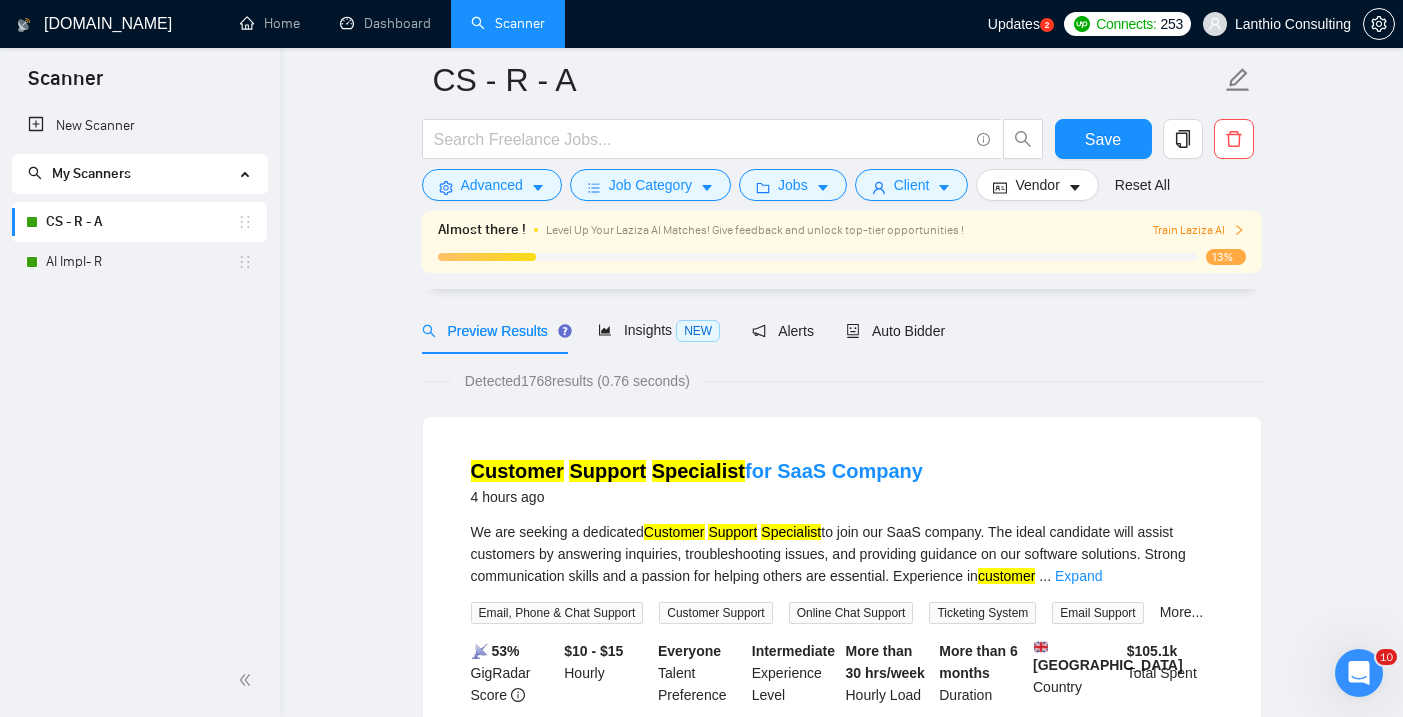 scroll, scrollTop: 0, scrollLeft: 0, axis: both 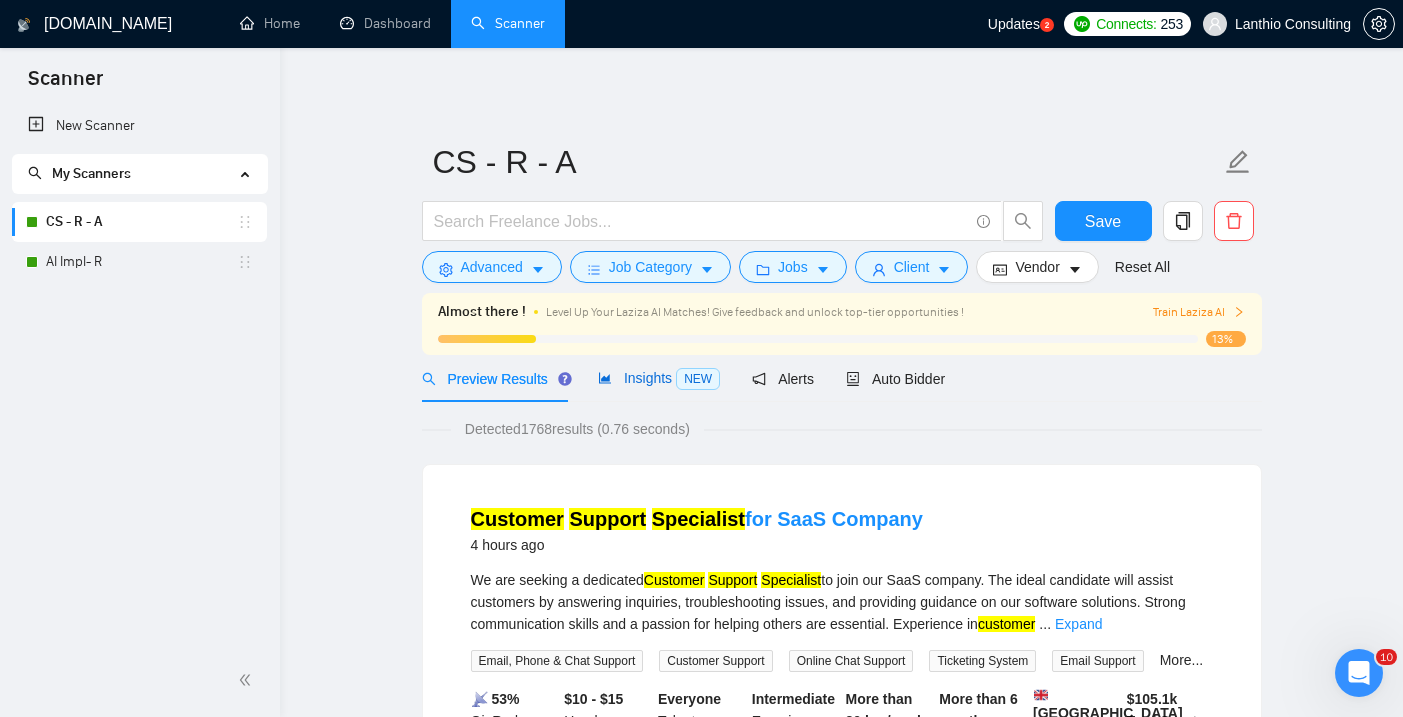 click on "Insights NEW" at bounding box center [659, 378] 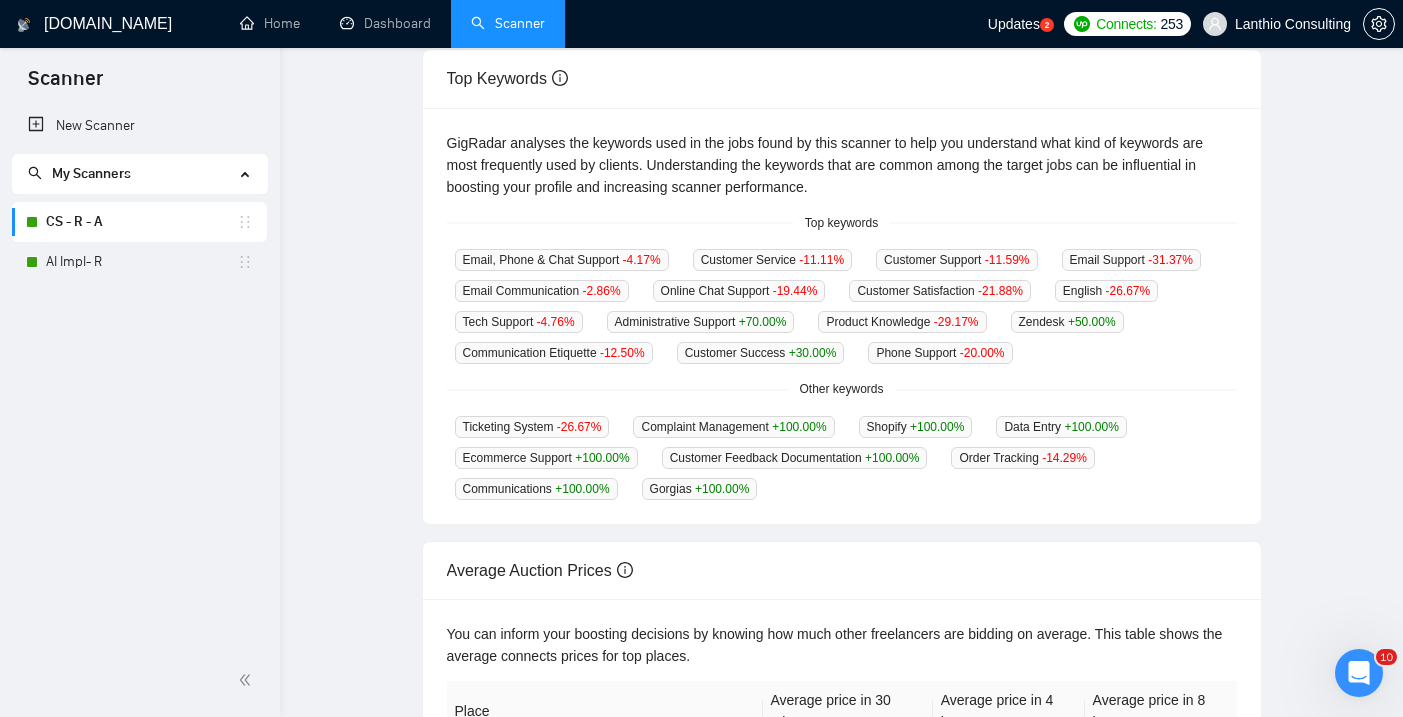scroll, scrollTop: 0, scrollLeft: 0, axis: both 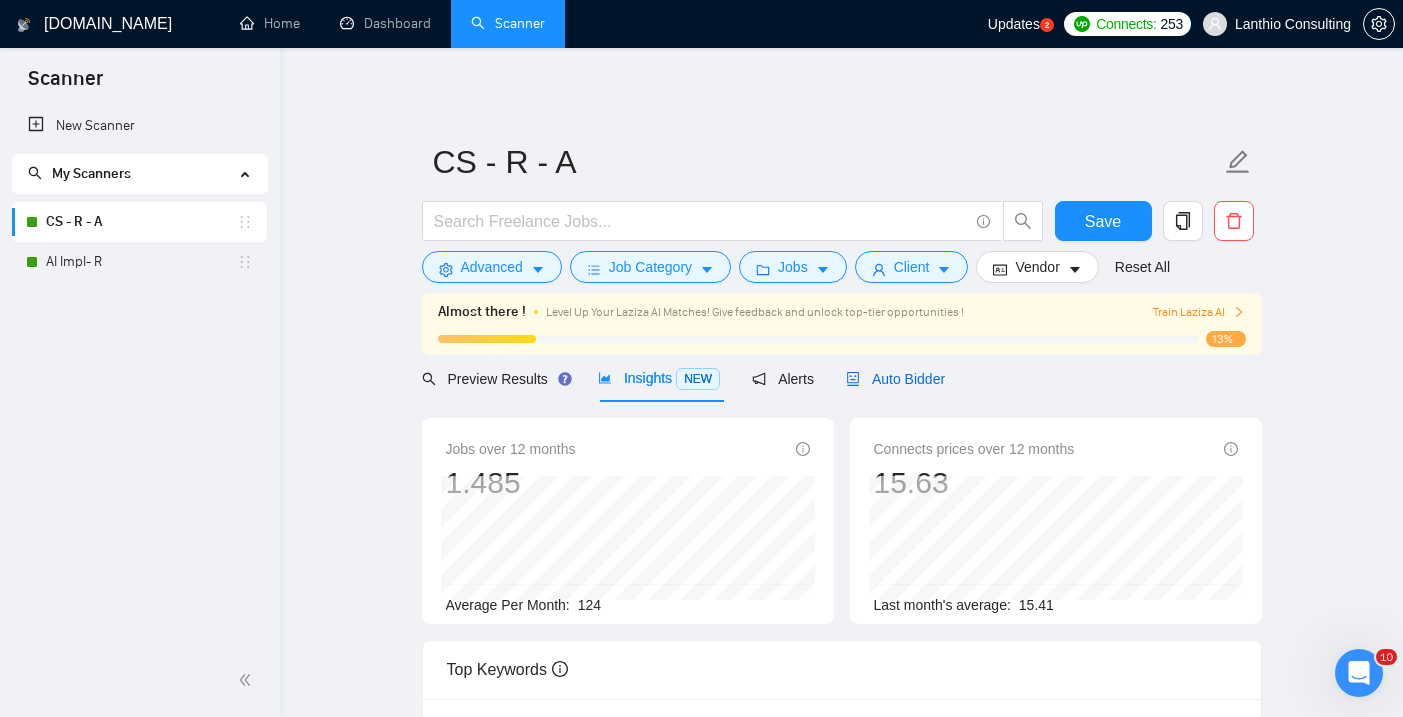 click on "Auto Bidder" at bounding box center [895, 379] 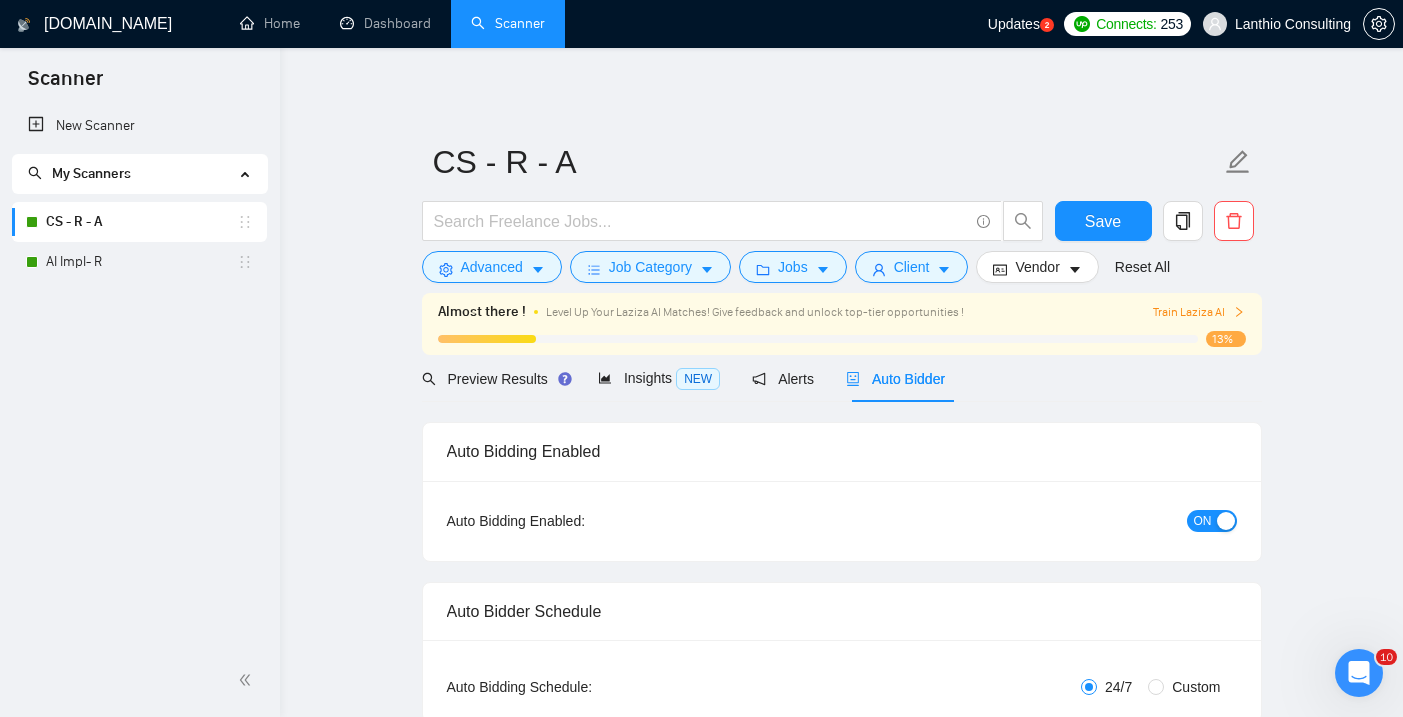 type 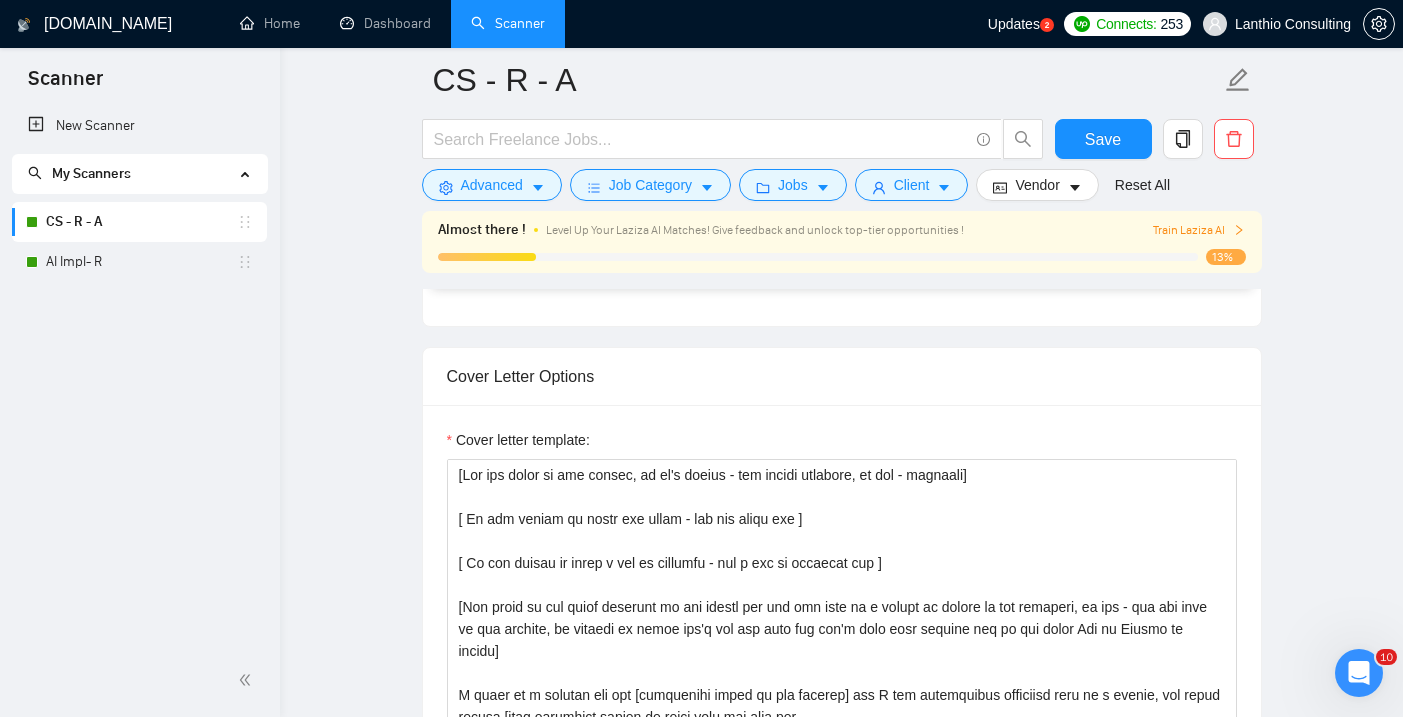 scroll, scrollTop: 1656, scrollLeft: 0, axis: vertical 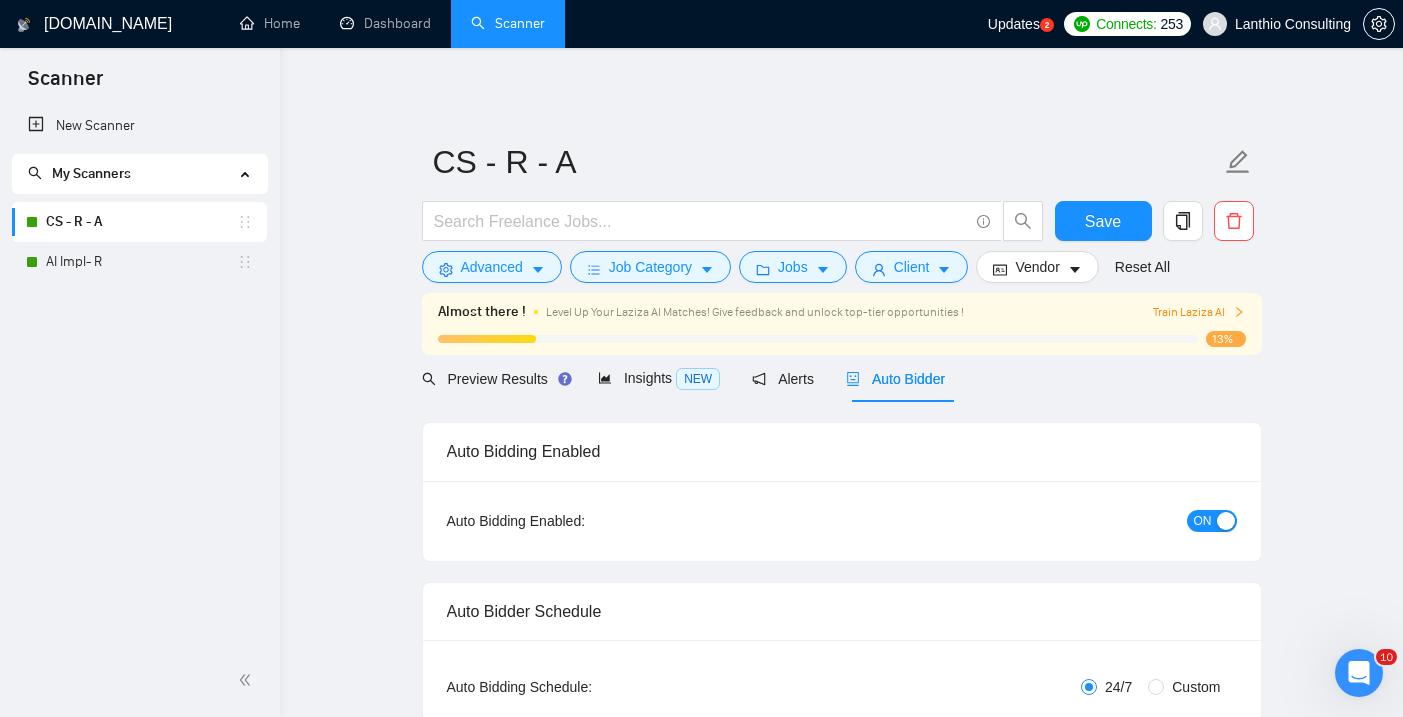 click on "CS - R - A" at bounding box center [141, 222] 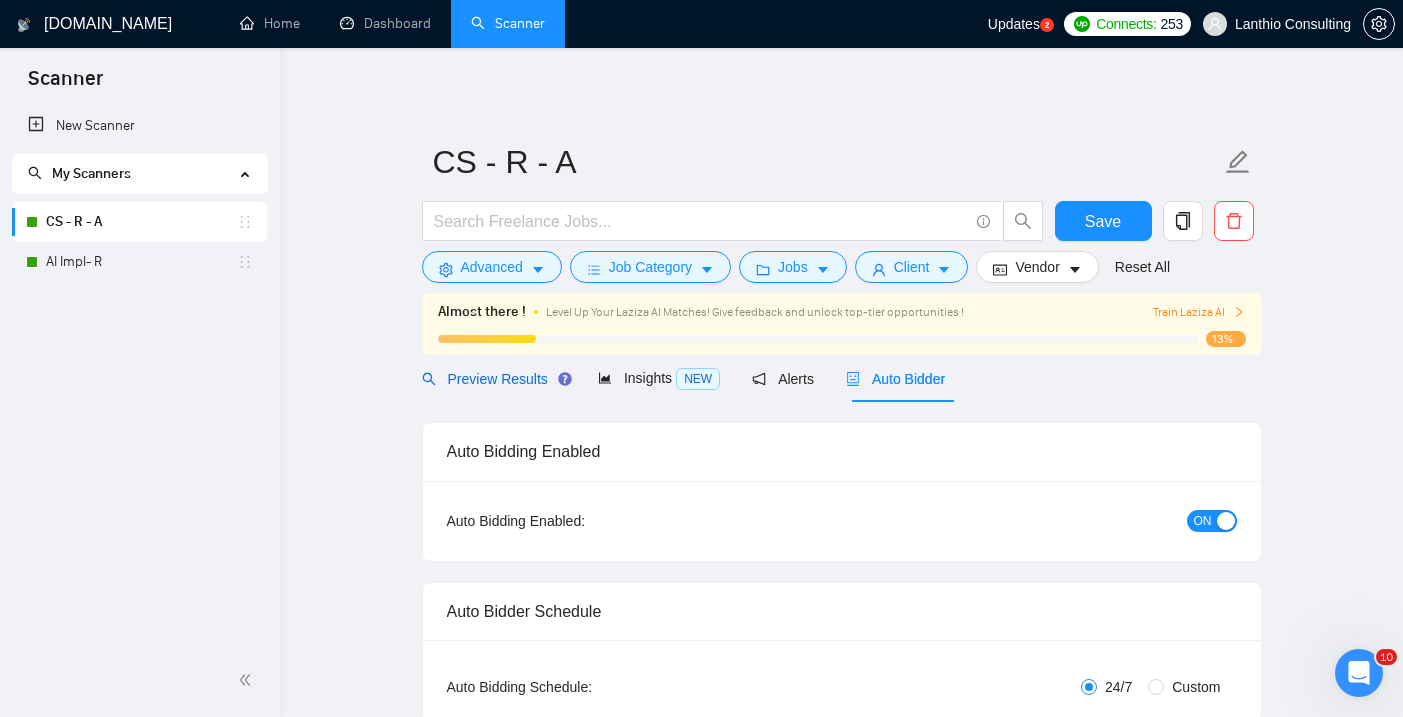 click on "Preview Results" at bounding box center [494, 379] 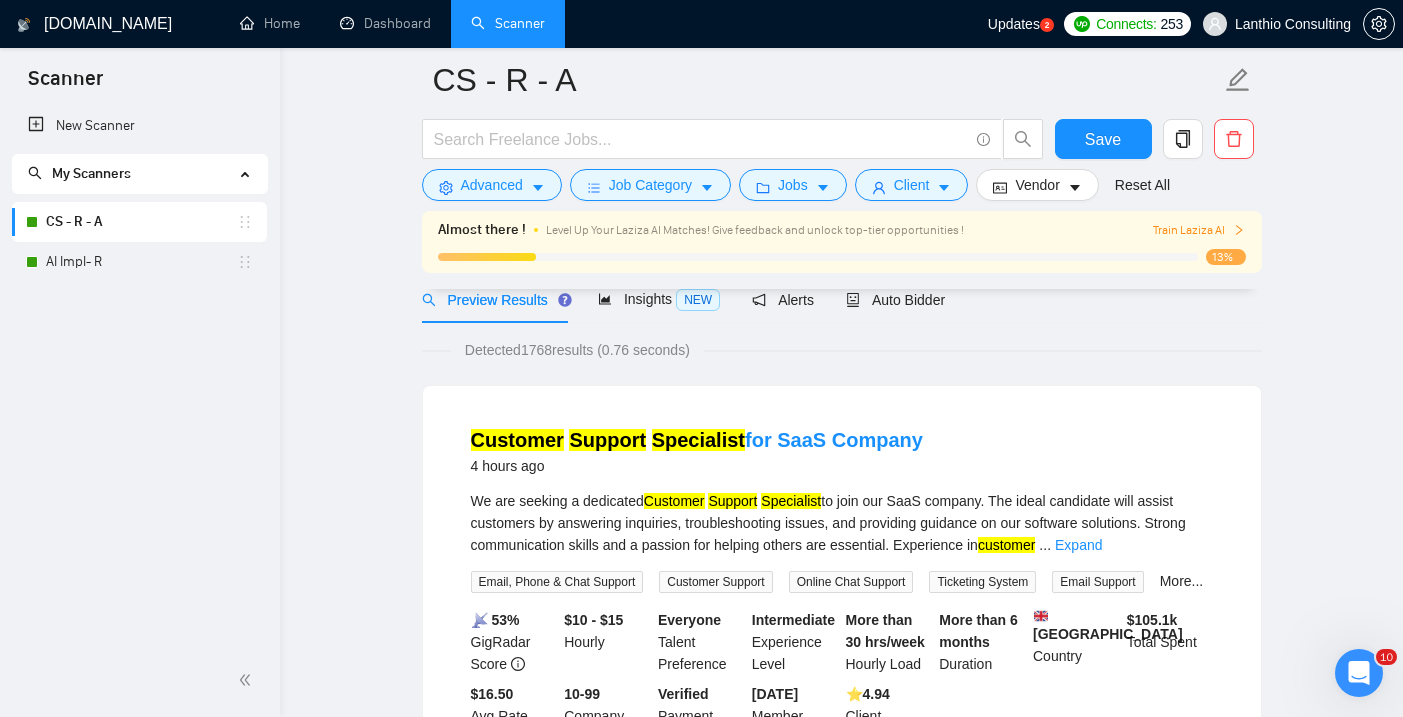 scroll, scrollTop: 173, scrollLeft: 0, axis: vertical 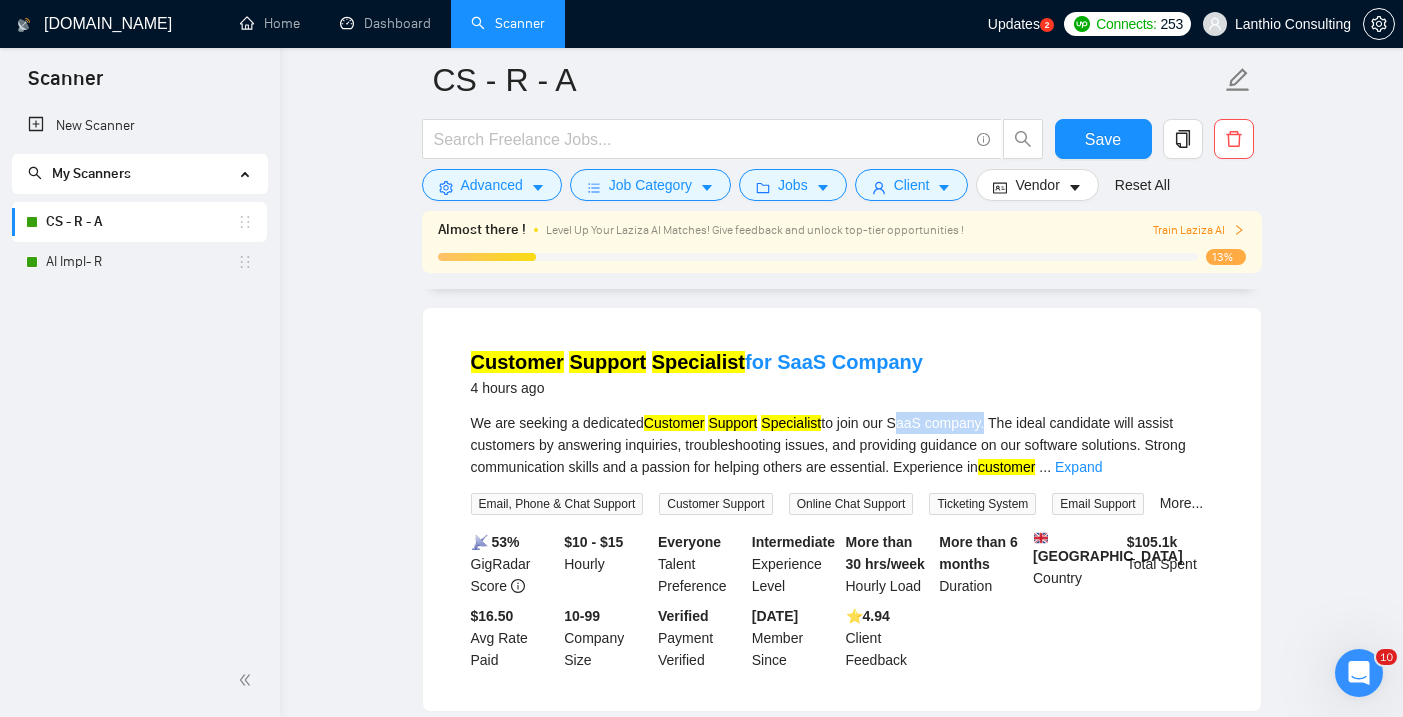 drag, startPoint x: 909, startPoint y: 424, endPoint x: 1003, endPoint y: 420, distance: 94.08507 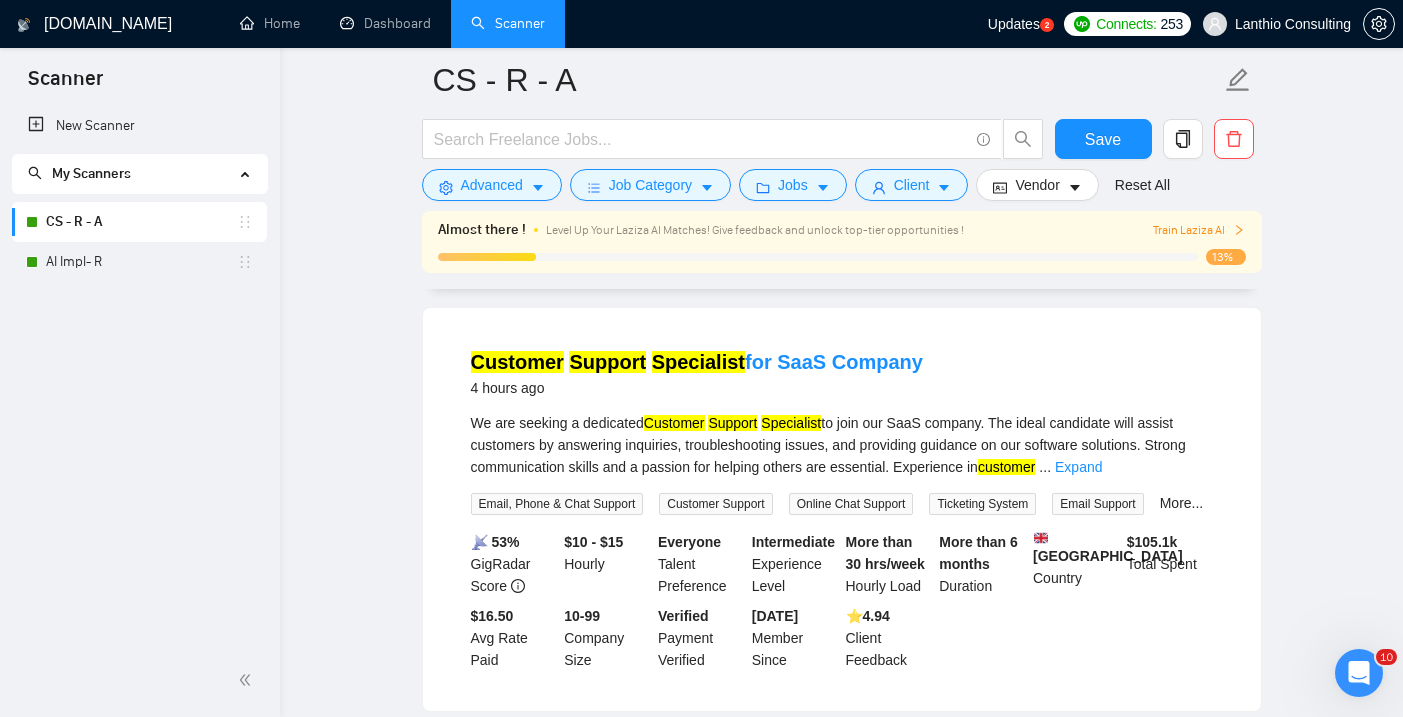 click on "We are seeking a dedicated  Customer   Support   Specialist  to join our SaaS company. The ideal candidate will assist customers by answering inquiries, troubleshooting issues, and providing guidance on our software solutions. Strong communication skills and a passion for helping others are essential. Experience in  customer   ... Expand" at bounding box center [842, 445] 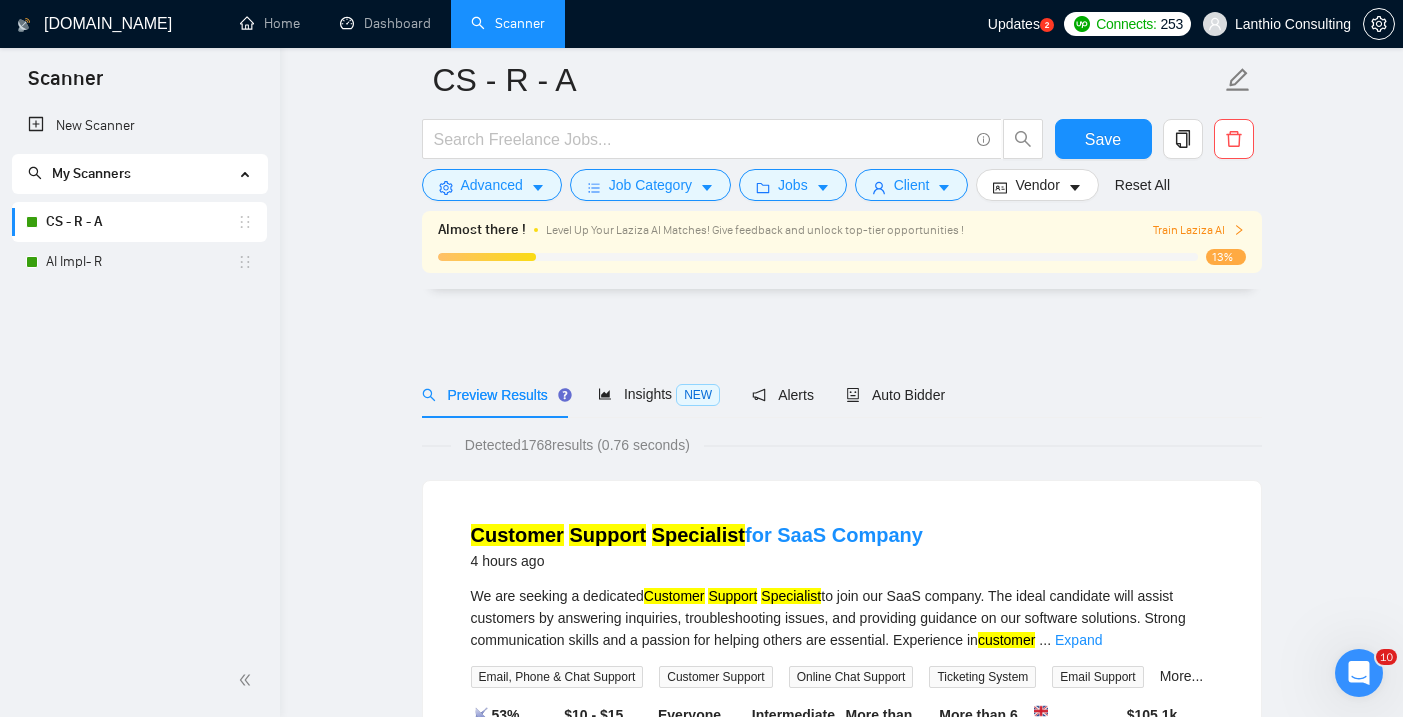 scroll, scrollTop: 210, scrollLeft: 0, axis: vertical 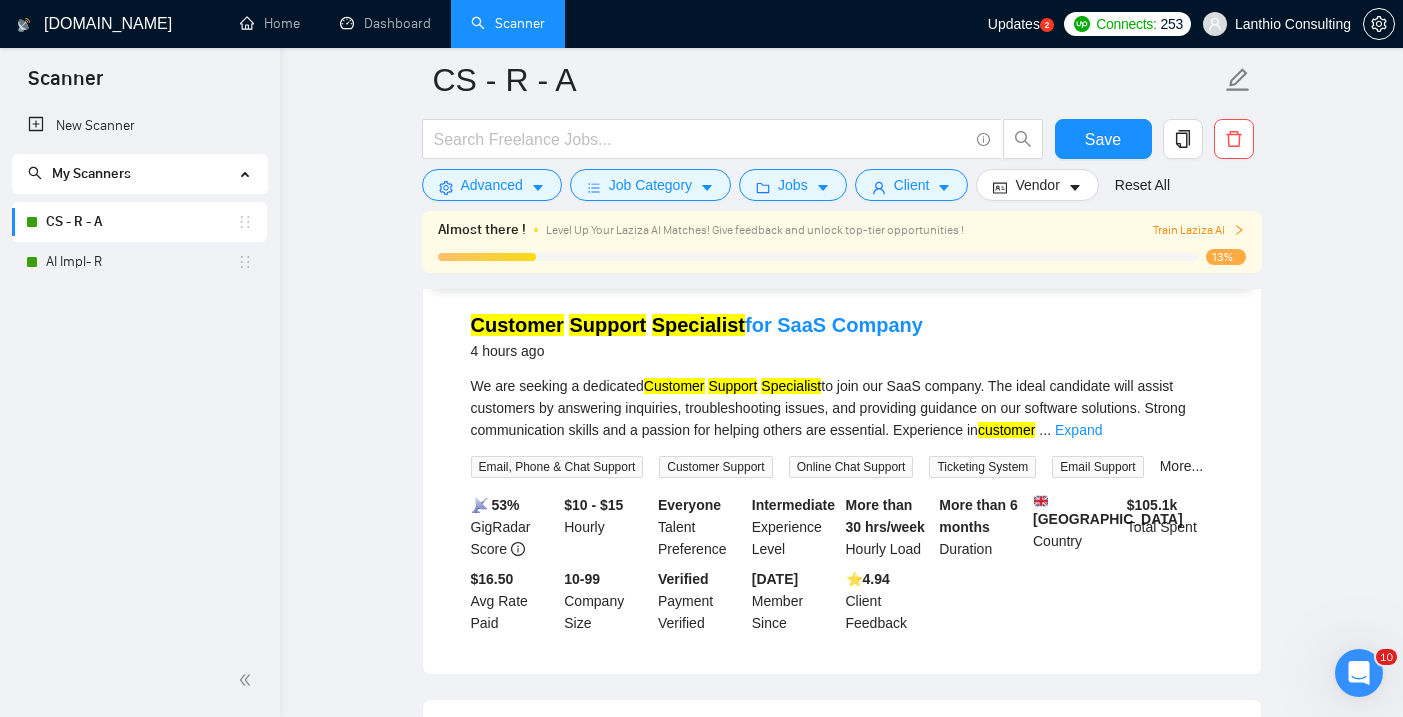 click on "We are seeking a dedicated  Customer   Support   Specialist  to join our SaaS company. The ideal candidate will assist customers by answering inquiries, troubleshooting issues, and providing guidance on our software solutions. Strong communication skills and a passion for helping others are essential. Experience in  customer   ... Expand" at bounding box center [842, 408] 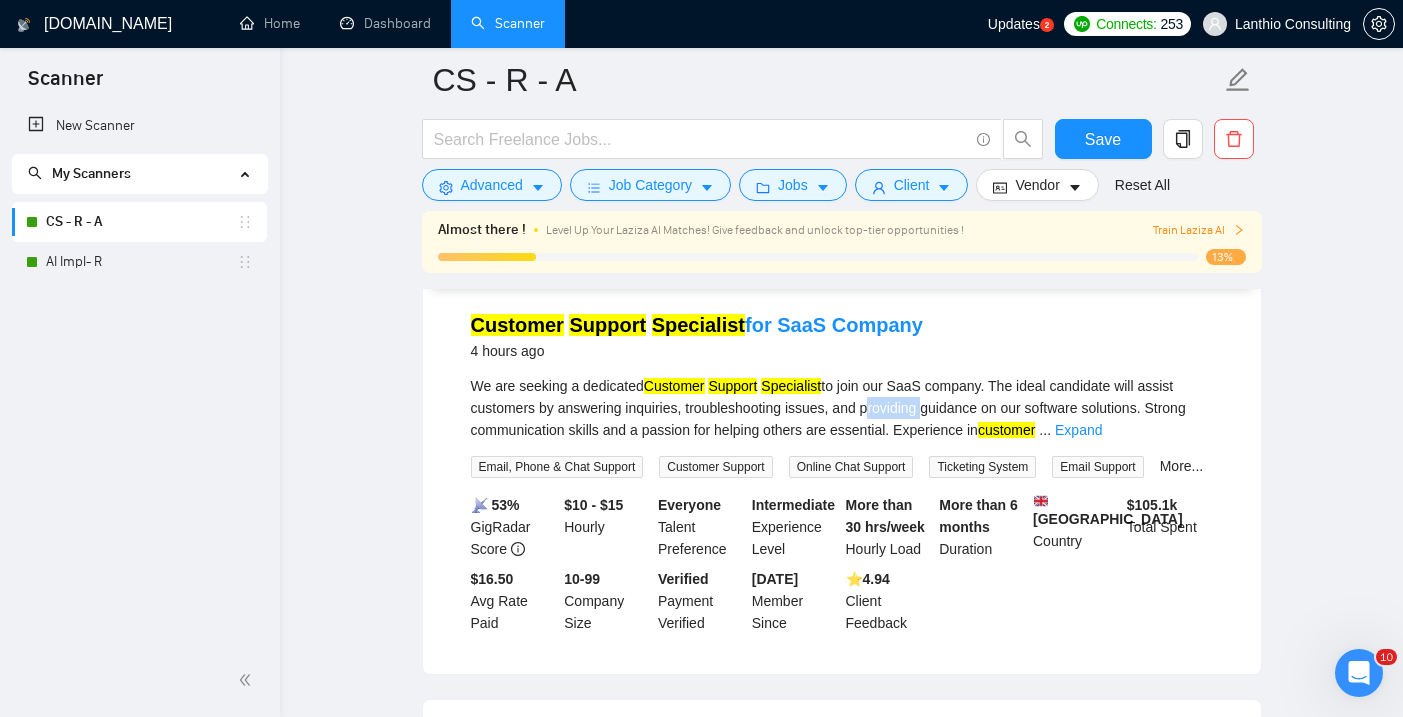 click on "We are seeking a dedicated  Customer   Support   Specialist  to join our SaaS company. The ideal candidate will assist customers by answering inquiries, troubleshooting issues, and providing guidance on our software solutions. Strong communication skills and a passion for helping others are essential. Experience in  customer   ... Expand" at bounding box center [842, 408] 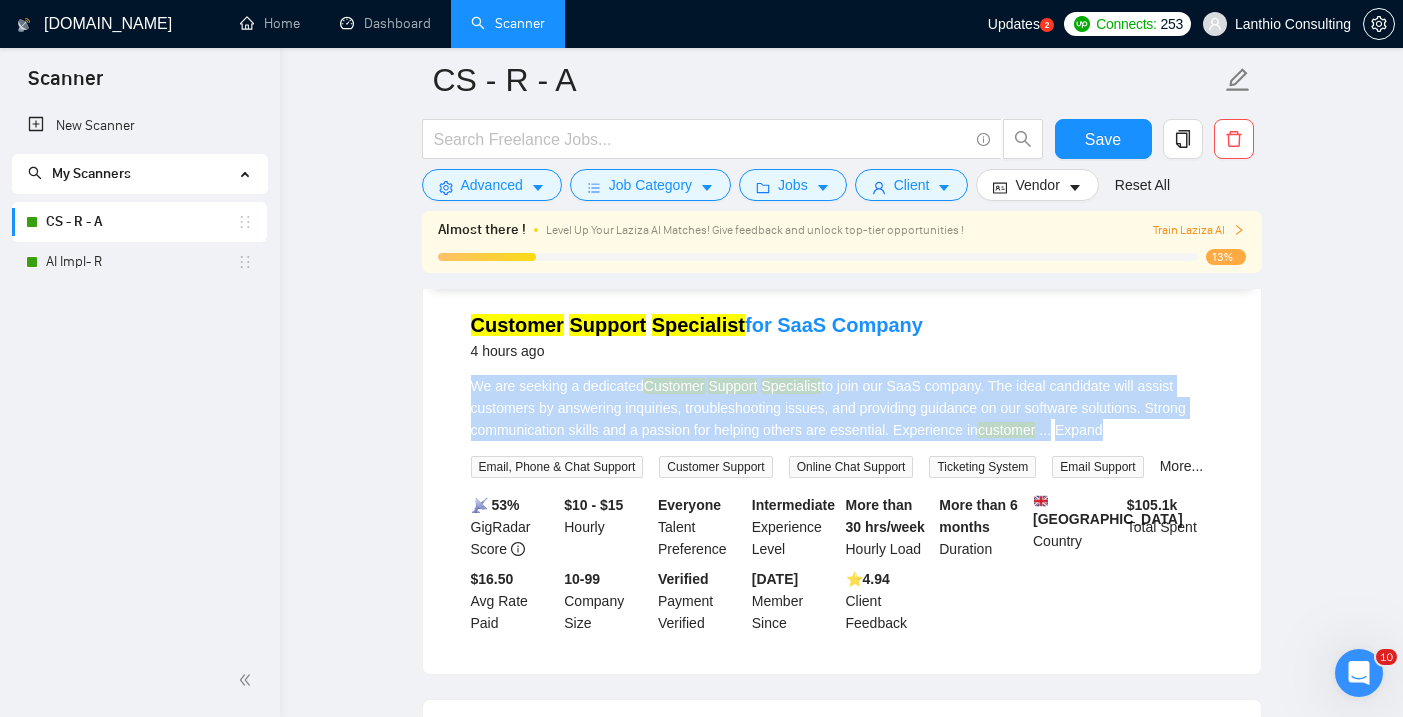 click on "We are seeking a dedicated  Customer   Support   Specialist  to join our SaaS company. The ideal candidate will assist customers by answering inquiries, troubleshooting issues, and providing guidance on our software solutions. Strong communication skills and a passion for helping others are essential. Experience in  customer   ... Expand" at bounding box center (842, 408) 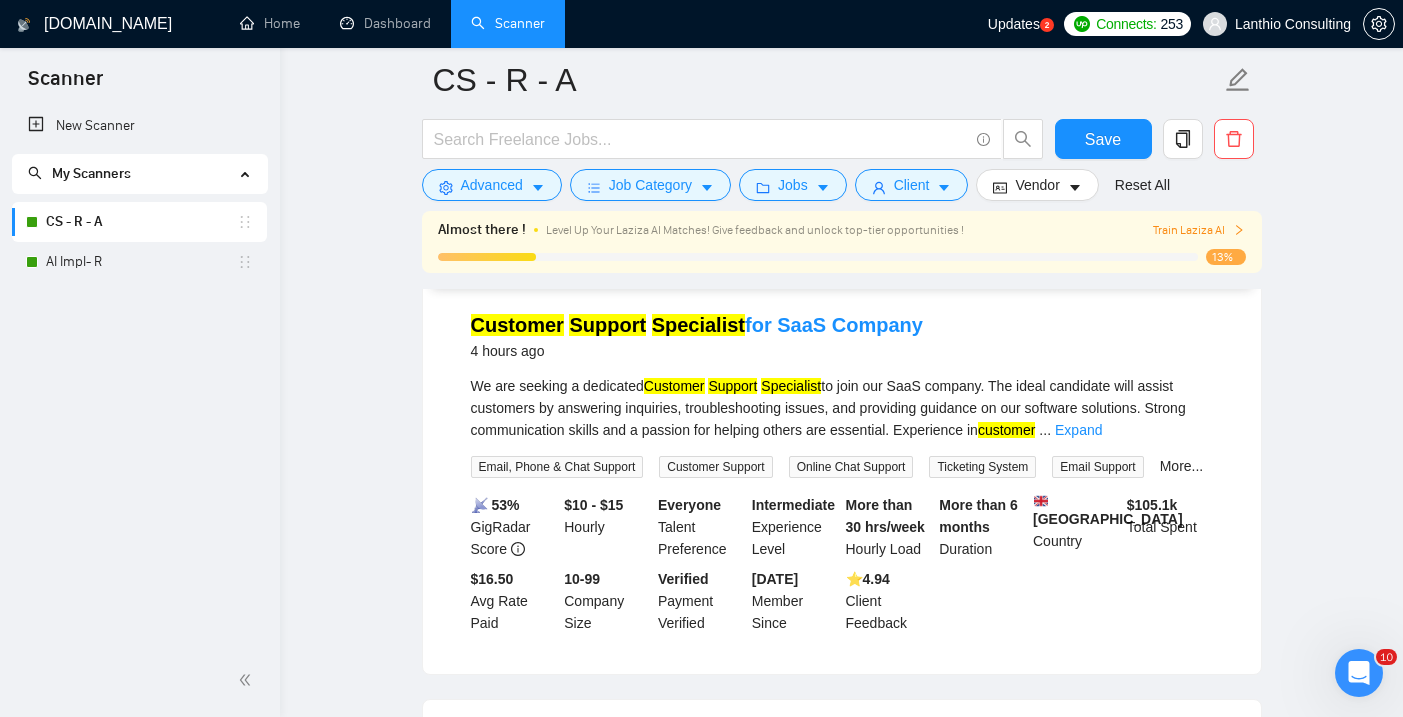 click on "Train Laziza AI" at bounding box center [1199, 230] 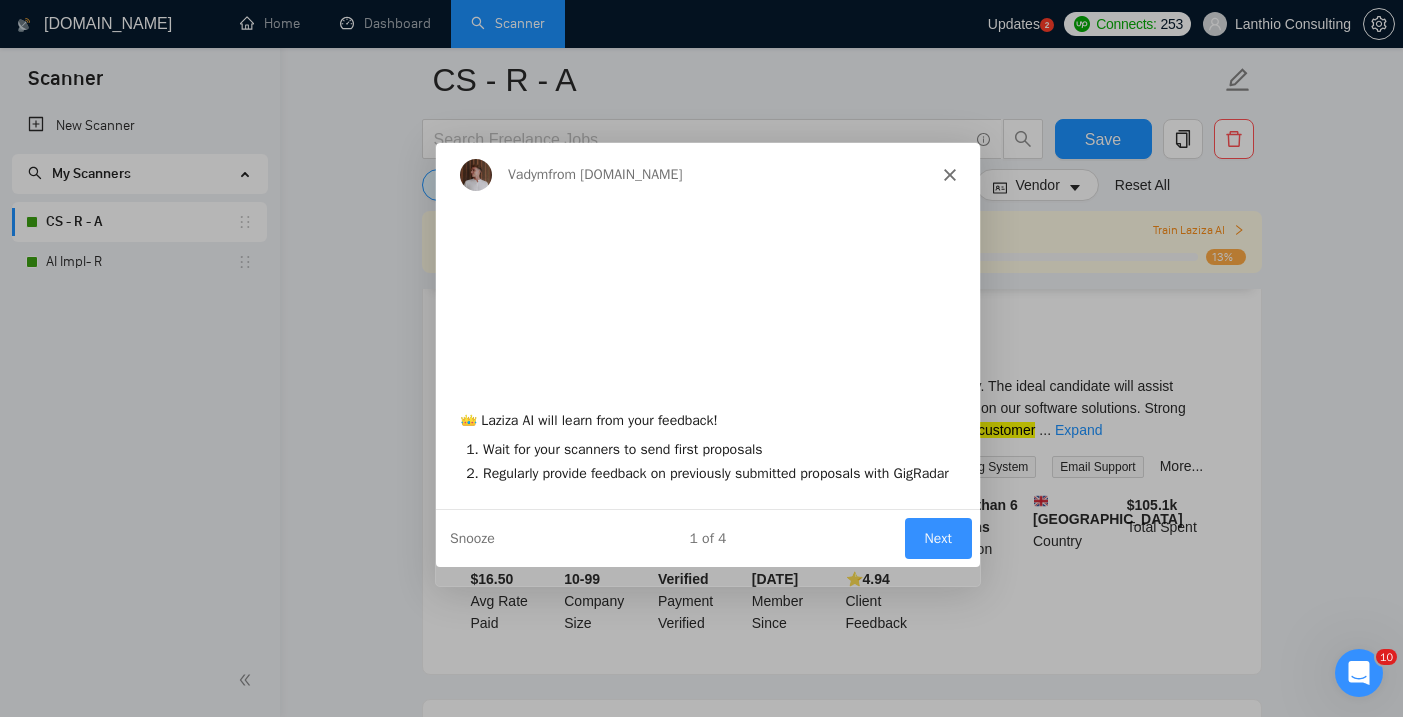 scroll, scrollTop: 0, scrollLeft: 0, axis: both 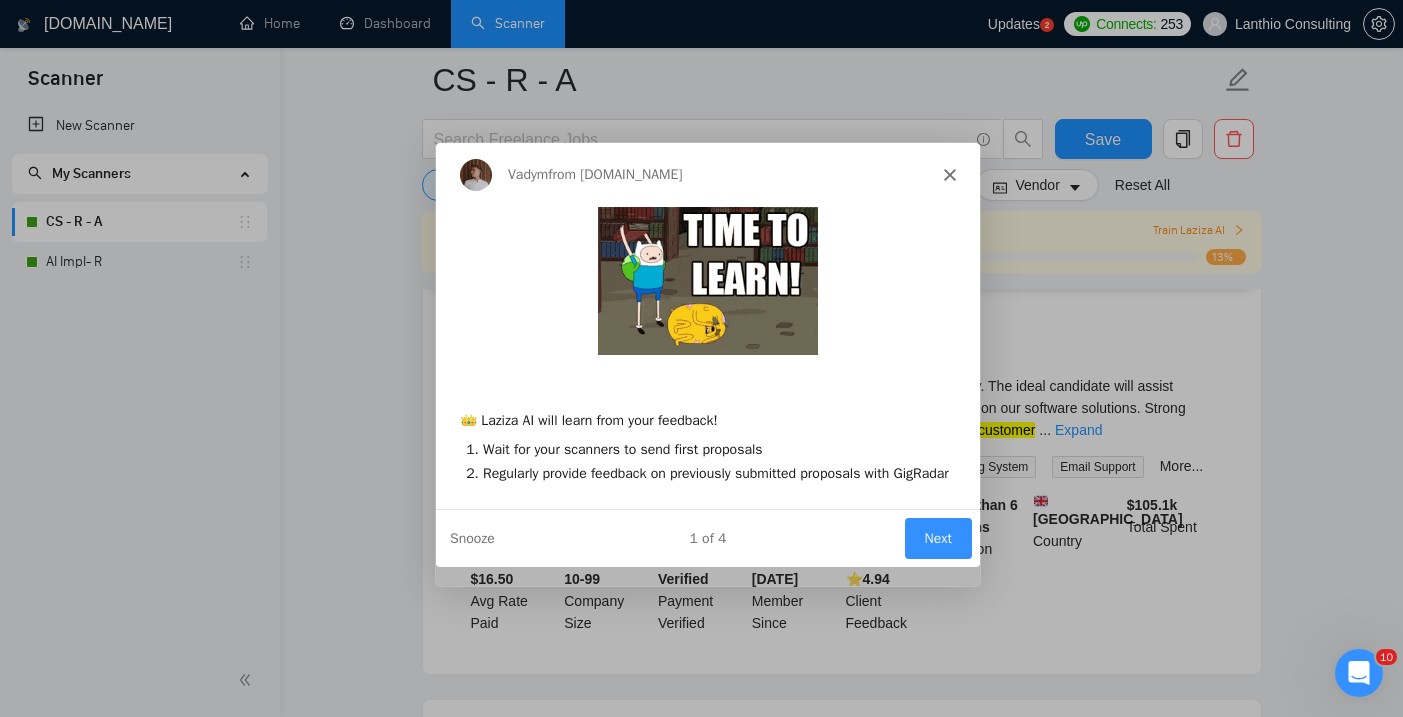 click 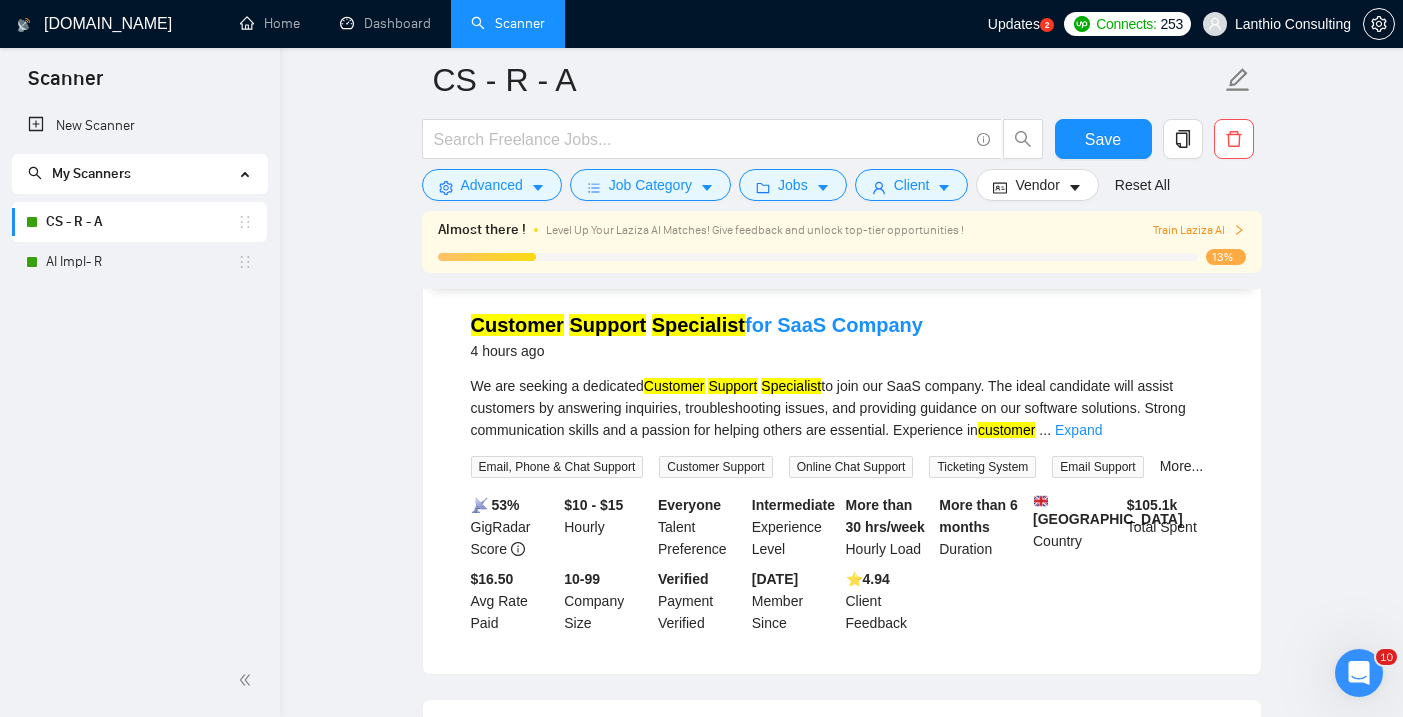click on "Train Laziza AI" at bounding box center [1199, 230] 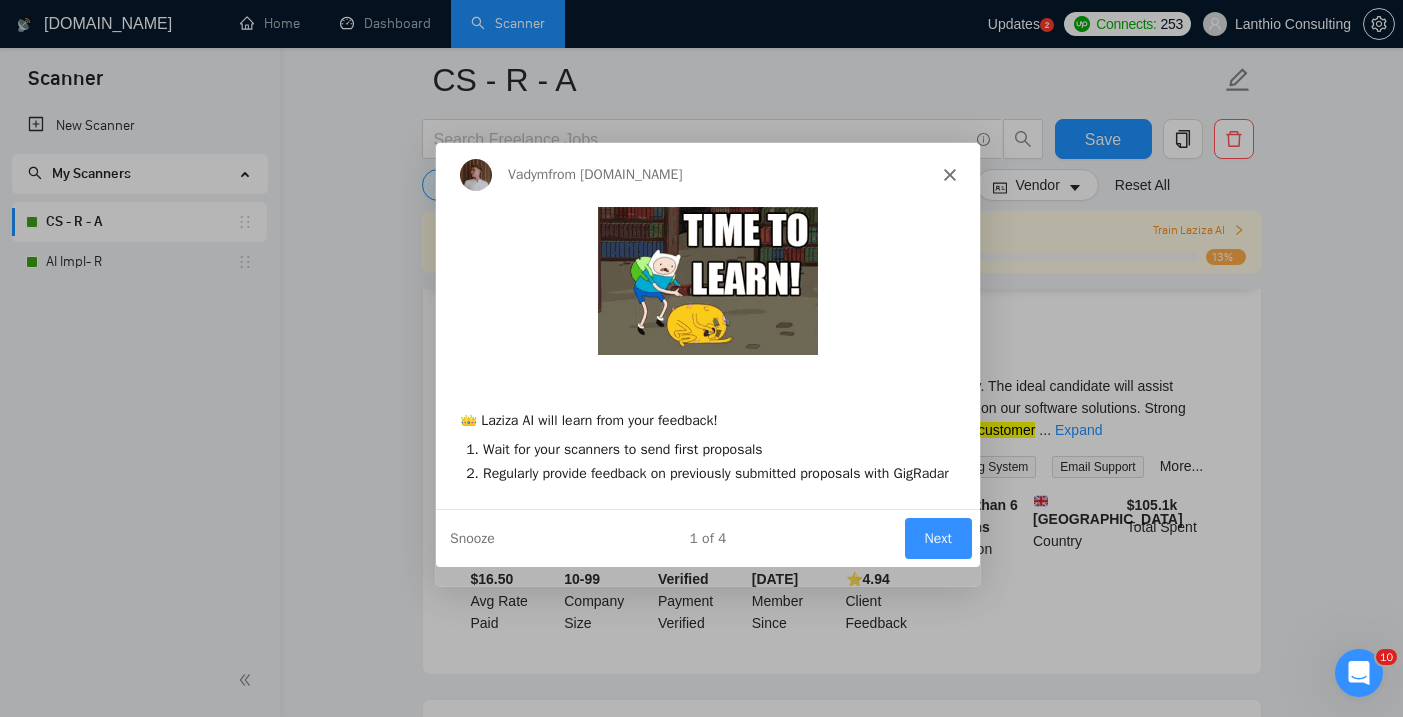 scroll, scrollTop: 0, scrollLeft: 0, axis: both 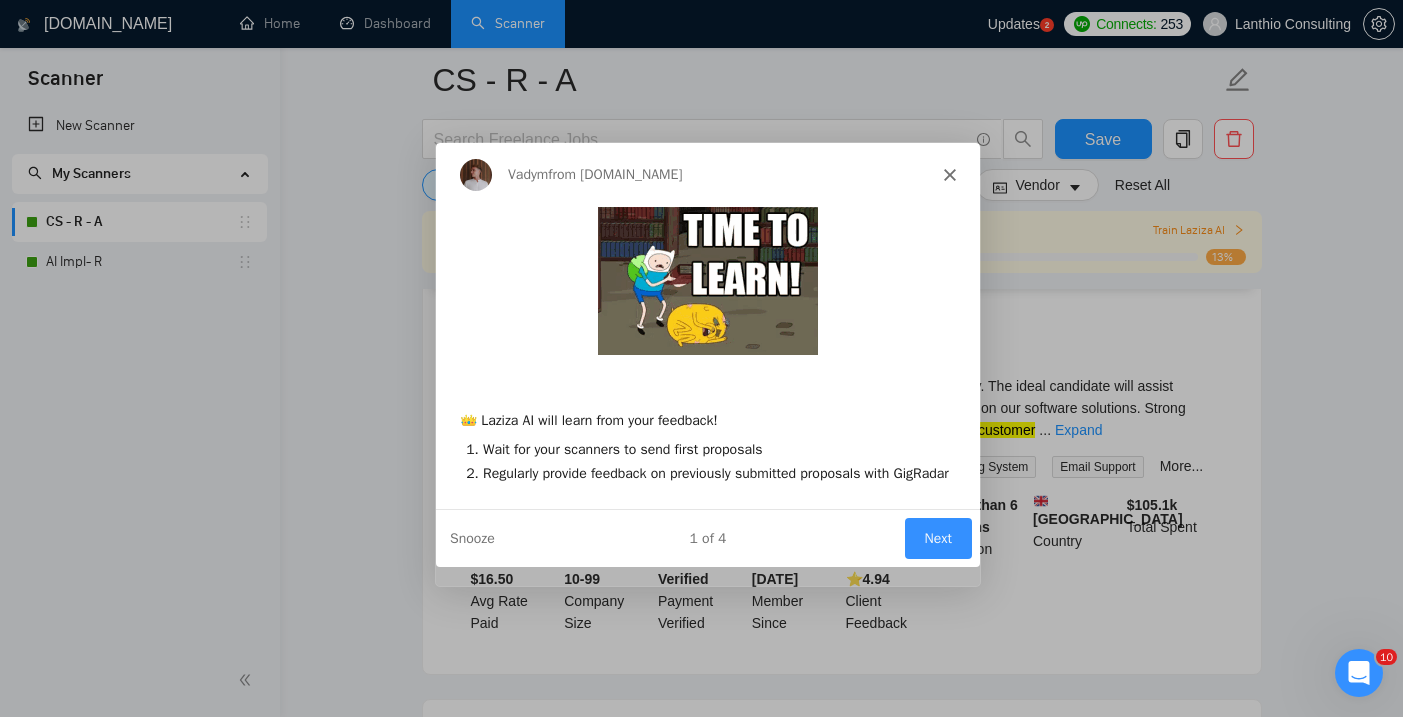 click on "Next" at bounding box center (936, 537) 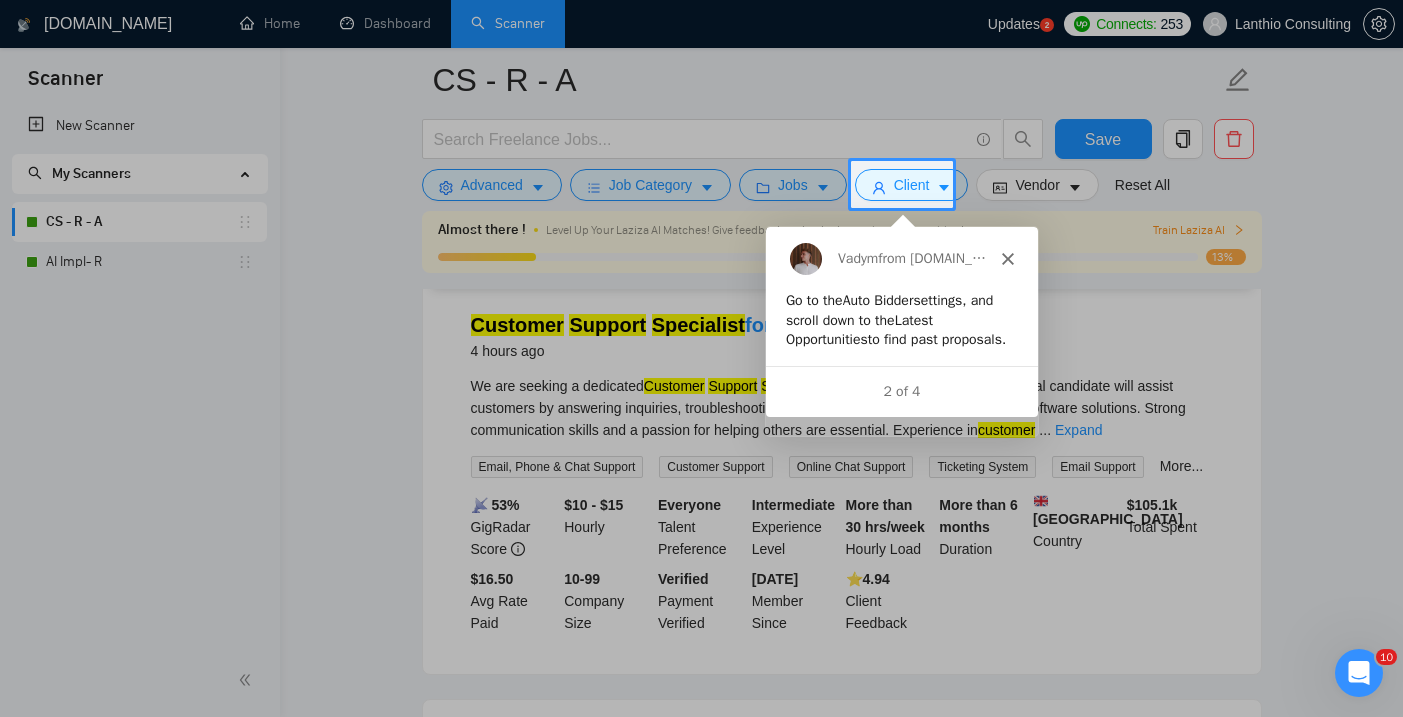 scroll, scrollTop: 0, scrollLeft: 0, axis: both 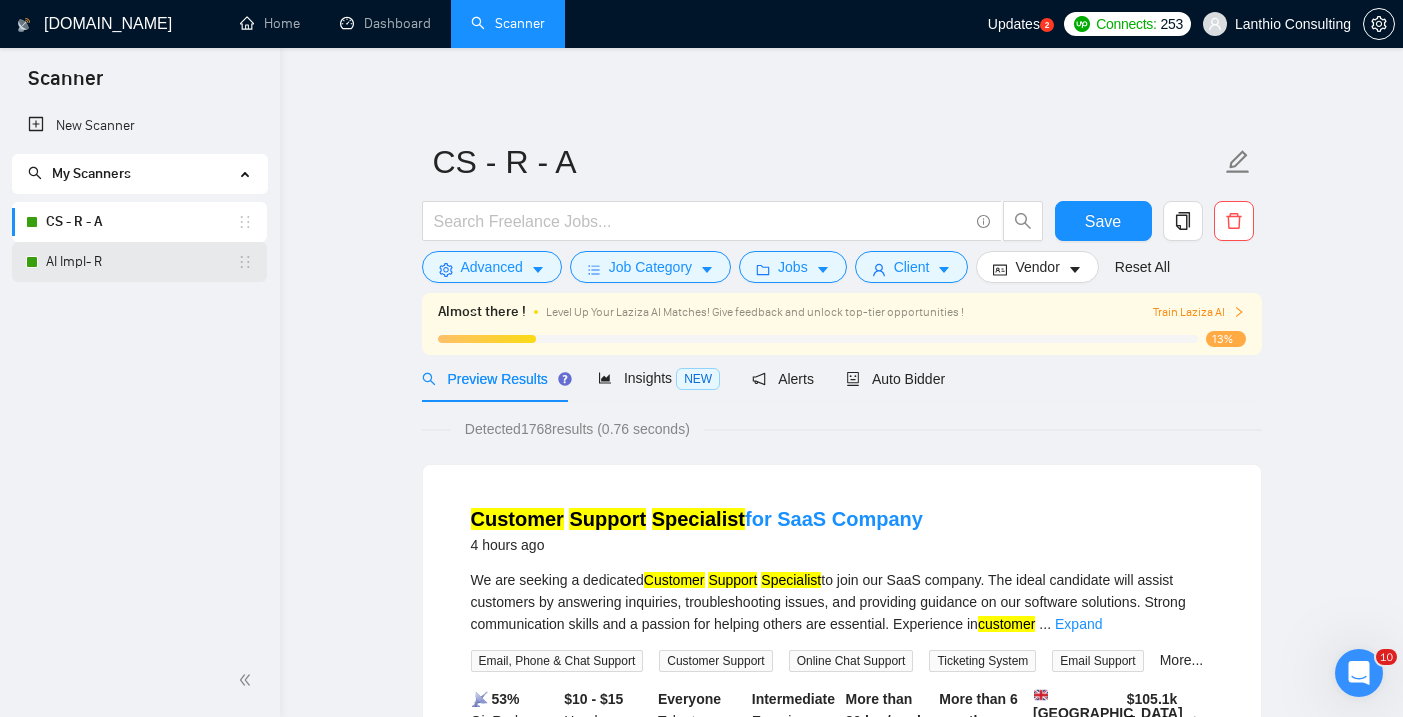 click on "AI Impl- R" at bounding box center [141, 262] 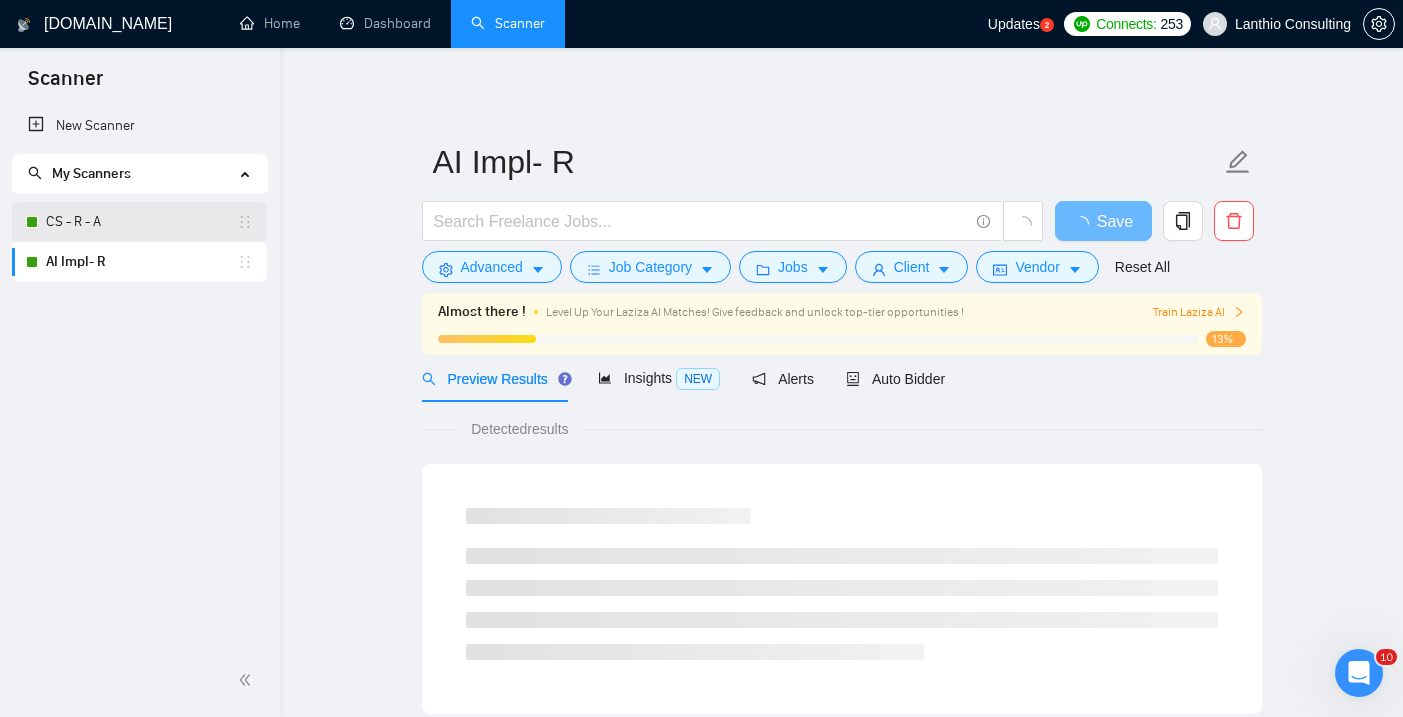 click on "CS - R - A" at bounding box center (141, 222) 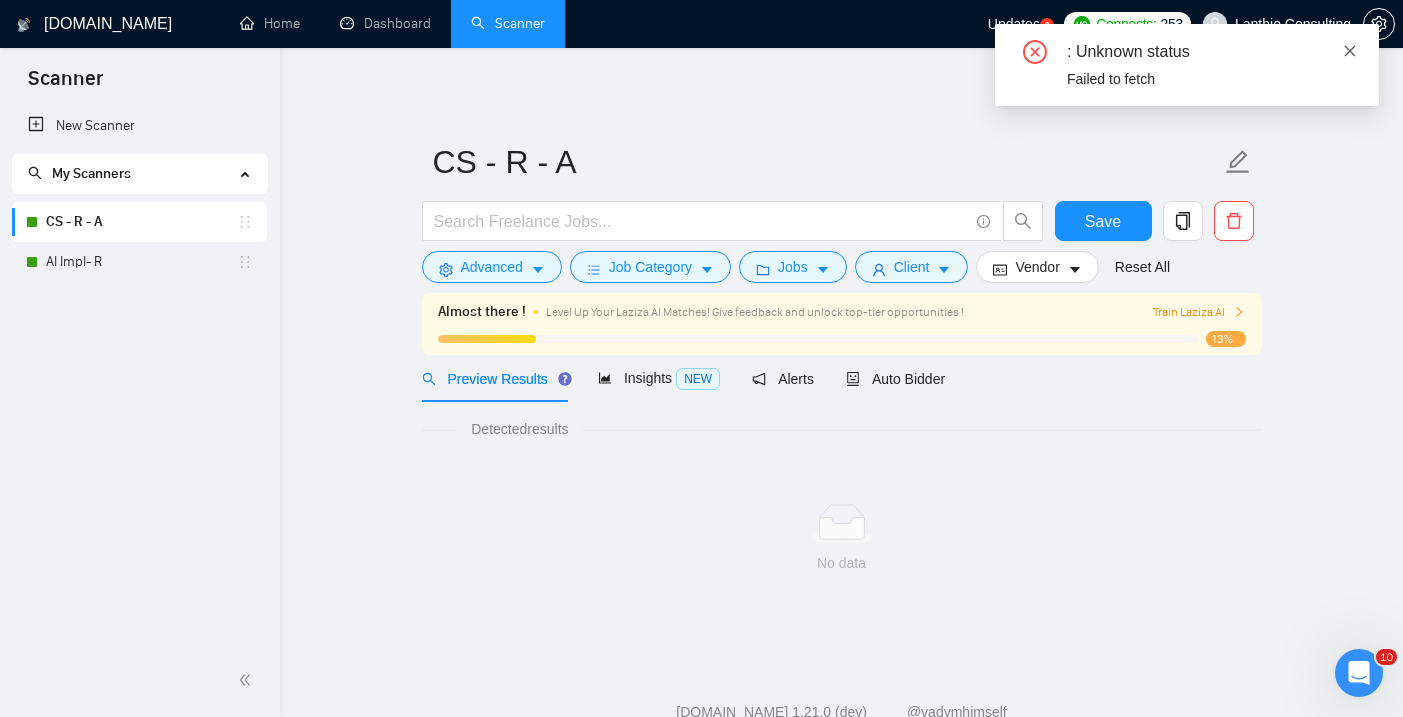 click 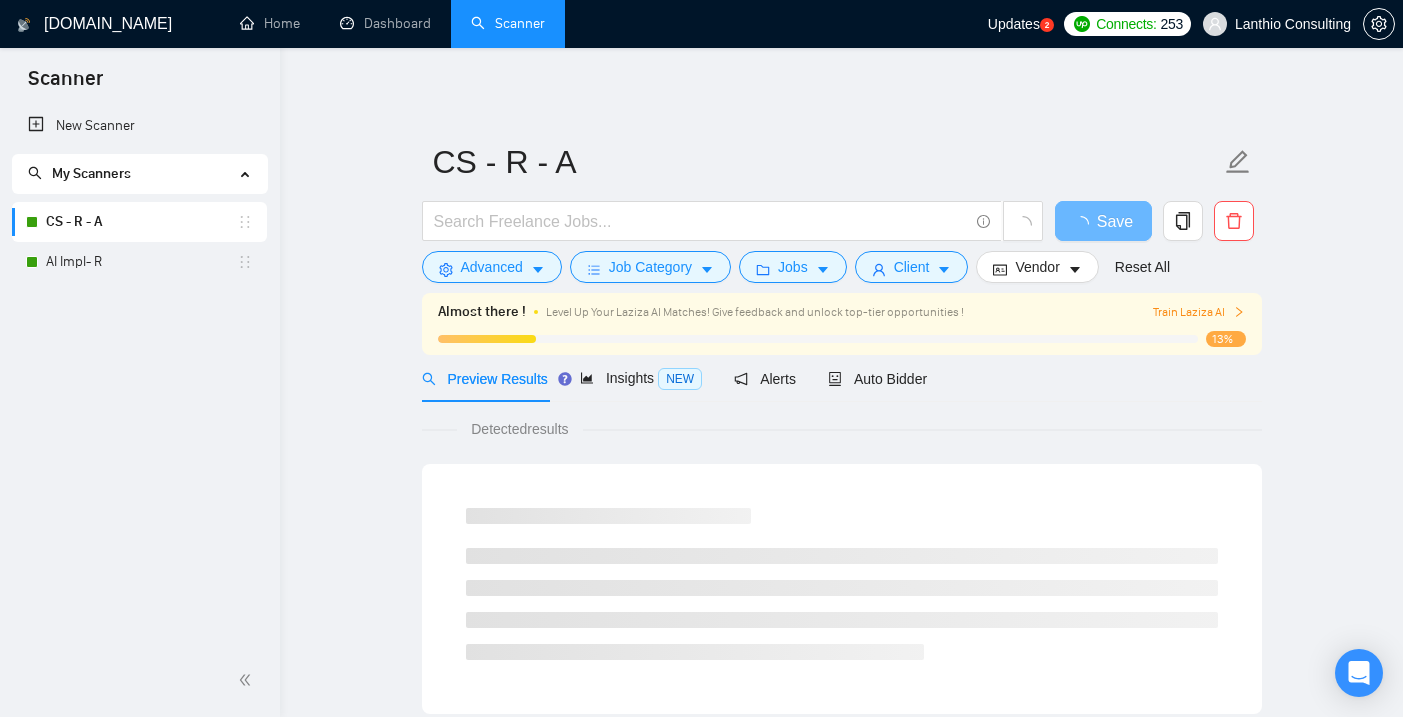 scroll, scrollTop: 0, scrollLeft: 0, axis: both 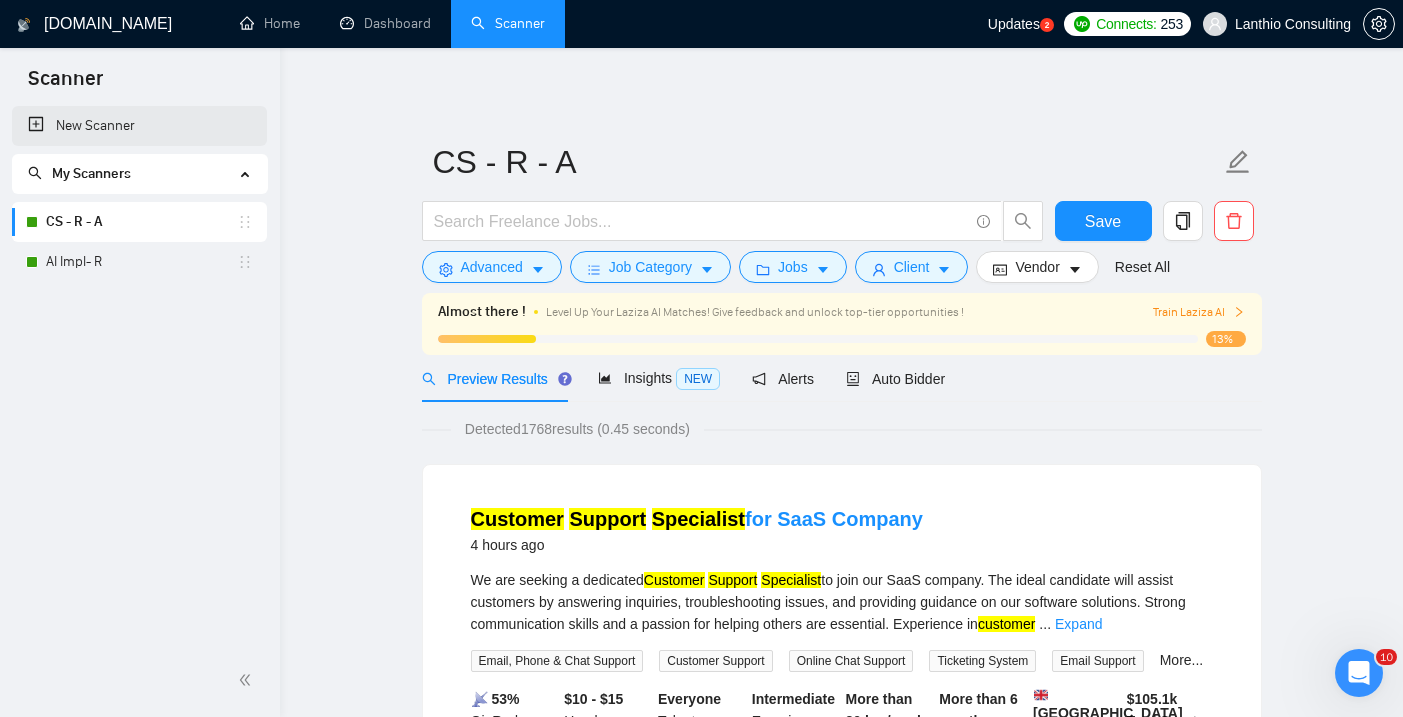 click on "New Scanner" at bounding box center (139, 126) 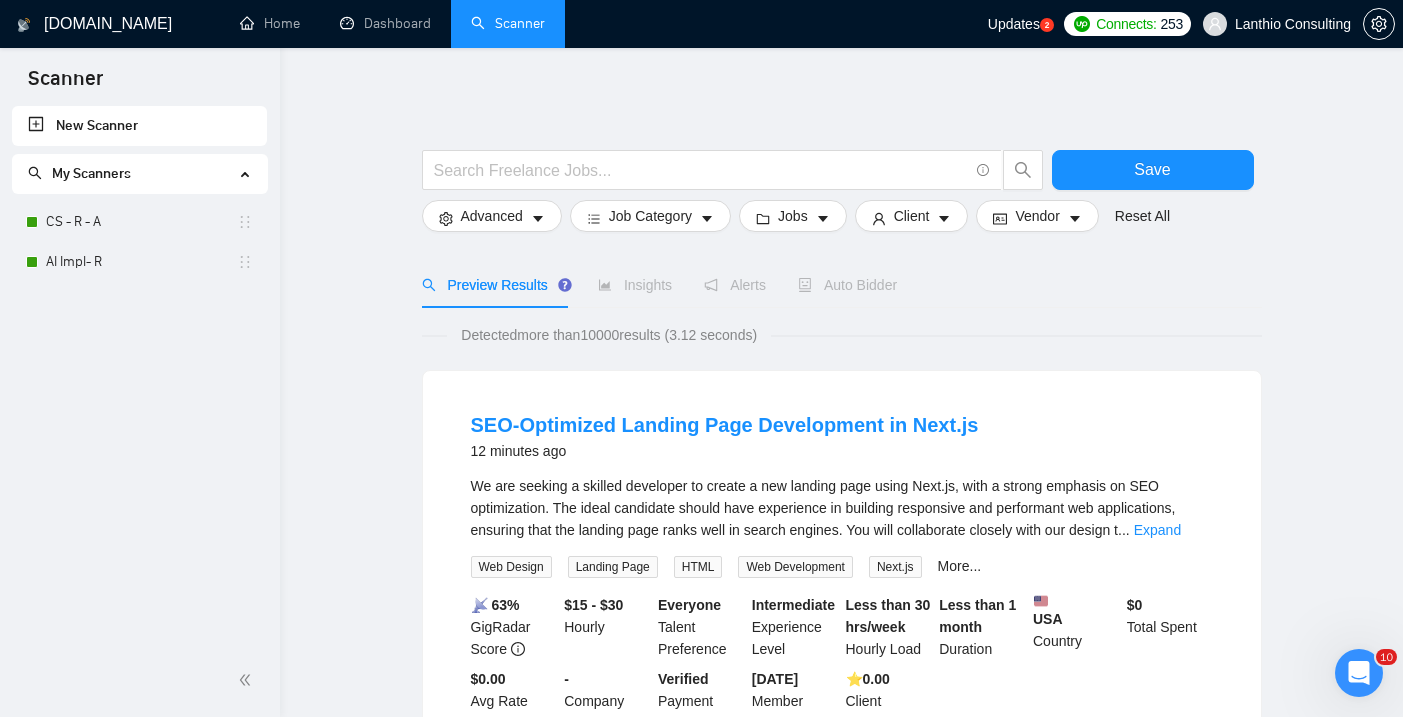 click on "New Scanner" at bounding box center [139, 126] 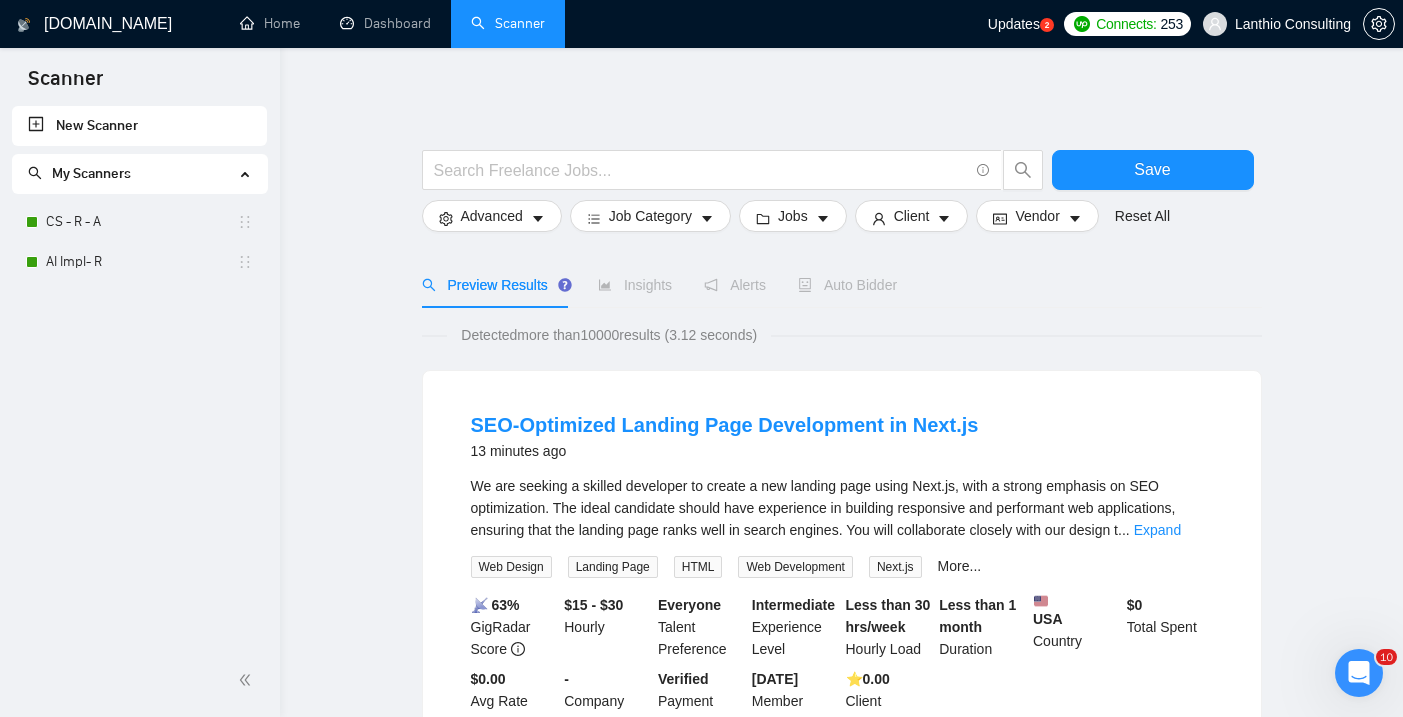 click on "New Scanner" at bounding box center [139, 126] 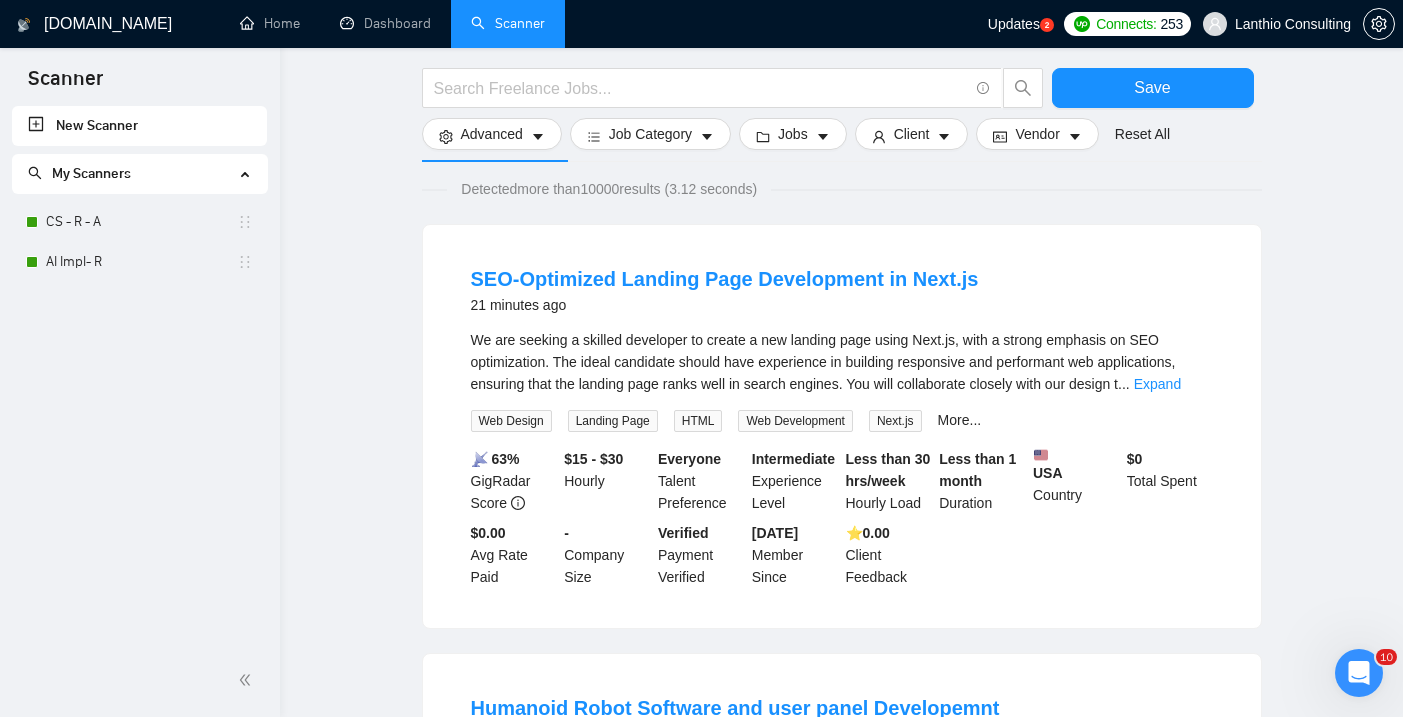 scroll, scrollTop: 0, scrollLeft: 0, axis: both 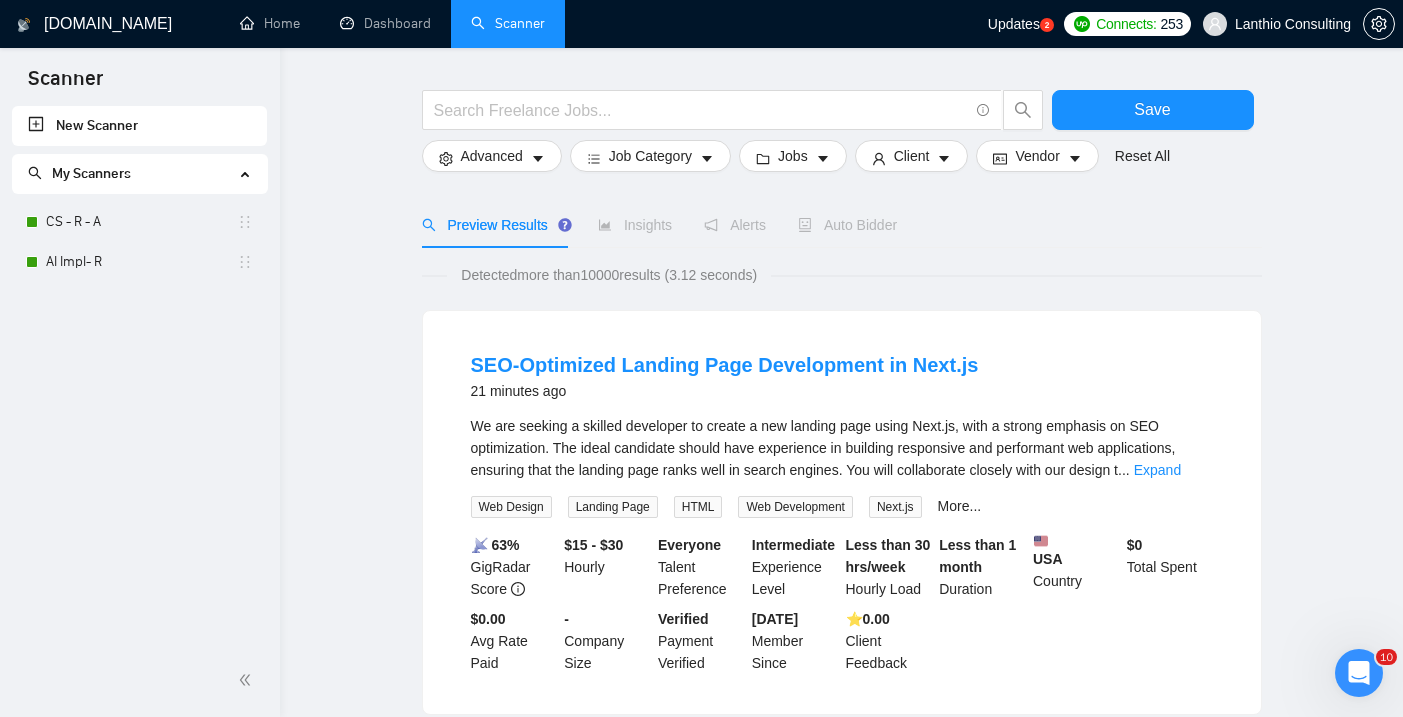 click 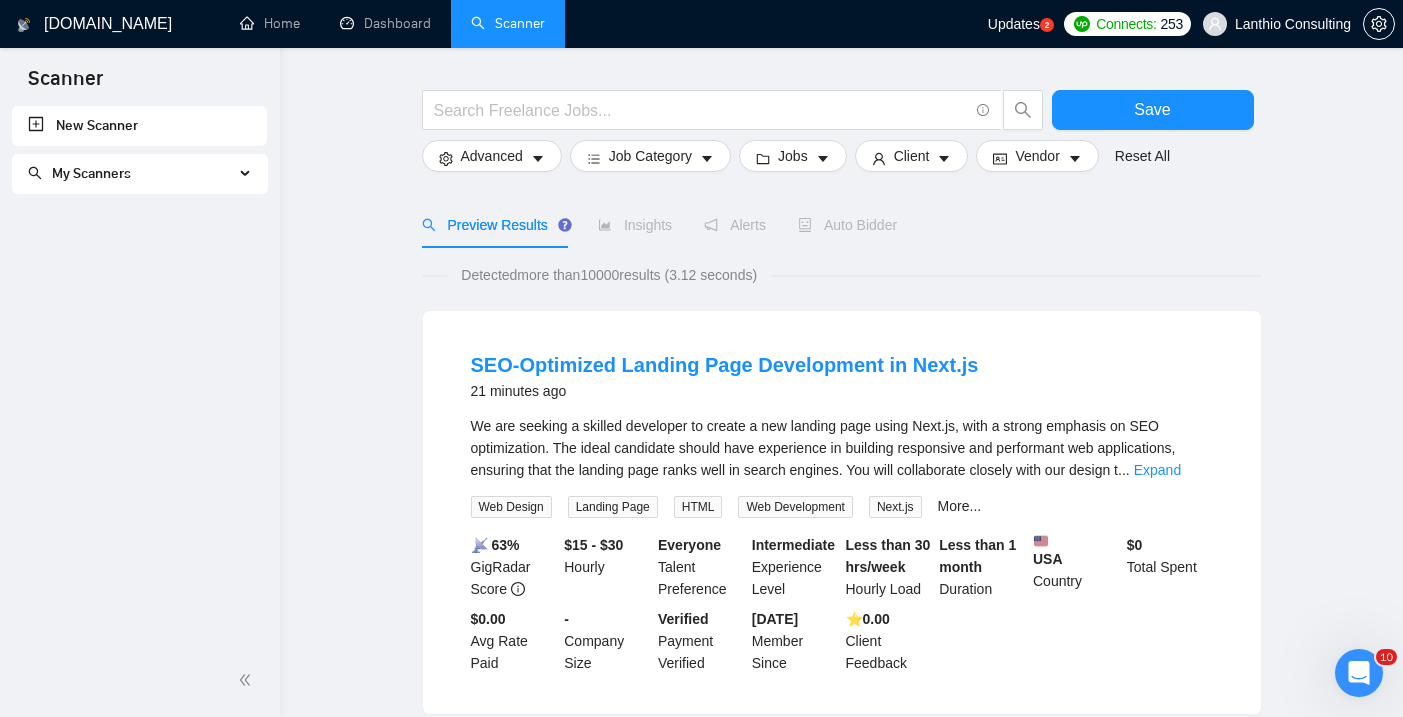 click on "New Scanner" at bounding box center (139, 126) 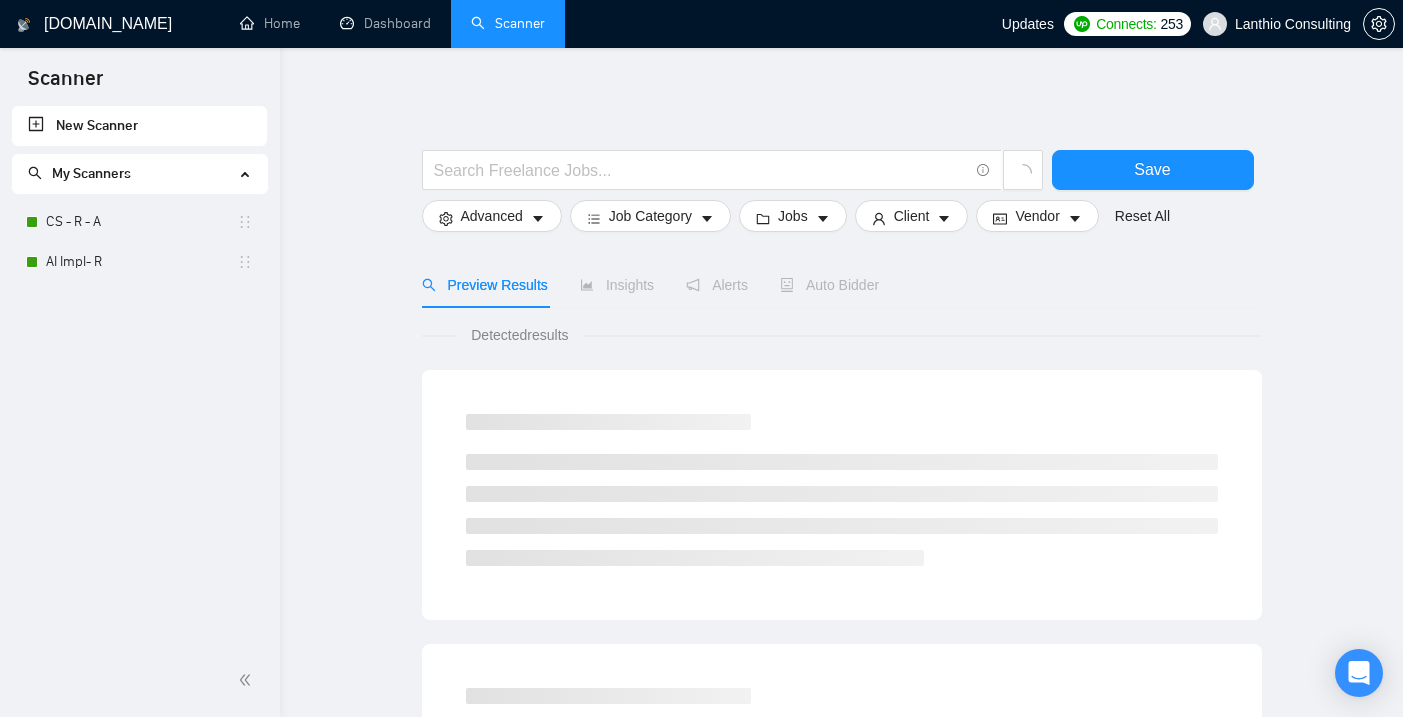 scroll, scrollTop: 60, scrollLeft: 0, axis: vertical 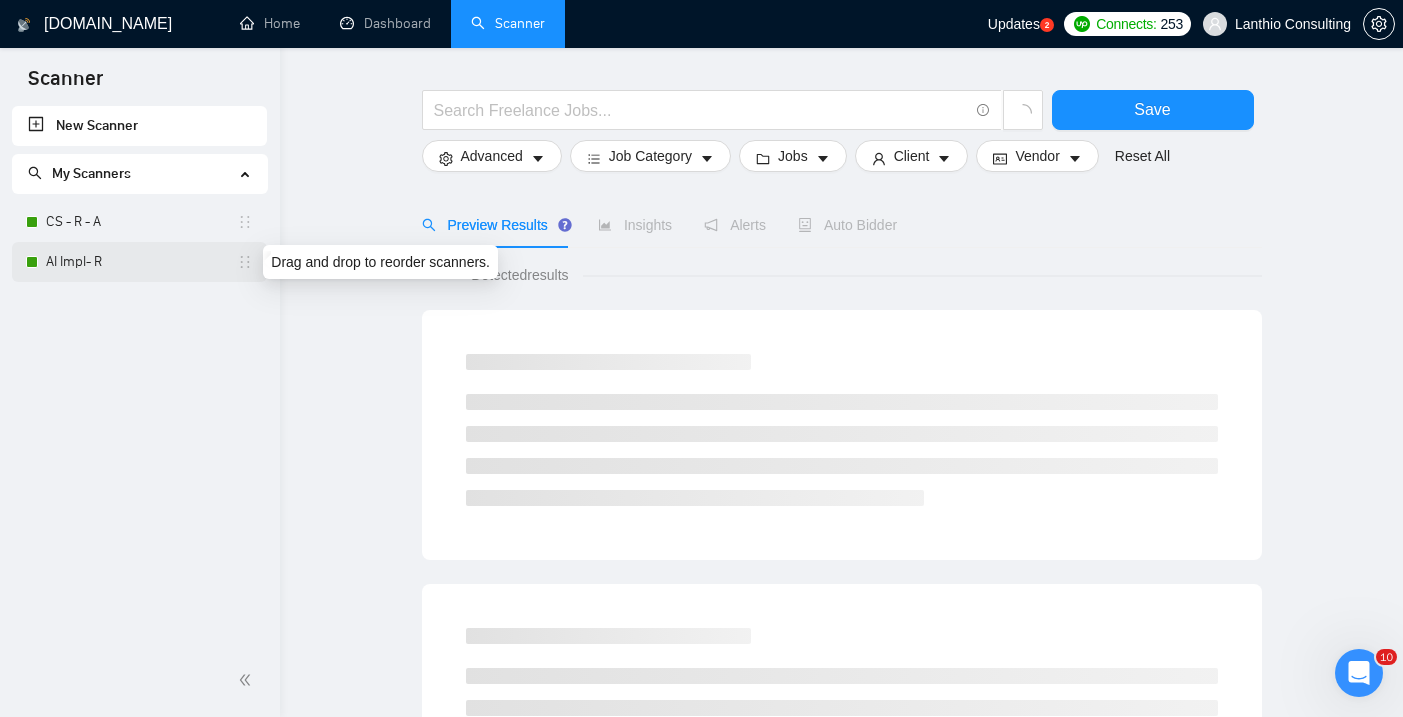 click 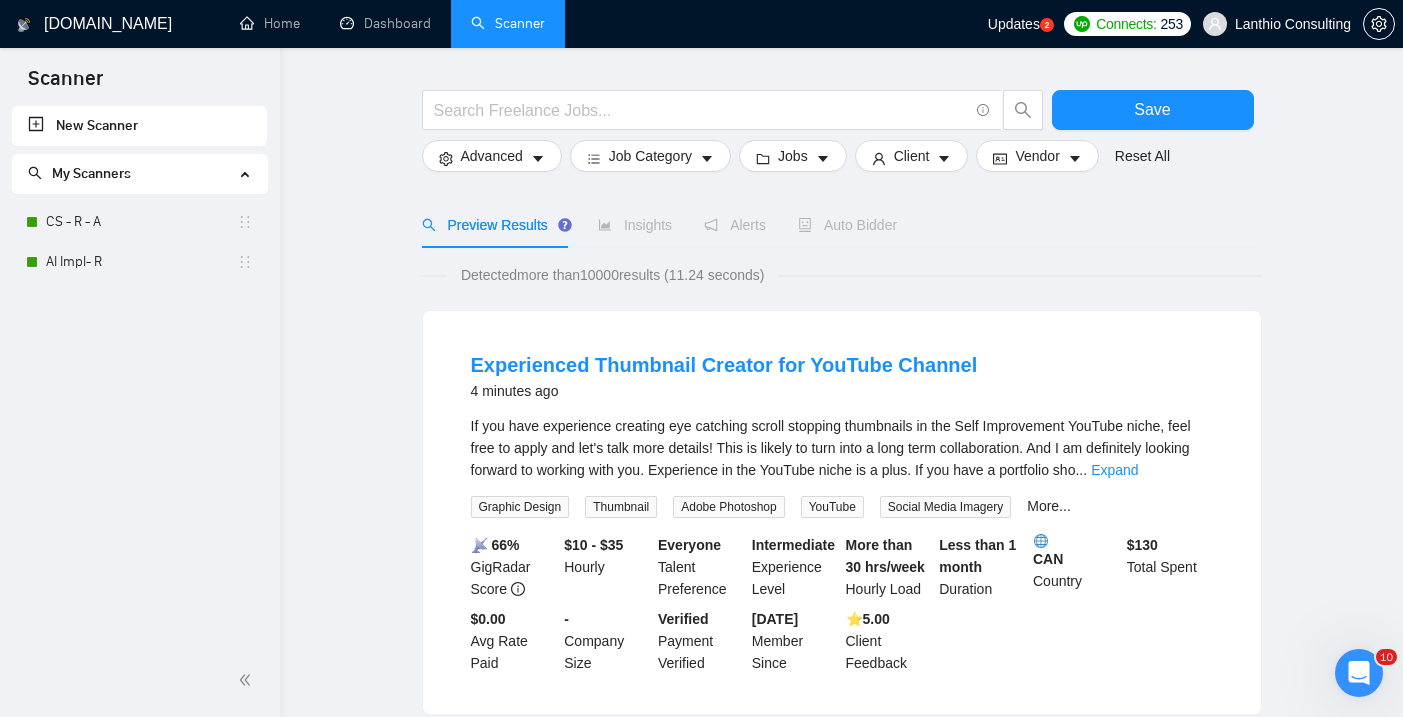 click on "New Scanner" at bounding box center [139, 126] 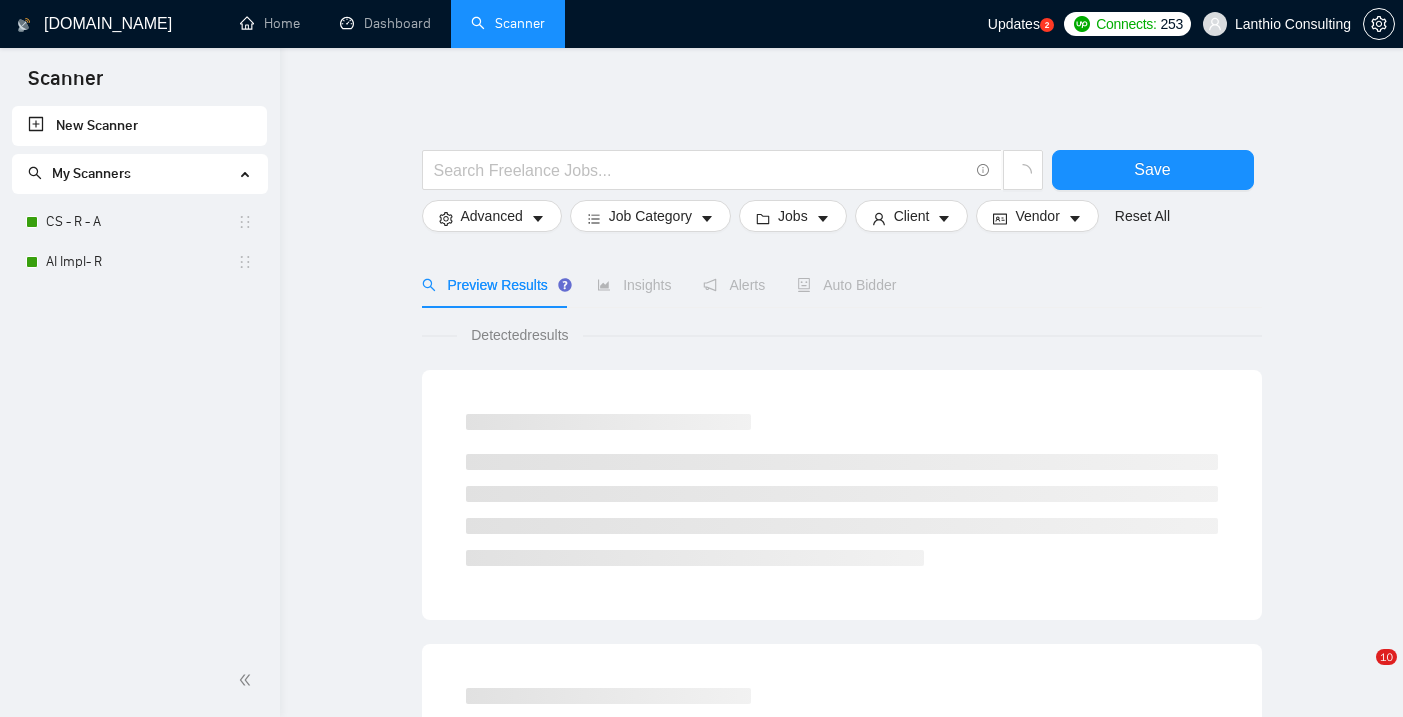 scroll, scrollTop: 60, scrollLeft: 0, axis: vertical 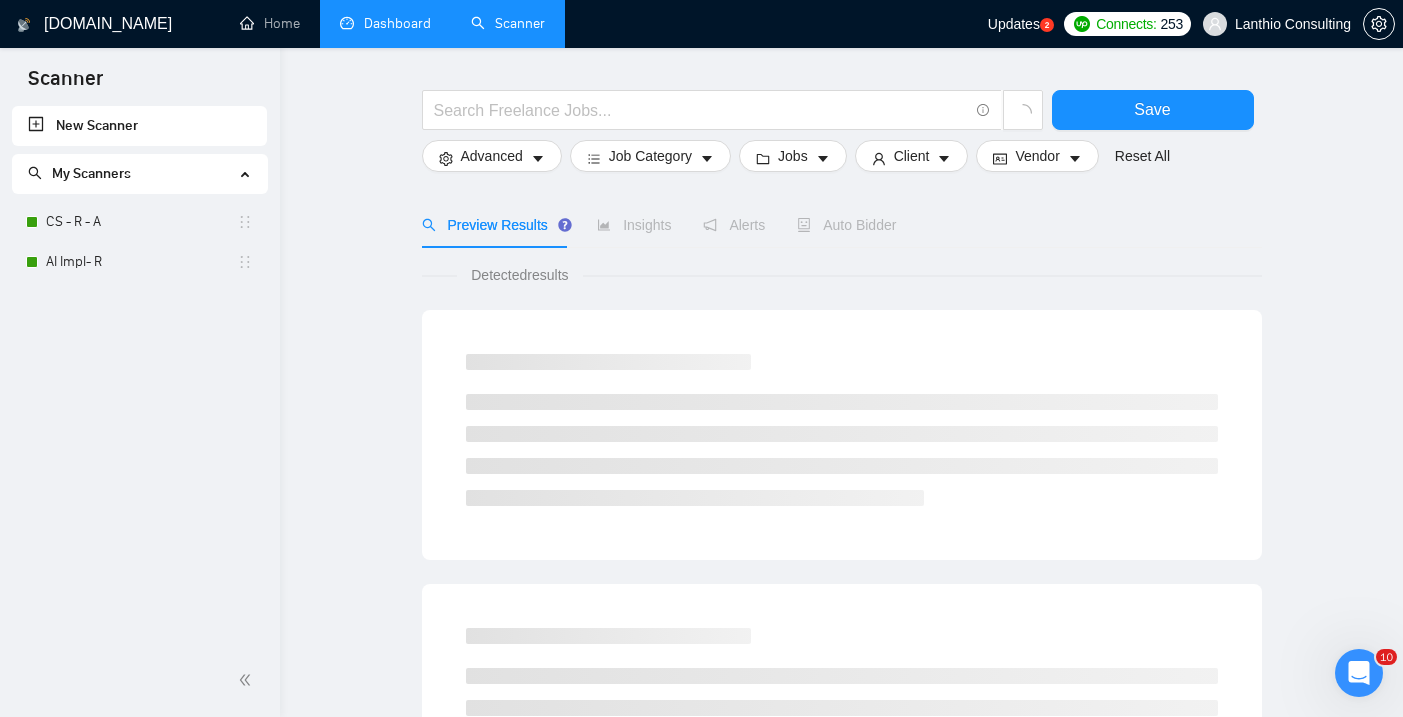 click on "Dashboard" at bounding box center [385, 23] 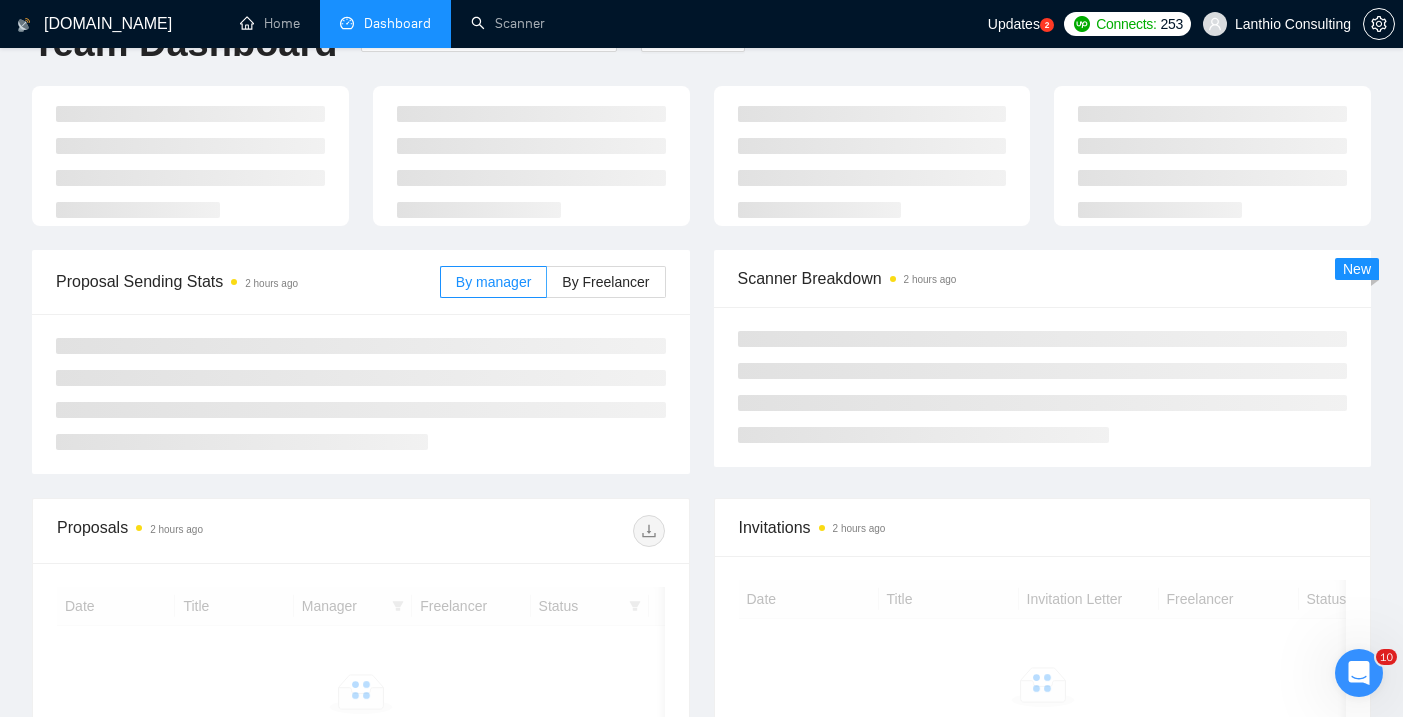 scroll, scrollTop: 0, scrollLeft: 0, axis: both 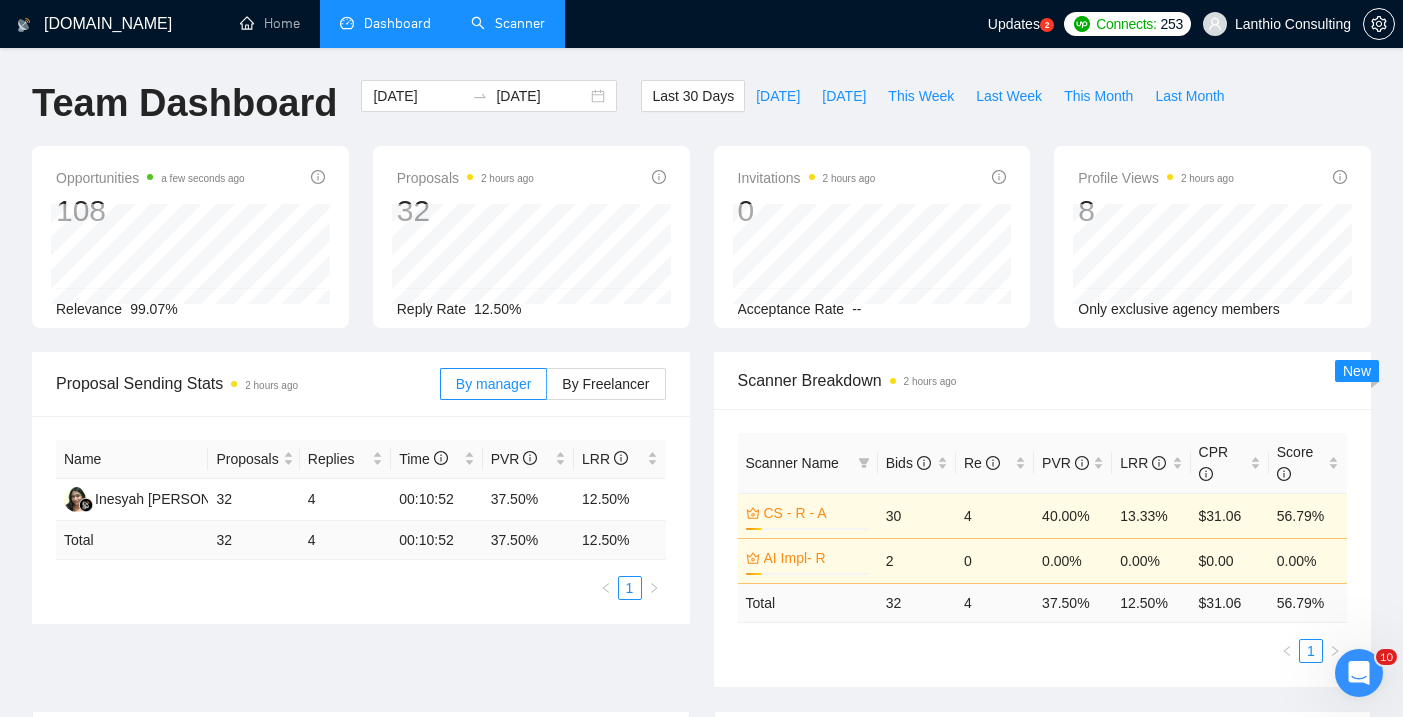 click on "Scanner" at bounding box center [508, 23] 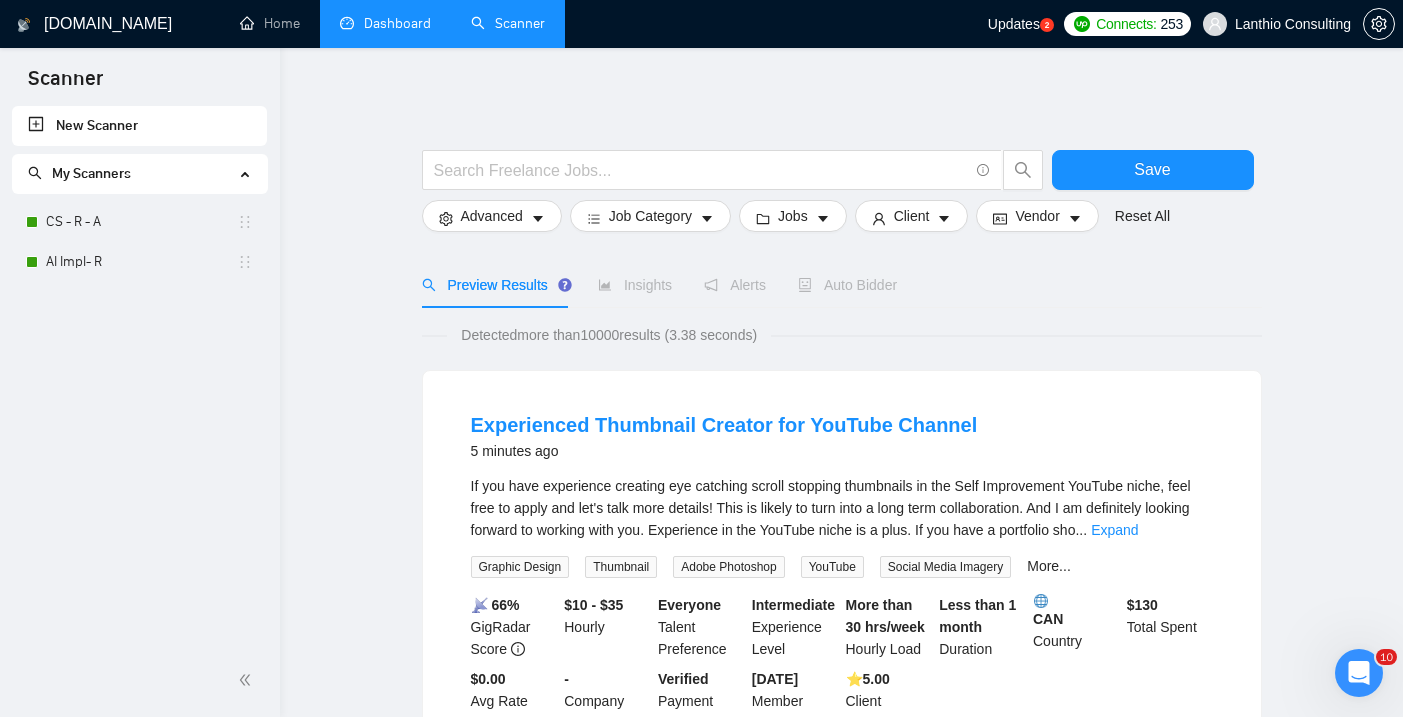 click on "New Scanner" at bounding box center (139, 126) 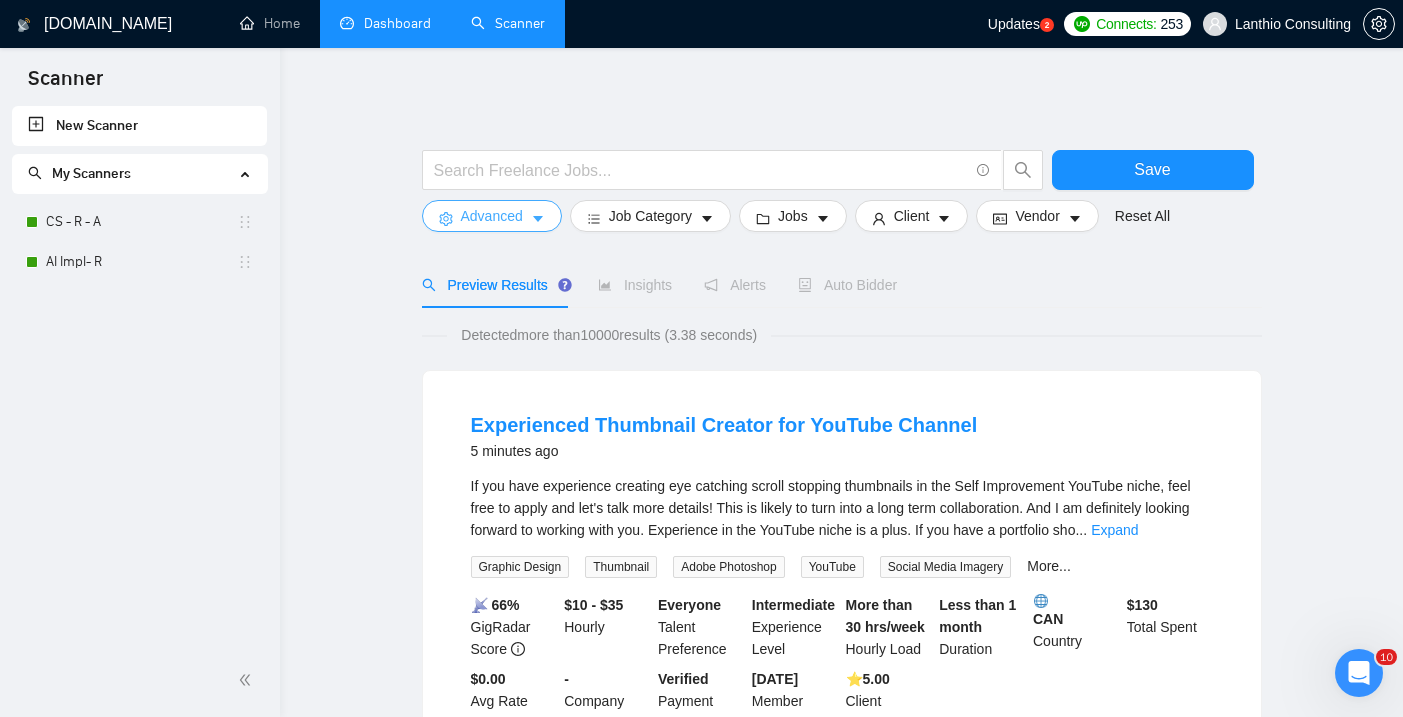 click on "Advanced" at bounding box center (492, 216) 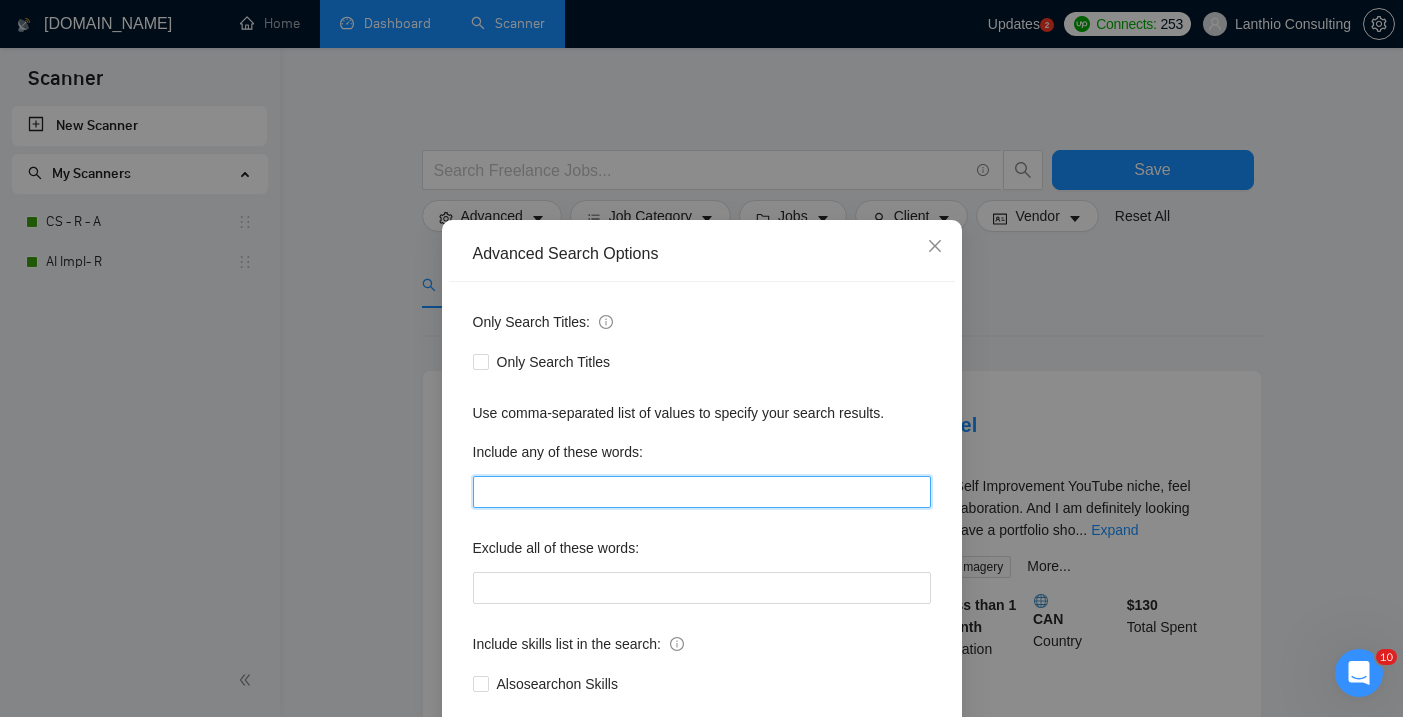 click at bounding box center (702, 492) 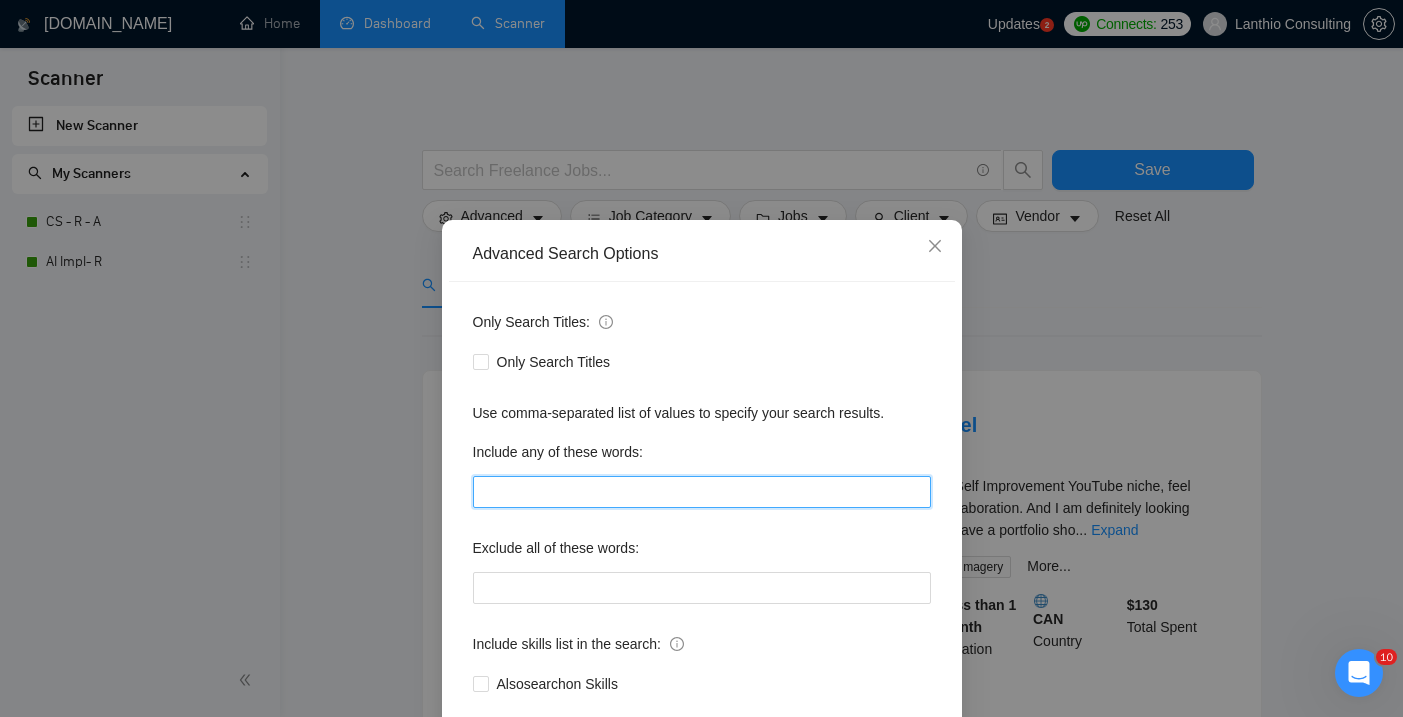 click at bounding box center (702, 492) 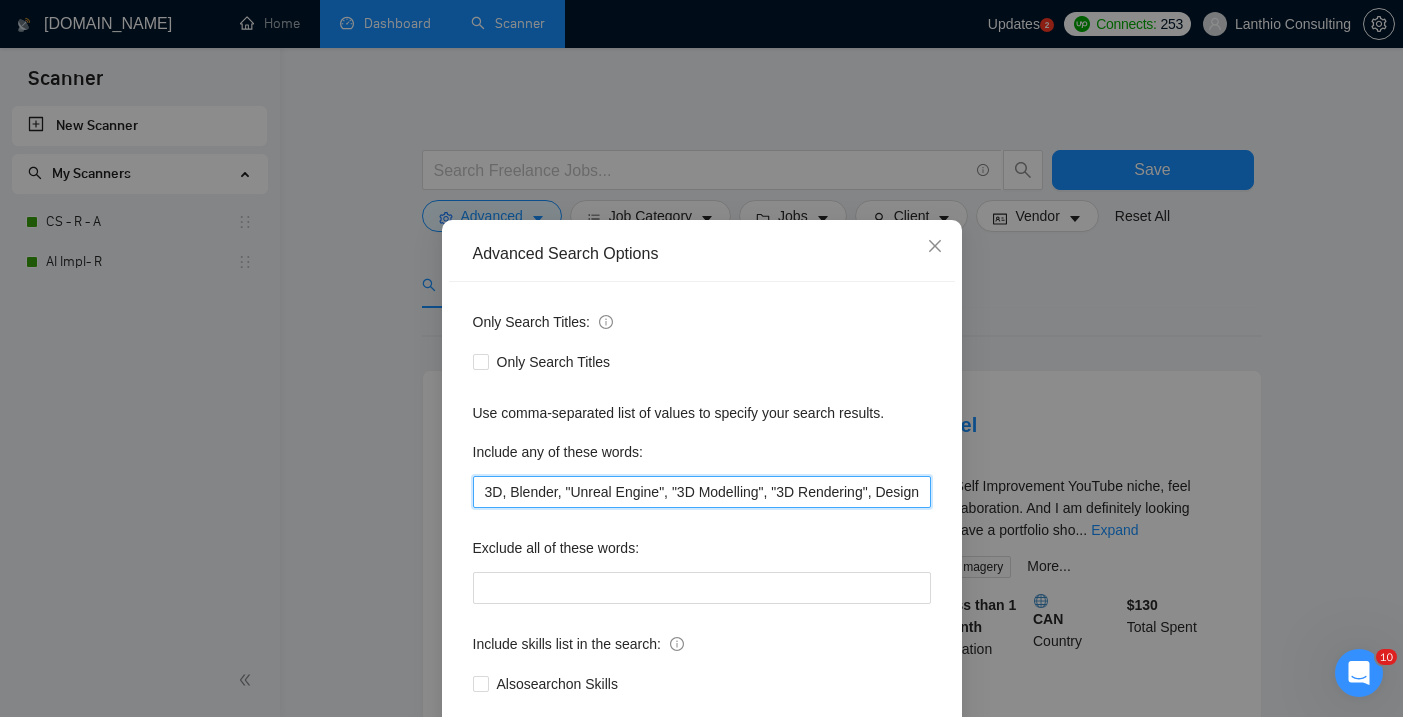 scroll, scrollTop: 0, scrollLeft: 748, axis: horizontal 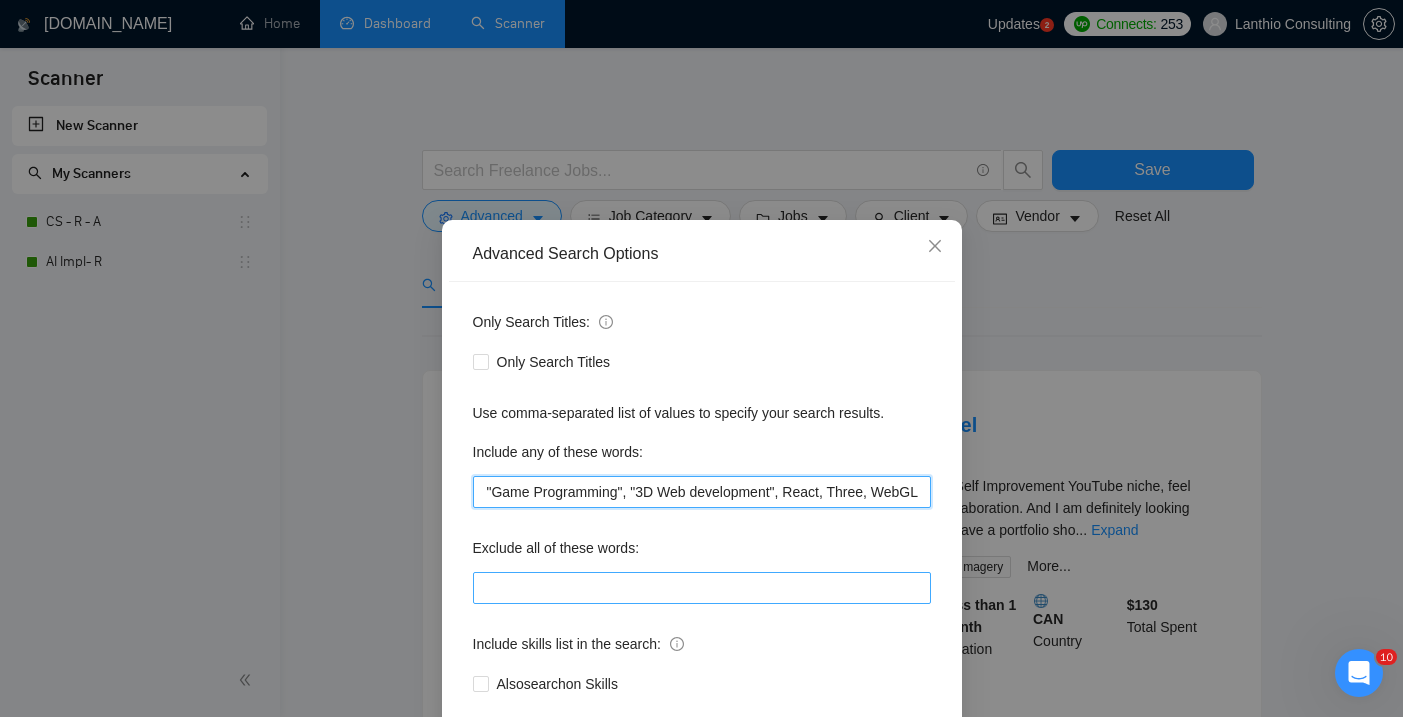 type on "3D, Blender, "Unreal Engine", "3D Modelling", "3D Rendering", Design, "3D Floor Plan", "3D Lighting", "Game Art", "Game Programming", "3D Web development", React, Three, WebGL" 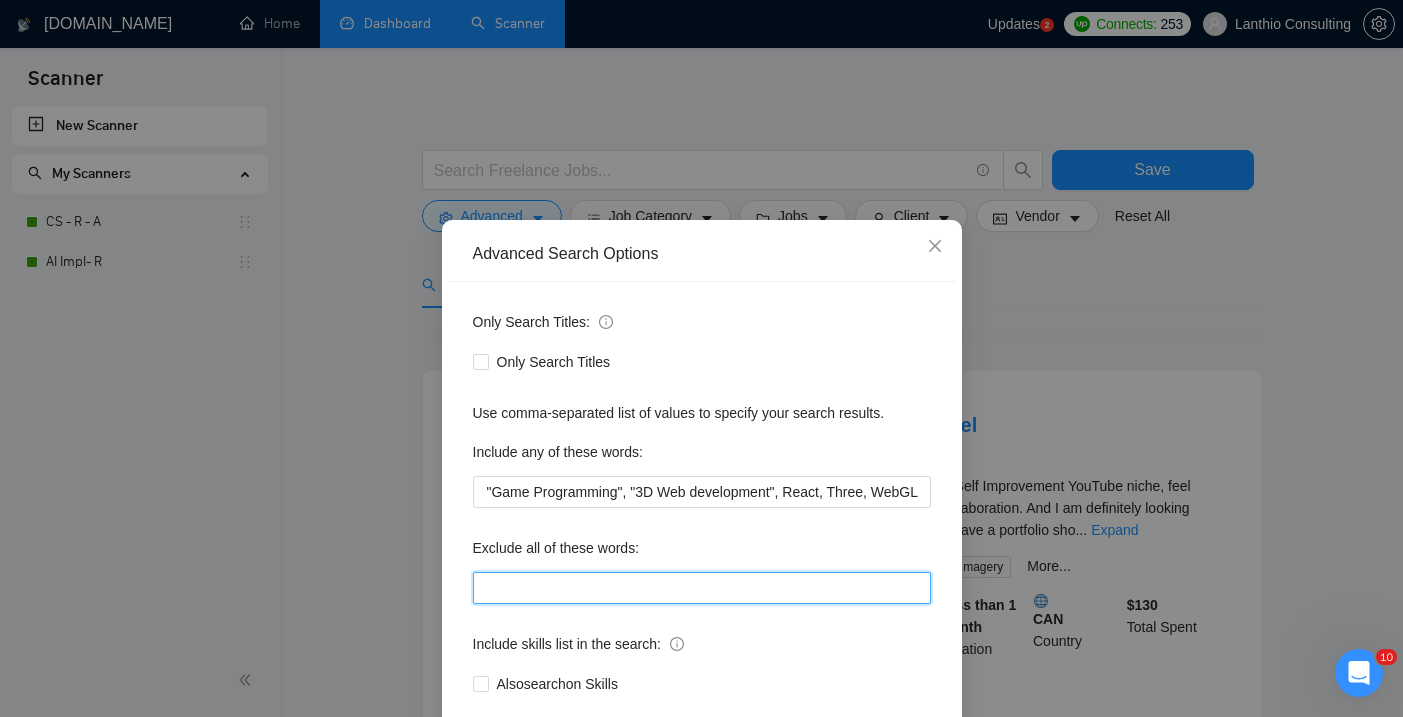 click at bounding box center [702, 588] 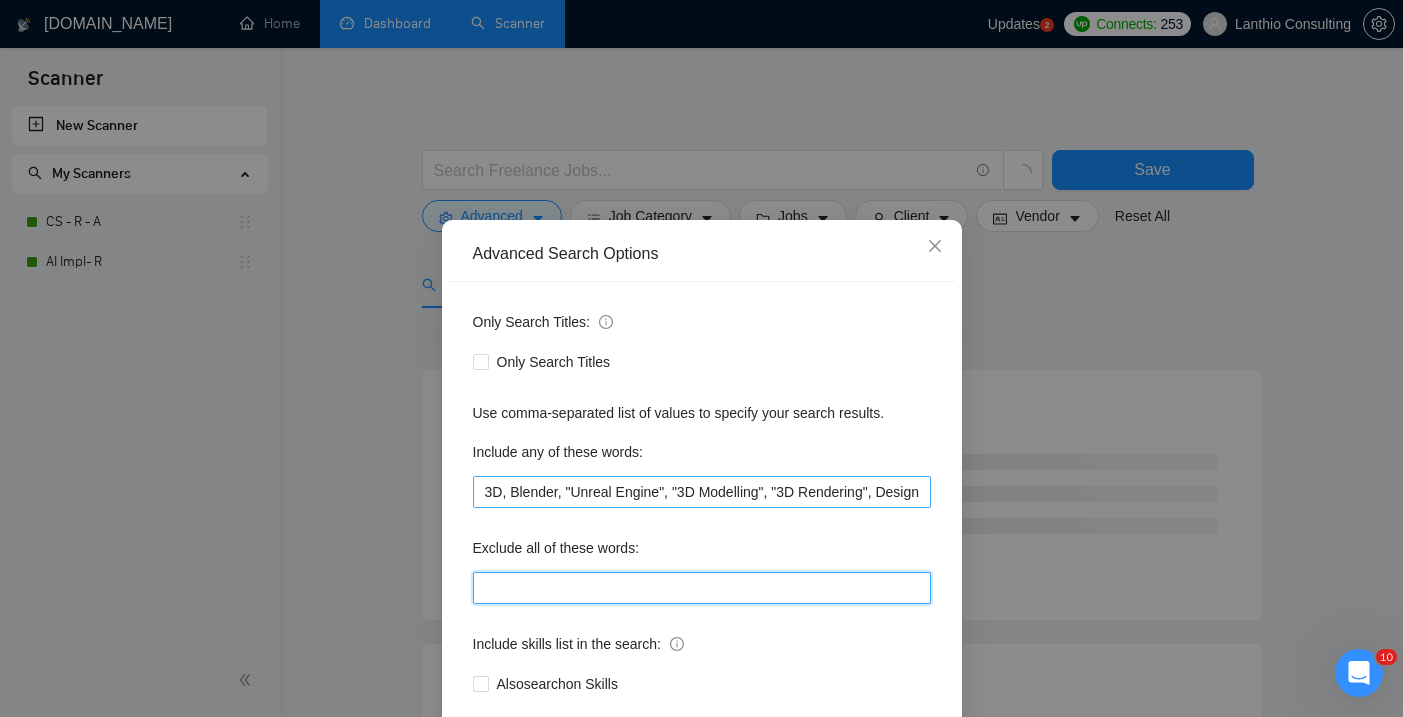 paste on "Character", "Character modeling", 3DMax, Backend, Sketchup, Shopify," 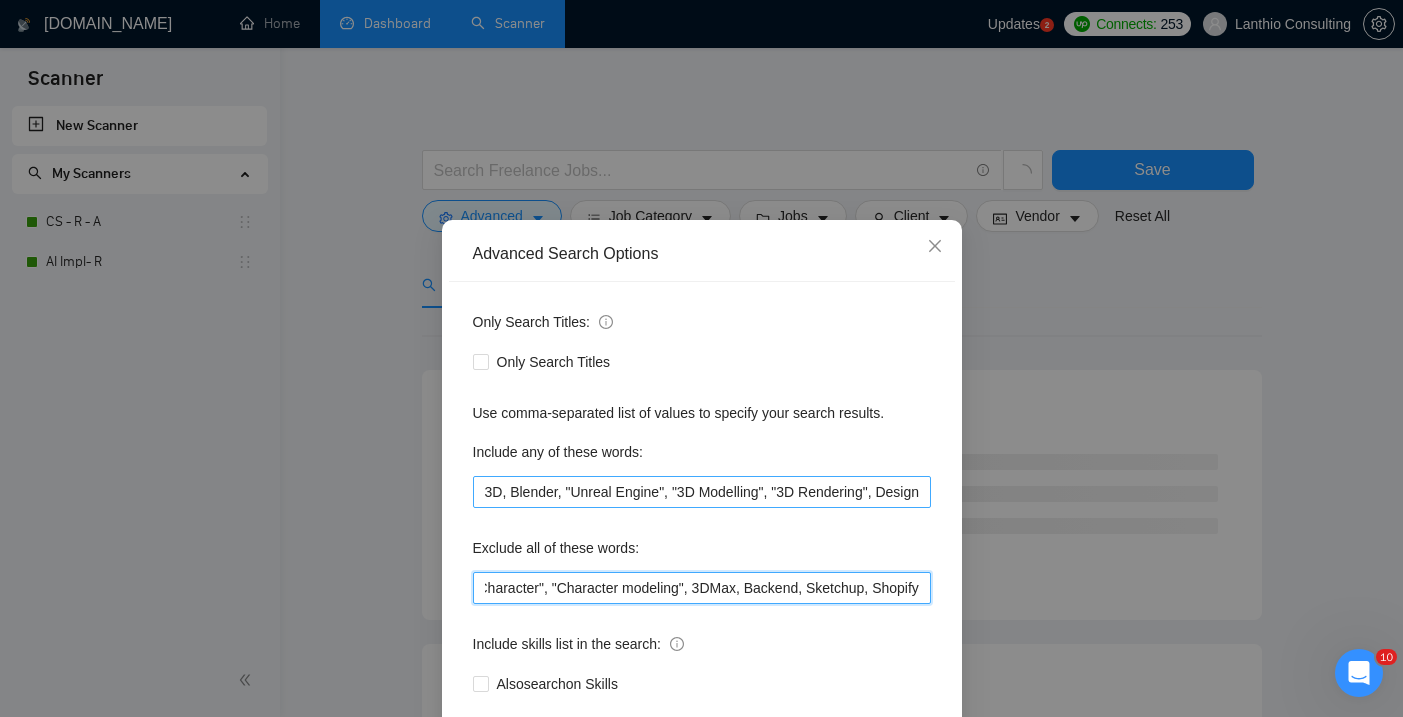 scroll, scrollTop: 0, scrollLeft: 24, axis: horizontal 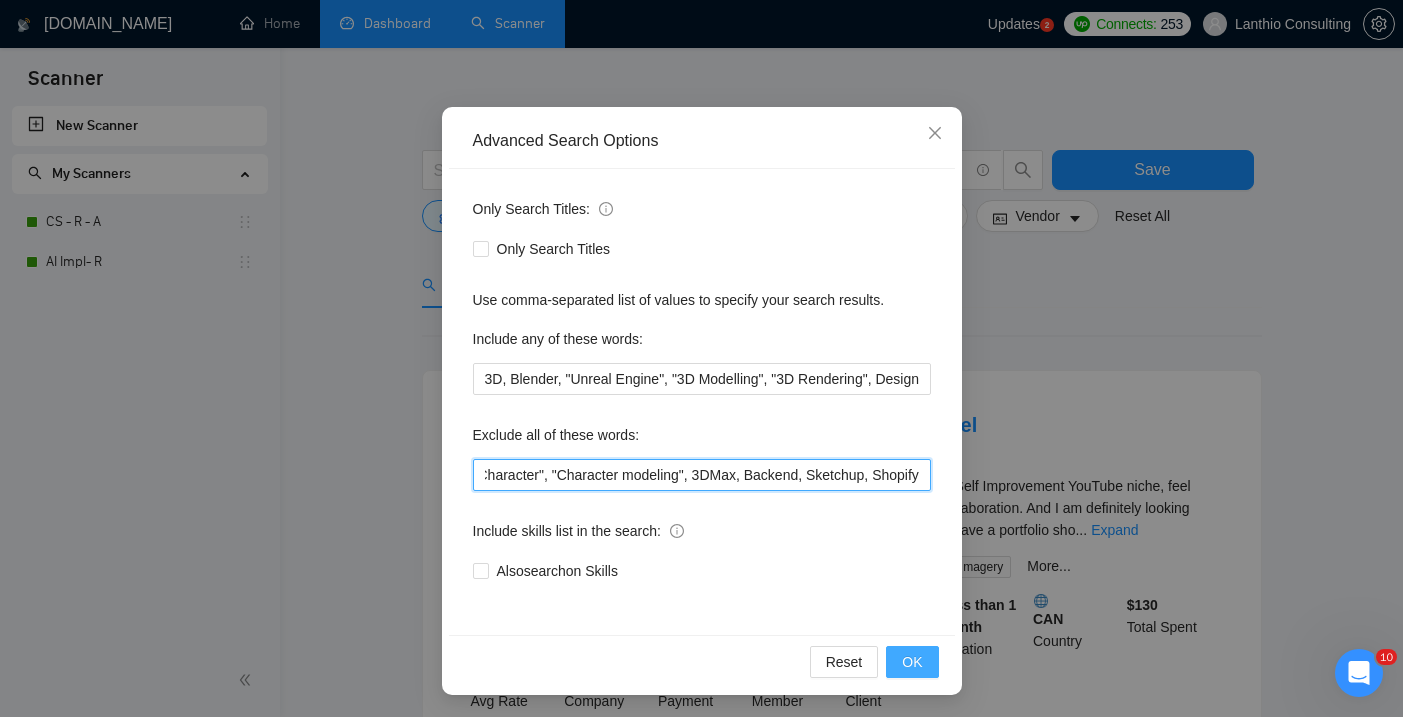 type on "Character", "Character modeling", 3DMax, Backend, Sketchup, Shopify" 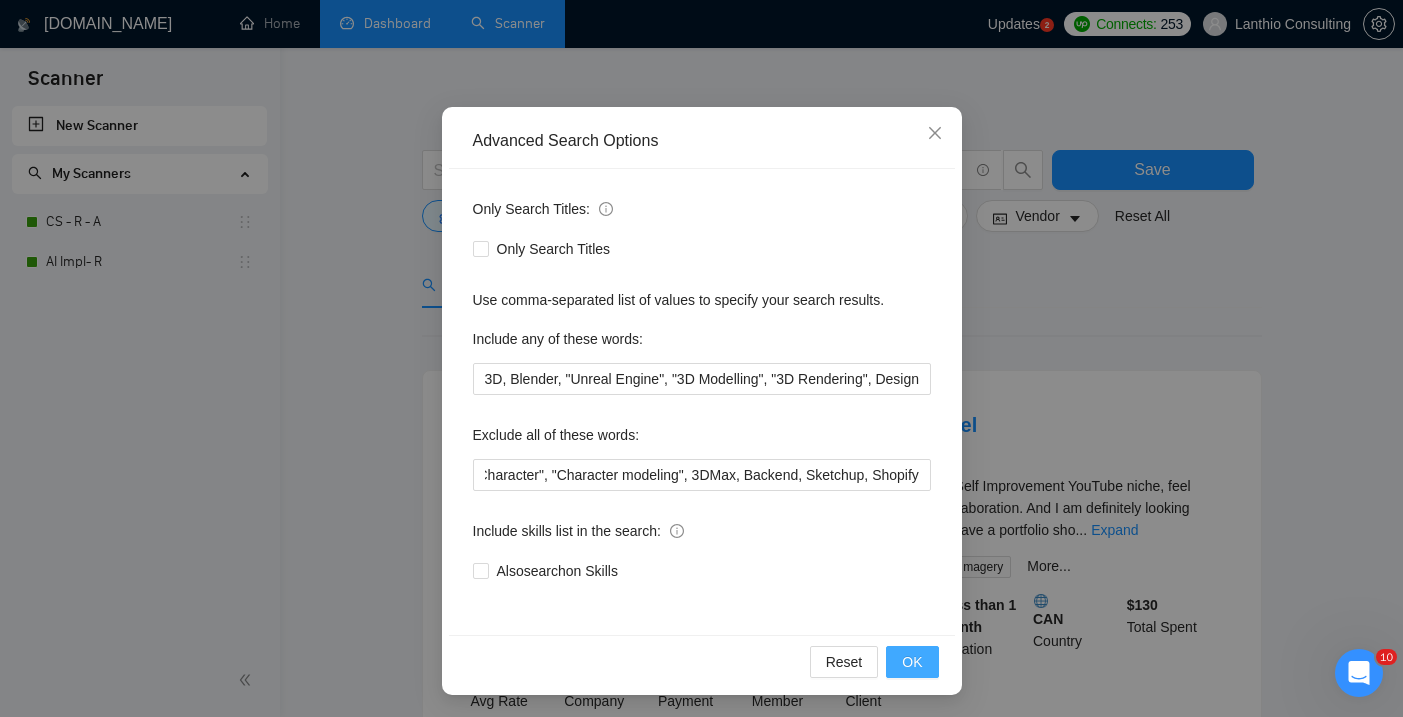 scroll, scrollTop: 0, scrollLeft: 0, axis: both 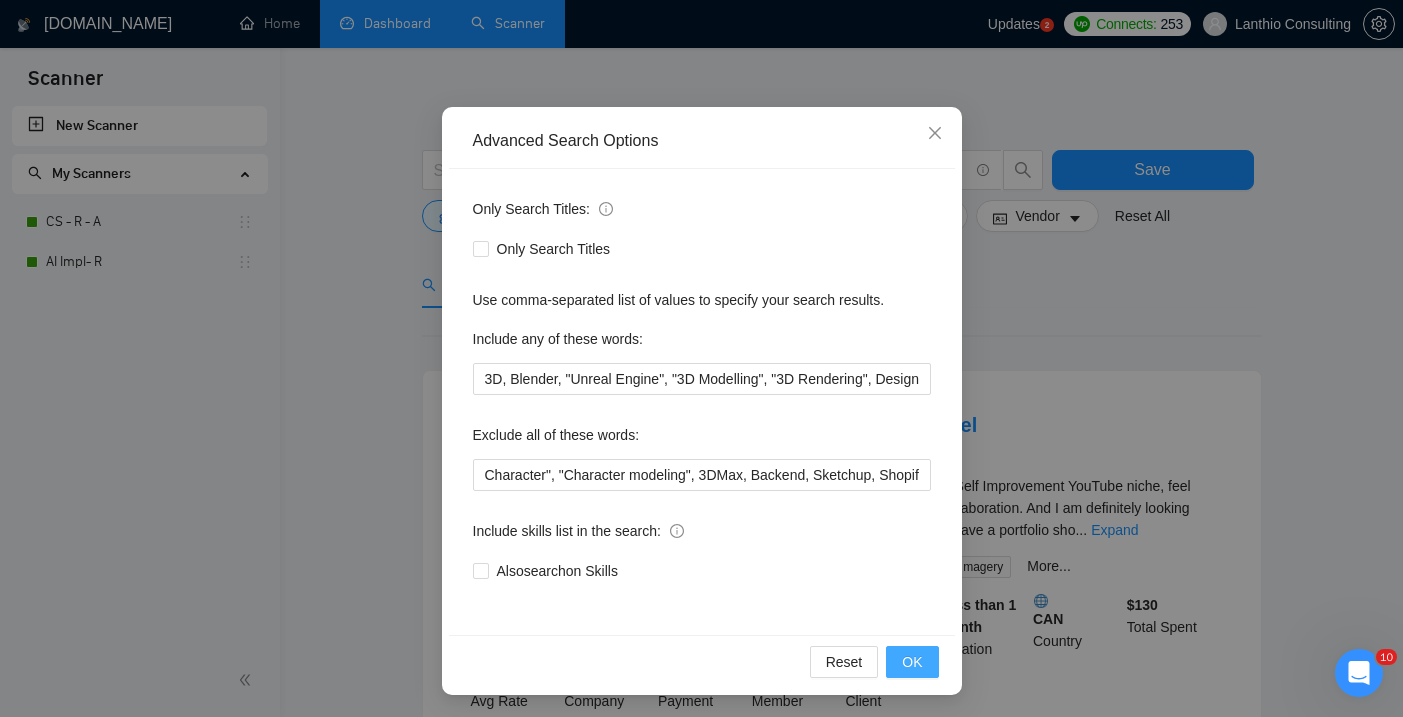 click on "OK" at bounding box center [912, 662] 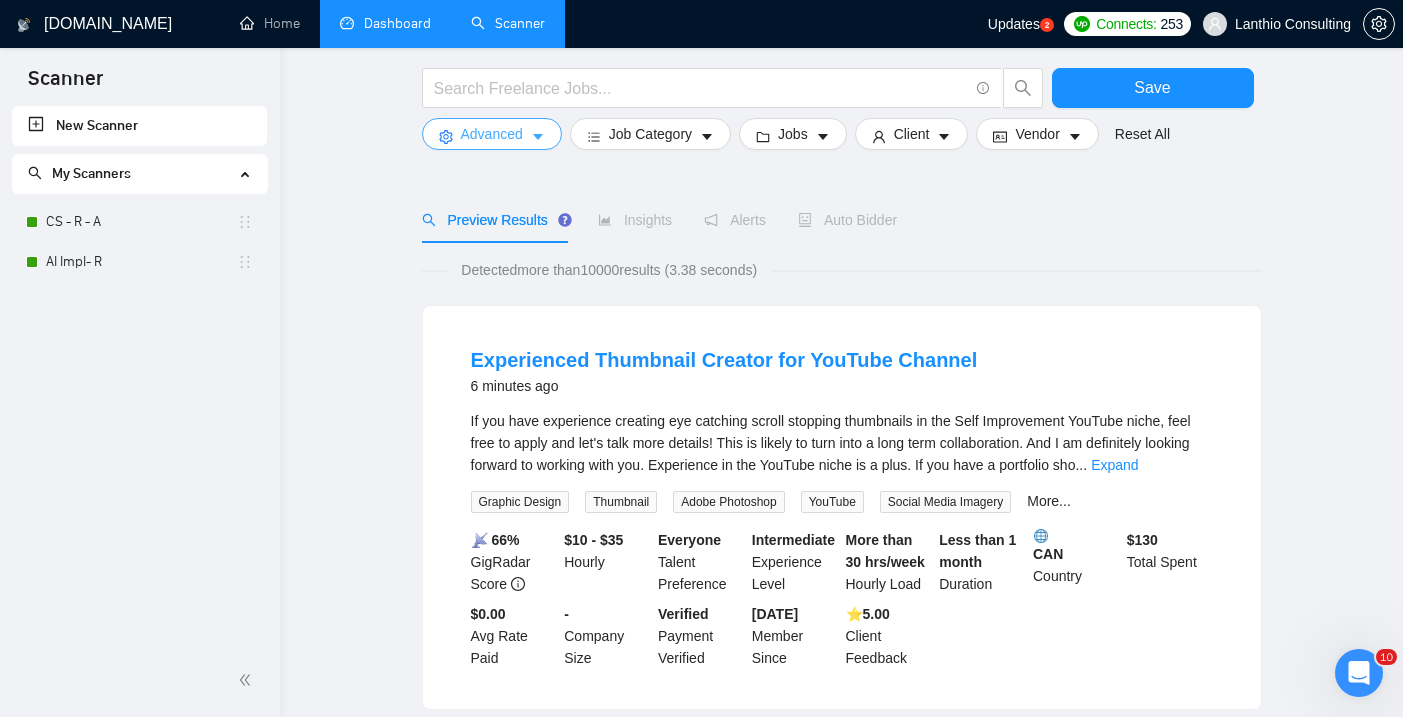 scroll, scrollTop: 59, scrollLeft: 0, axis: vertical 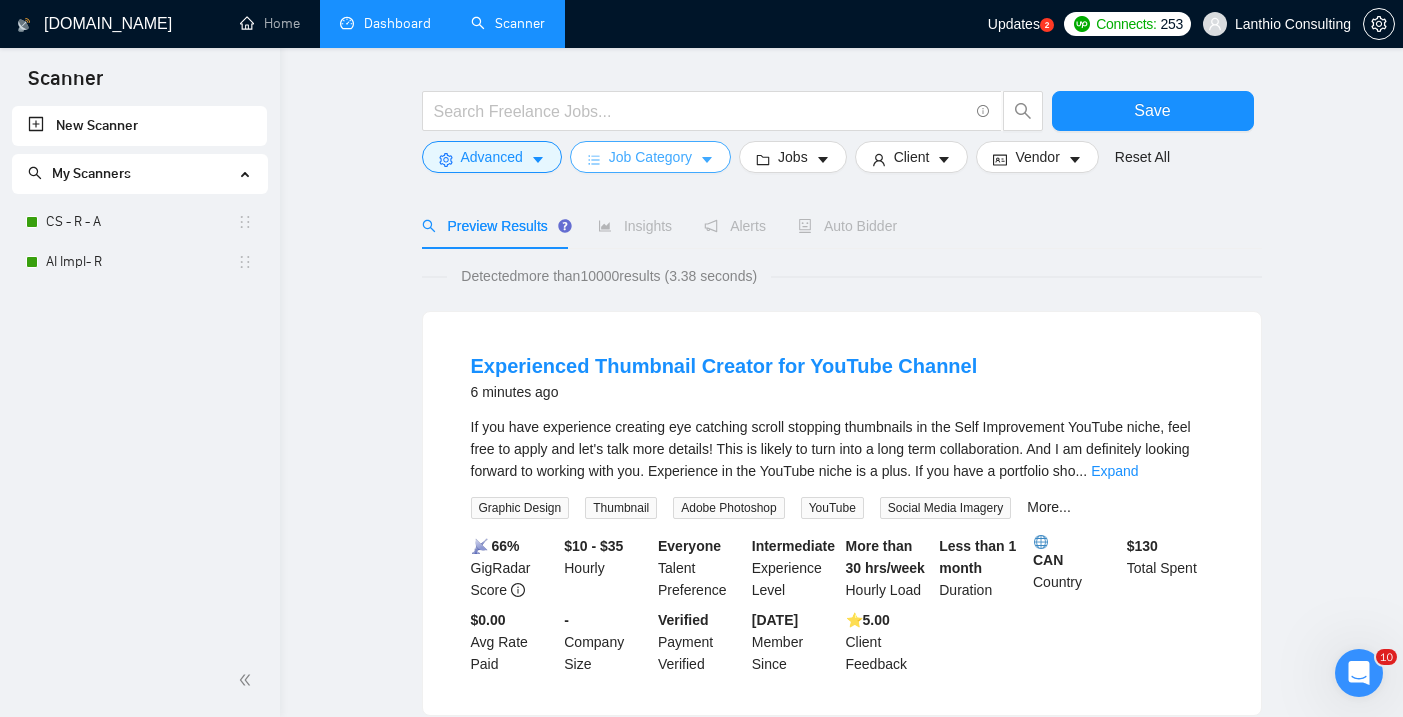 click on "Job Category" at bounding box center [650, 157] 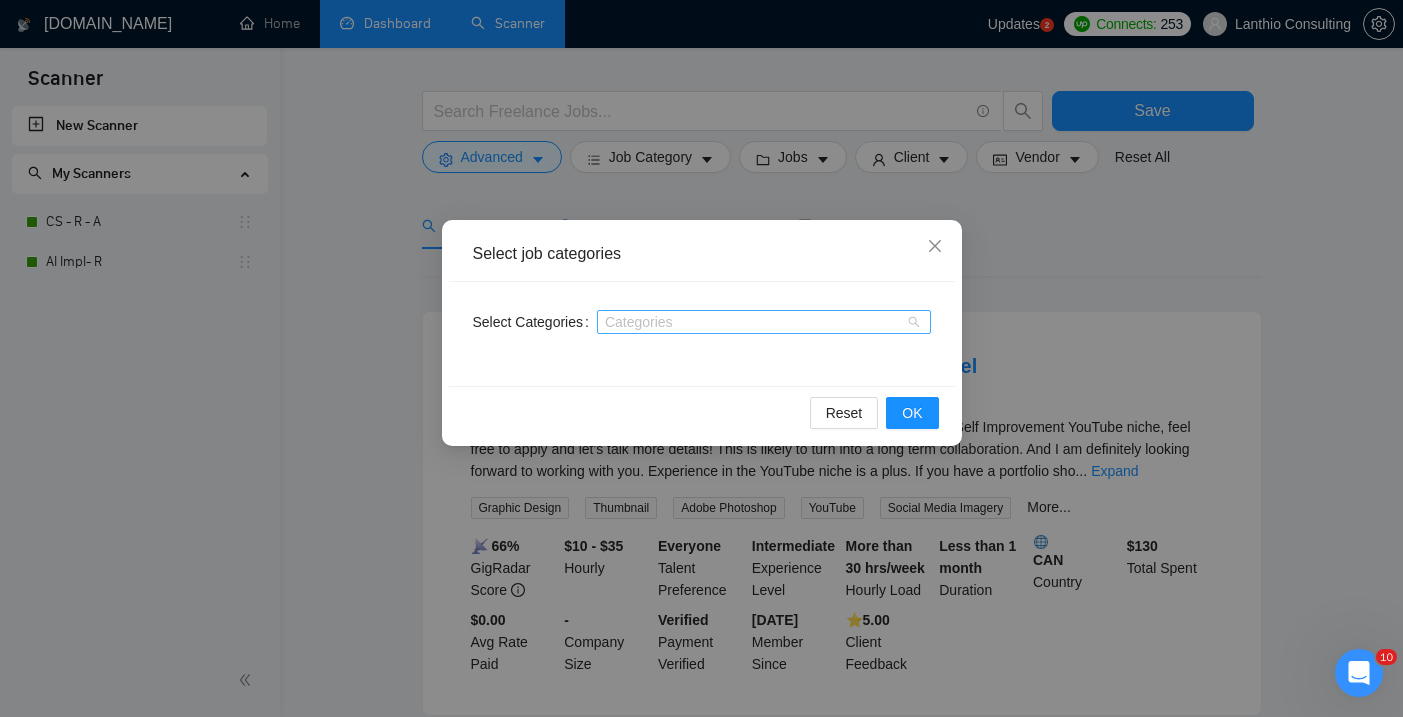 click at bounding box center [754, 322] 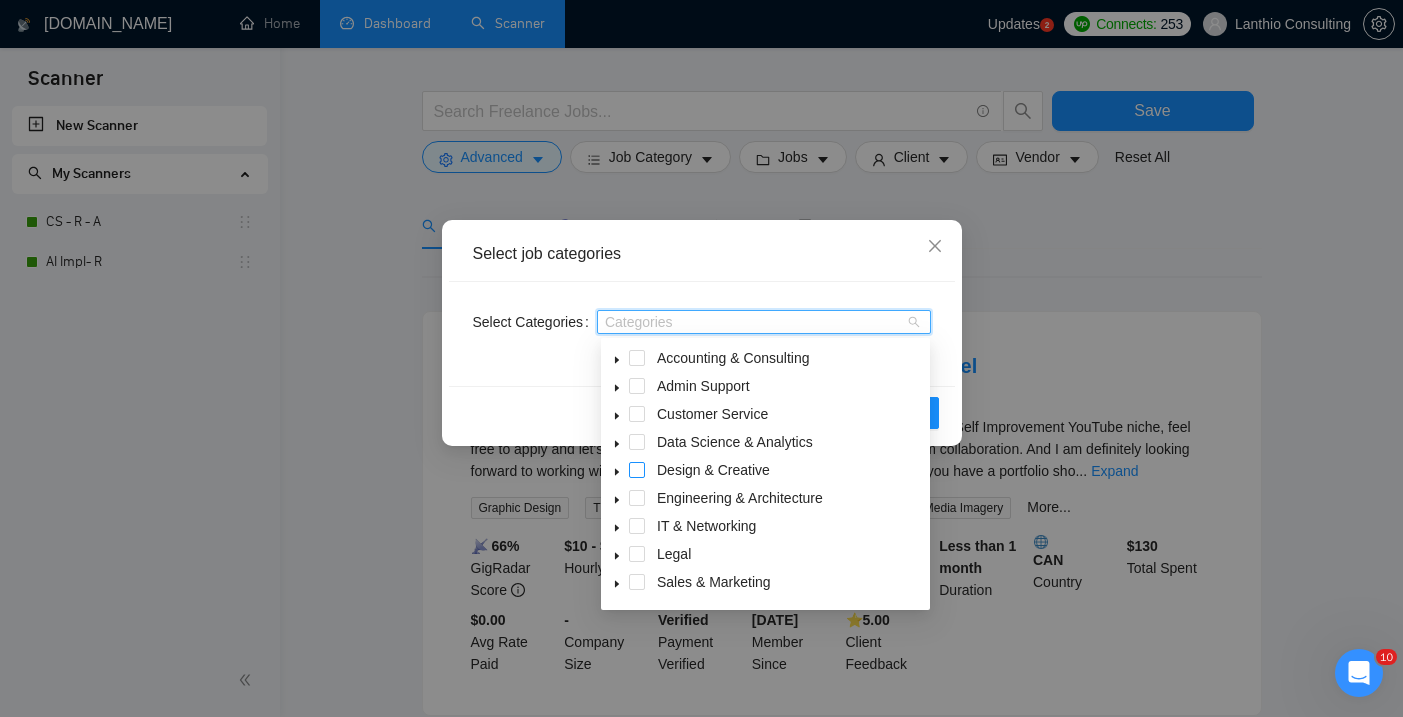 click at bounding box center [637, 470] 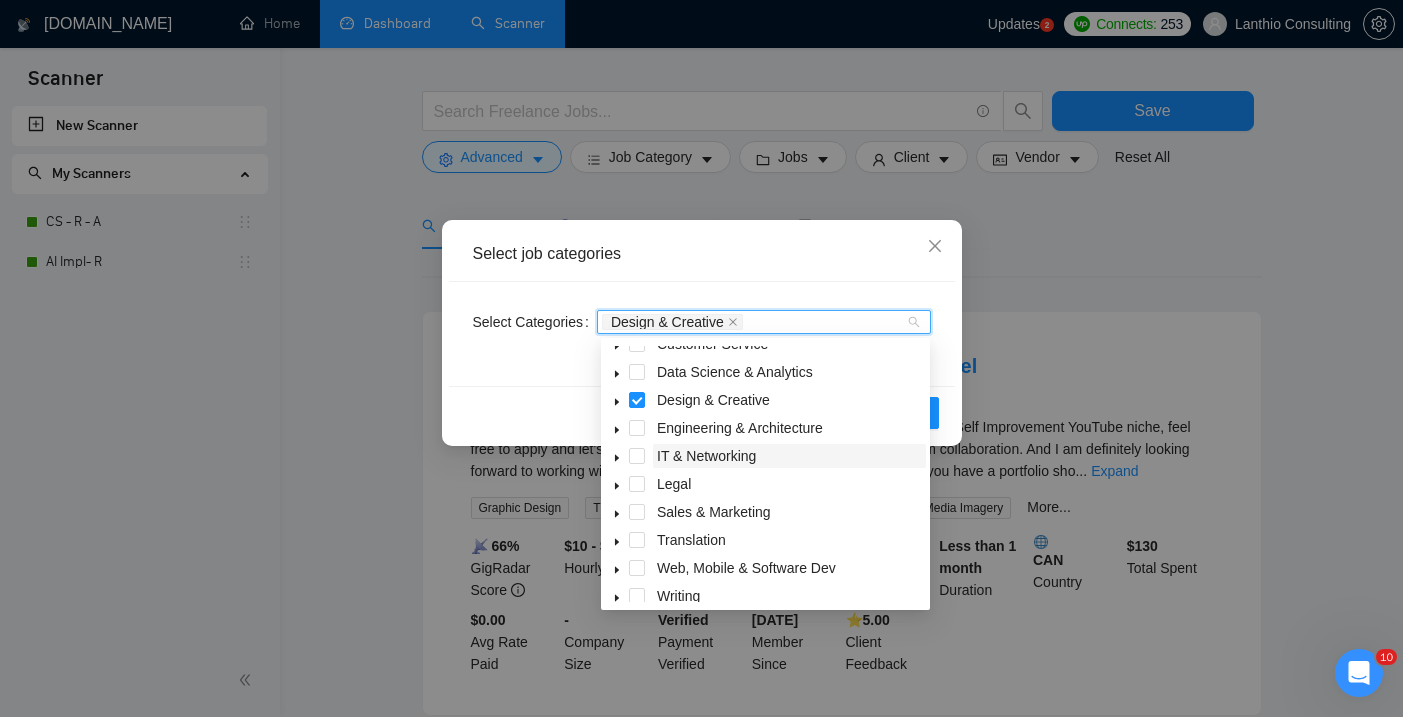 scroll, scrollTop: 80, scrollLeft: 0, axis: vertical 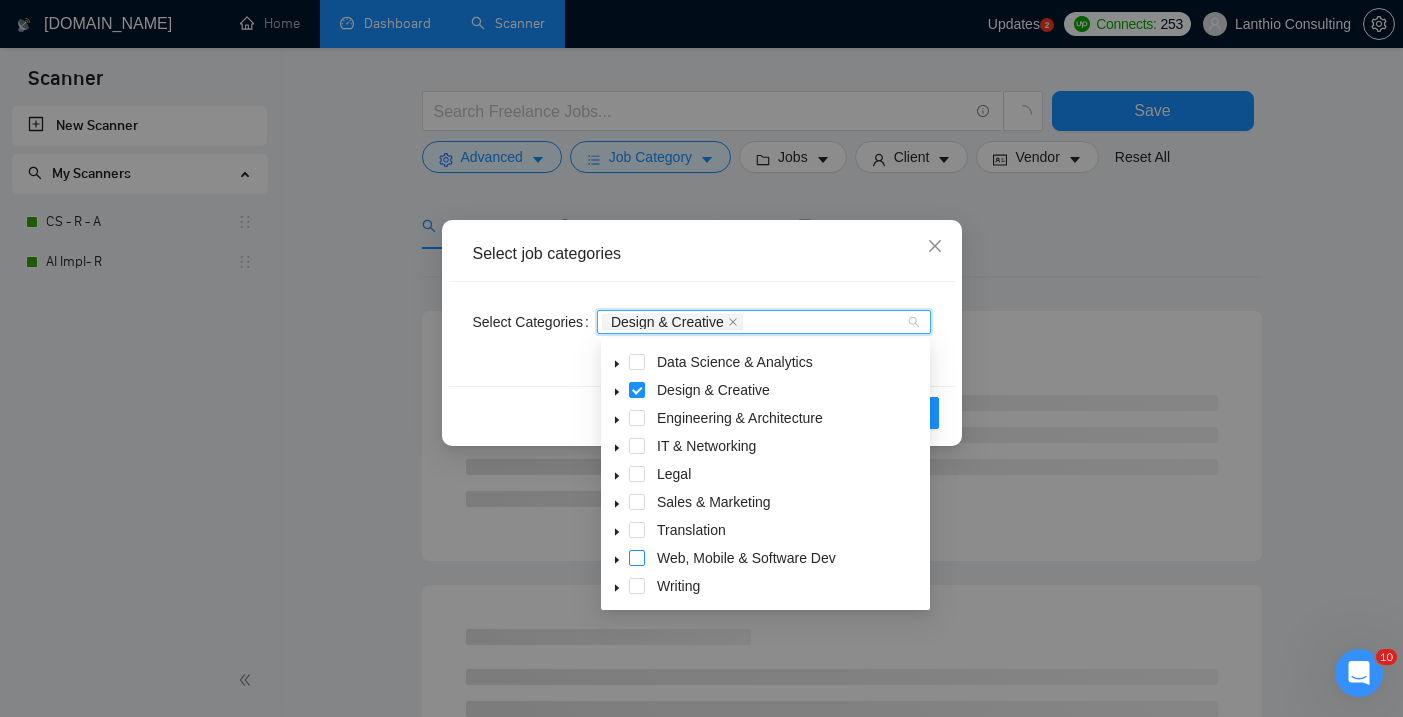 click at bounding box center (637, 558) 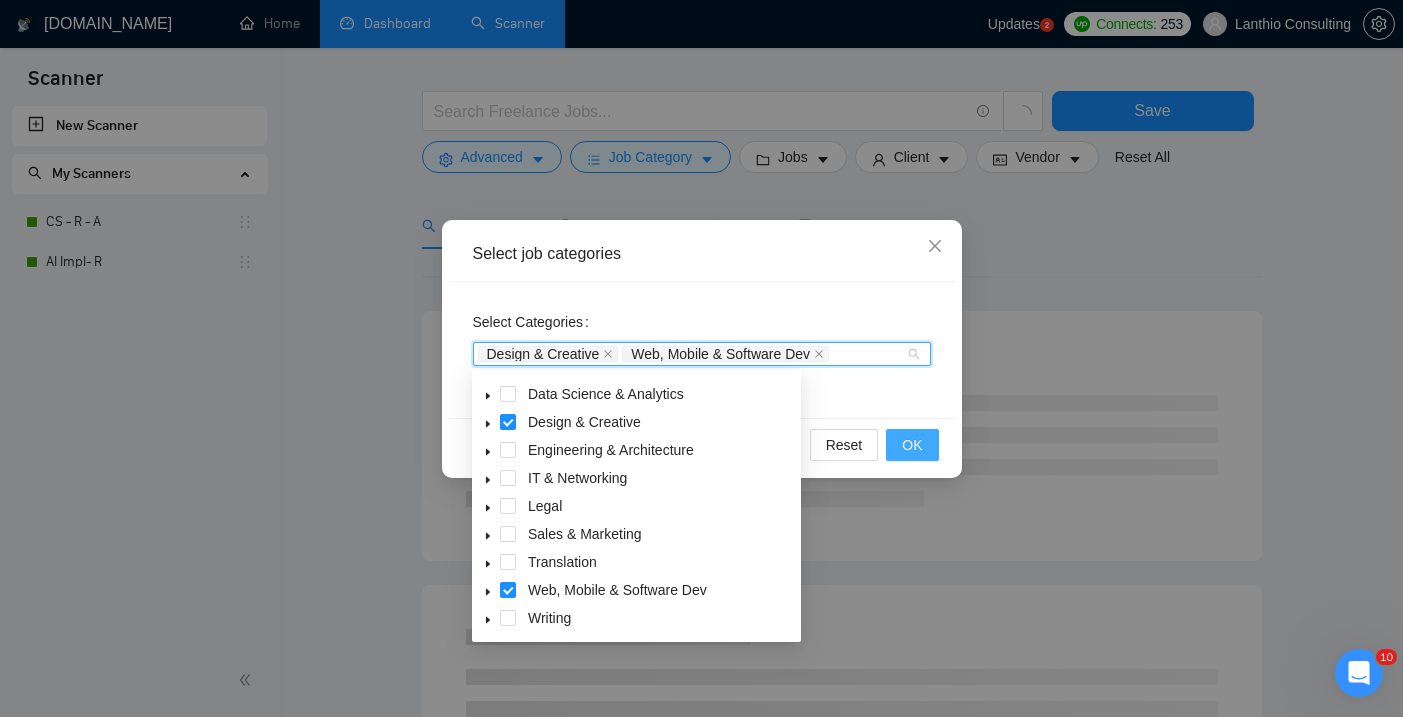 click on "OK" at bounding box center [912, 445] 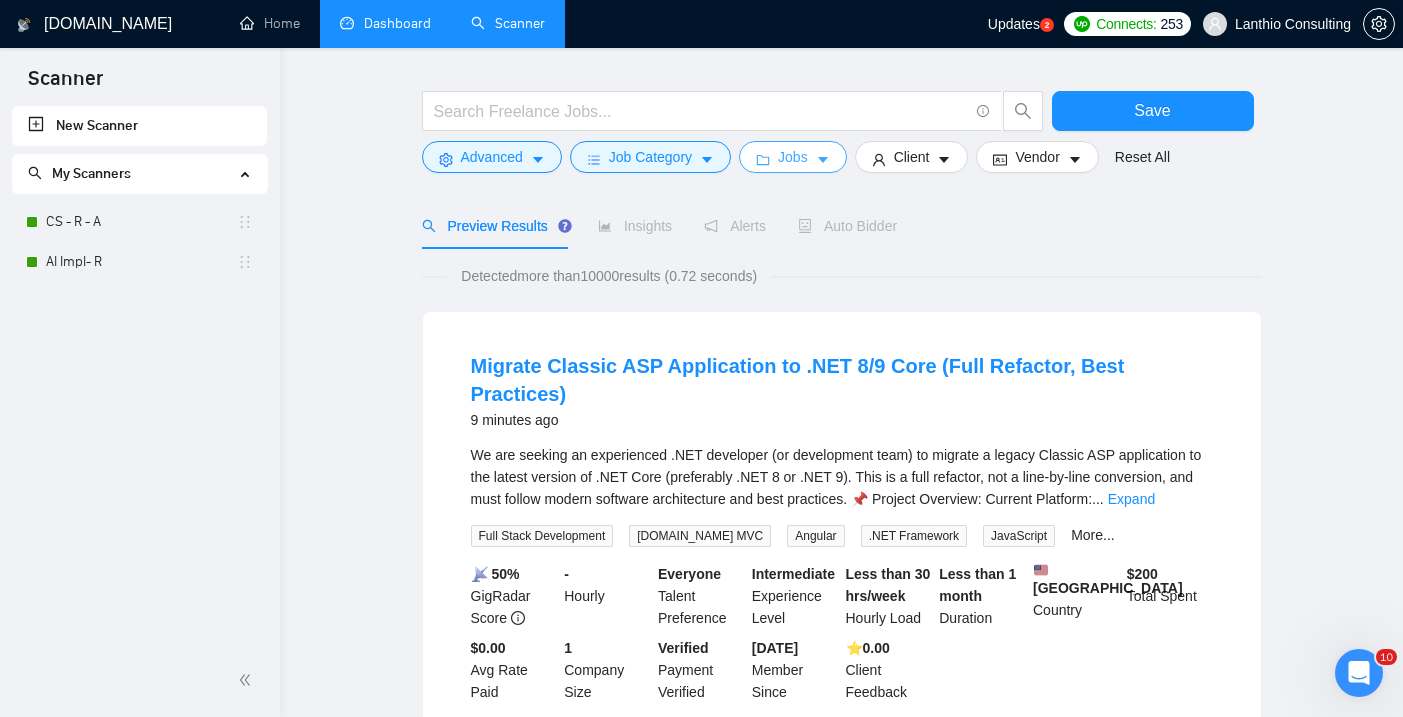 click on "Jobs" at bounding box center (793, 157) 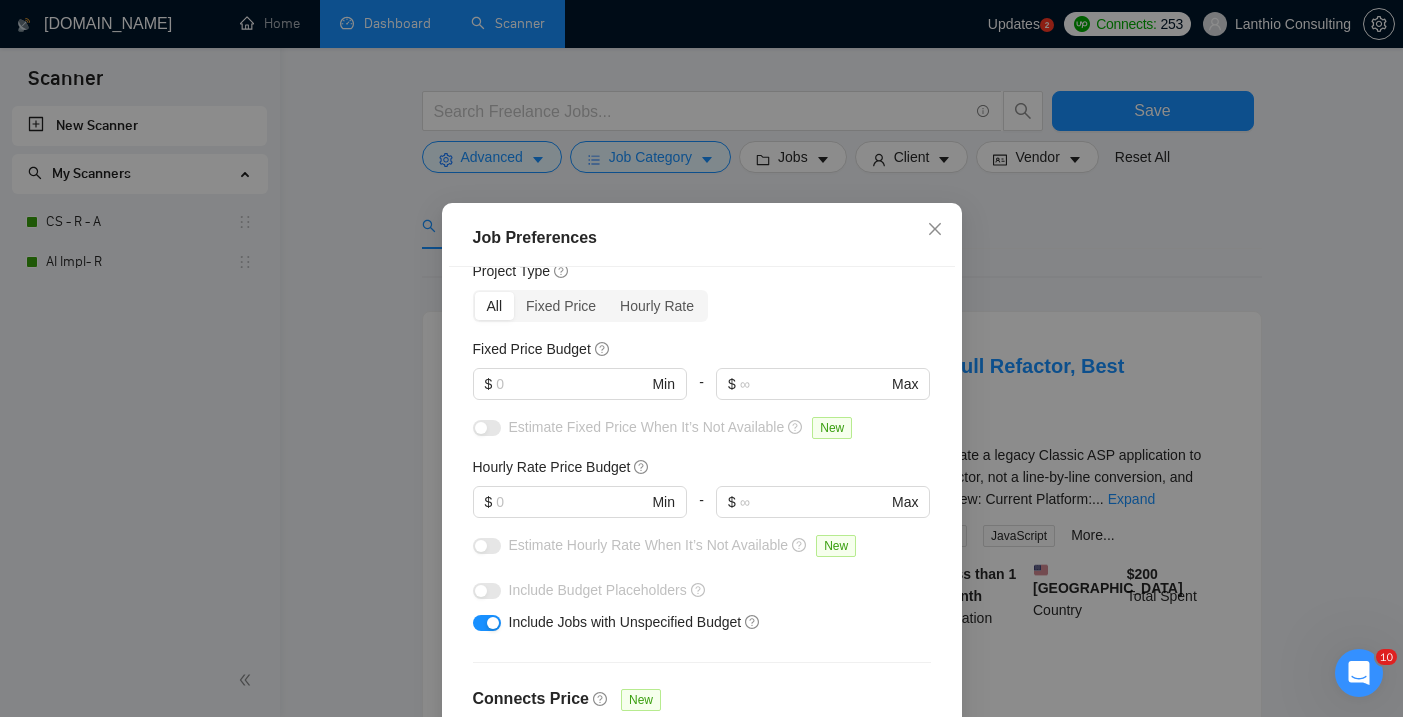 scroll, scrollTop: 65, scrollLeft: 0, axis: vertical 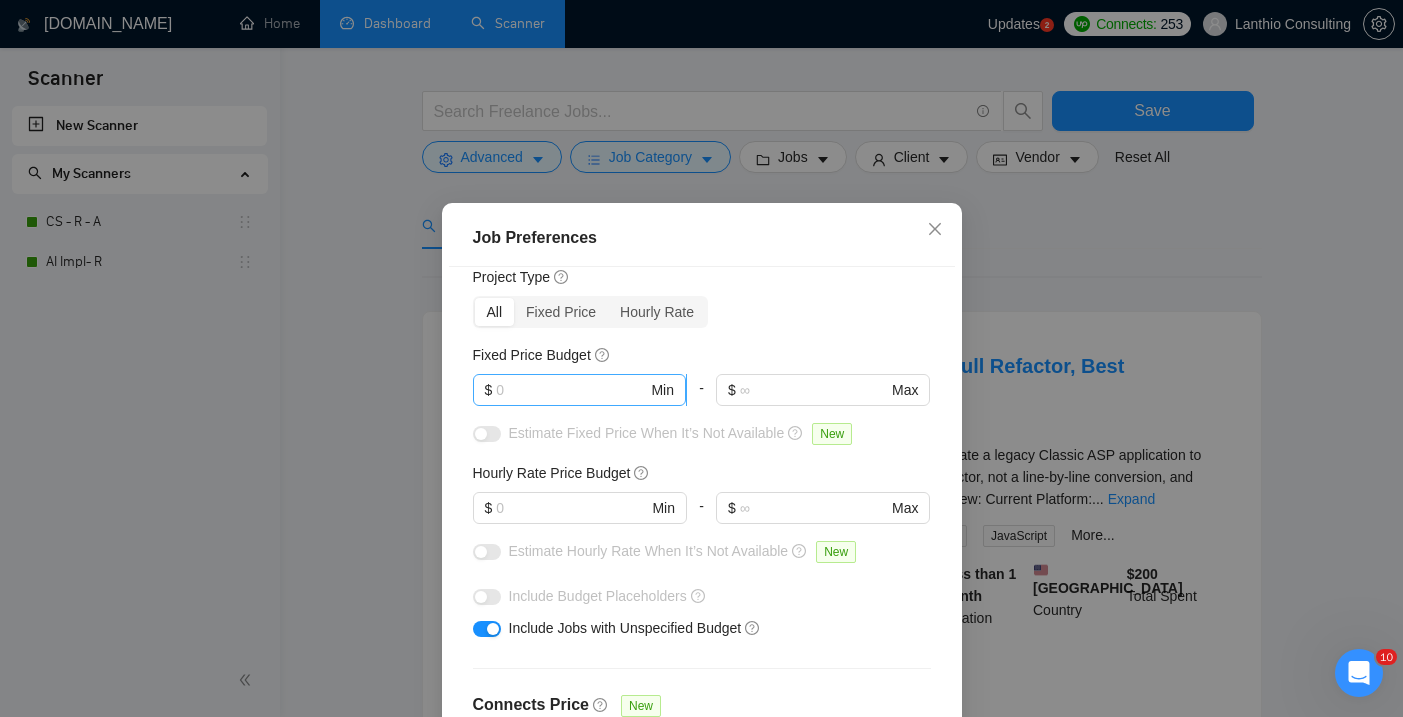 click at bounding box center (571, 390) 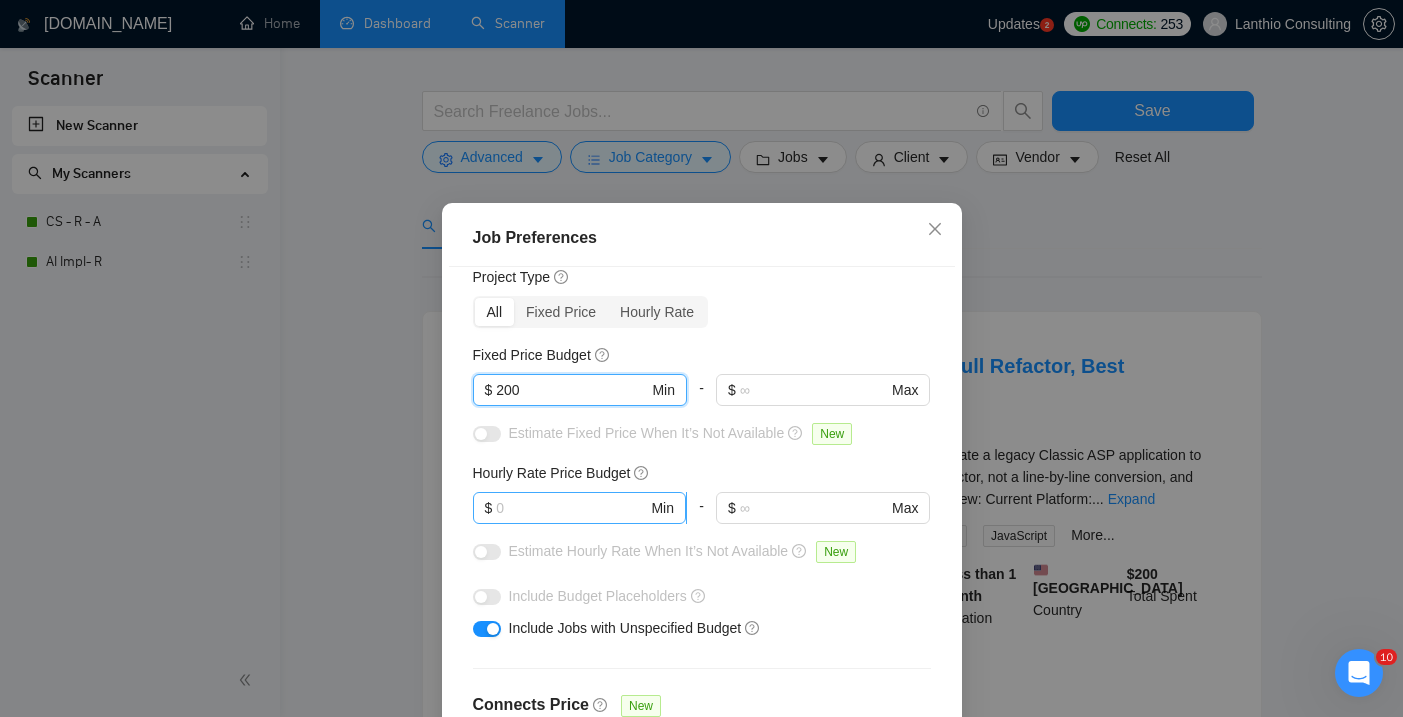 type on "200" 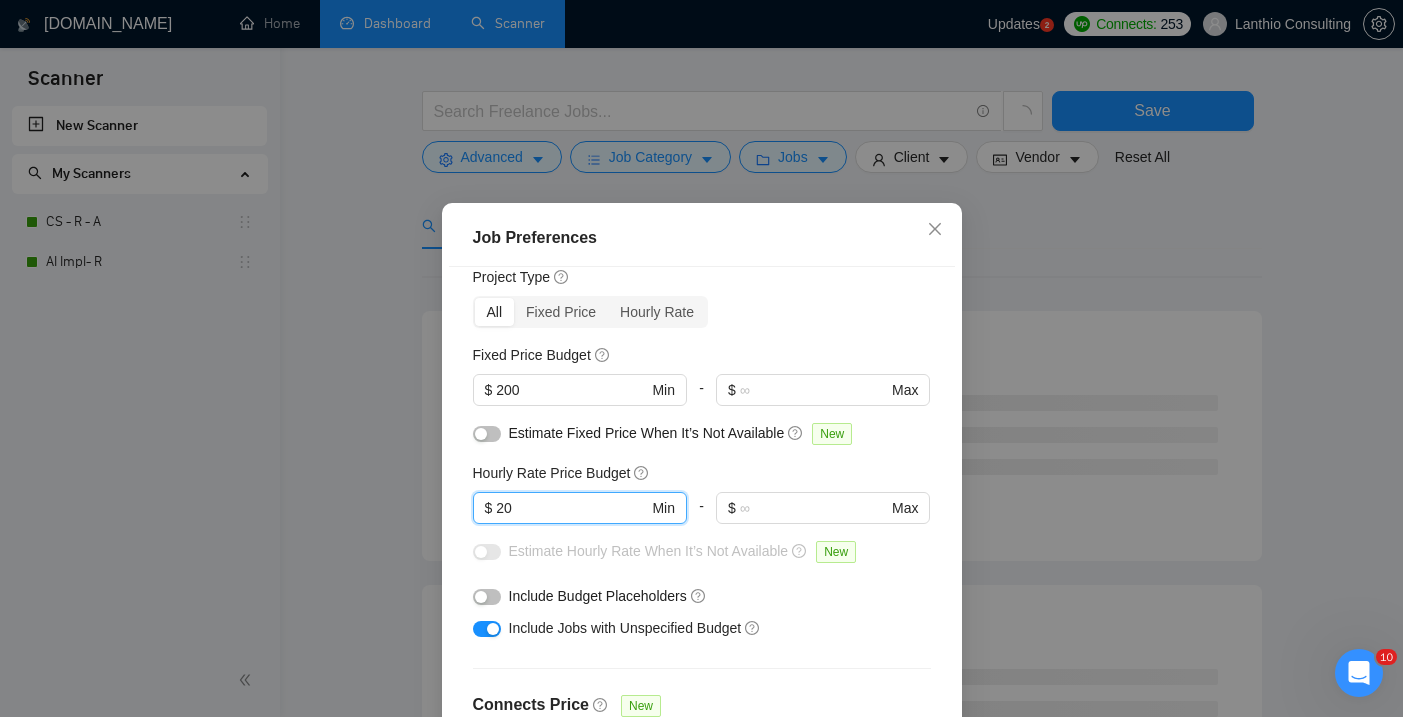 type on "20" 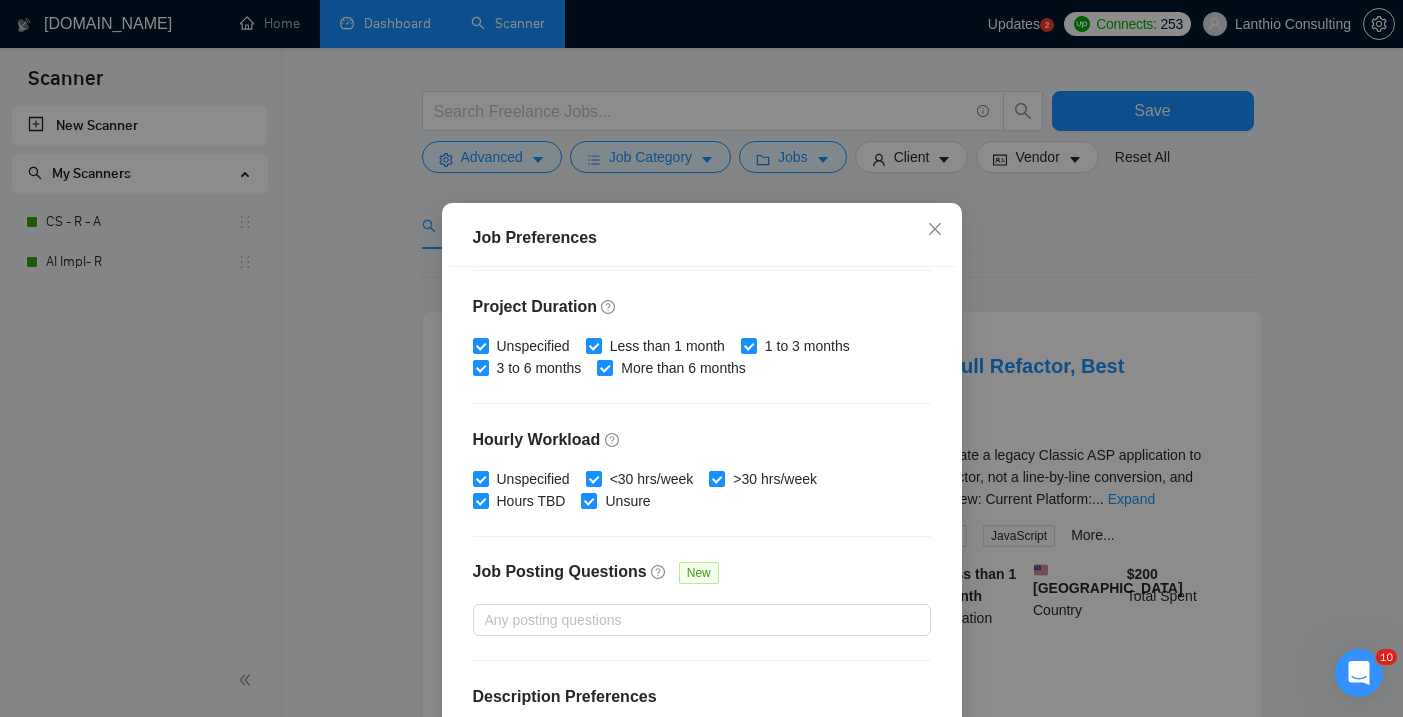 scroll, scrollTop: 625, scrollLeft: 0, axis: vertical 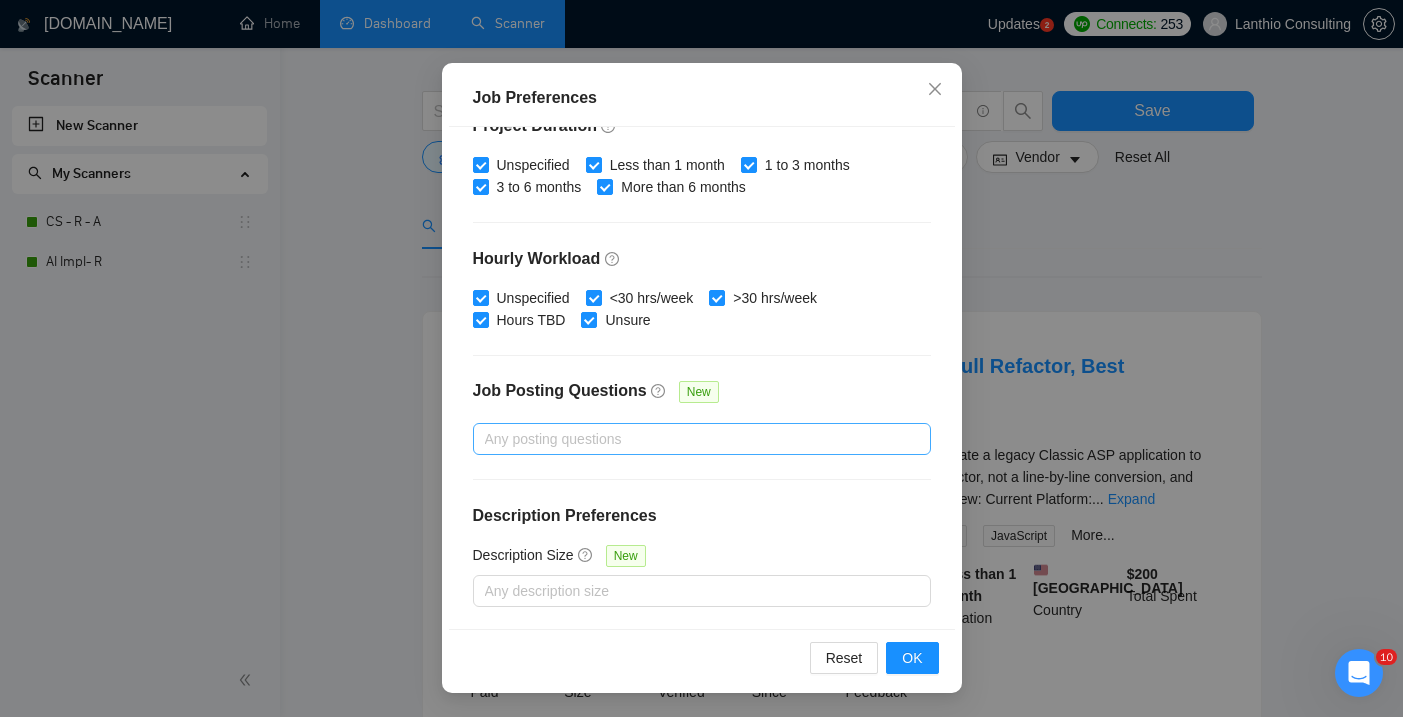 click at bounding box center (692, 439) 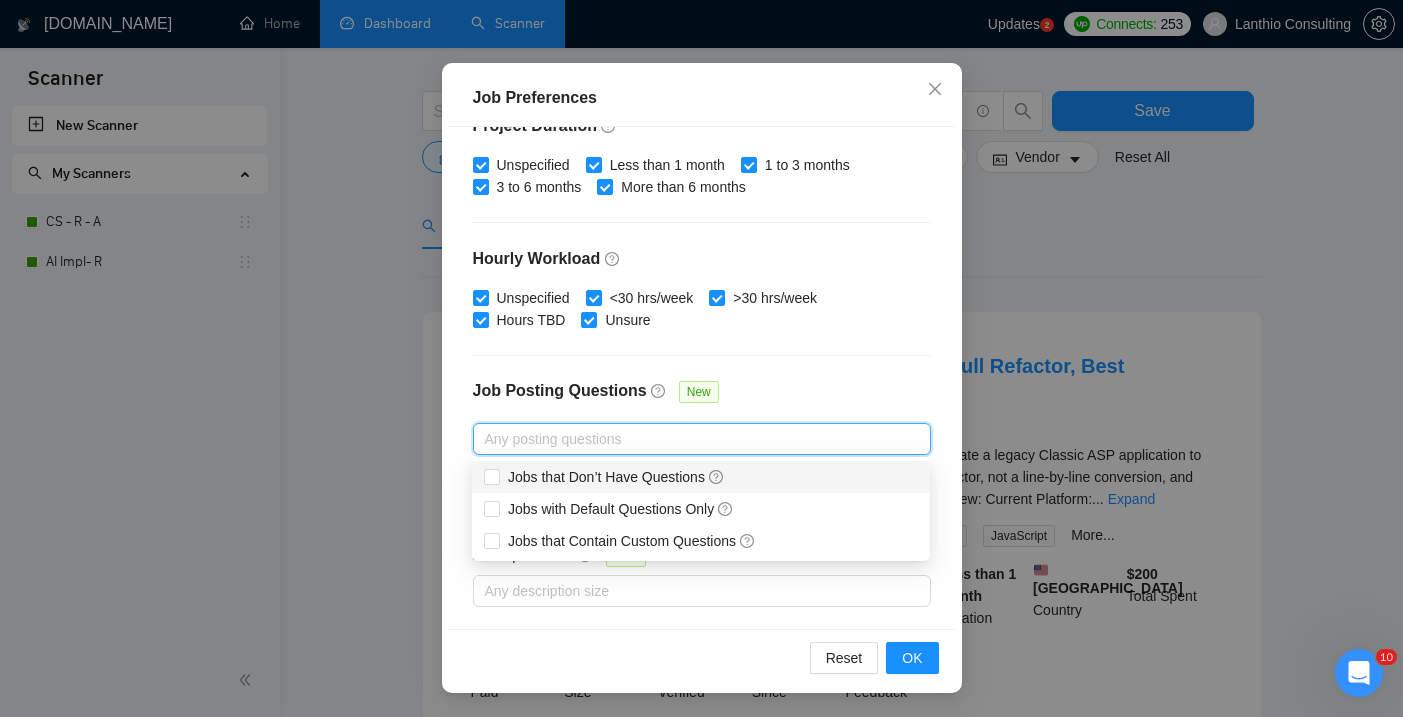 click on "Job Posting Questions New" at bounding box center [702, 401] 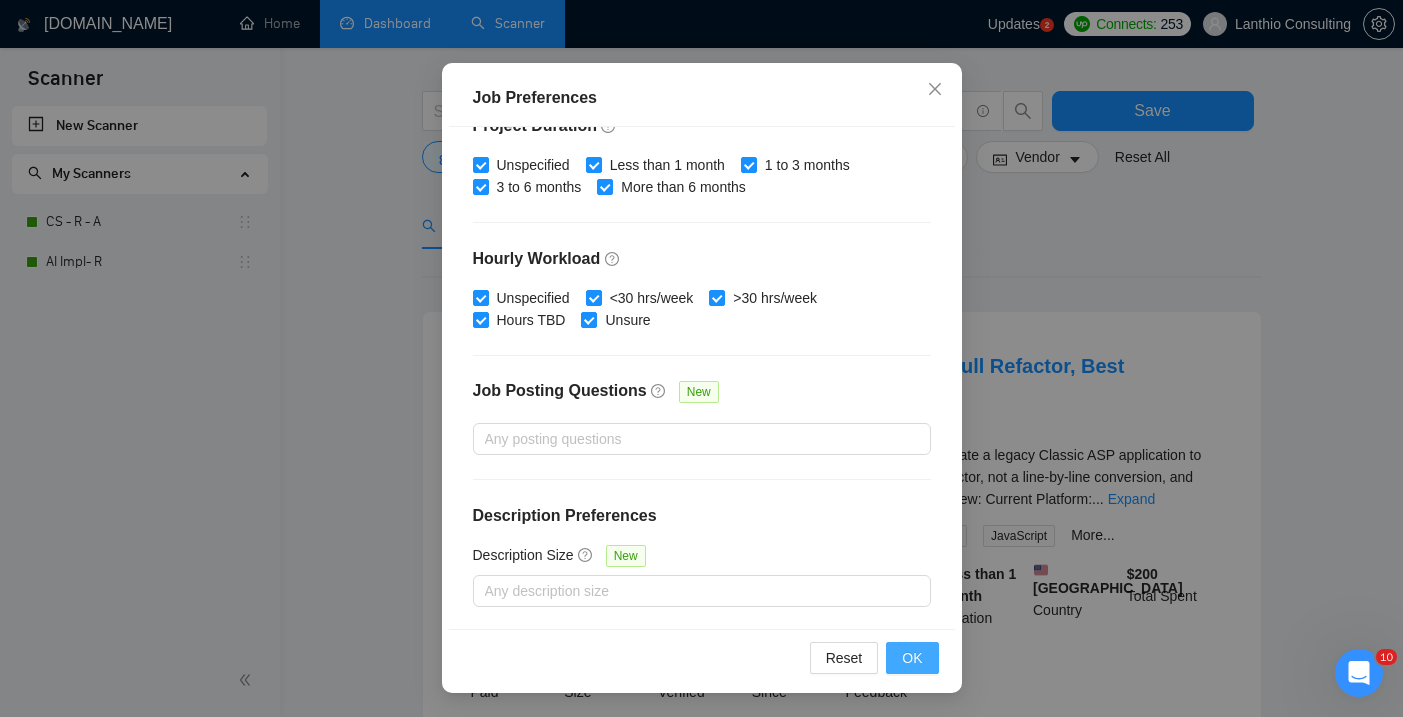 click on "OK" at bounding box center [912, 658] 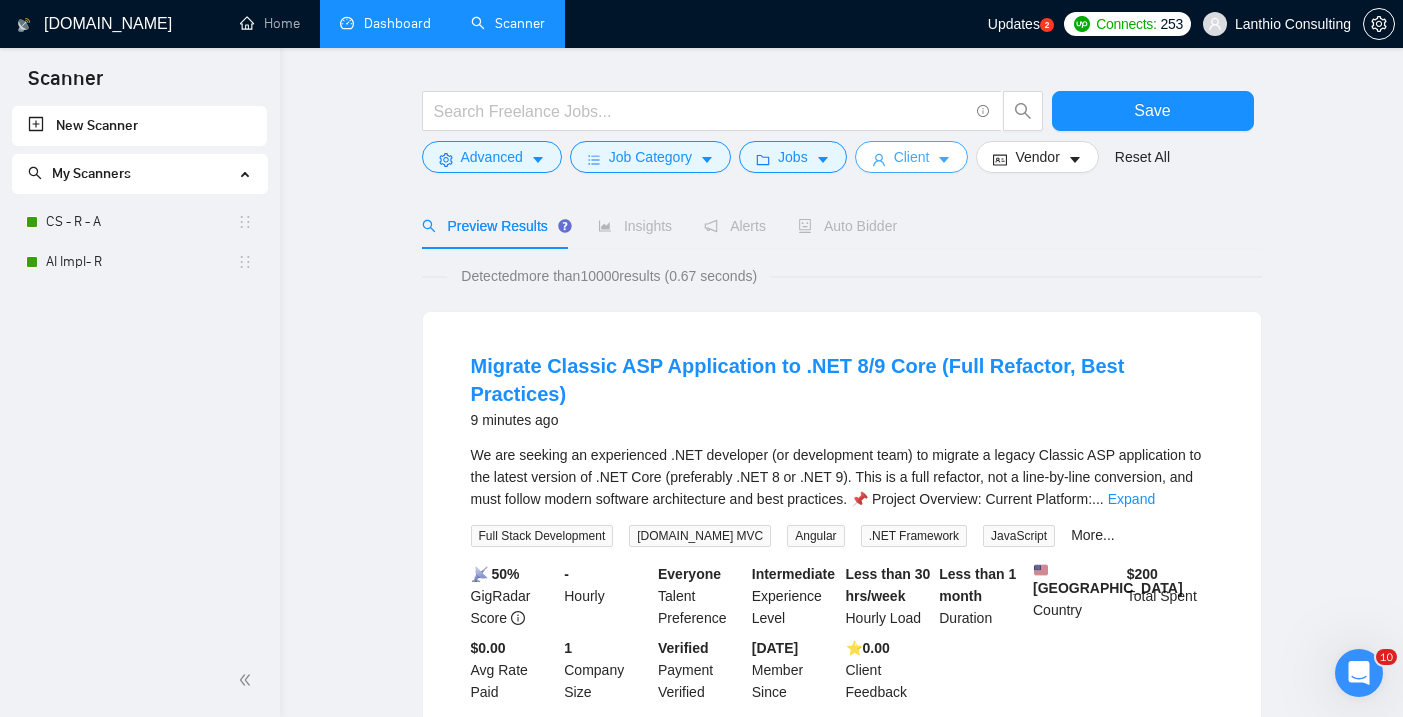 click on "Client" at bounding box center [912, 157] 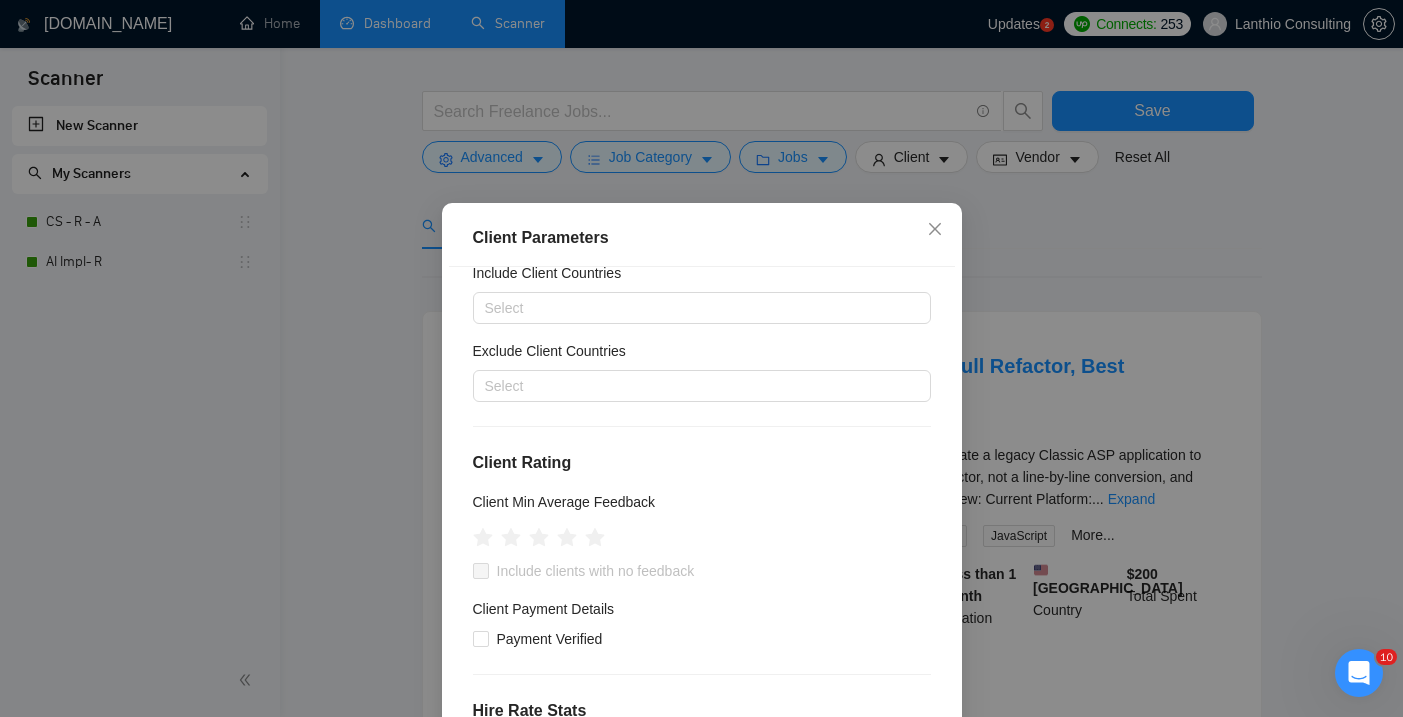 scroll, scrollTop: 54, scrollLeft: 0, axis: vertical 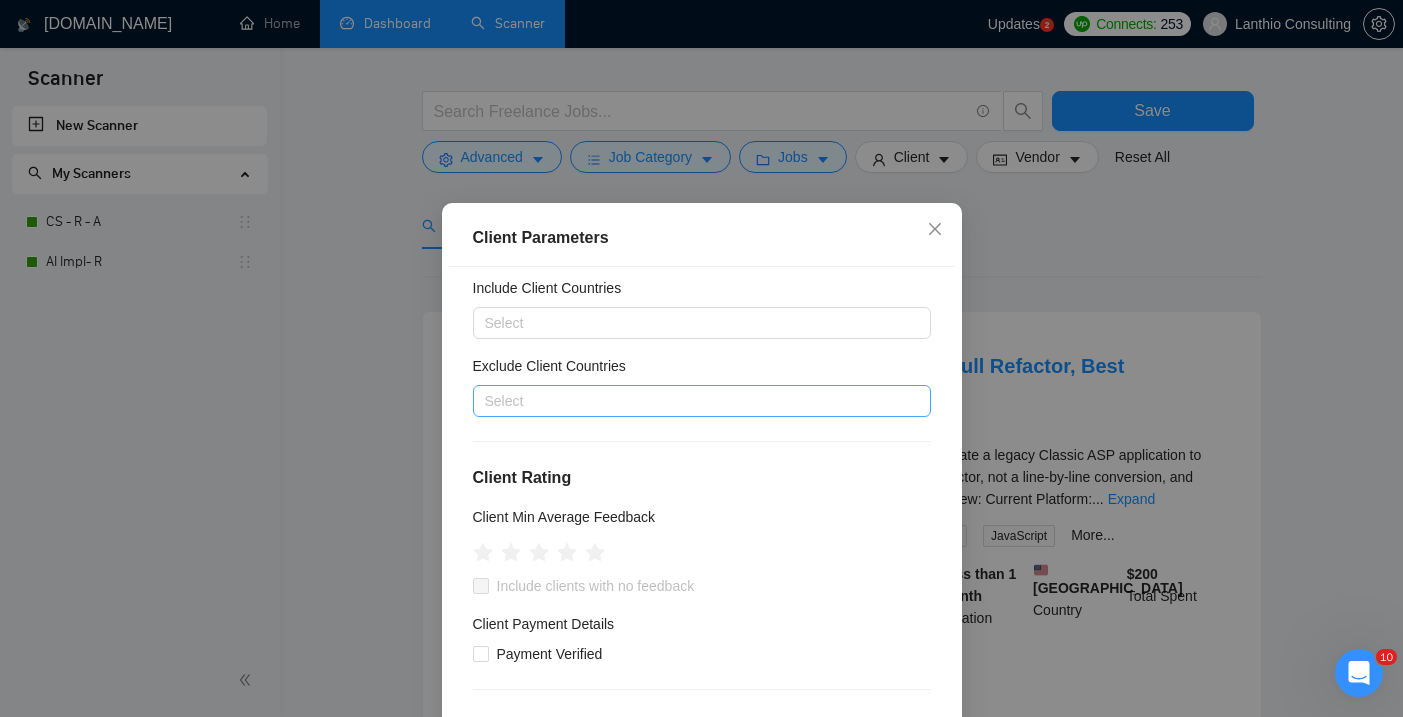 click at bounding box center (692, 401) 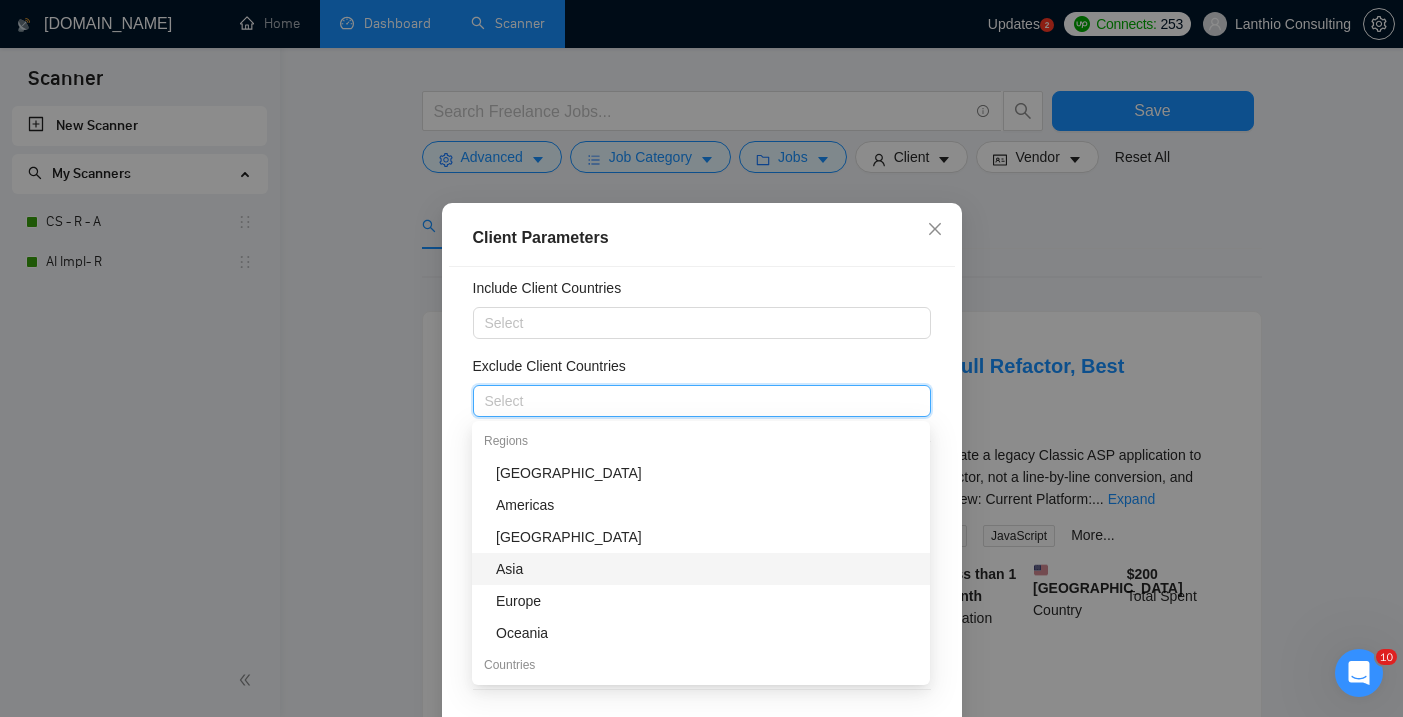 click on "Asia" at bounding box center (707, 569) 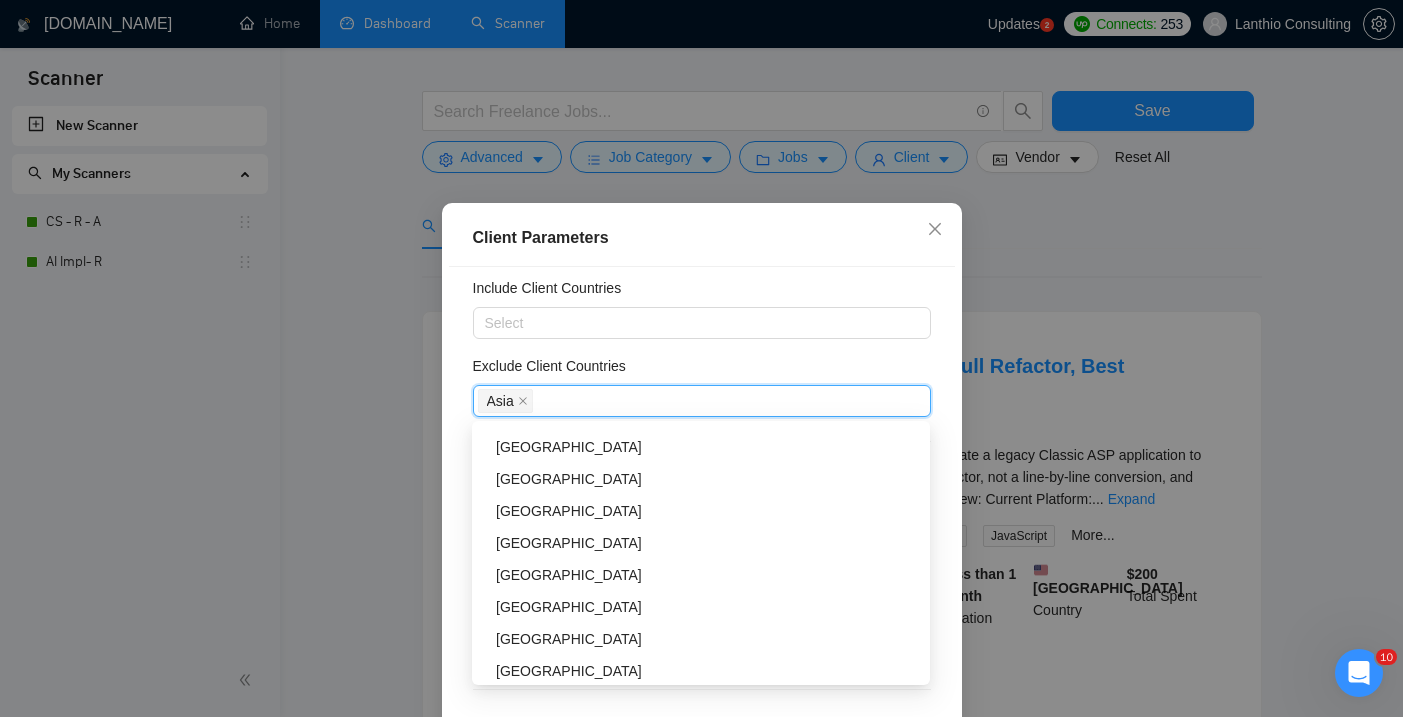 scroll, scrollTop: 842, scrollLeft: 0, axis: vertical 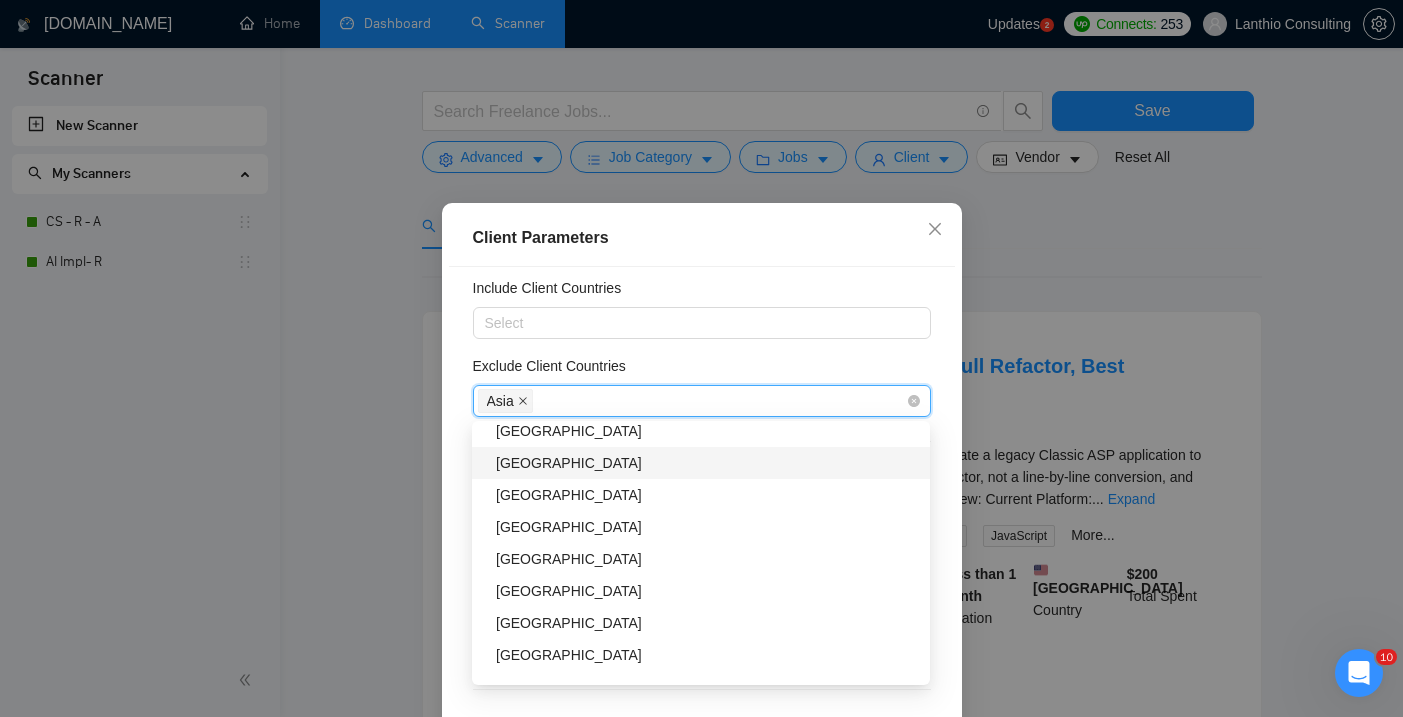 click 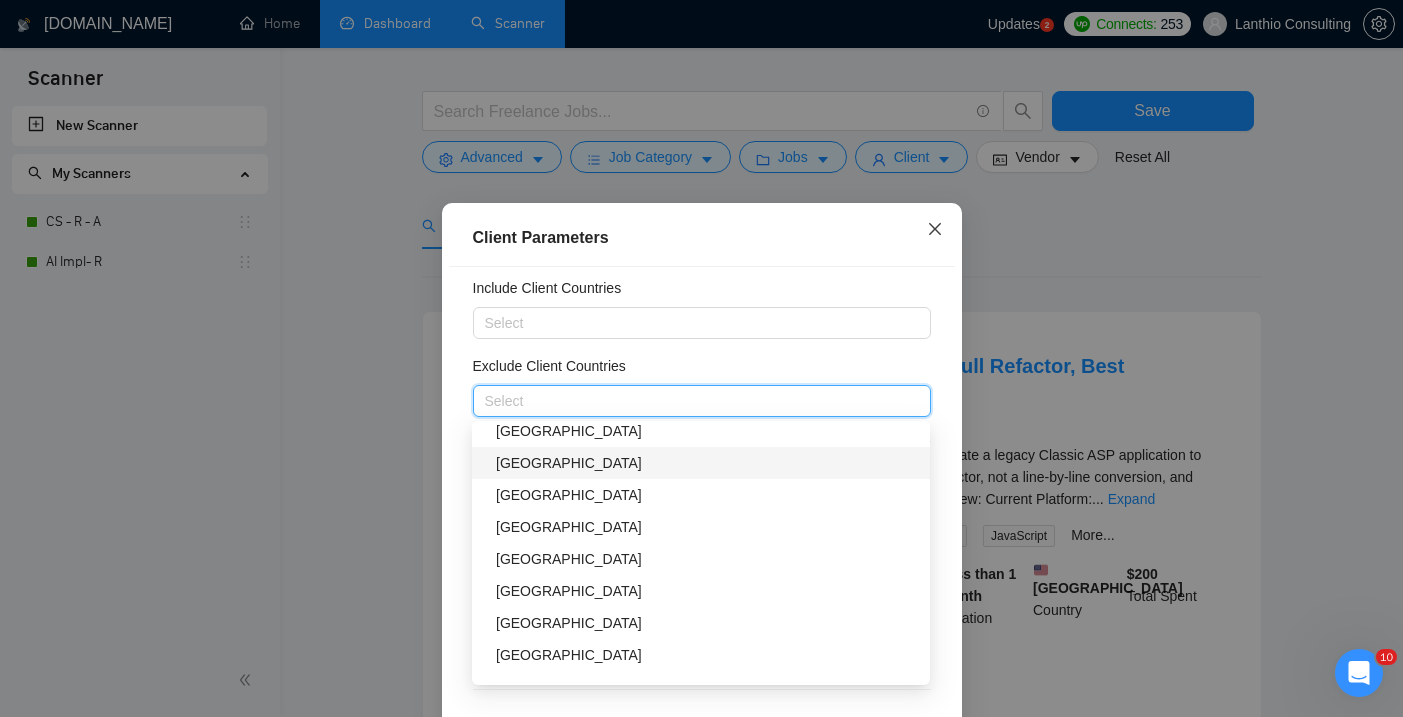 click 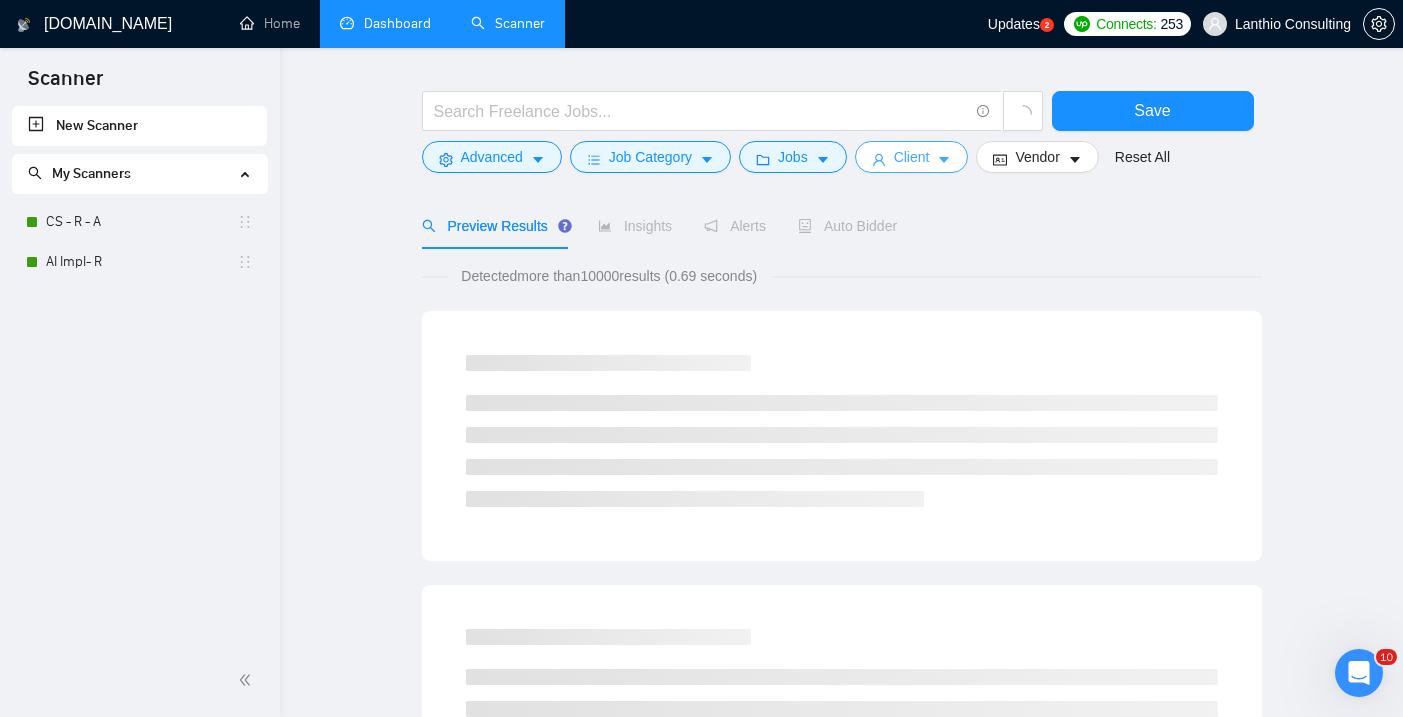 click on "Client" at bounding box center [912, 157] 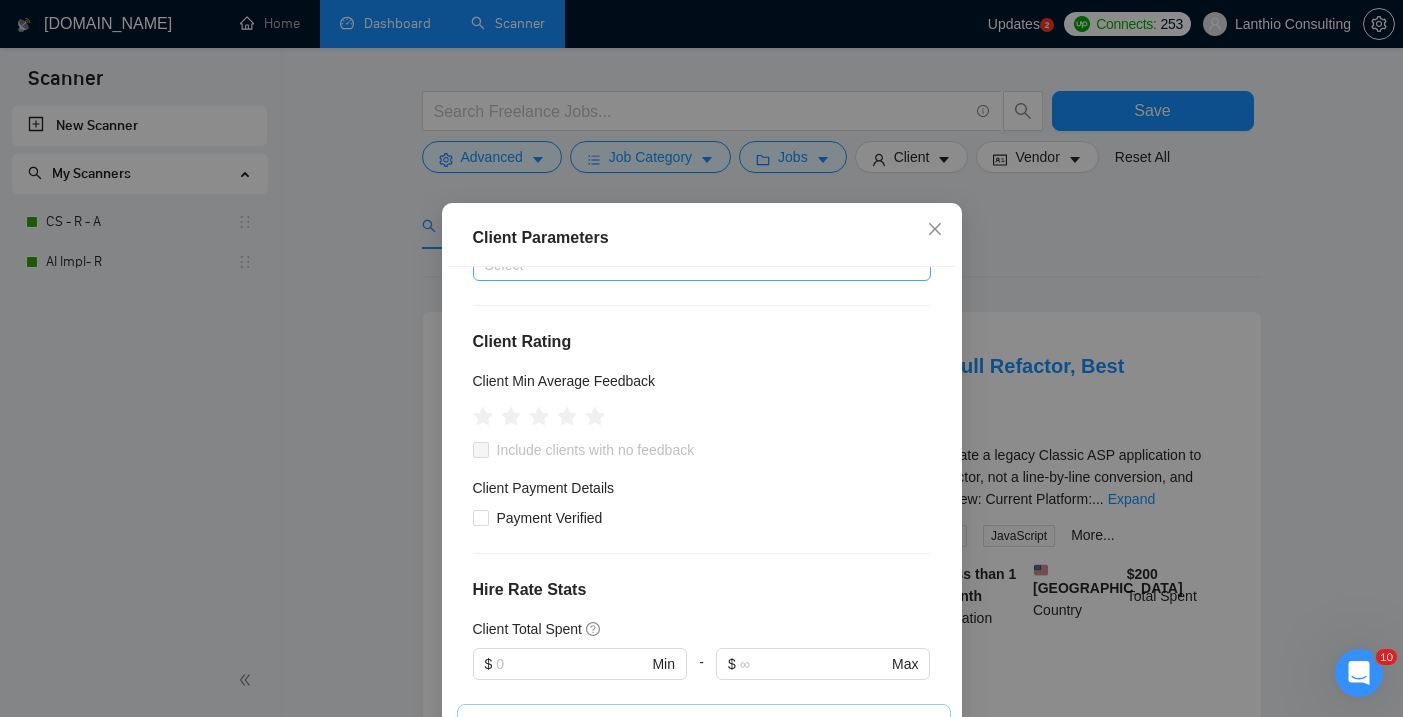 scroll, scrollTop: 211, scrollLeft: 0, axis: vertical 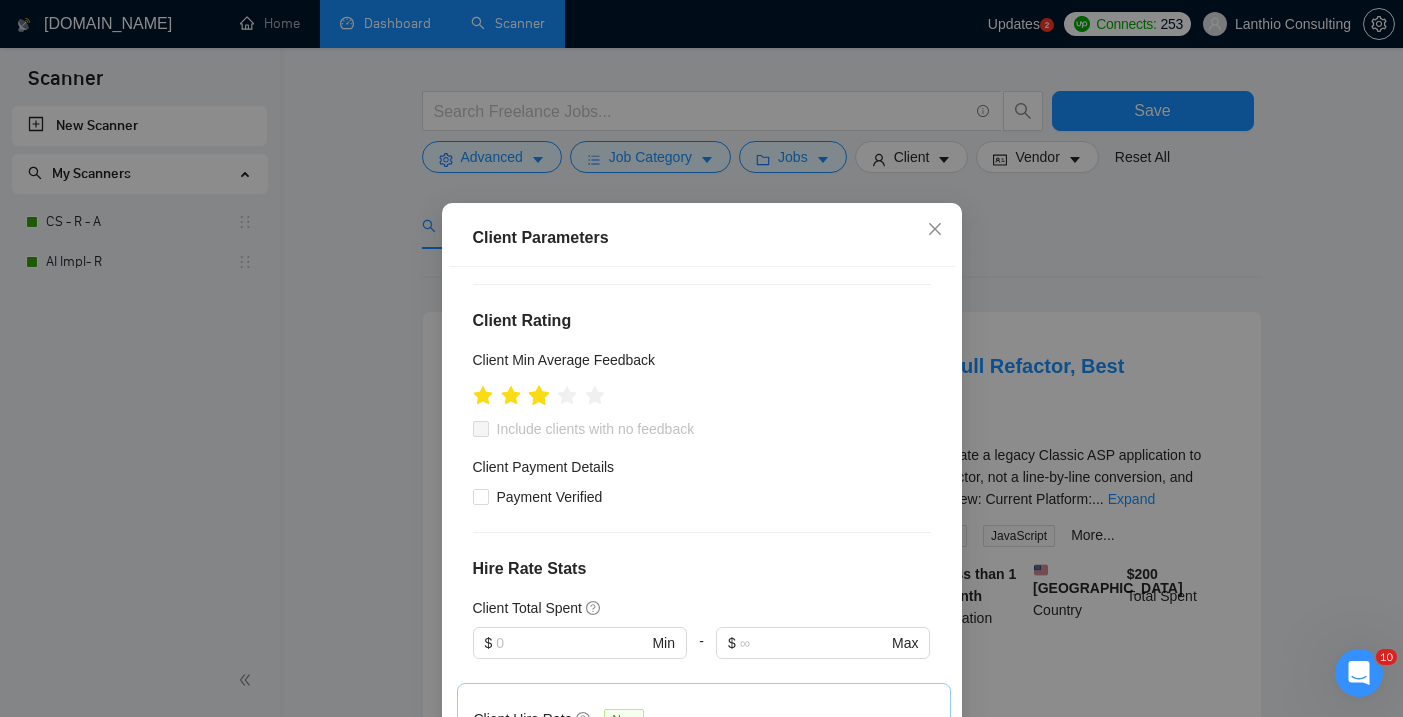 click 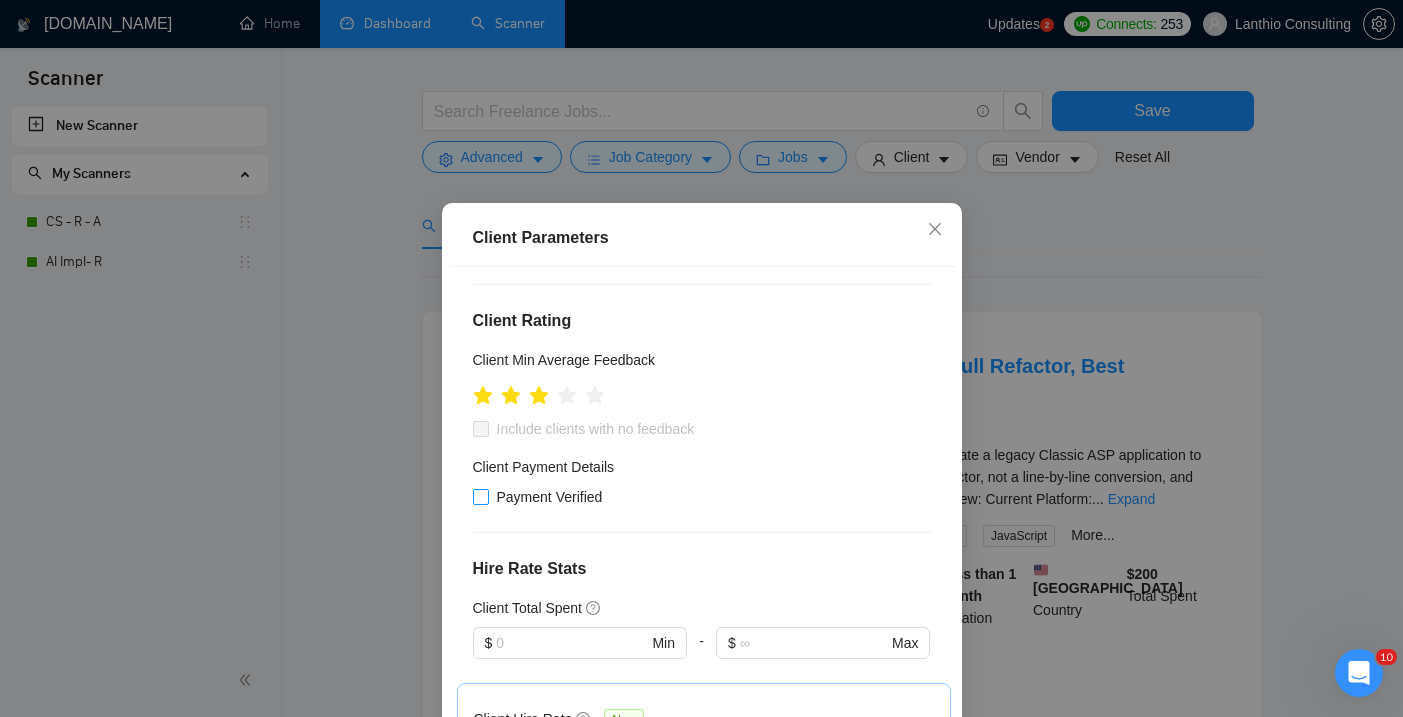 click on "Payment Verified" at bounding box center [480, 496] 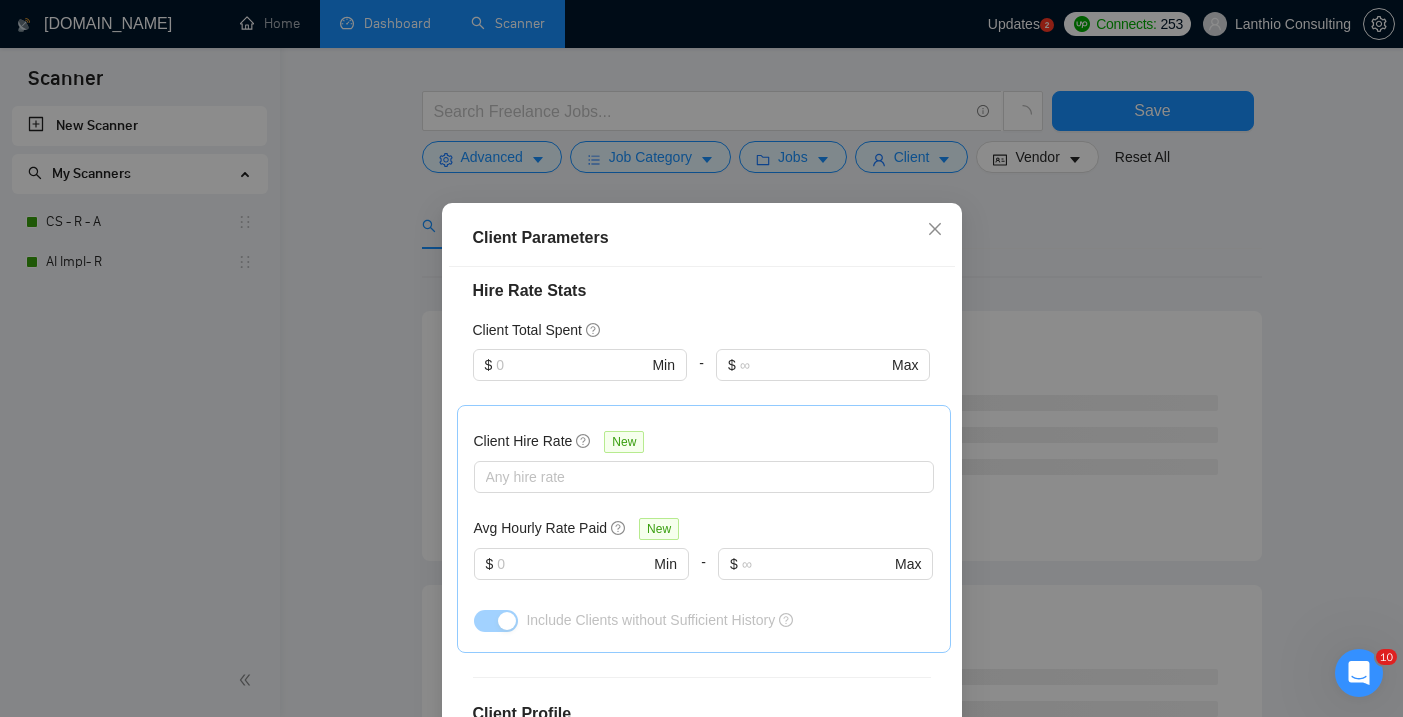 scroll, scrollTop: 487, scrollLeft: 0, axis: vertical 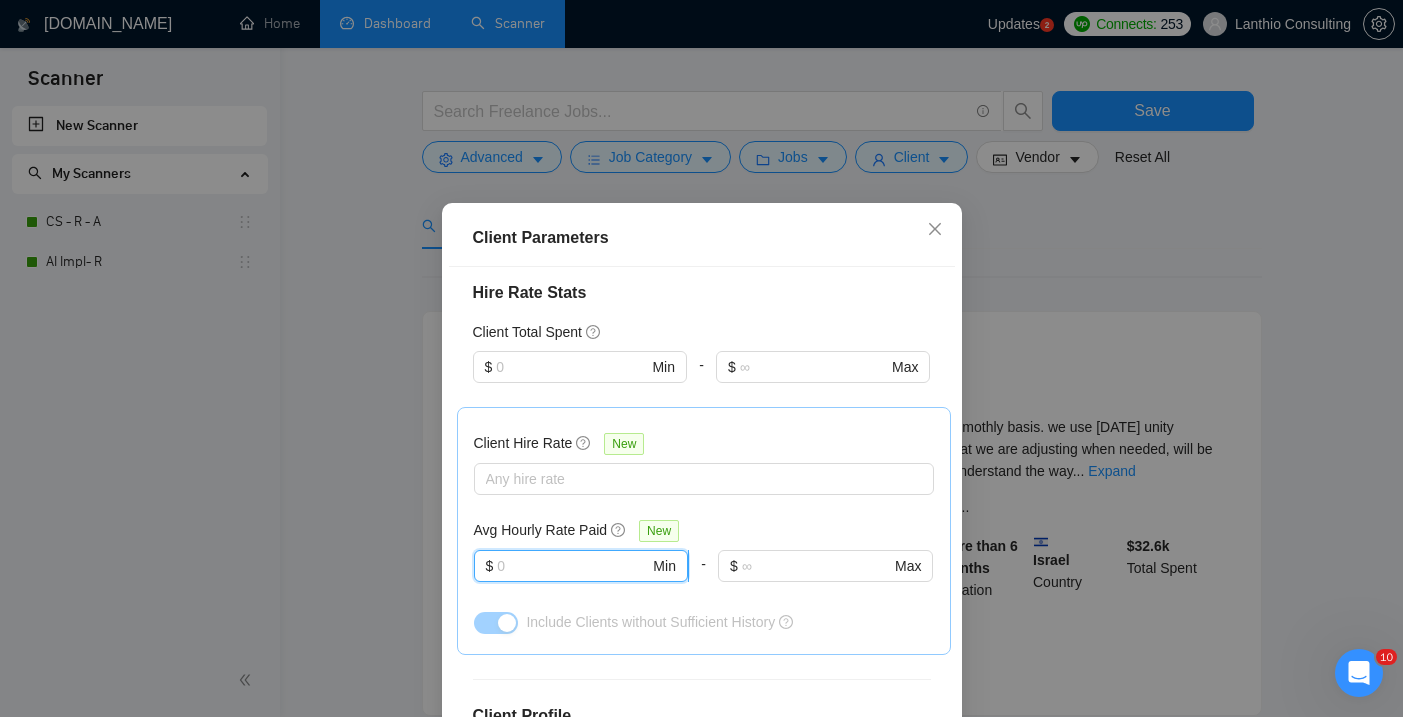 click at bounding box center (573, 566) 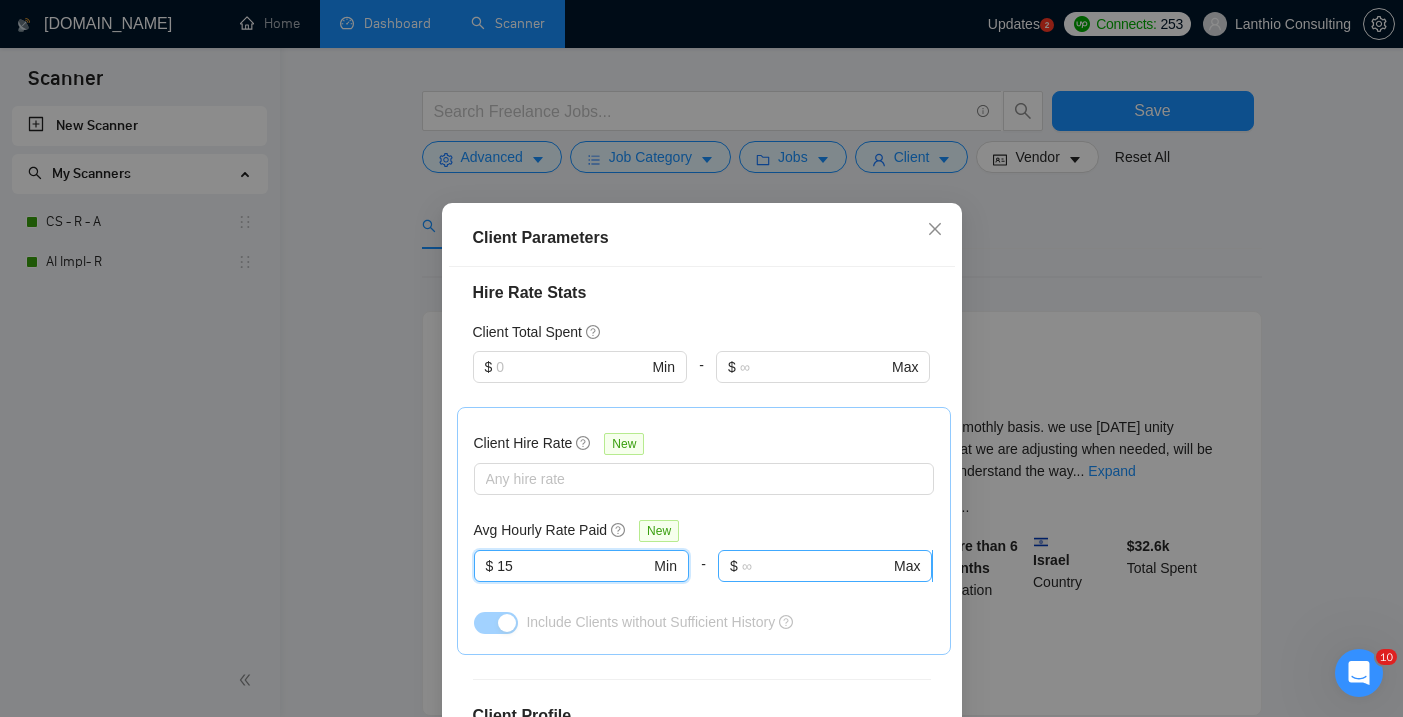 type on "15" 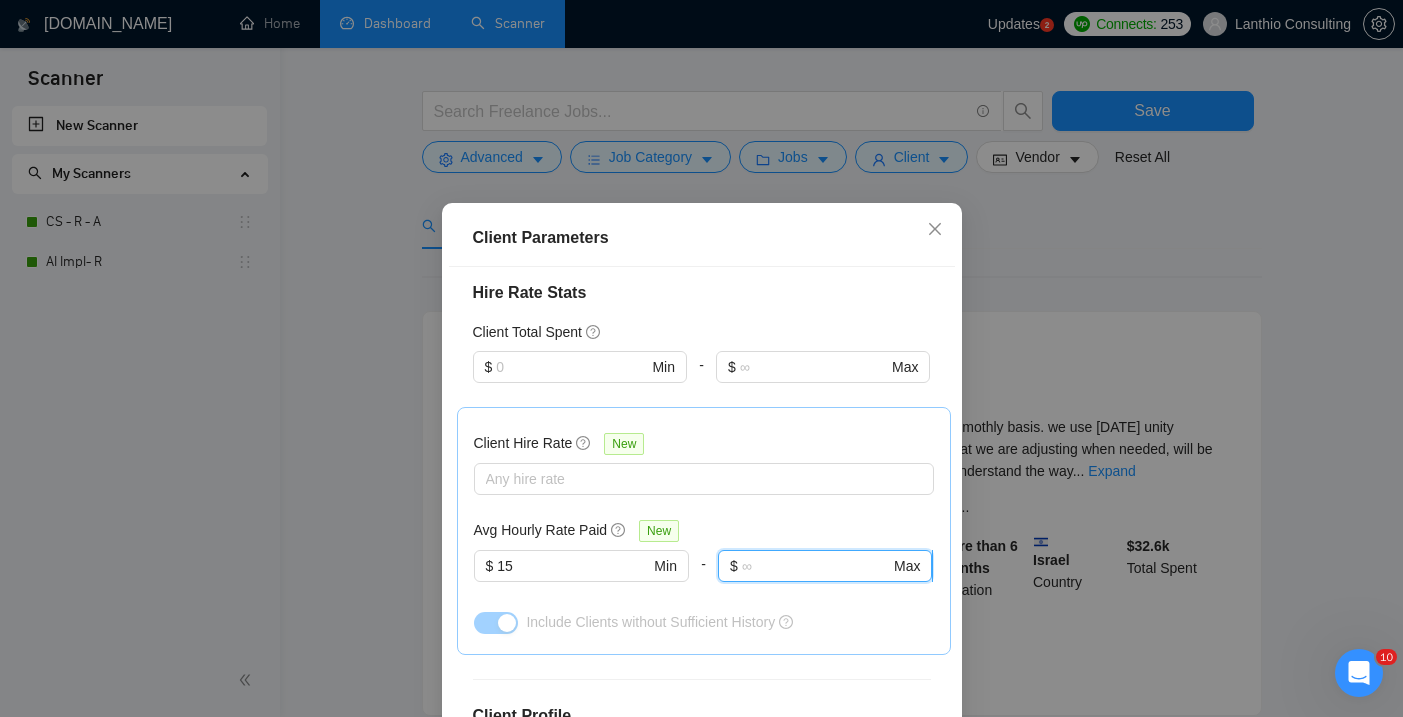 click at bounding box center (816, 566) 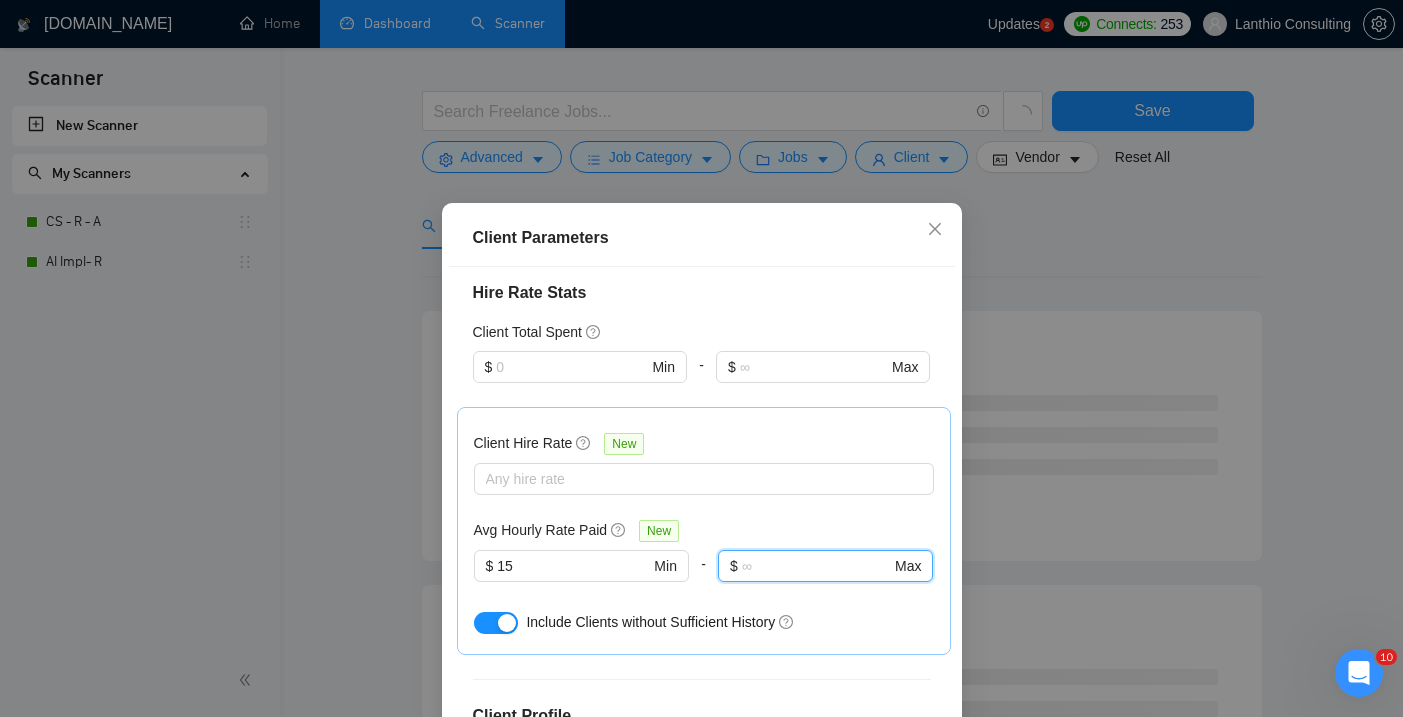 click on "Client Hire Rate New   Any hire rate   Avg Hourly Rate Paid New $ 15 Min - $ Max Include Clients without Sufficient History" at bounding box center [704, 531] 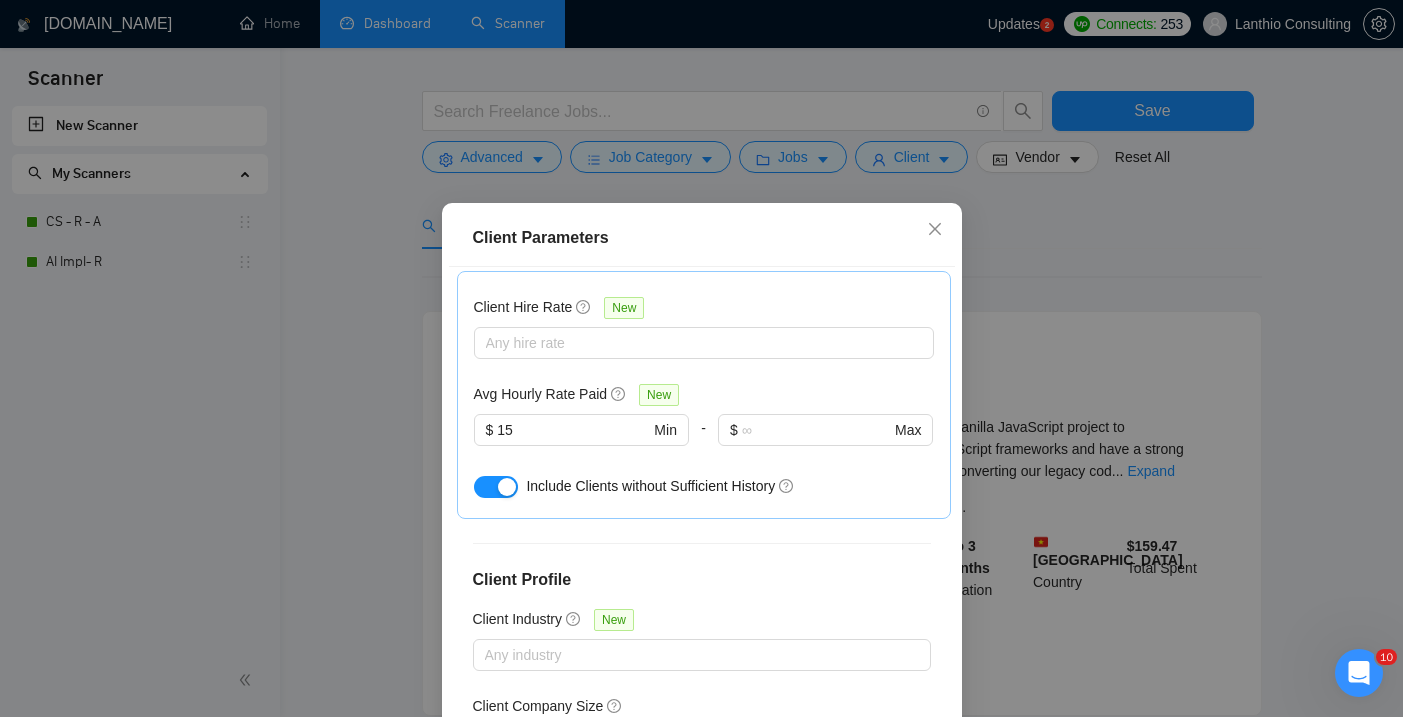scroll, scrollTop: 660, scrollLeft: 0, axis: vertical 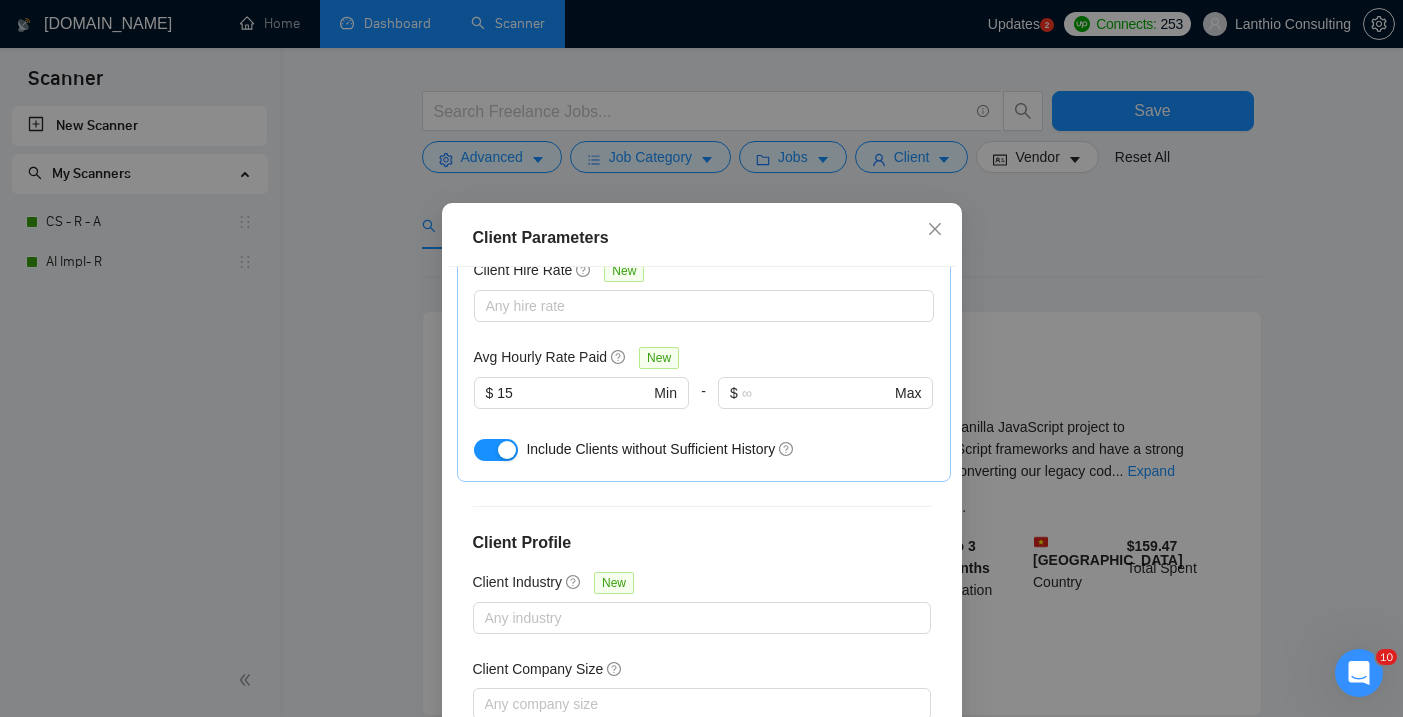 click at bounding box center [496, 450] 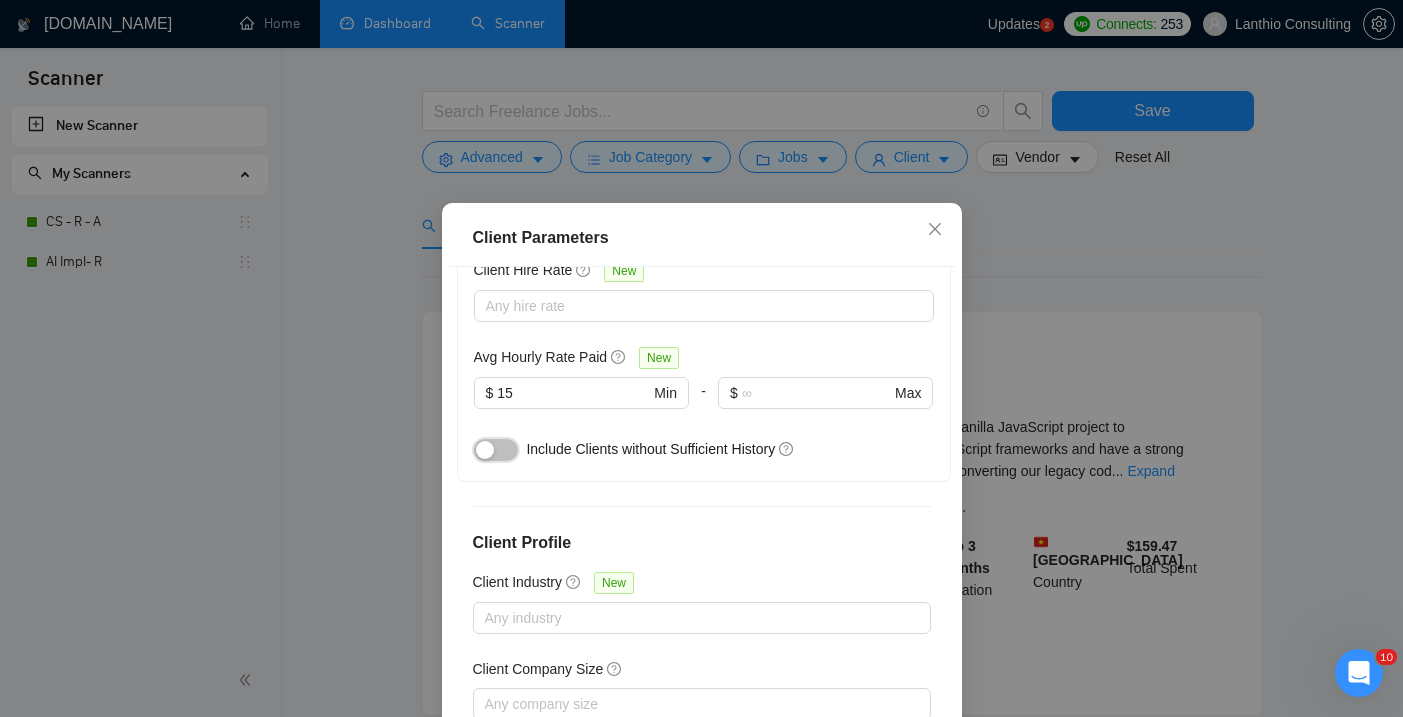 scroll, scrollTop: 744, scrollLeft: 0, axis: vertical 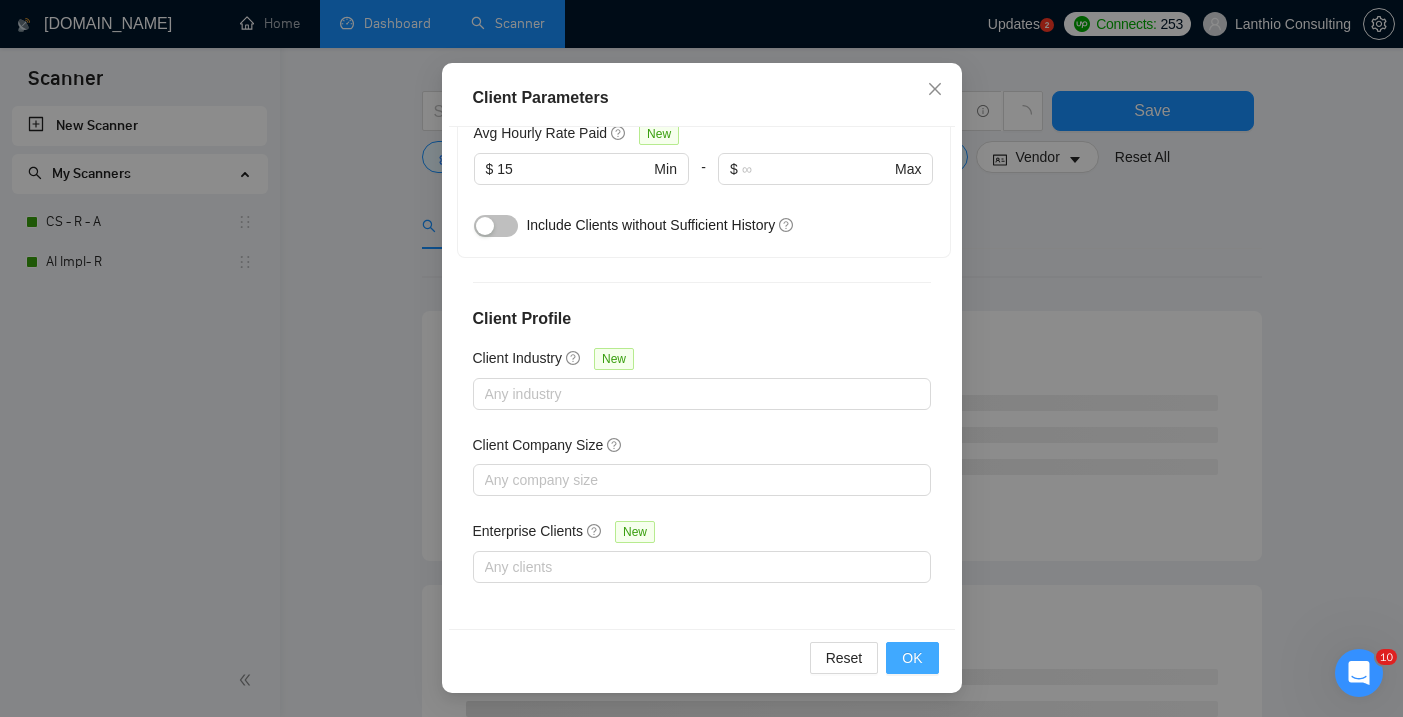 click on "OK" at bounding box center [912, 658] 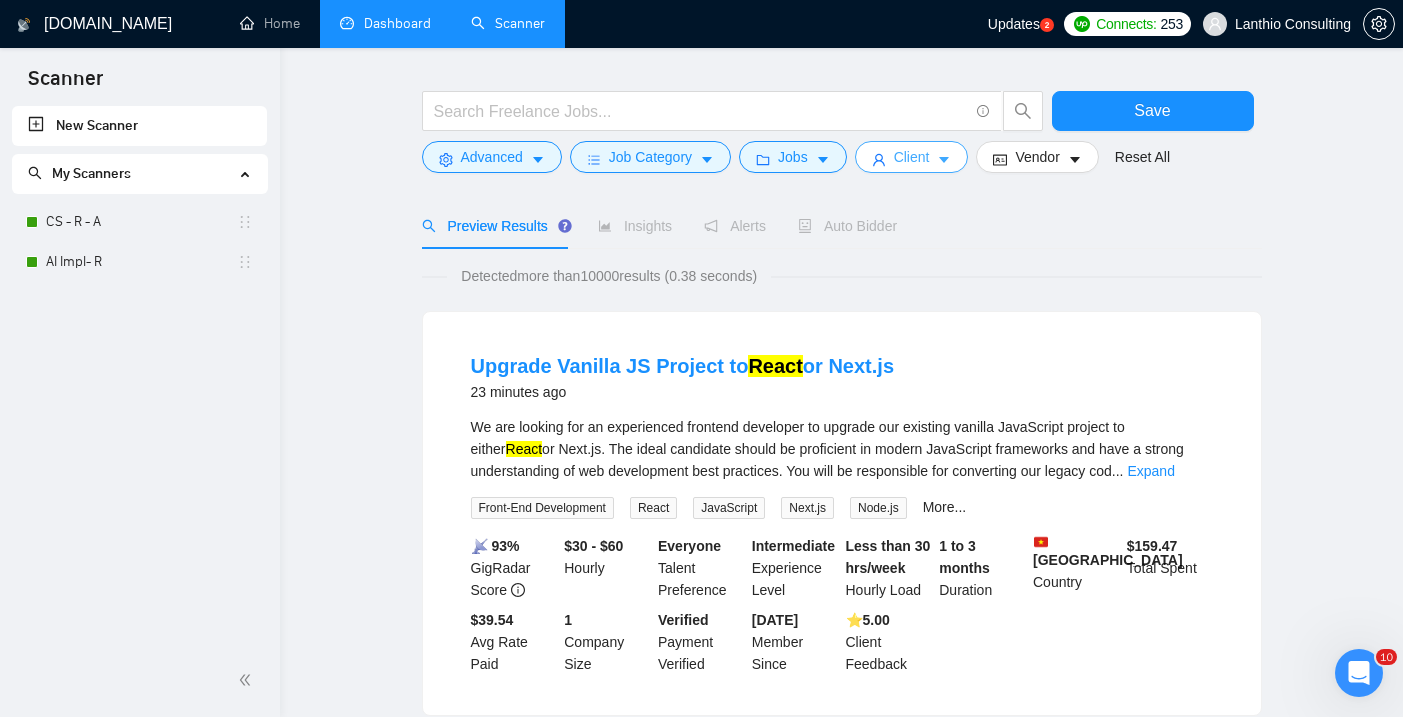 scroll, scrollTop: 0, scrollLeft: 0, axis: both 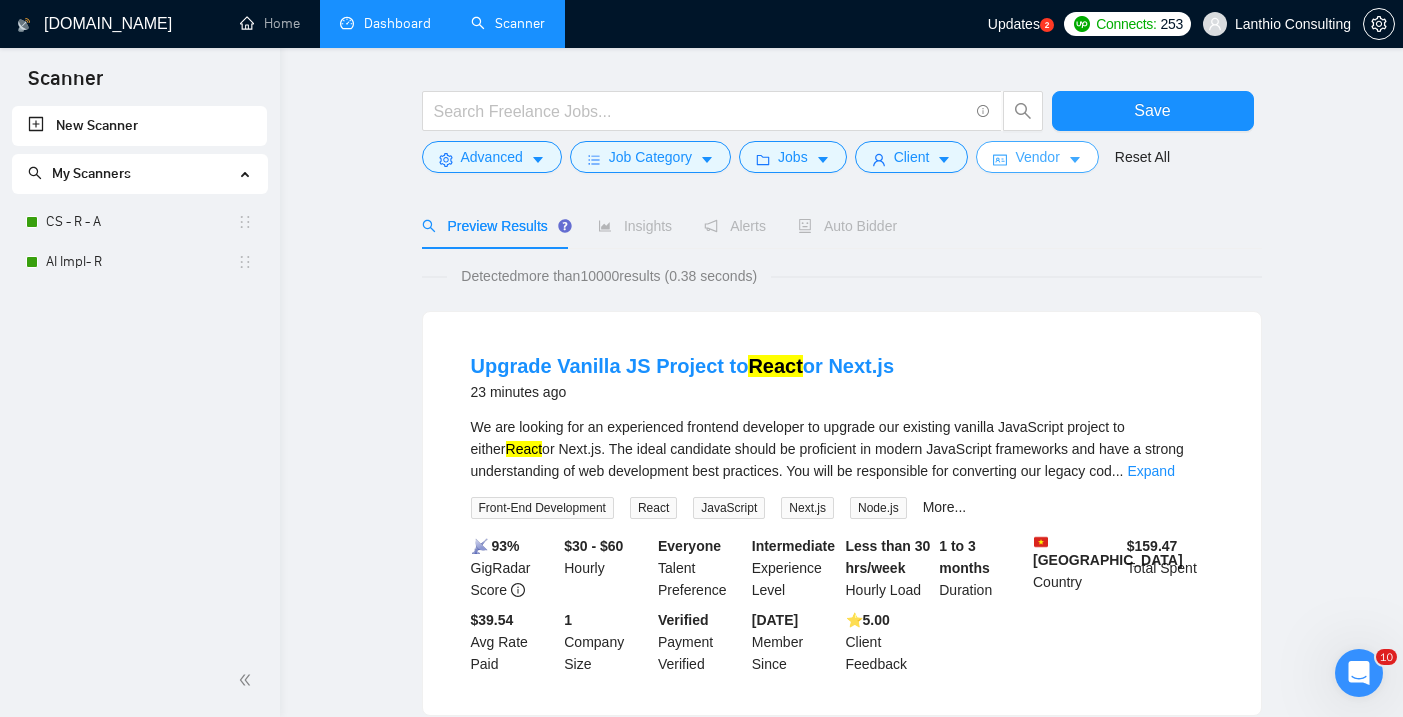 click on "Vendor" at bounding box center (1037, 157) 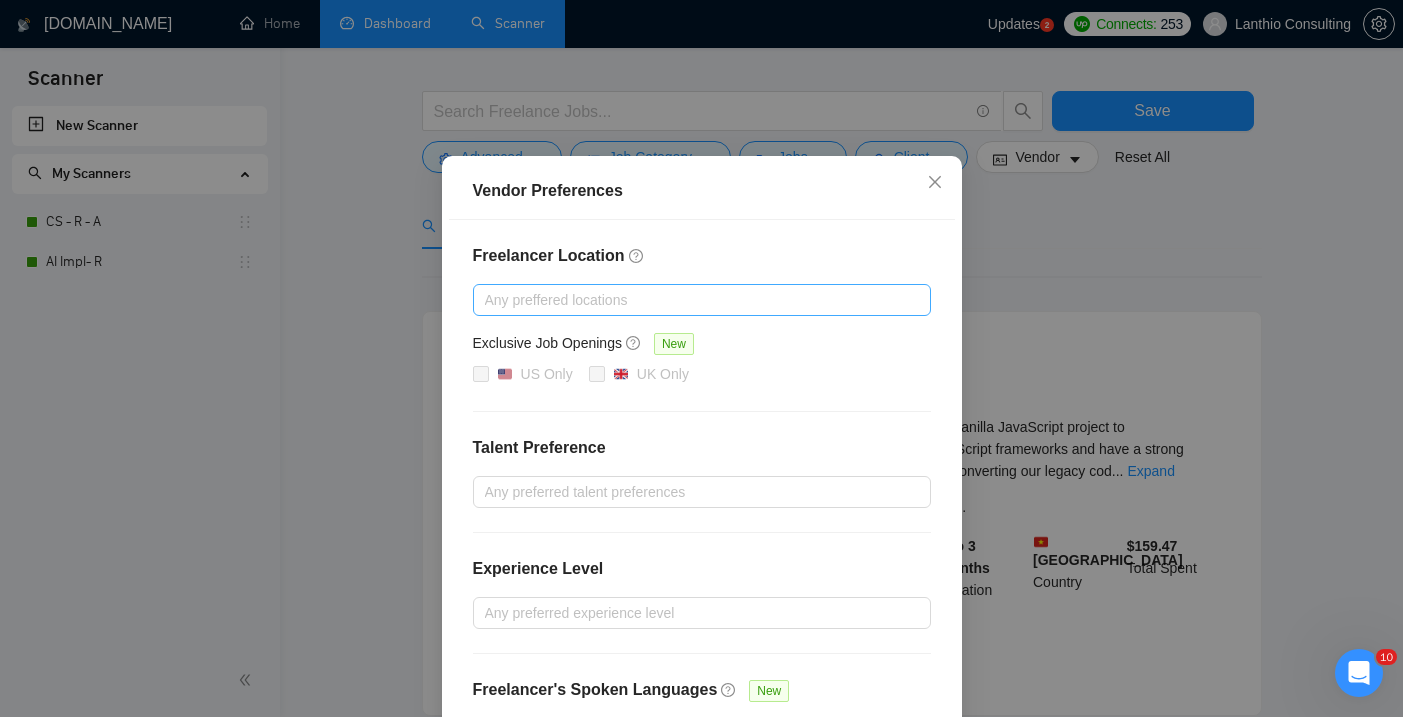 scroll, scrollTop: 66, scrollLeft: 0, axis: vertical 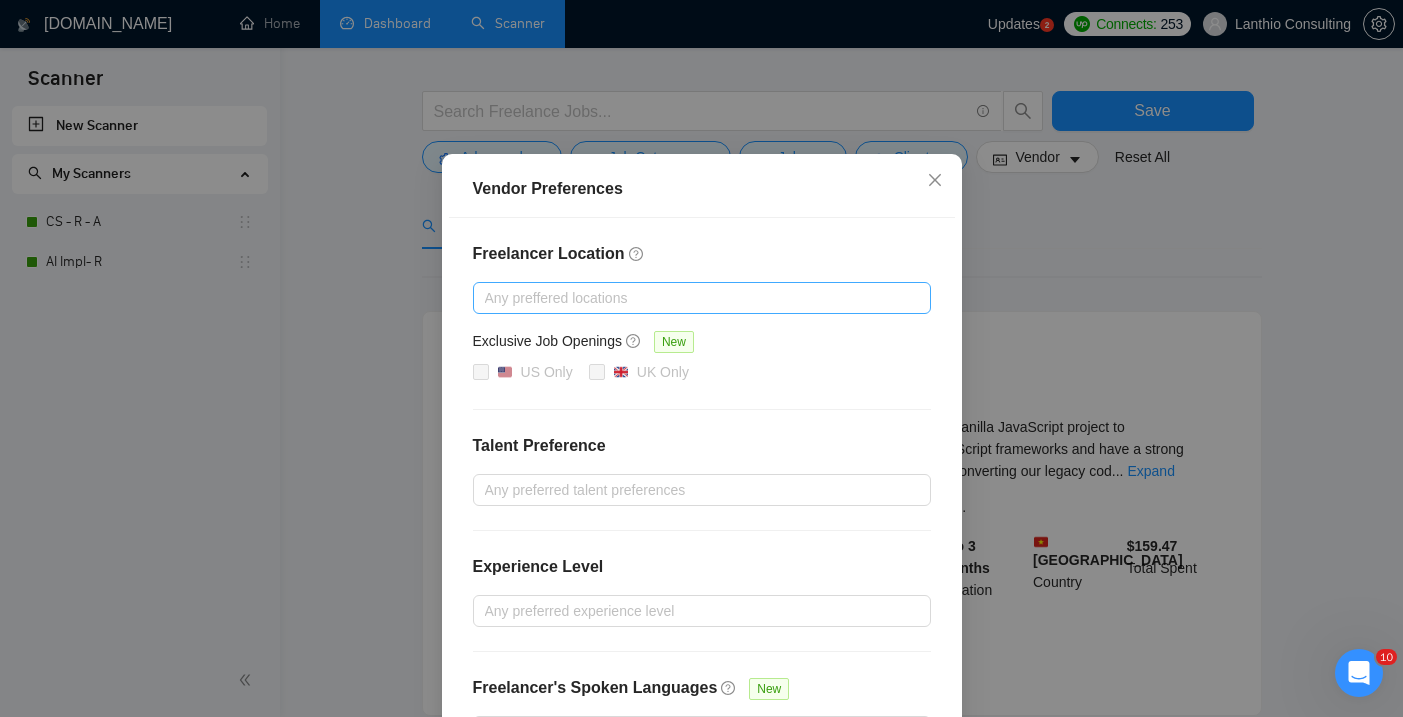 click at bounding box center (692, 298) 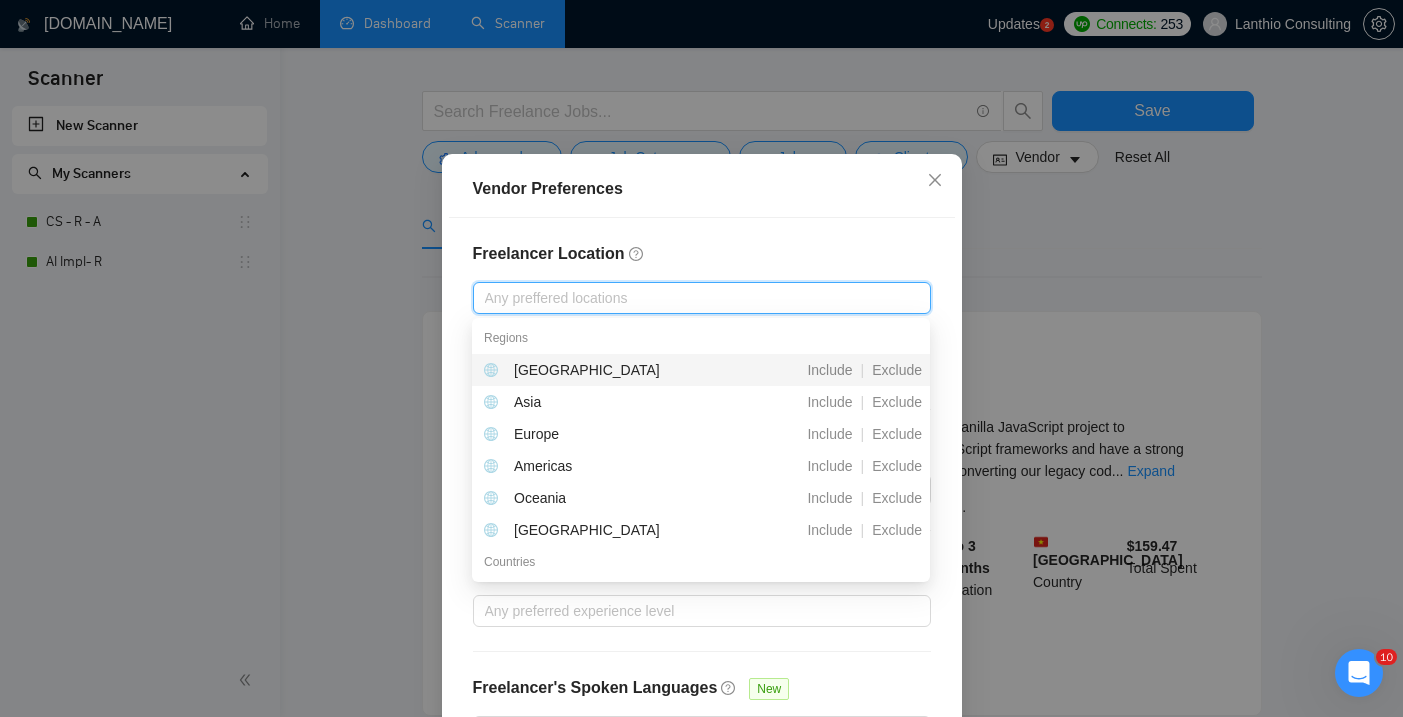 click on "Freelancer Location" at bounding box center (702, 254) 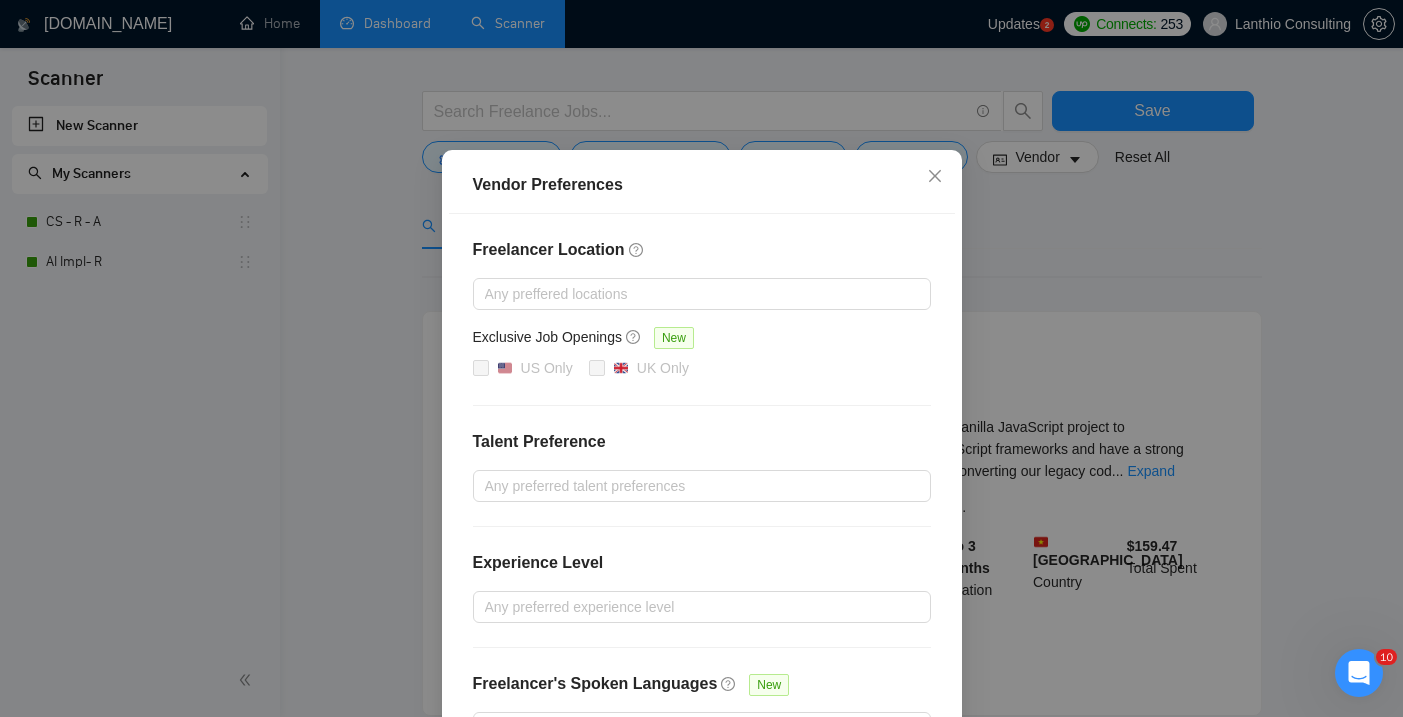 scroll, scrollTop: 68, scrollLeft: 0, axis: vertical 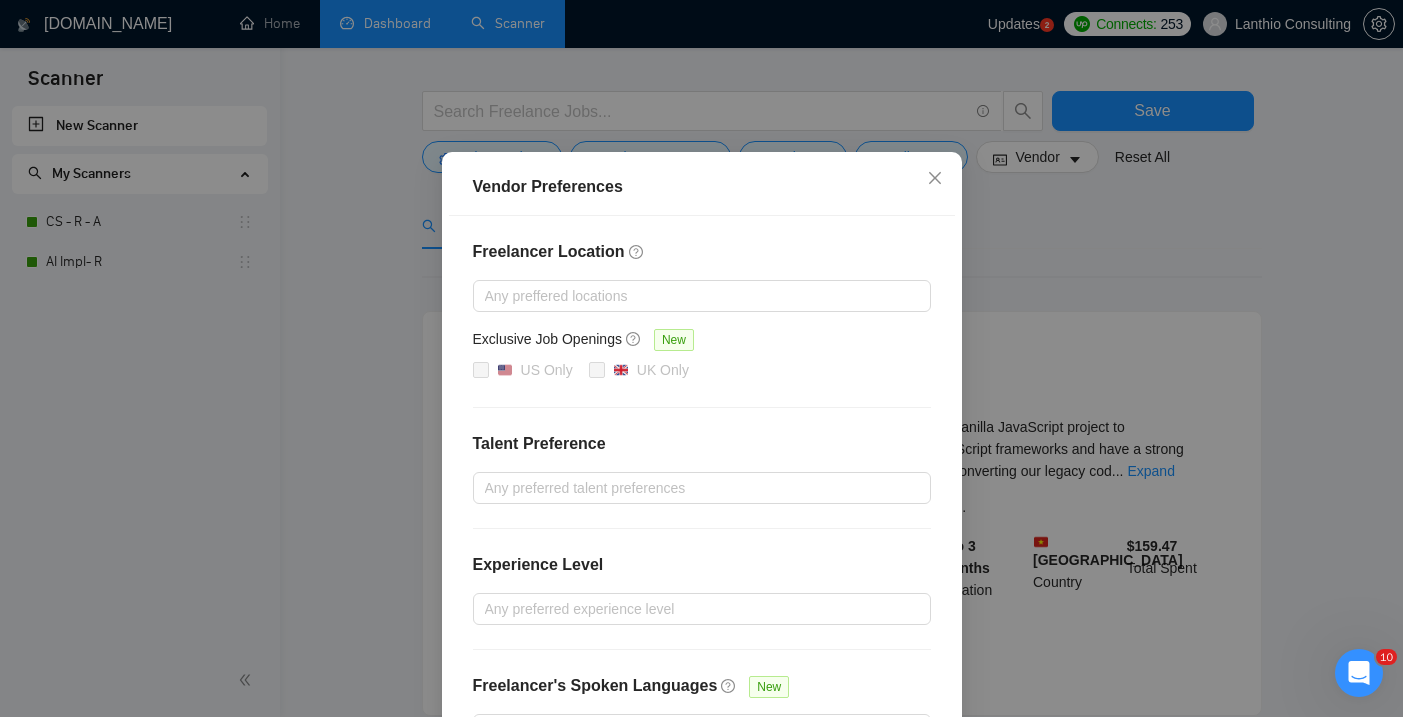 click on "US Only UK Only" at bounding box center [702, 371] 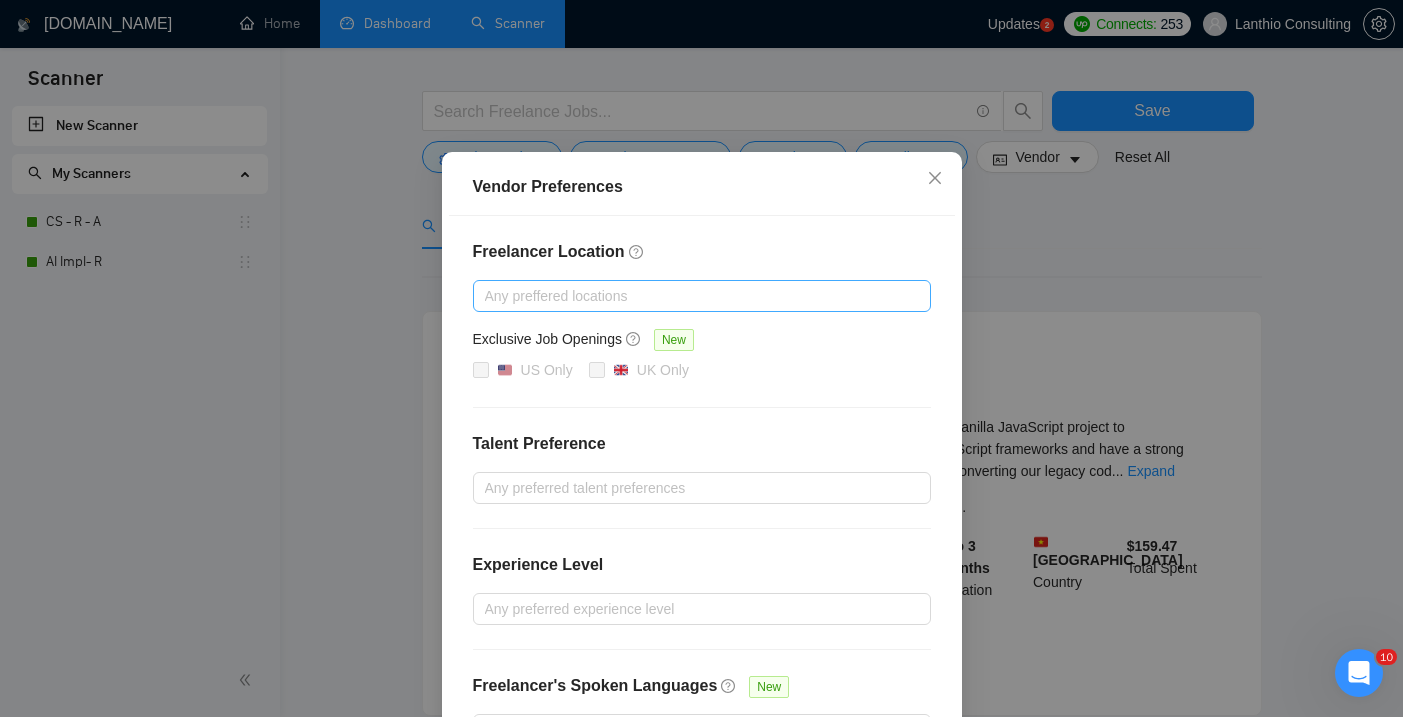 click at bounding box center [692, 296] 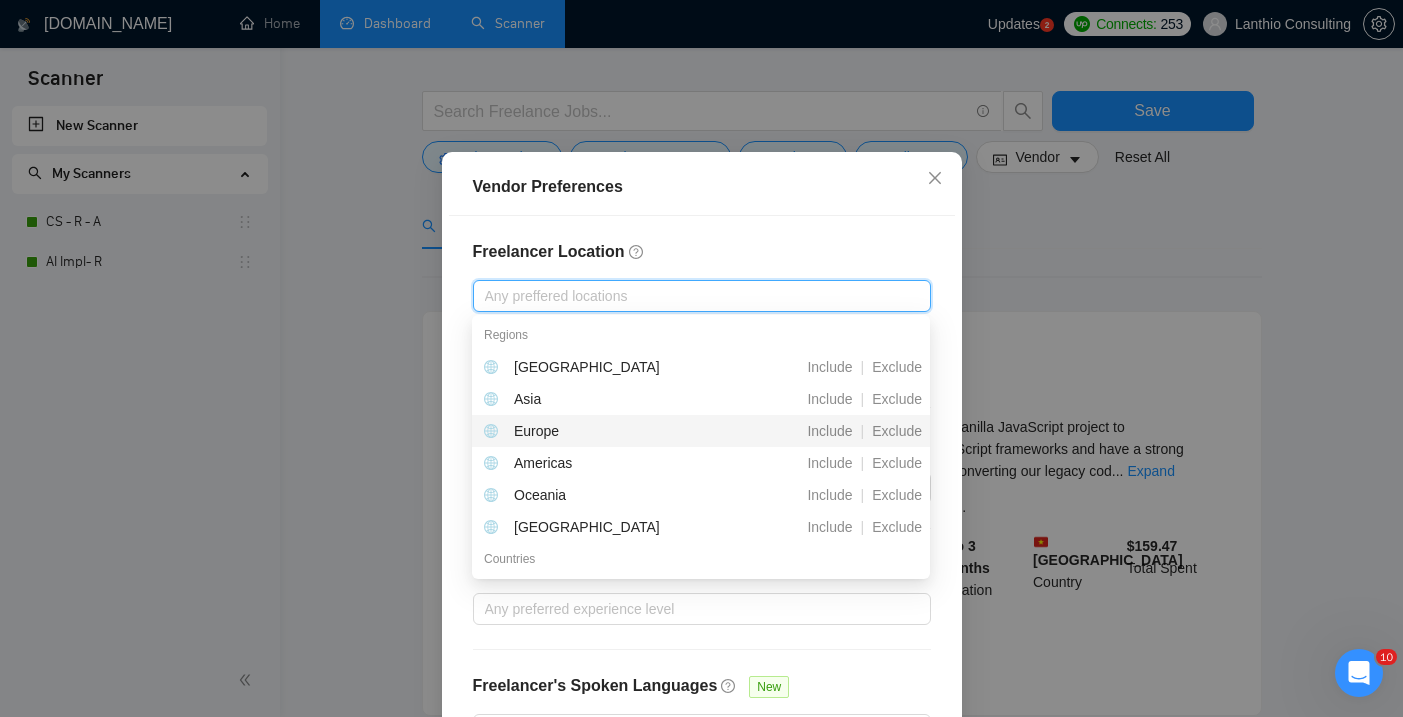 click on "Europe" at bounding box center (595, 431) 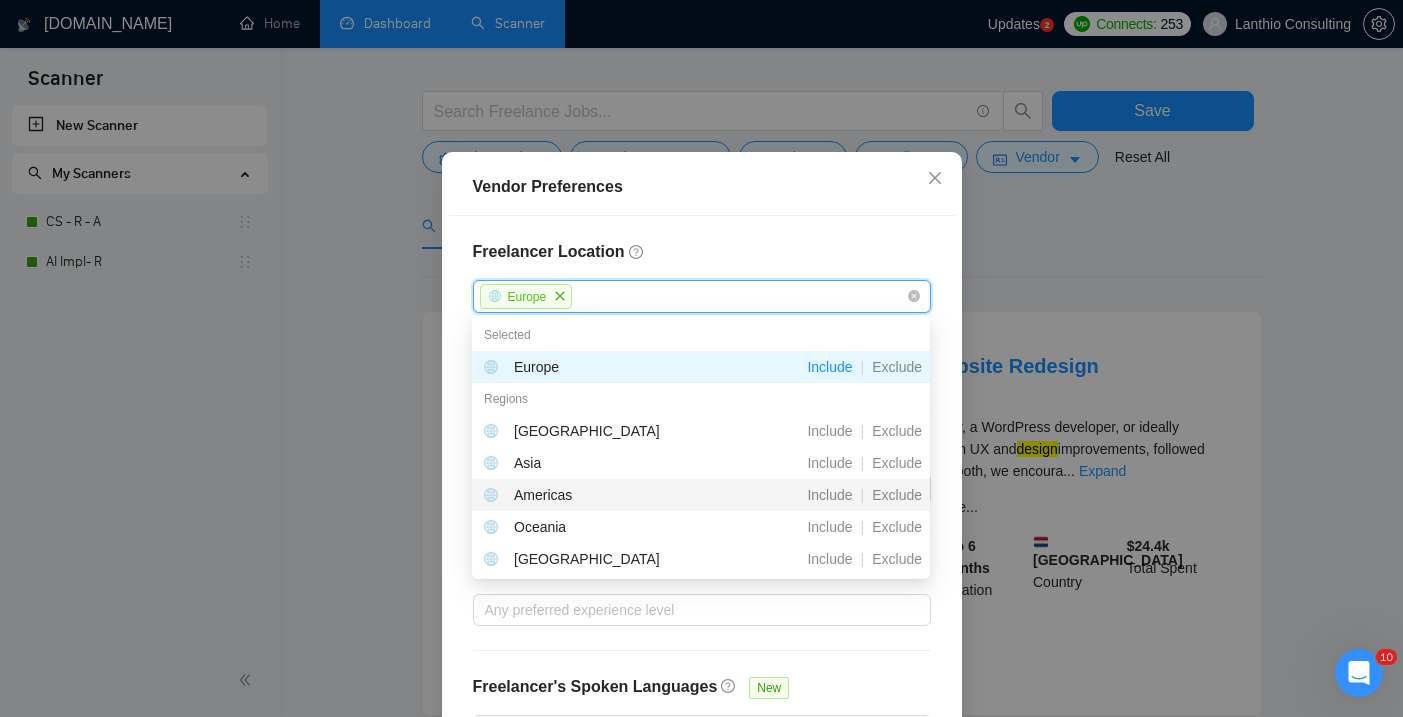 click on "Americas" at bounding box center (543, 495) 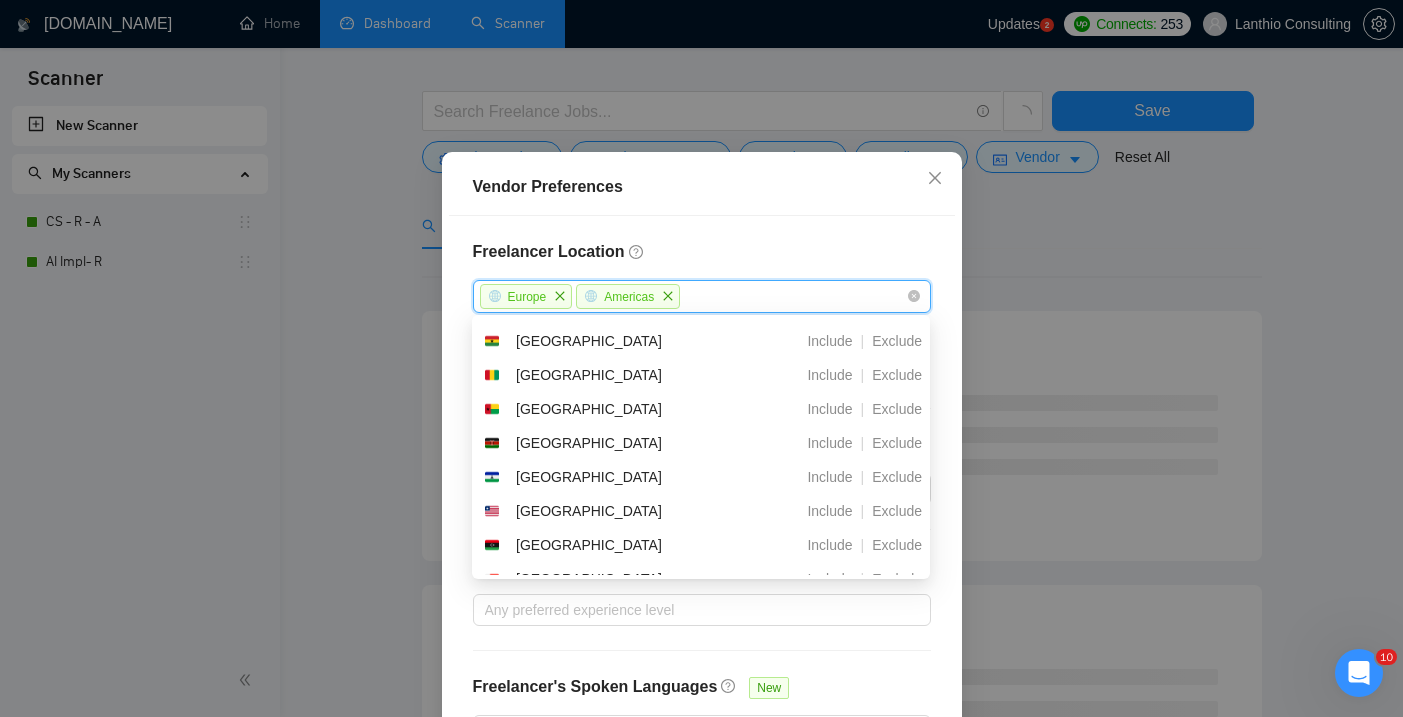 scroll, scrollTop: 975, scrollLeft: 0, axis: vertical 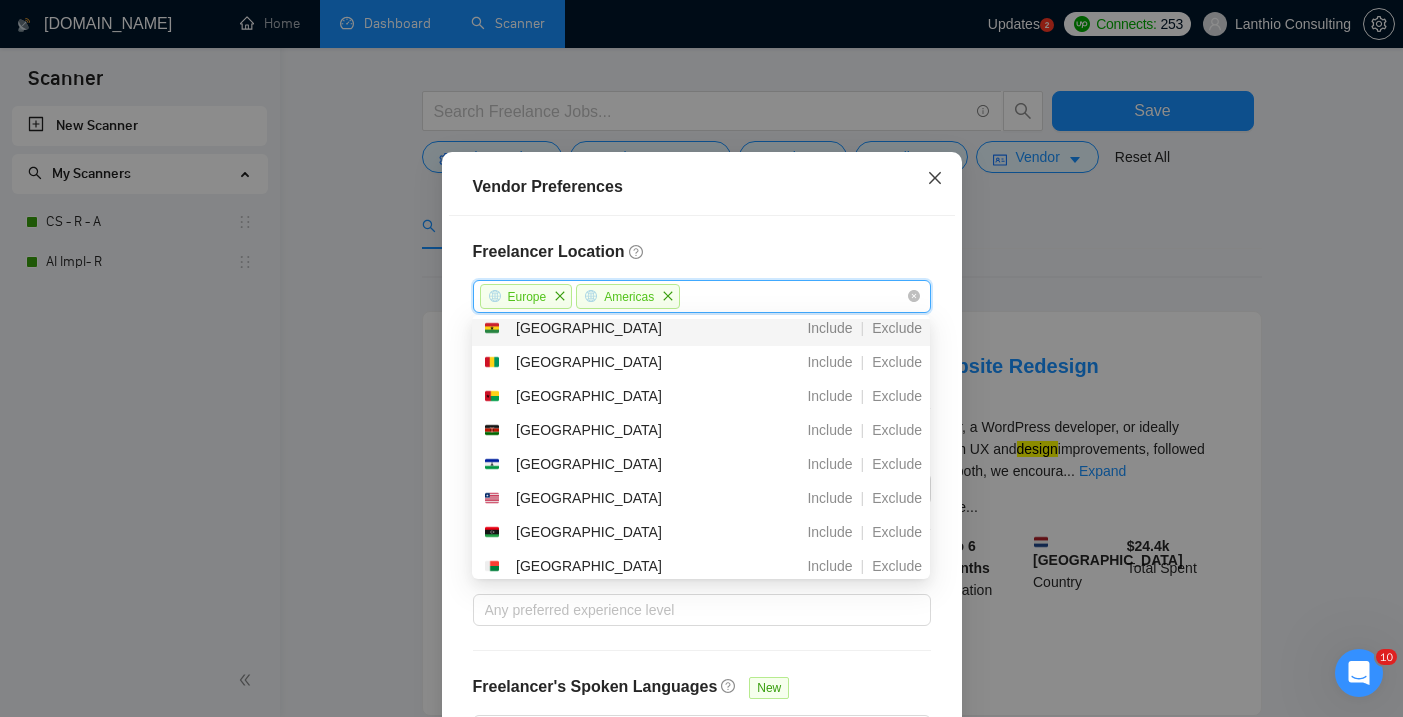 click 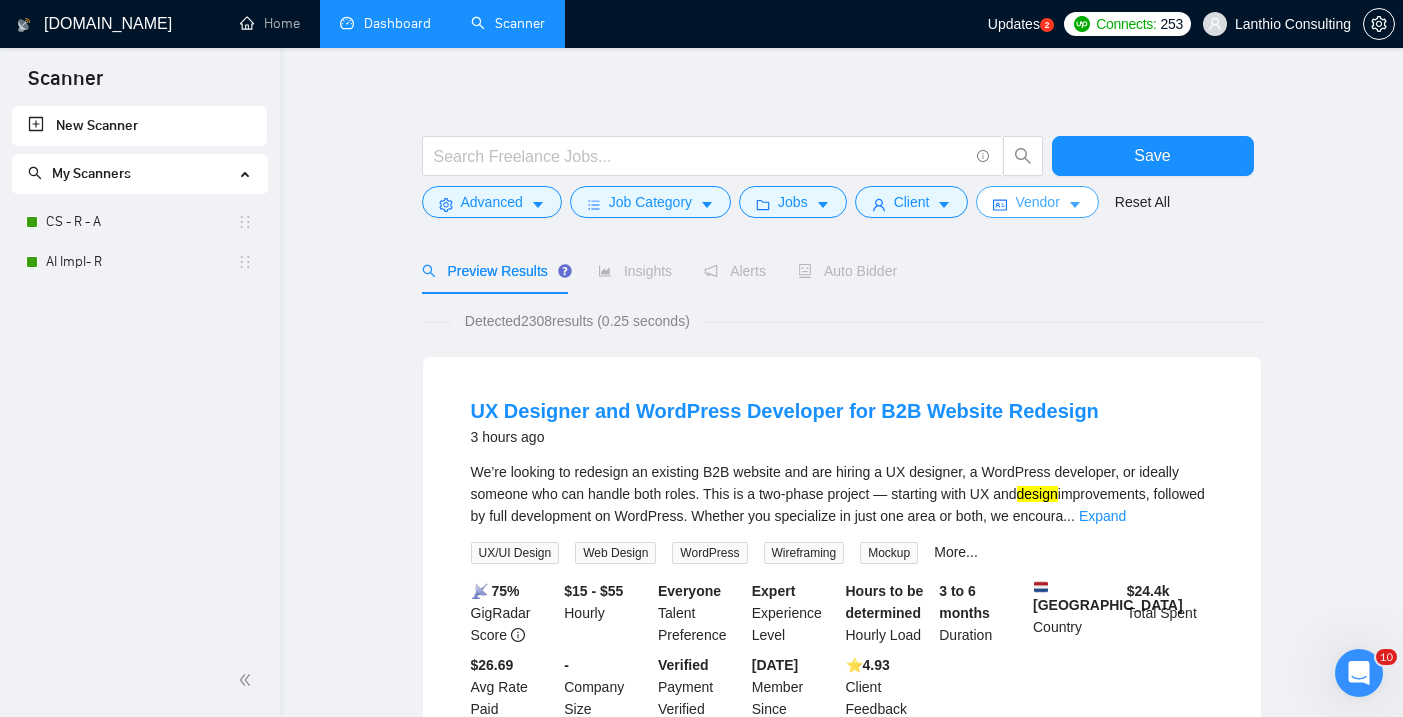 scroll, scrollTop: 0, scrollLeft: 0, axis: both 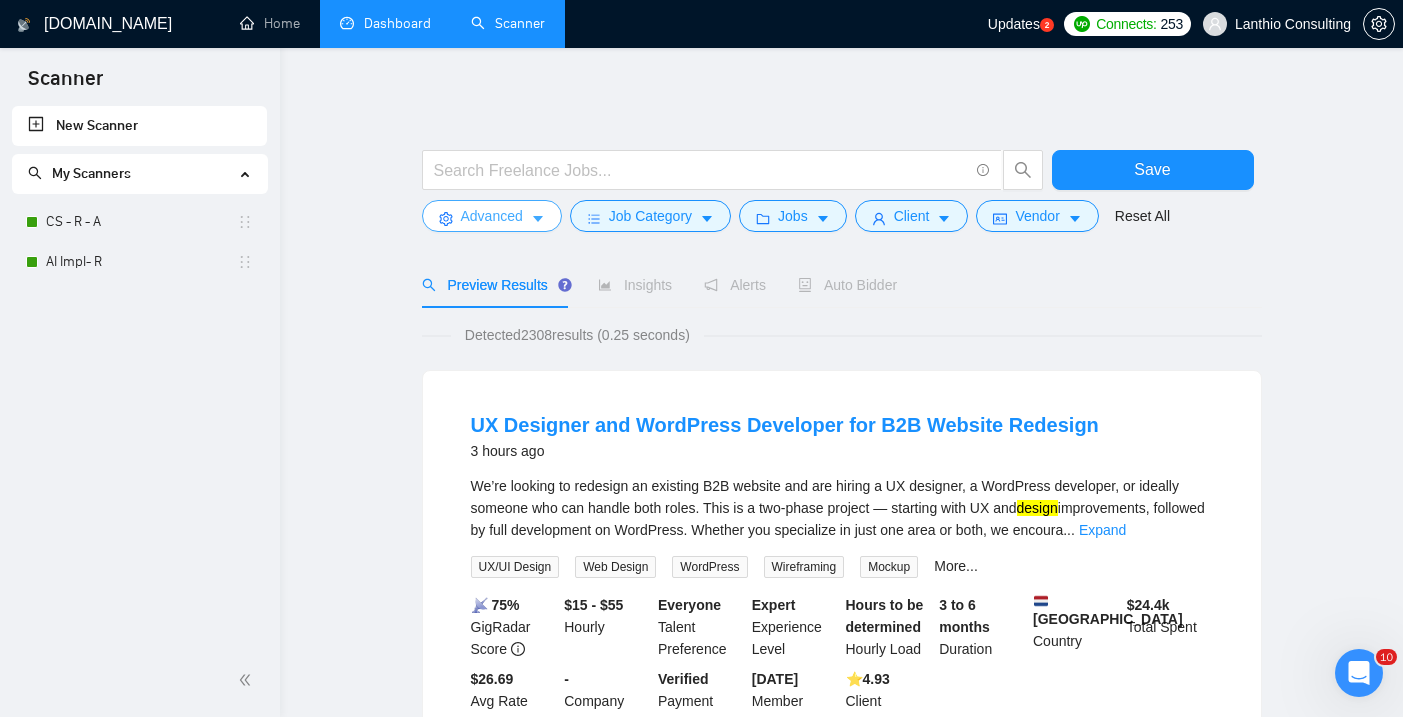 click 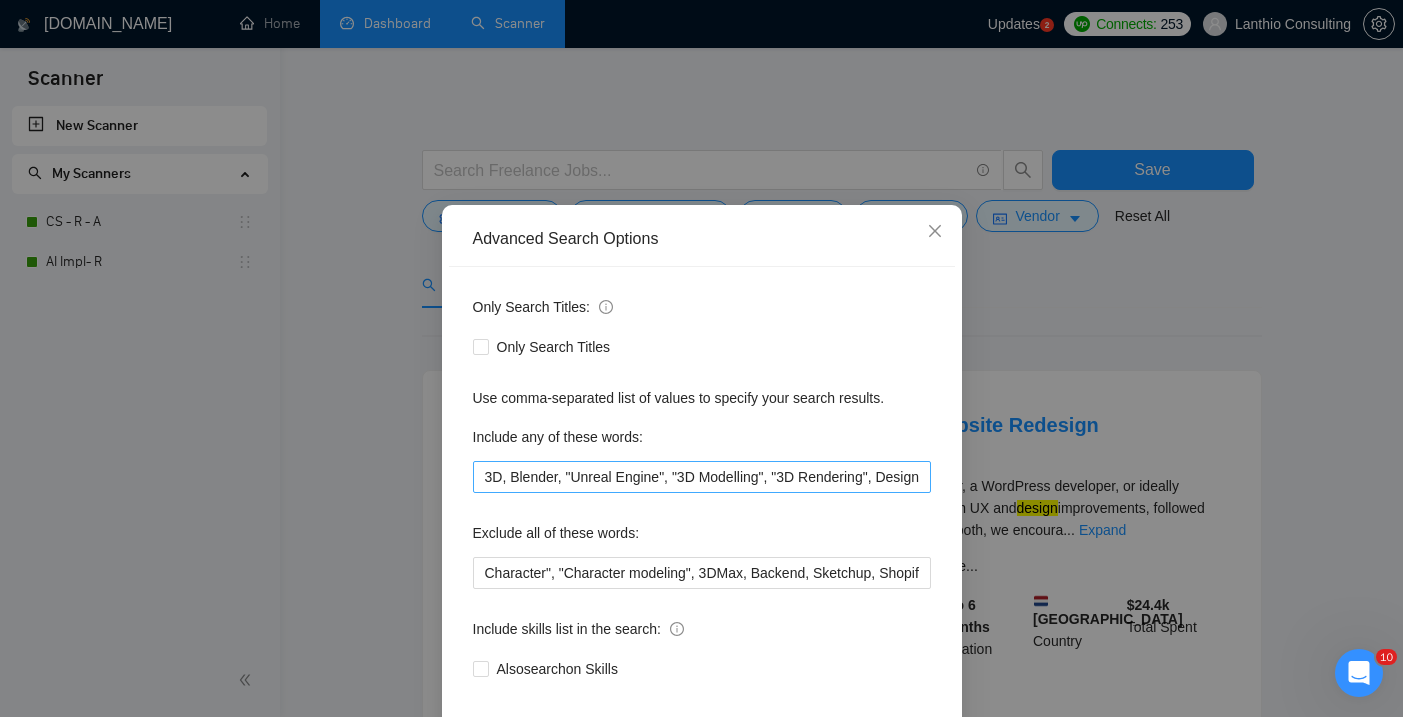 scroll, scrollTop: 67, scrollLeft: 0, axis: vertical 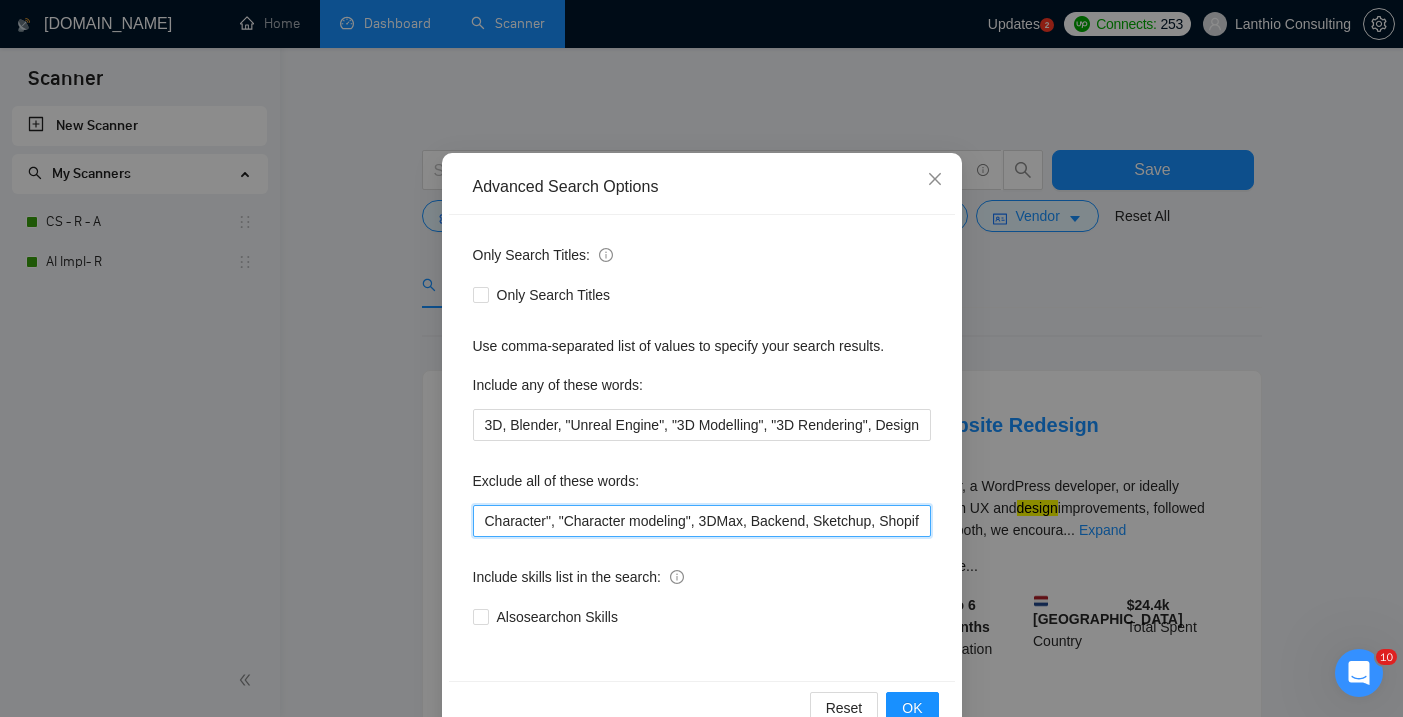 click on "Character", "Character modeling", 3DMax, Backend, Sketchup, Shopify" at bounding box center [702, 521] 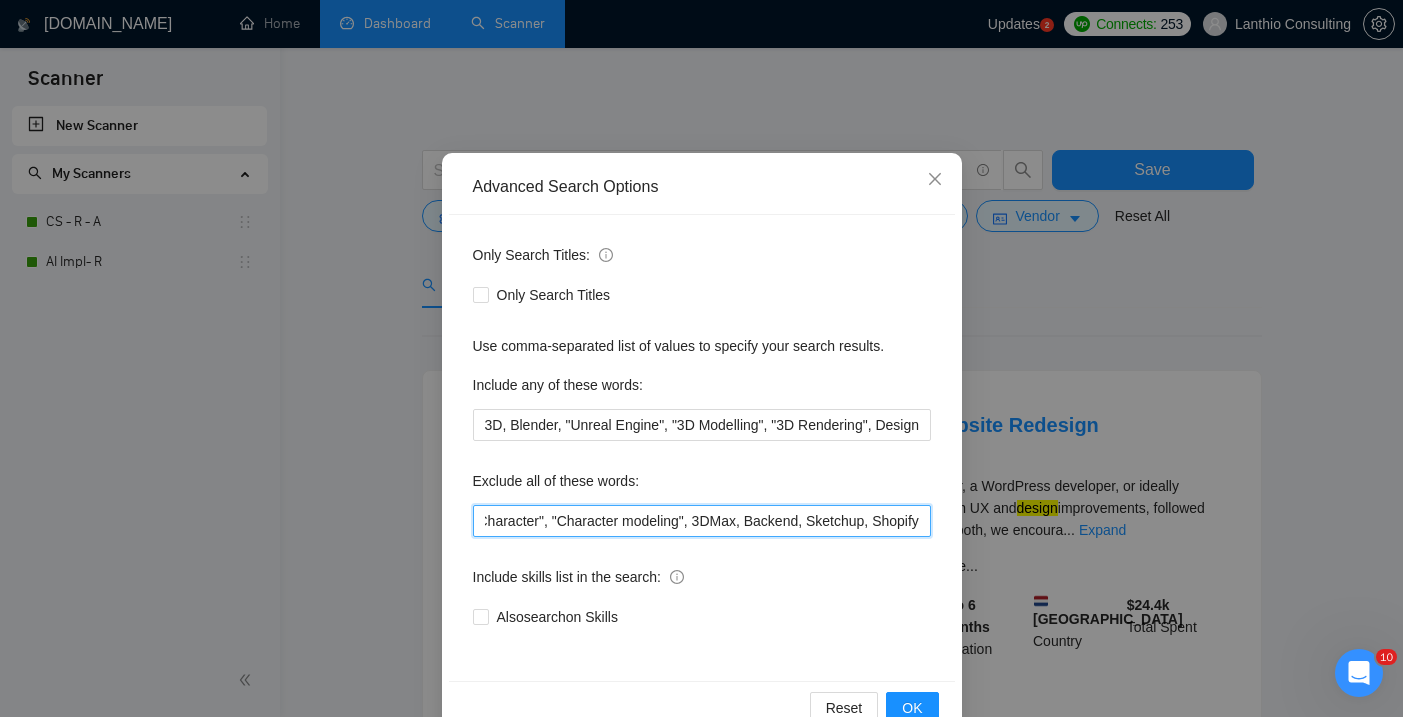 click on "Character", "Character modeling", 3DMax, Backend, Sketchup, Shopify" at bounding box center (702, 521) 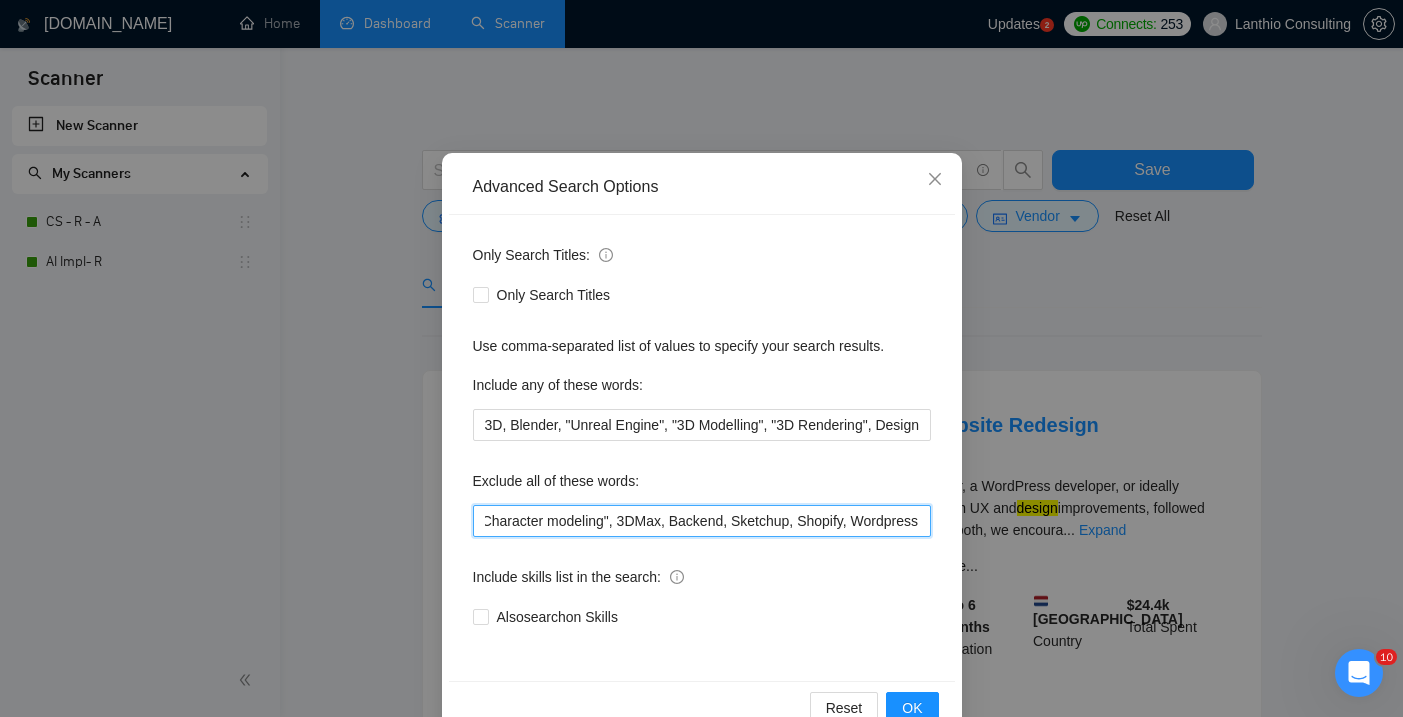 scroll, scrollTop: 0, scrollLeft: 100, axis: horizontal 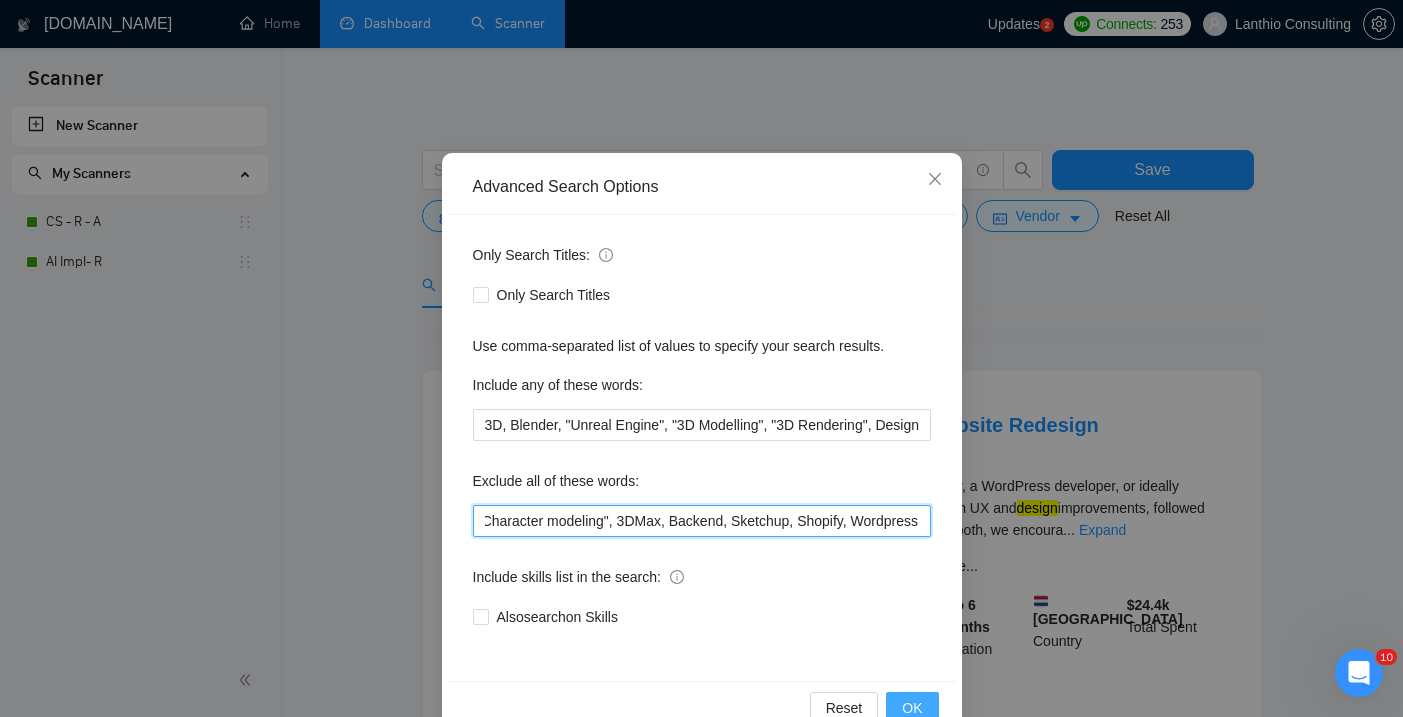 type on "Character", "Character modeling", 3DMax, Backend, Sketchup, Shopify, Wordpress" 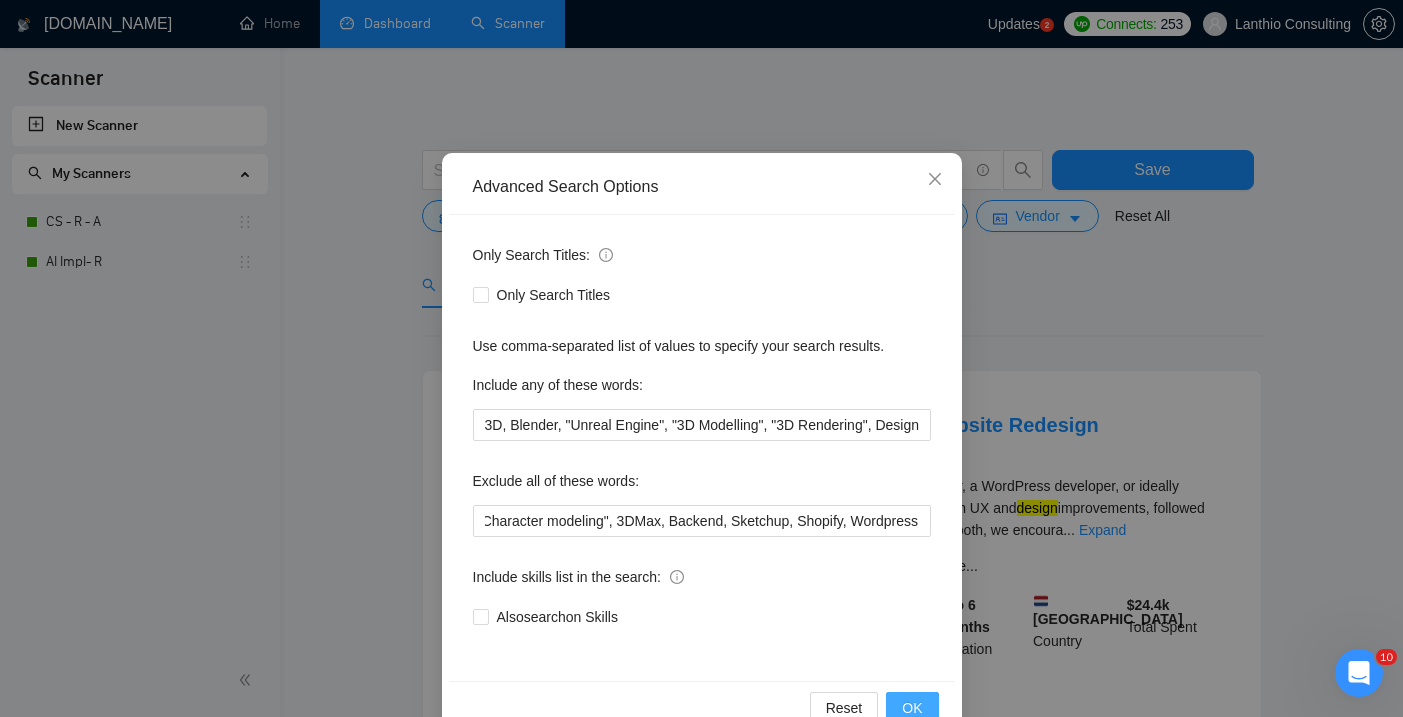 click on "OK" at bounding box center (912, 708) 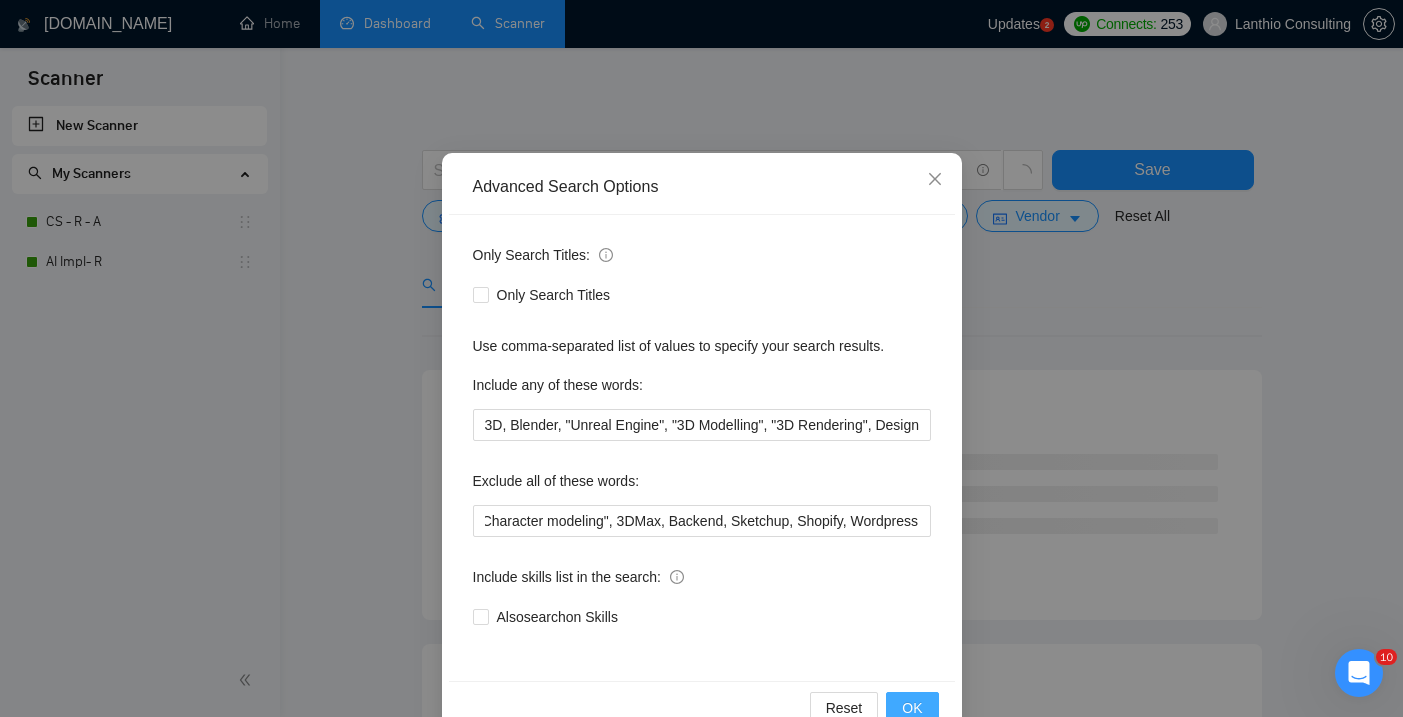 scroll, scrollTop: 0, scrollLeft: 0, axis: both 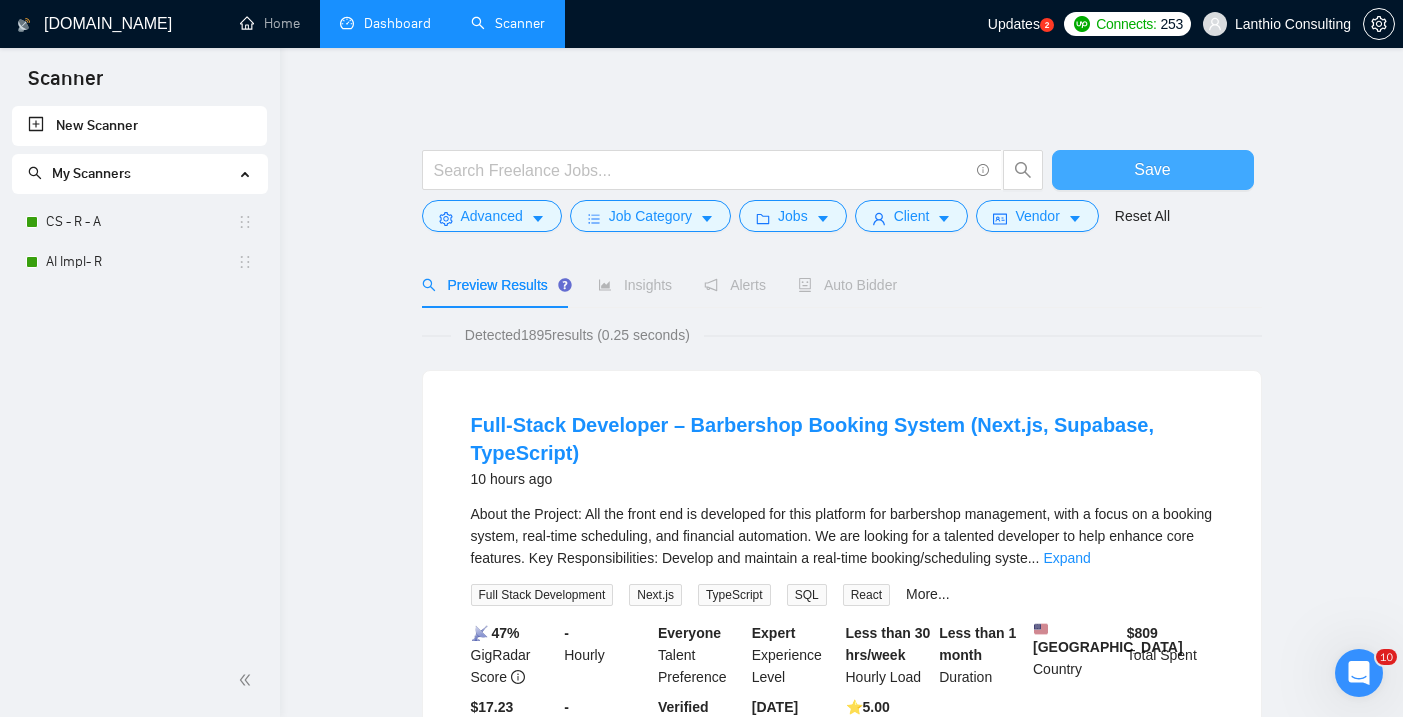 click on "Save" at bounding box center [1153, 170] 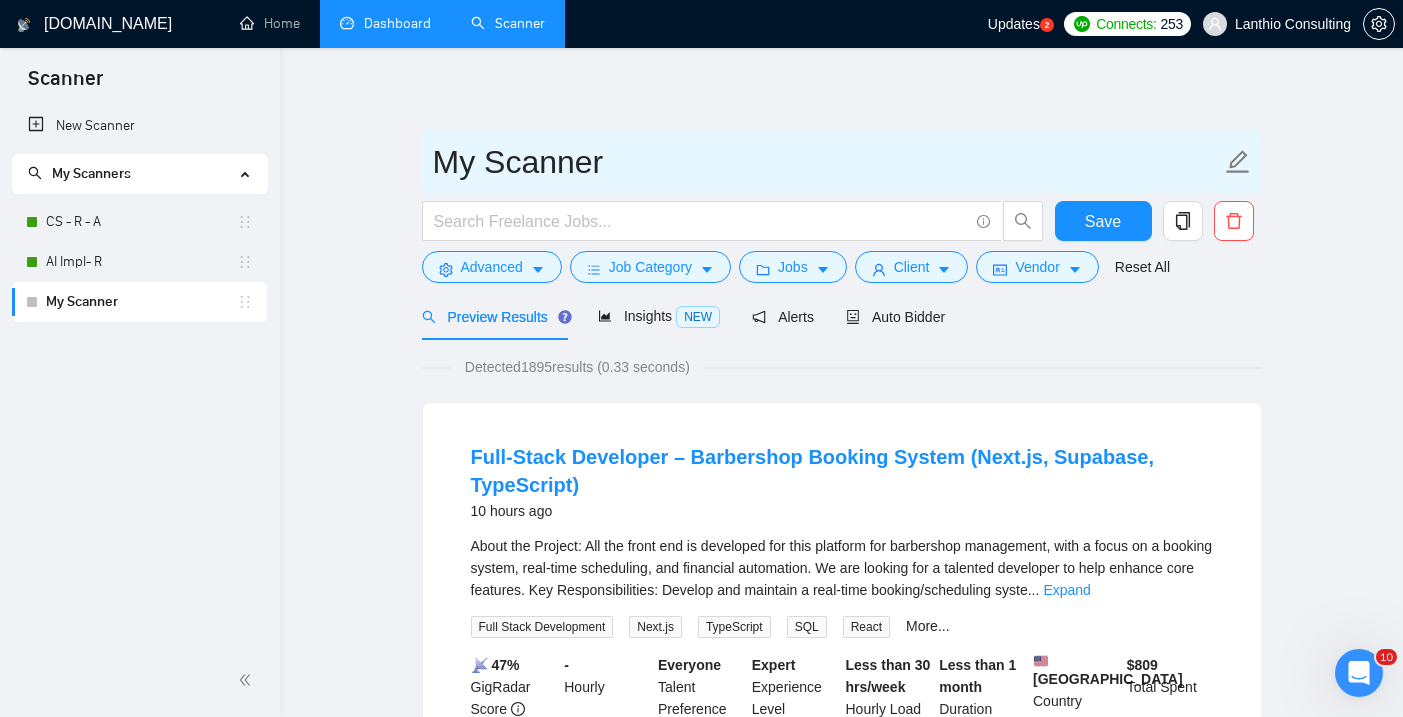 click on "My Scanner" at bounding box center (827, 162) 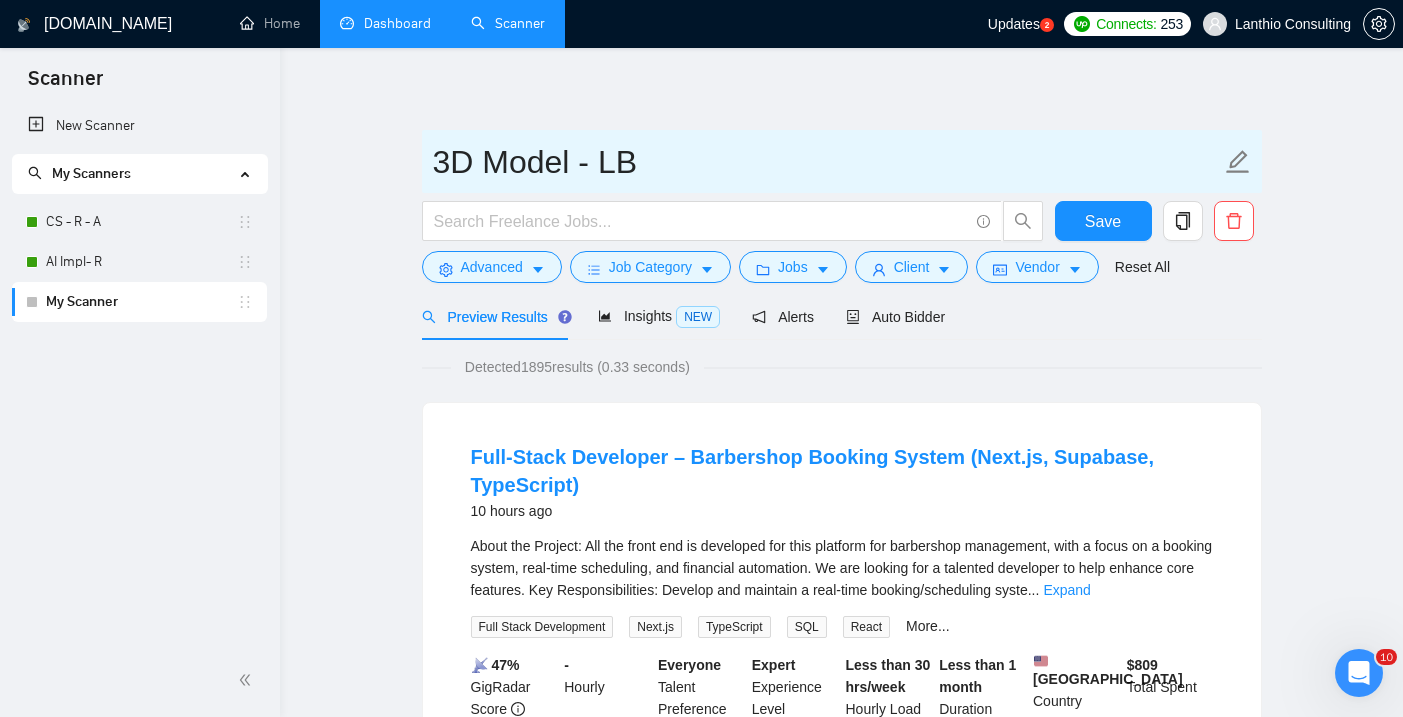 type on "3D Model - LB" 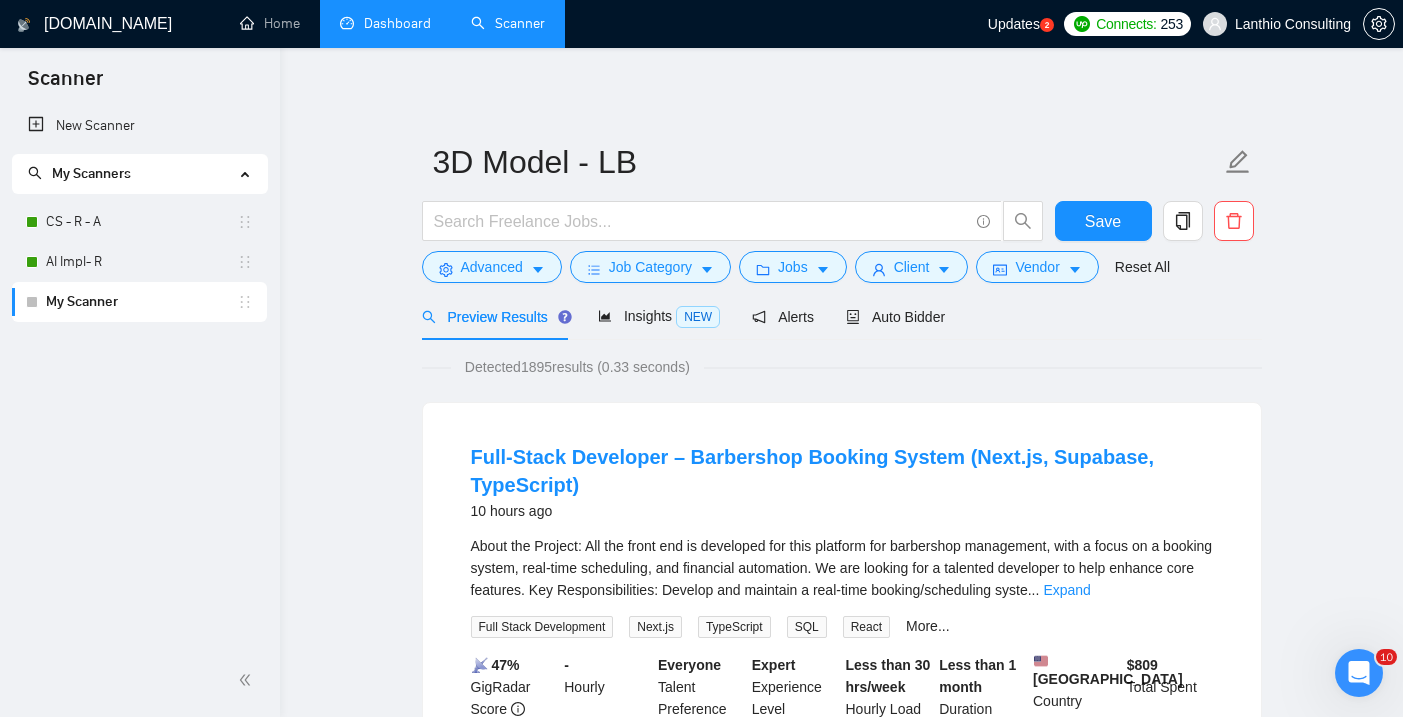 click on "GigRadar.io Home Dashboard Scanner Updates
2
Connects: 253 Lanthio Consulting 3D Model - LB Save Advanced   Job Category   Jobs   Client   Vendor   Reset All Preview Results Insights NEW Alerts Auto Bidder Detected   1895  results   (0.33 seconds) Full-Stack Developer – Barbershop Booking System (Next.js, Supabase, TypeScript) 10 hours ago About the Project:
All the front end is developed for this platform for barbershop management, with a focus on a  booking system, real-time scheduling, and financial automation. We are looking for a talented developer to help enhance core features.
Key Responsibilities:
Develop and maintain a real-time booking/scheduling syste ... Expand Full Stack Development Next.js TypeScript SQL React More... 📡   47% GigRadar Score   - Hourly Everyone Talent Preference Expert Experience Level Less than 30 hrs/week Hourly Load Less than 1 month Duration   United States Country $ 809 Total Spent $17.23 Avg Rate Paid - Verified" at bounding box center (841, 2477) 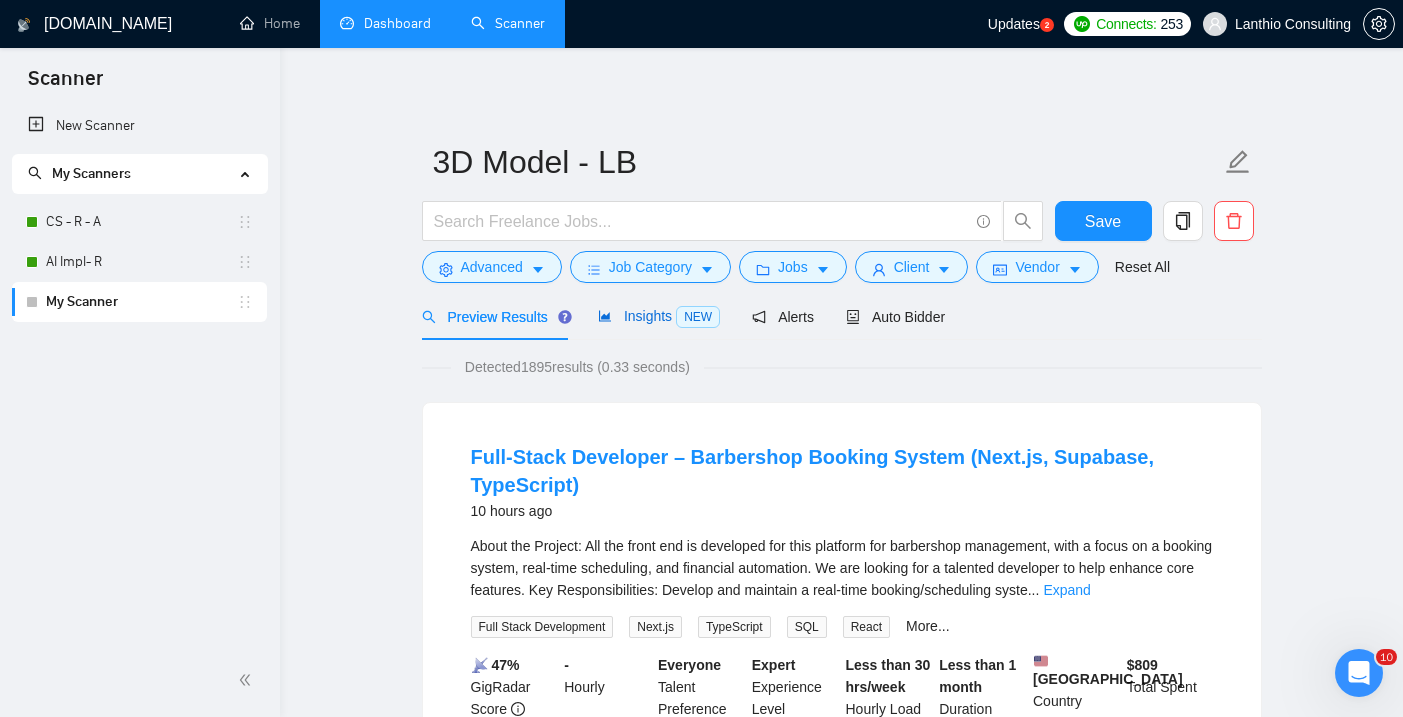 click on "Insights NEW" at bounding box center (659, 316) 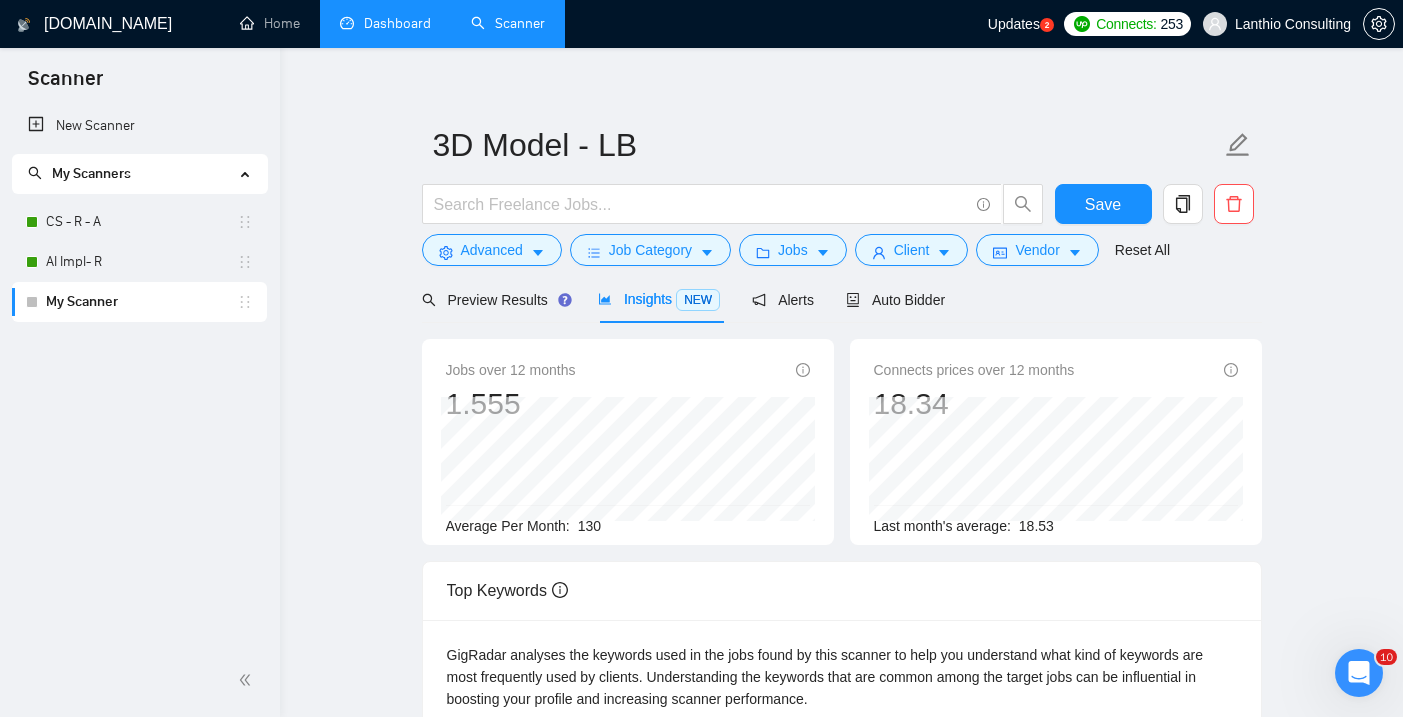 scroll, scrollTop: 0, scrollLeft: 0, axis: both 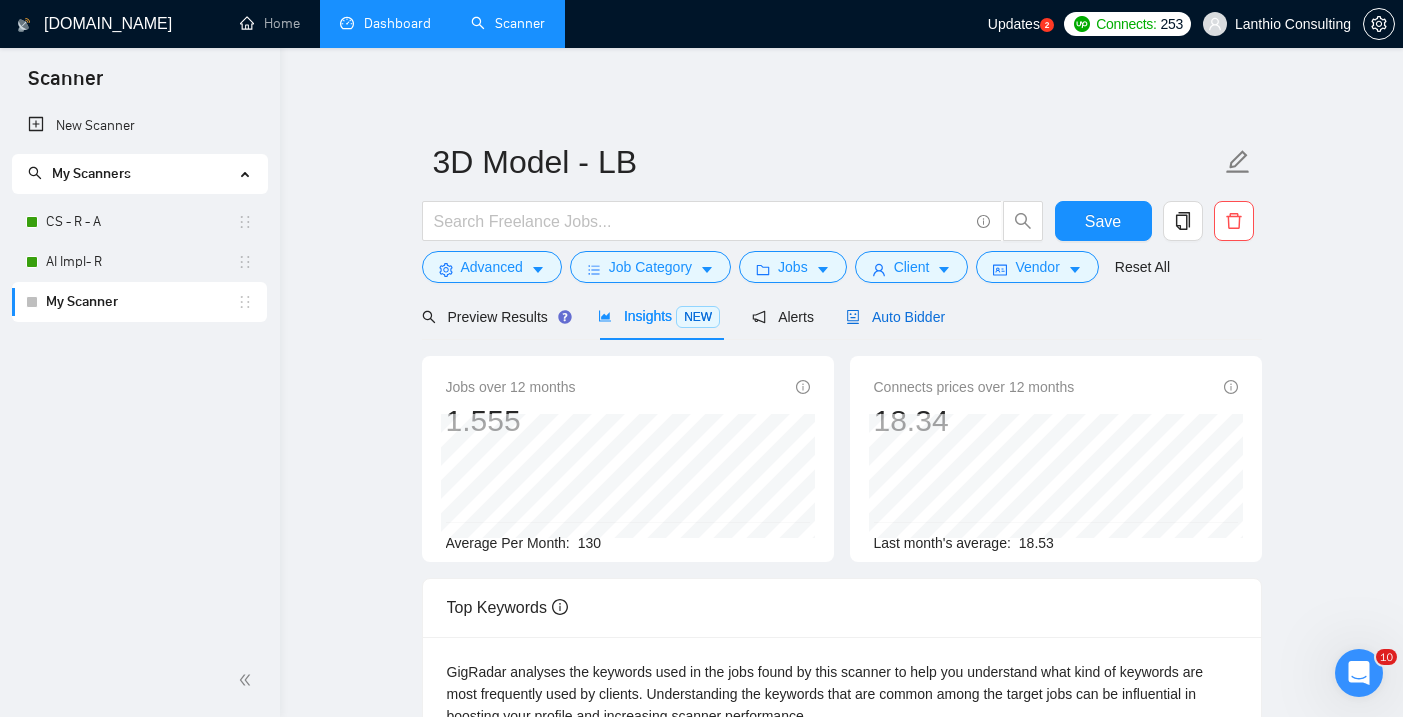 click on "Auto Bidder" at bounding box center [895, 317] 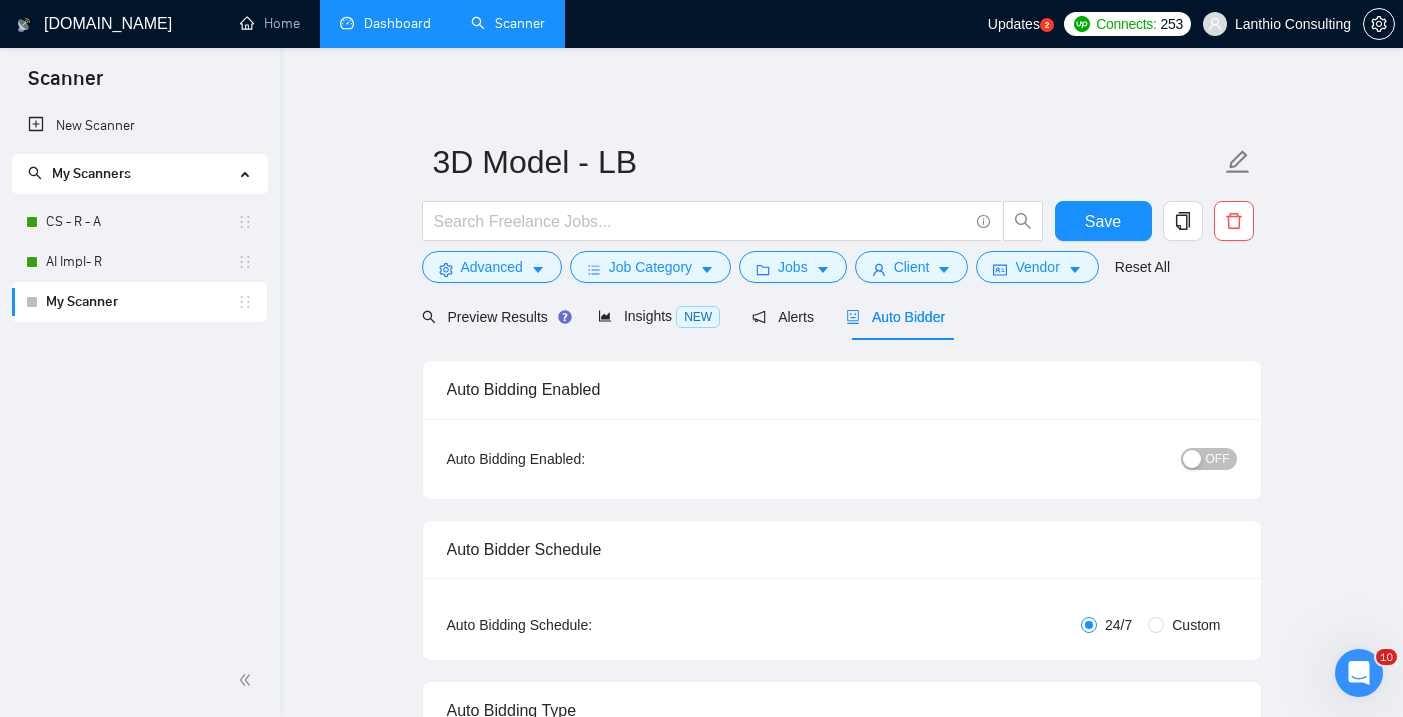 type 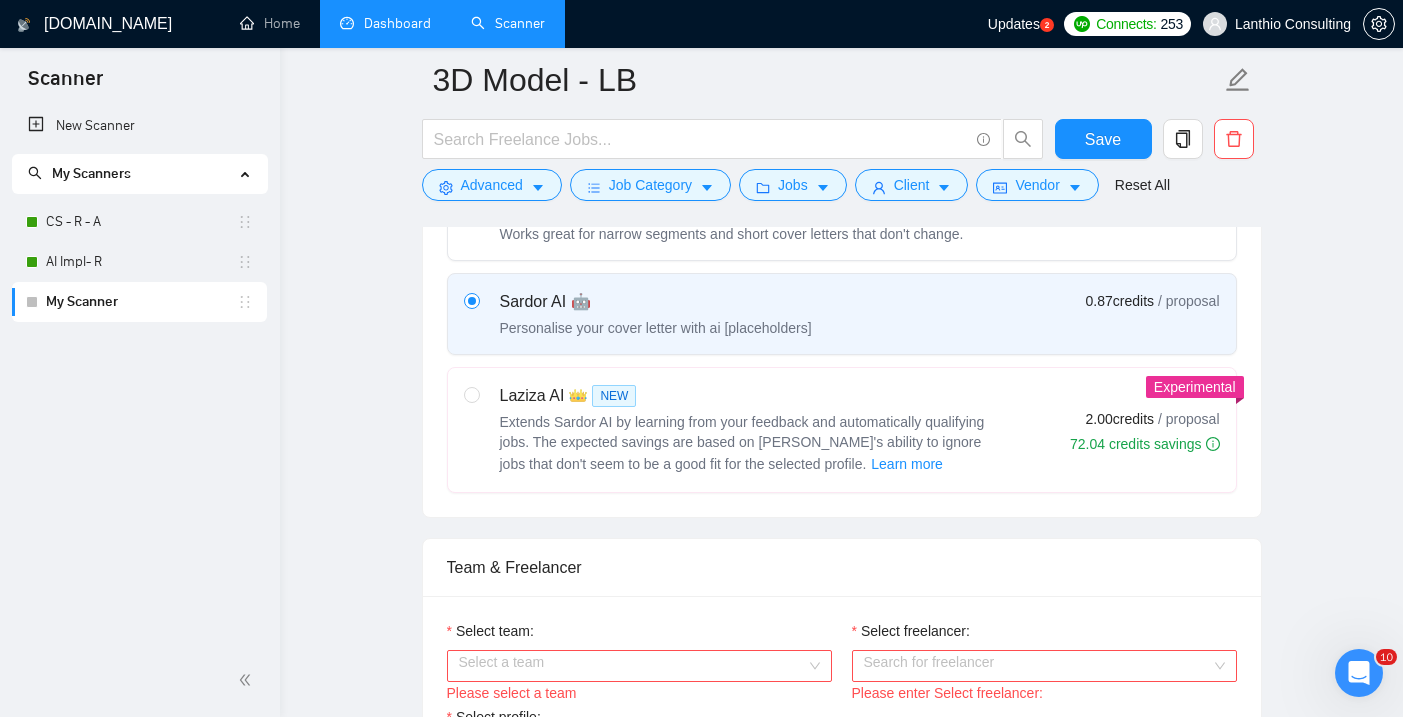 scroll, scrollTop: 694, scrollLeft: 0, axis: vertical 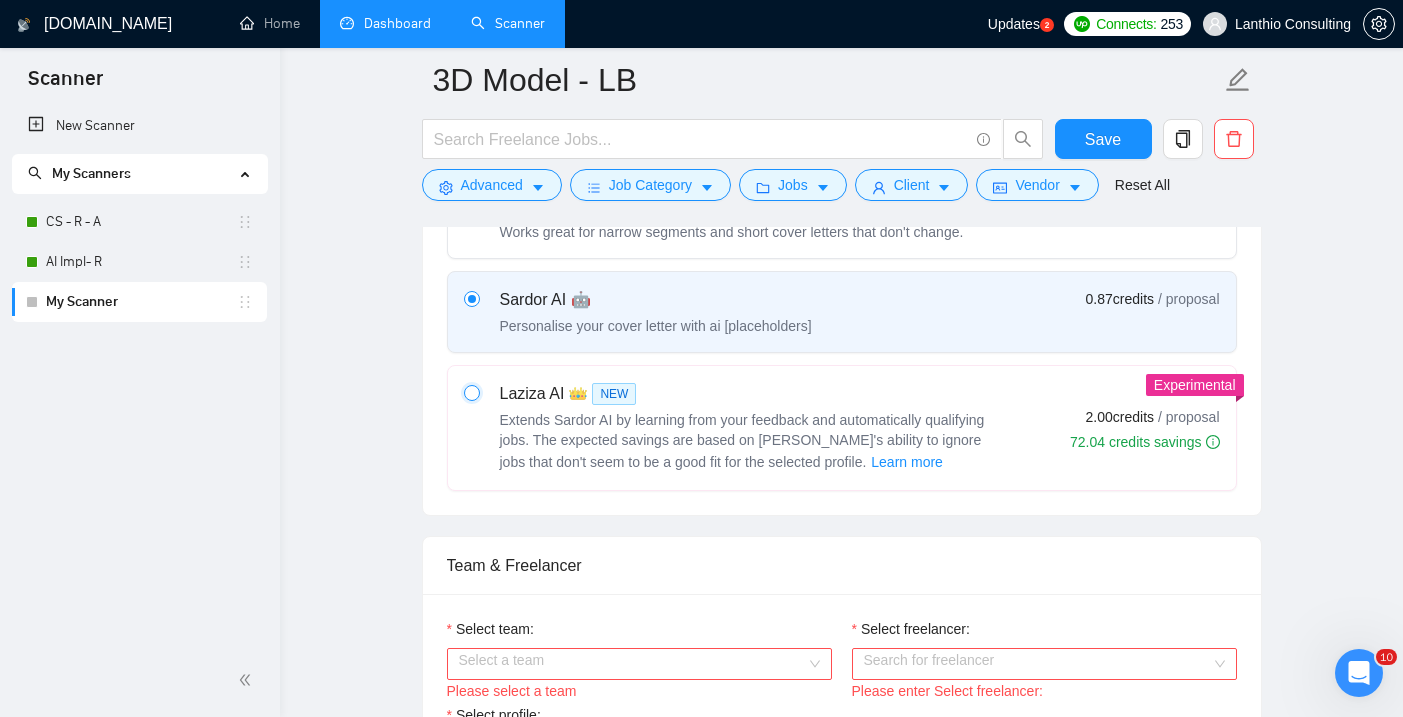 click at bounding box center (471, 392) 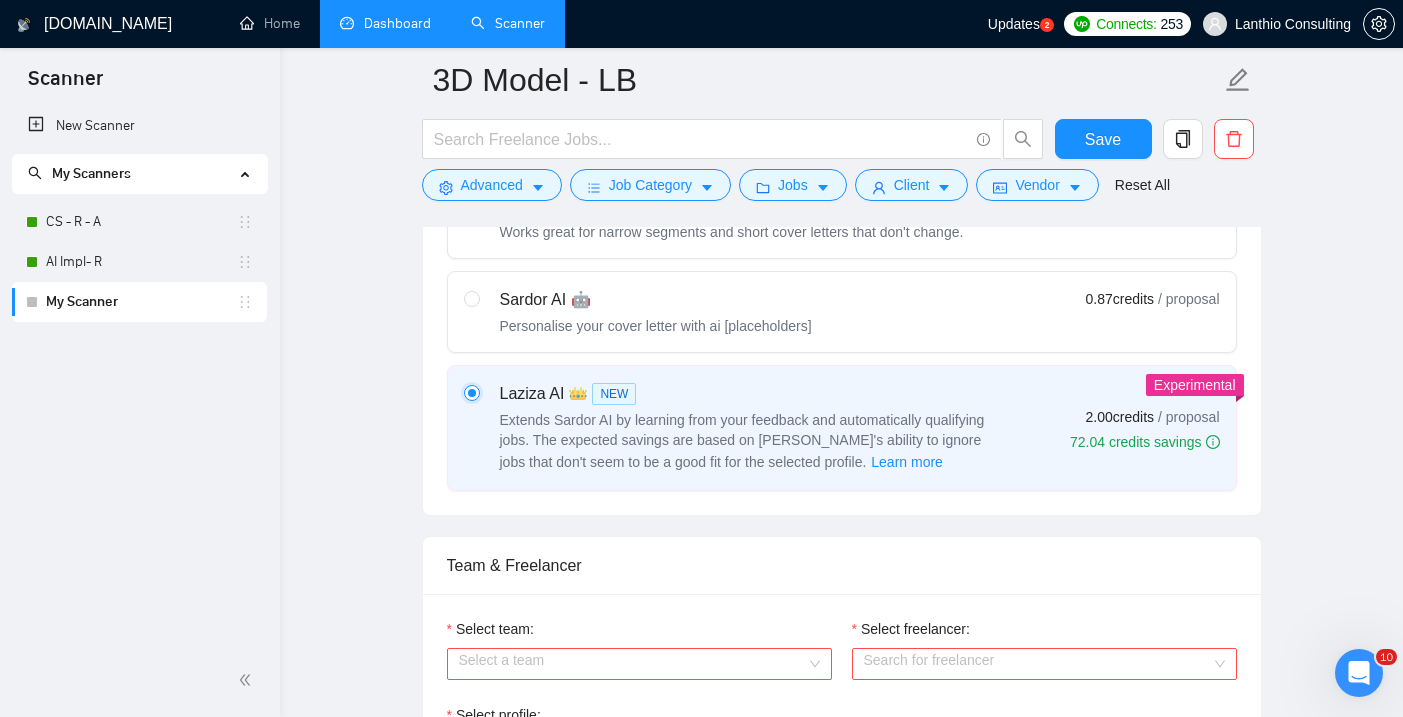 type 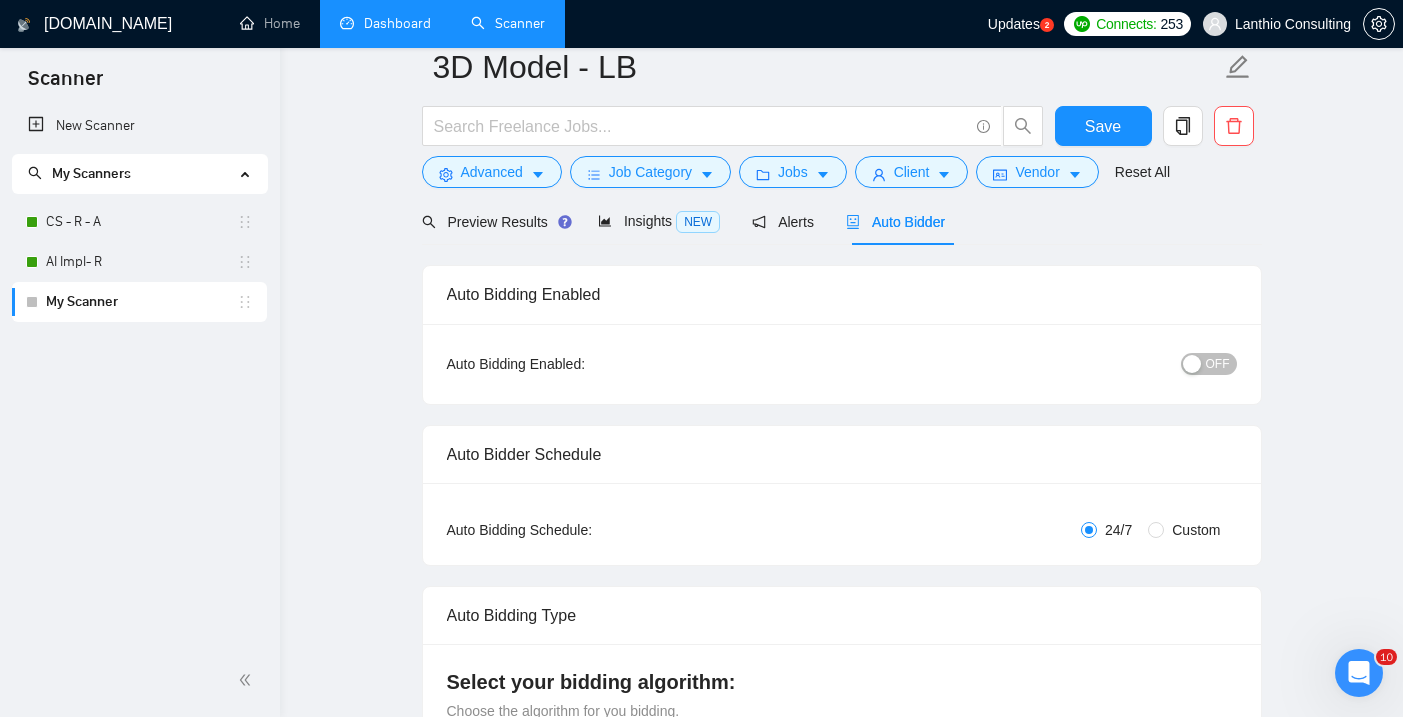scroll, scrollTop: 0, scrollLeft: 0, axis: both 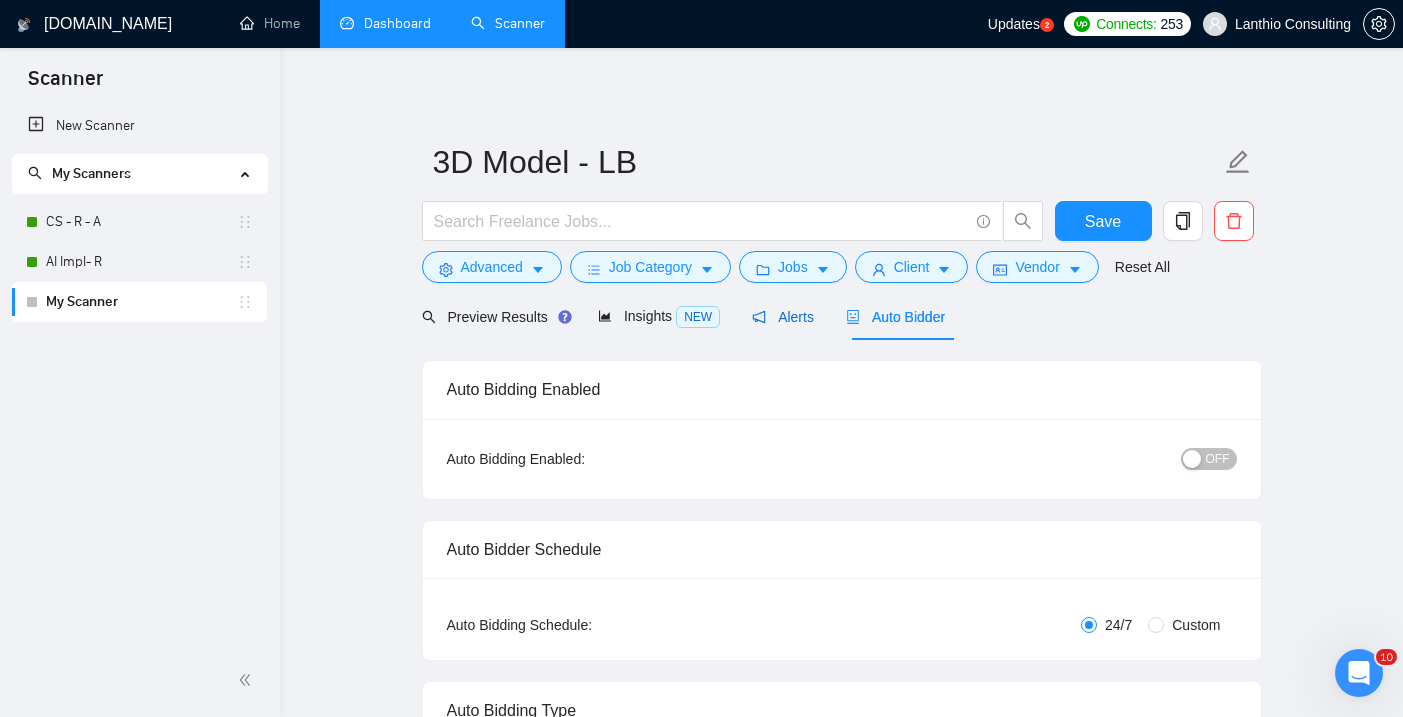 click on "Alerts" at bounding box center [783, 317] 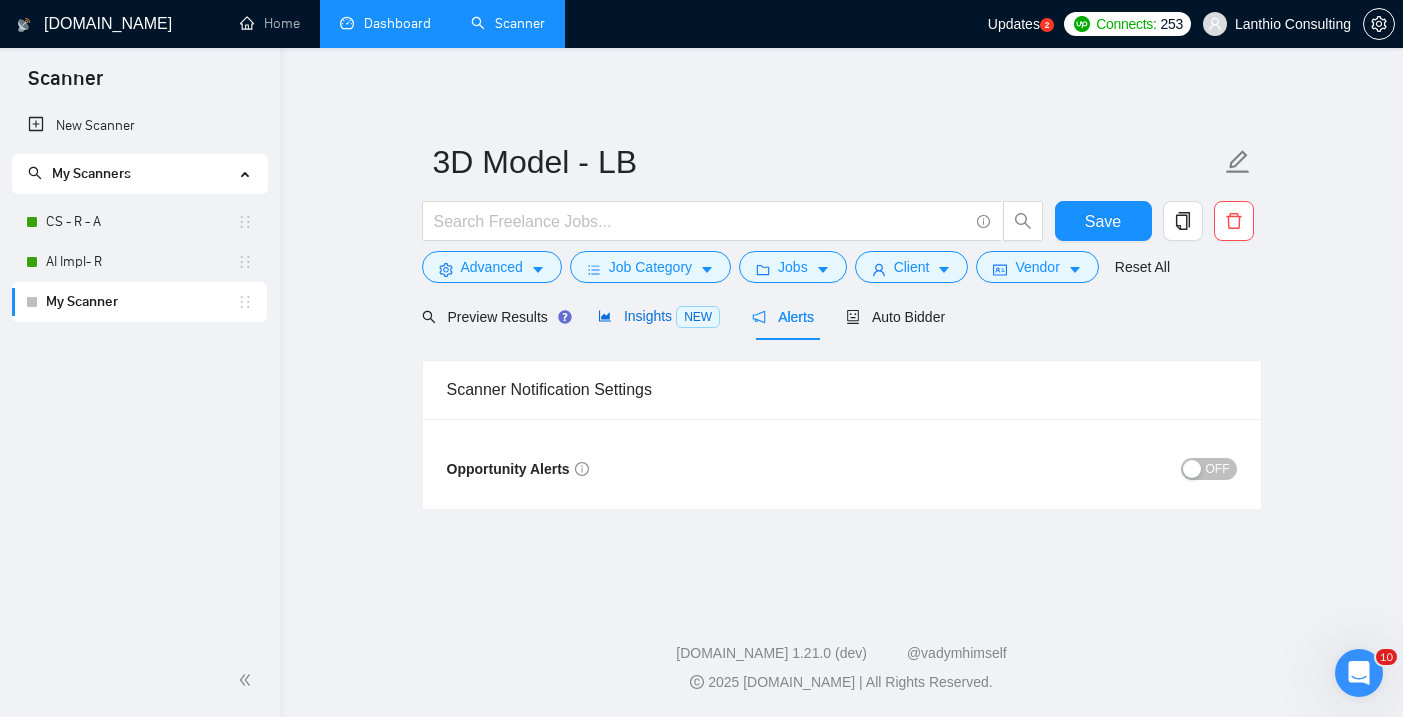 click on "Insights NEW" at bounding box center [659, 316] 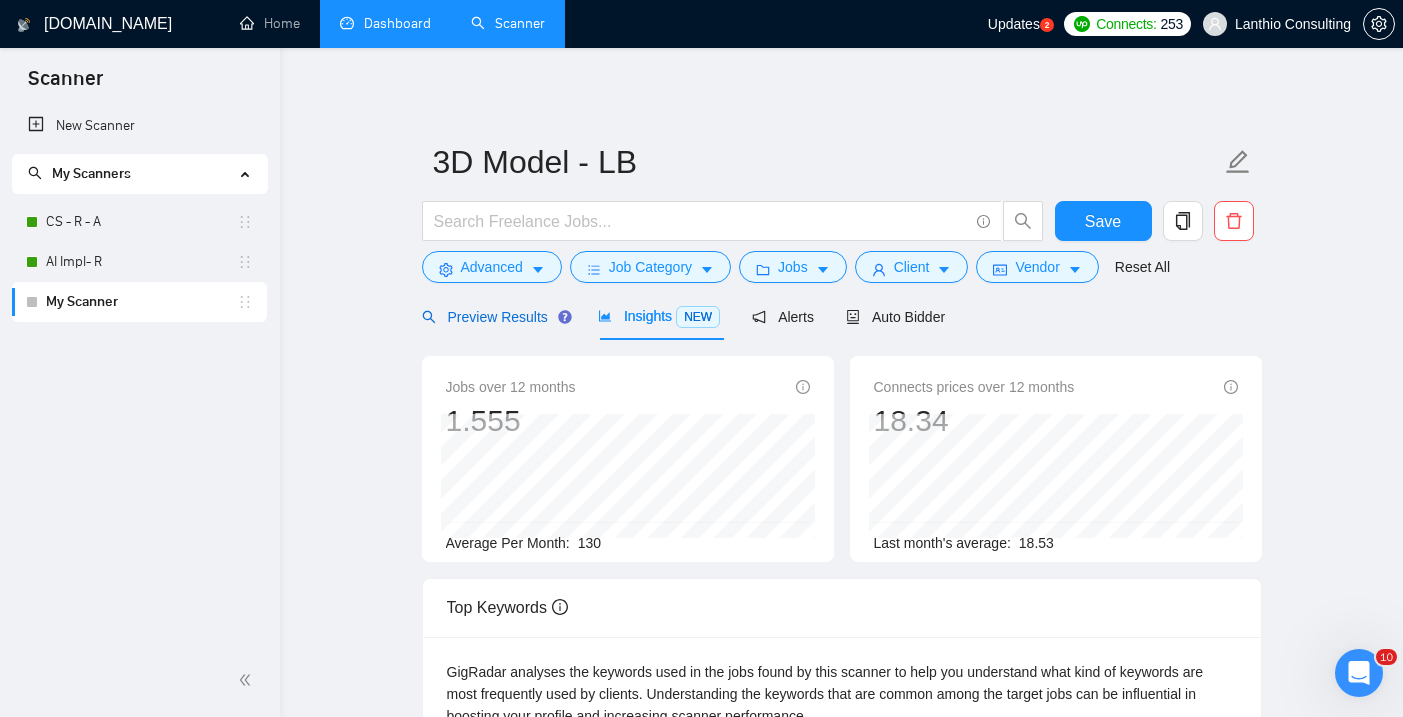 click on "Preview Results" at bounding box center [494, 317] 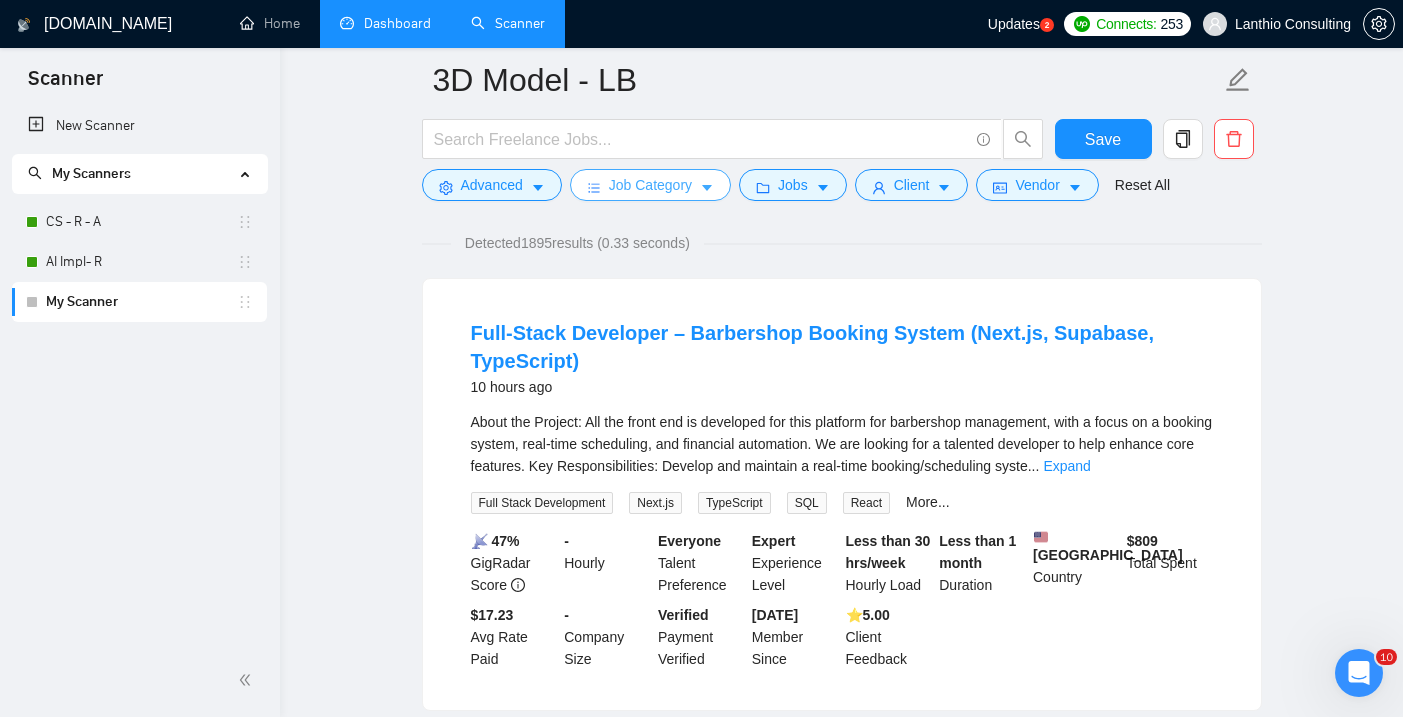 scroll, scrollTop: 0, scrollLeft: 0, axis: both 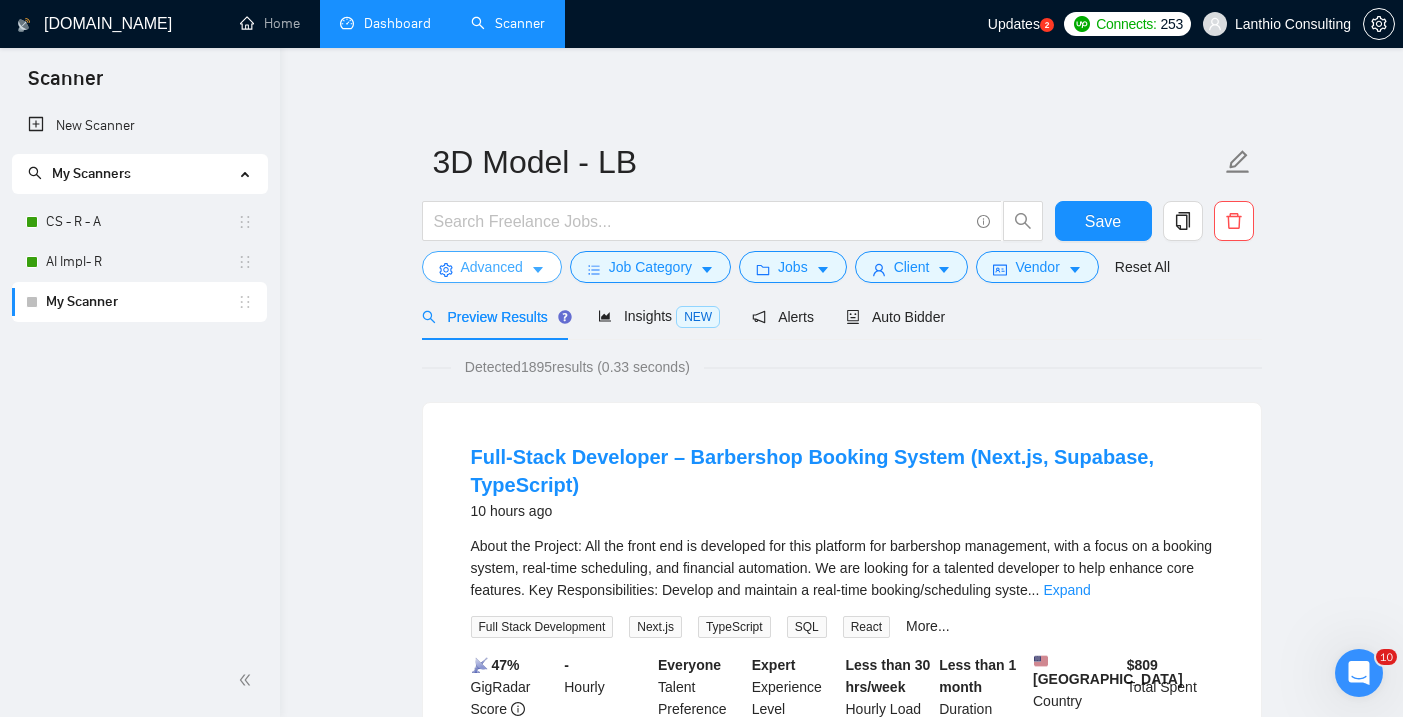 click 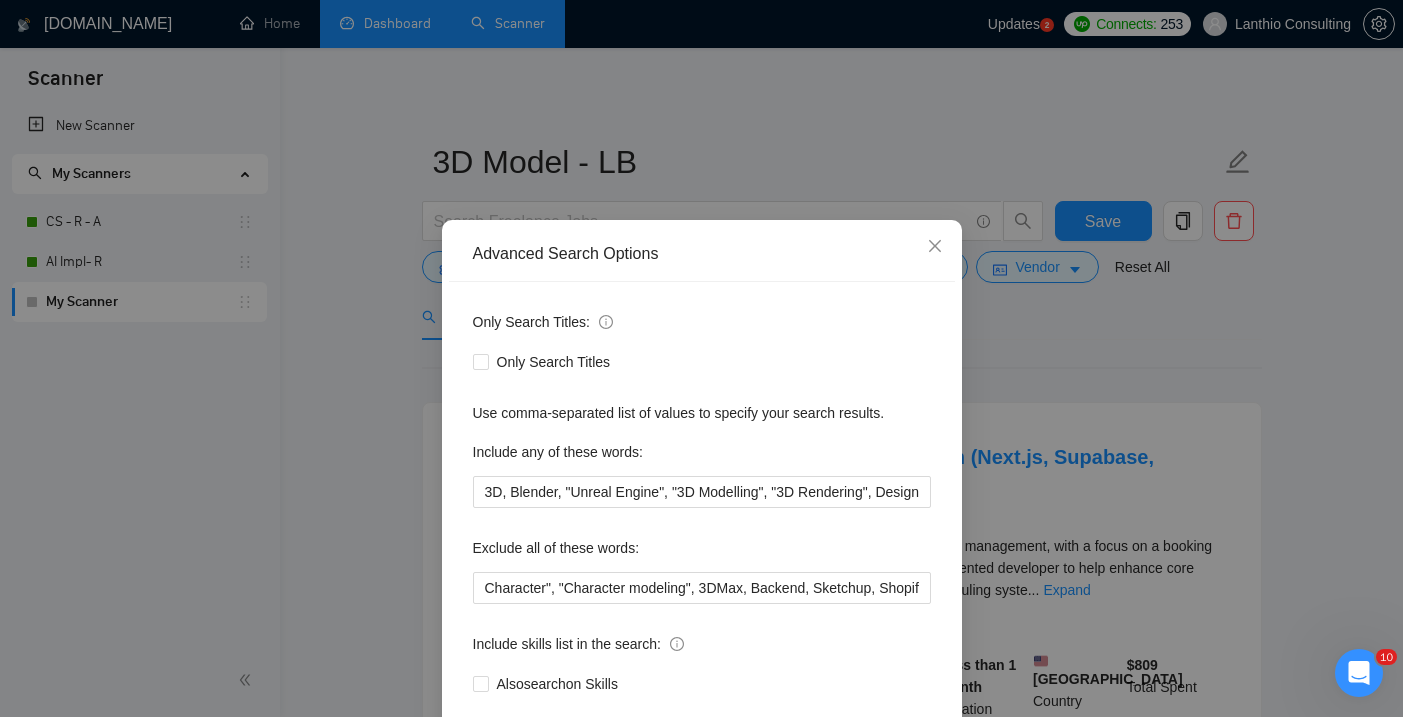scroll, scrollTop: 82, scrollLeft: 0, axis: vertical 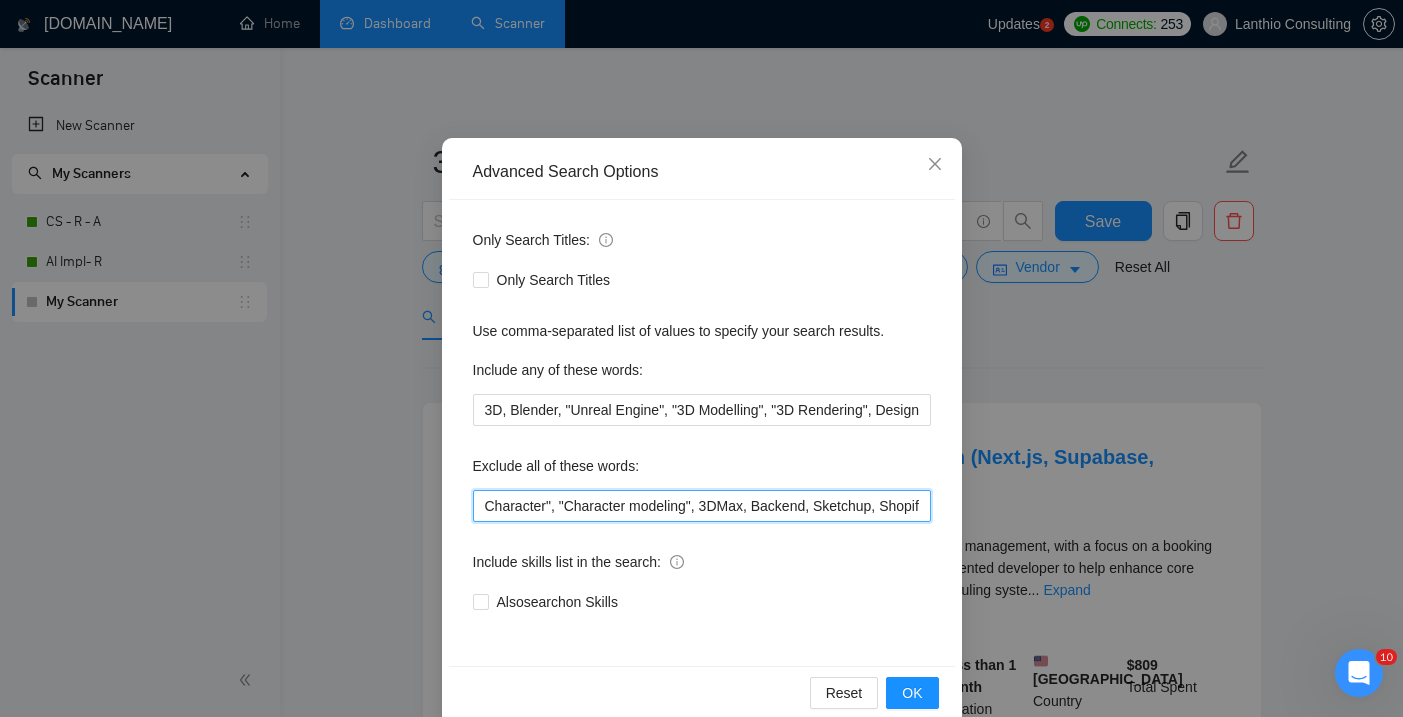 click on "Character", "Character modeling", 3DMax, Backend, Sketchup, Shopify, Wordpress" at bounding box center (702, 506) 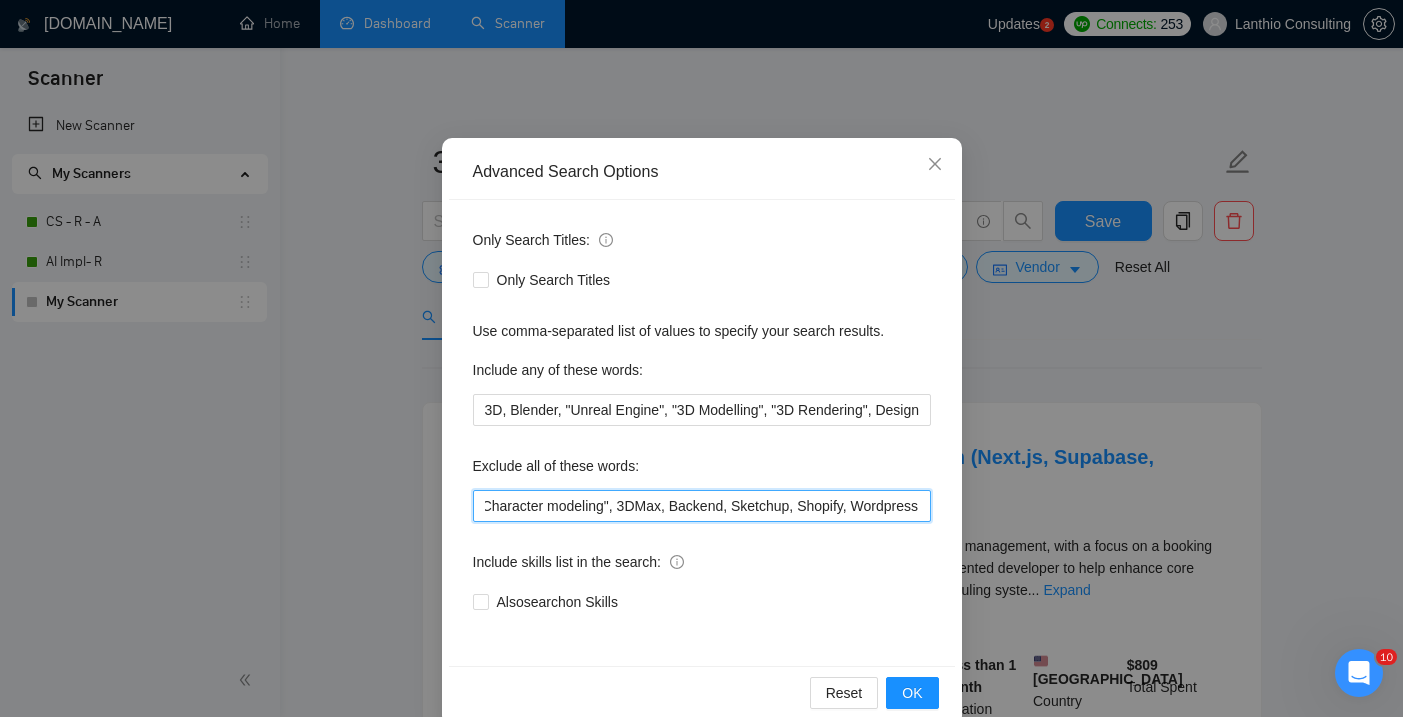 click on "Character", "Character modeling", 3DMax, Backend, Sketchup, Shopify, Wordpress" at bounding box center [702, 506] 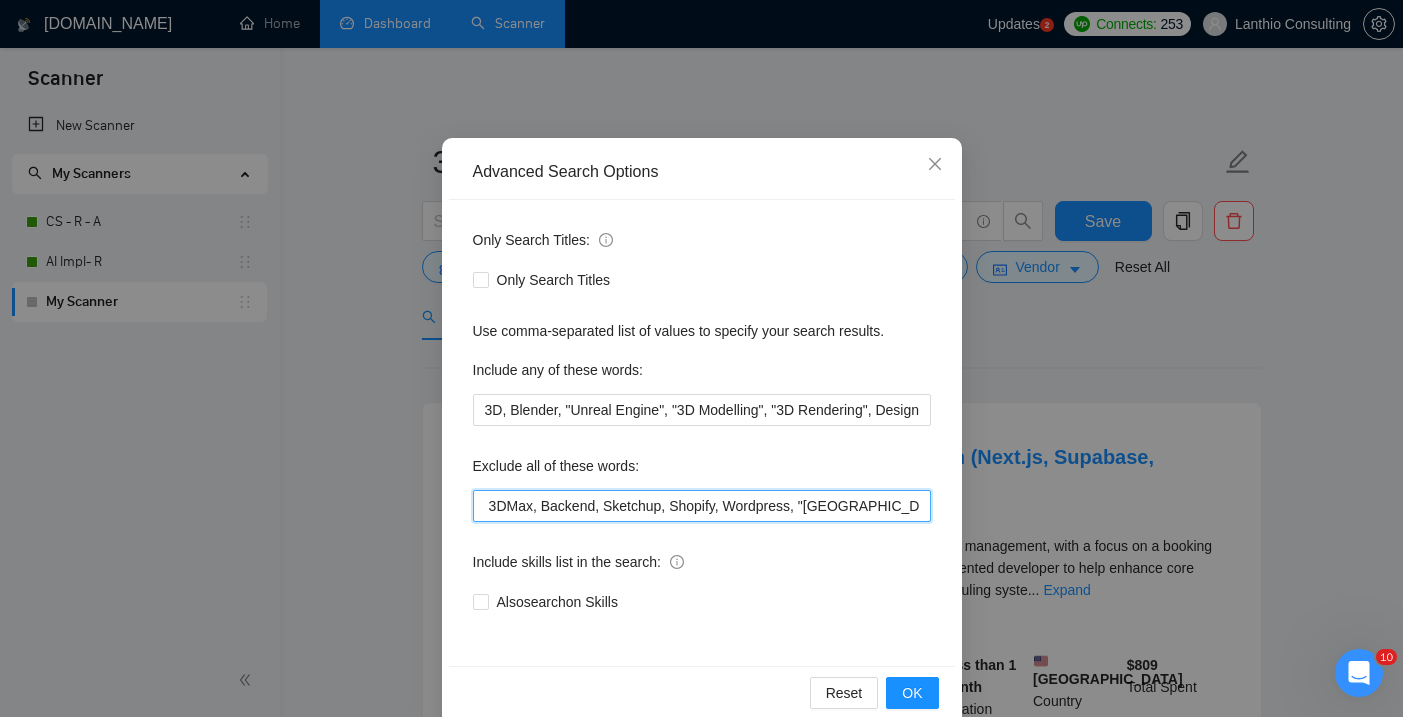 scroll, scrollTop: 0, scrollLeft: 204, axis: horizontal 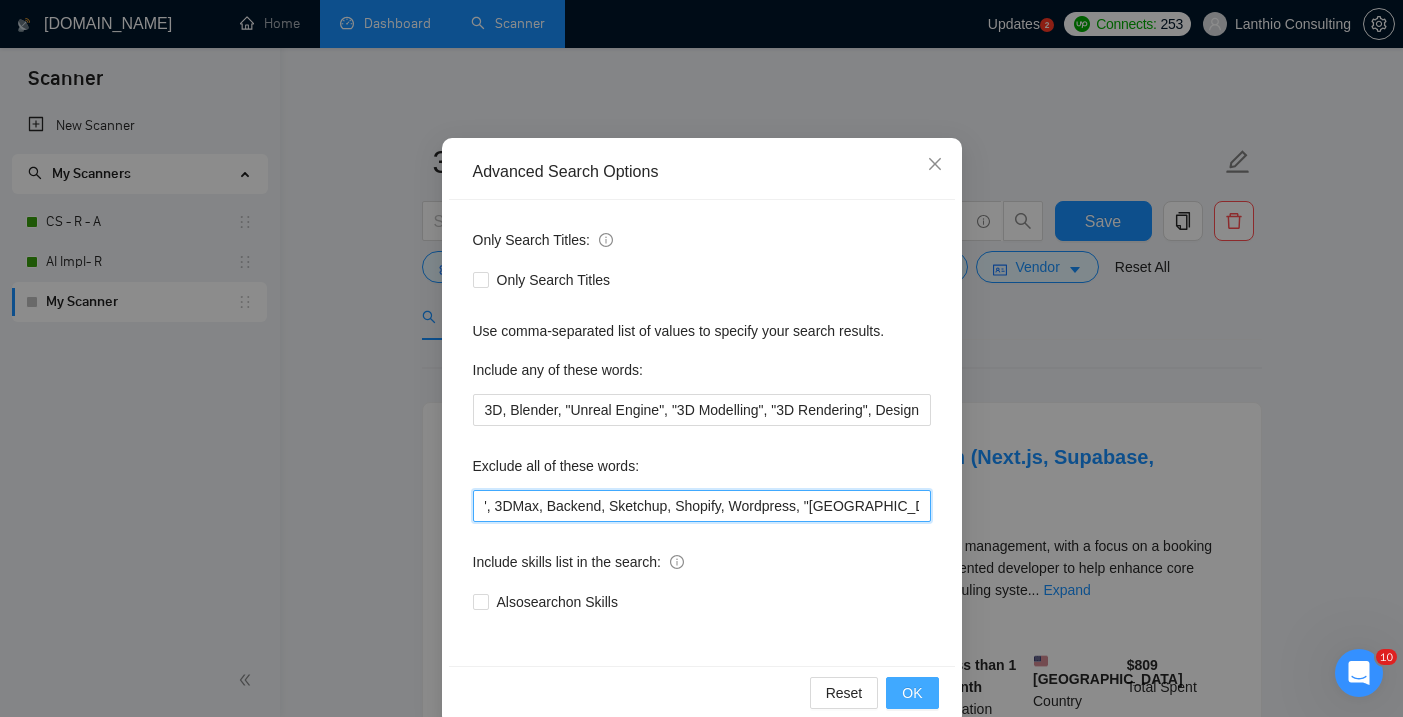 type on "Character", "Character modeling", 3DMax, Backend, Sketchup, Shopify, Wordpress, "[GEOGRAPHIC_DATA] Only"" 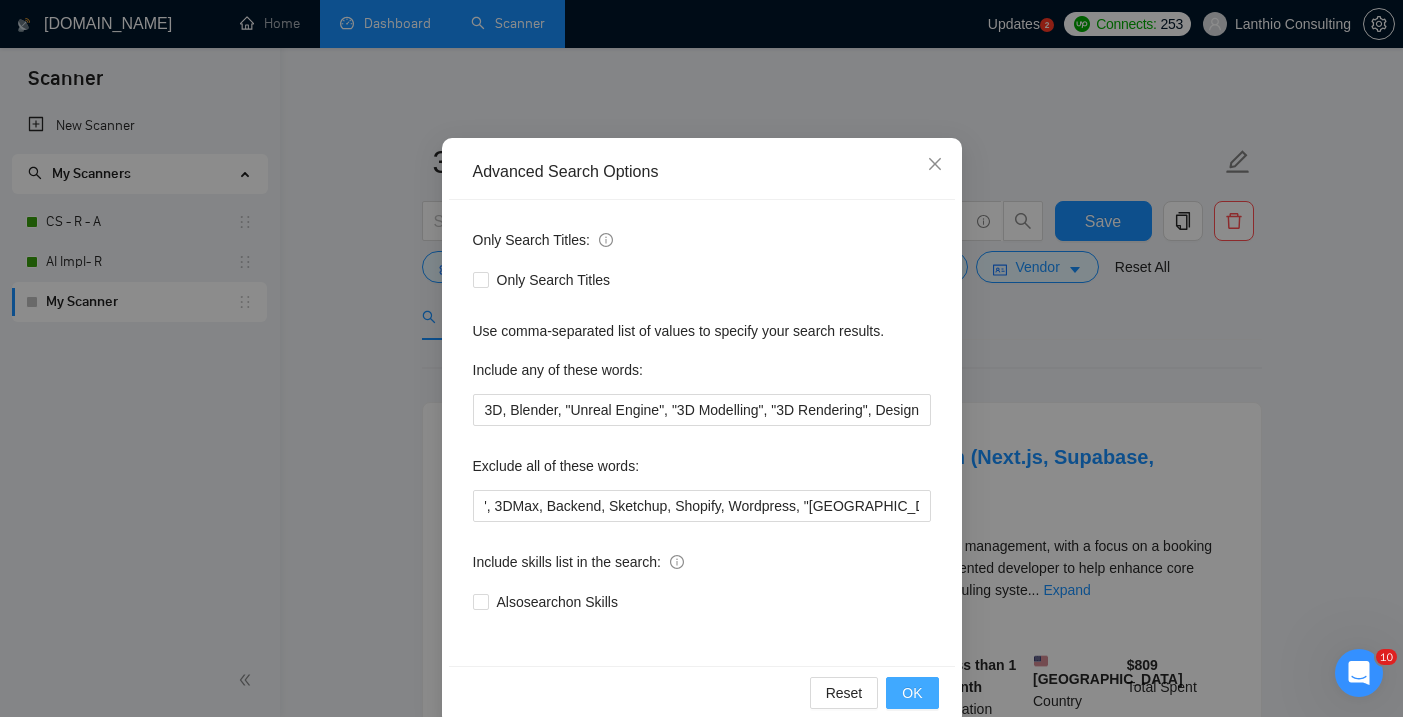 scroll, scrollTop: 0, scrollLeft: 0, axis: both 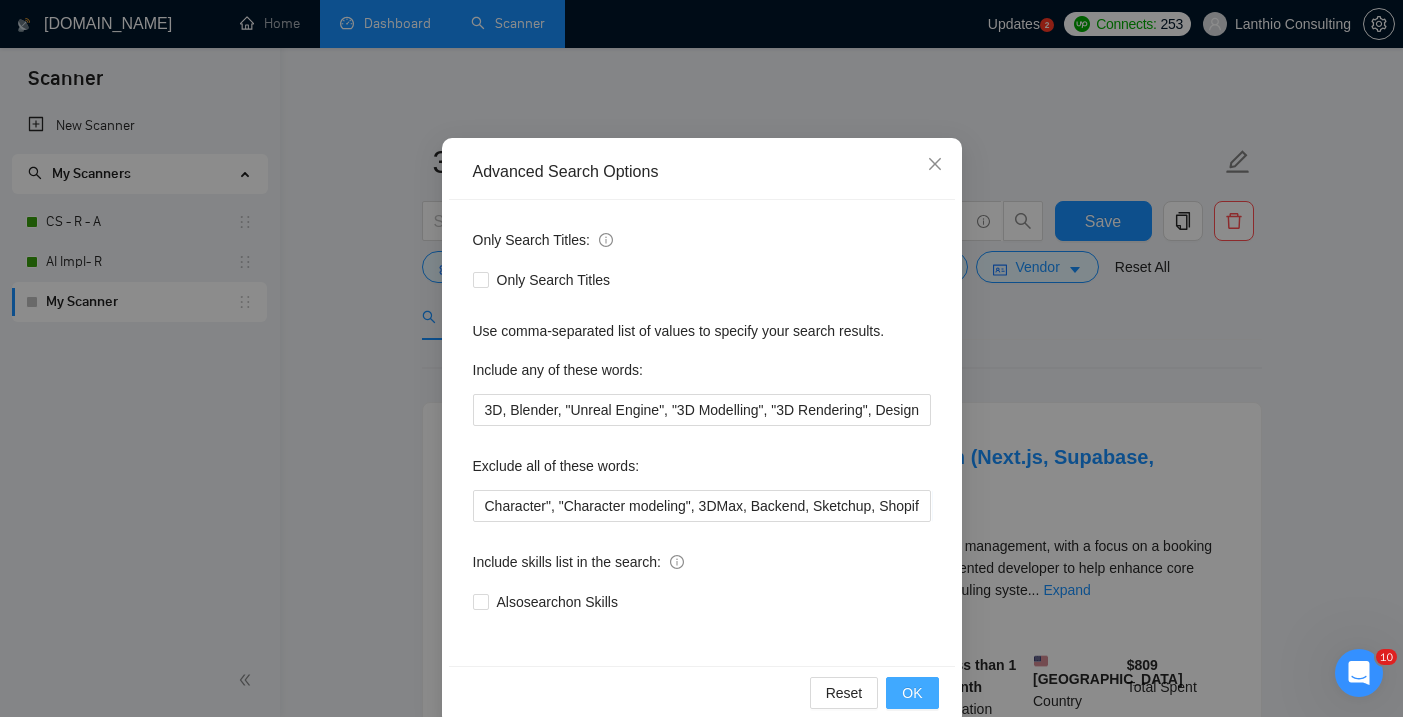 click on "OK" at bounding box center (912, 693) 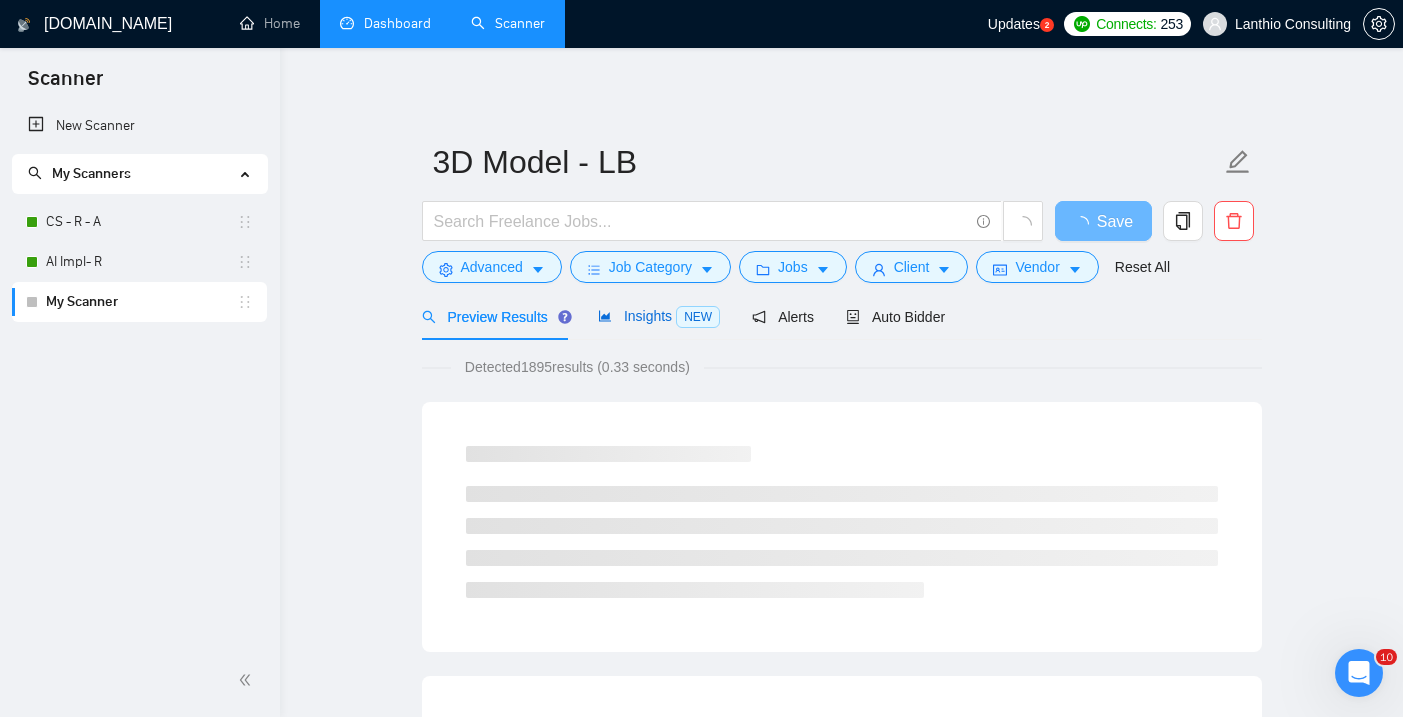 click on "Insights NEW" at bounding box center (659, 316) 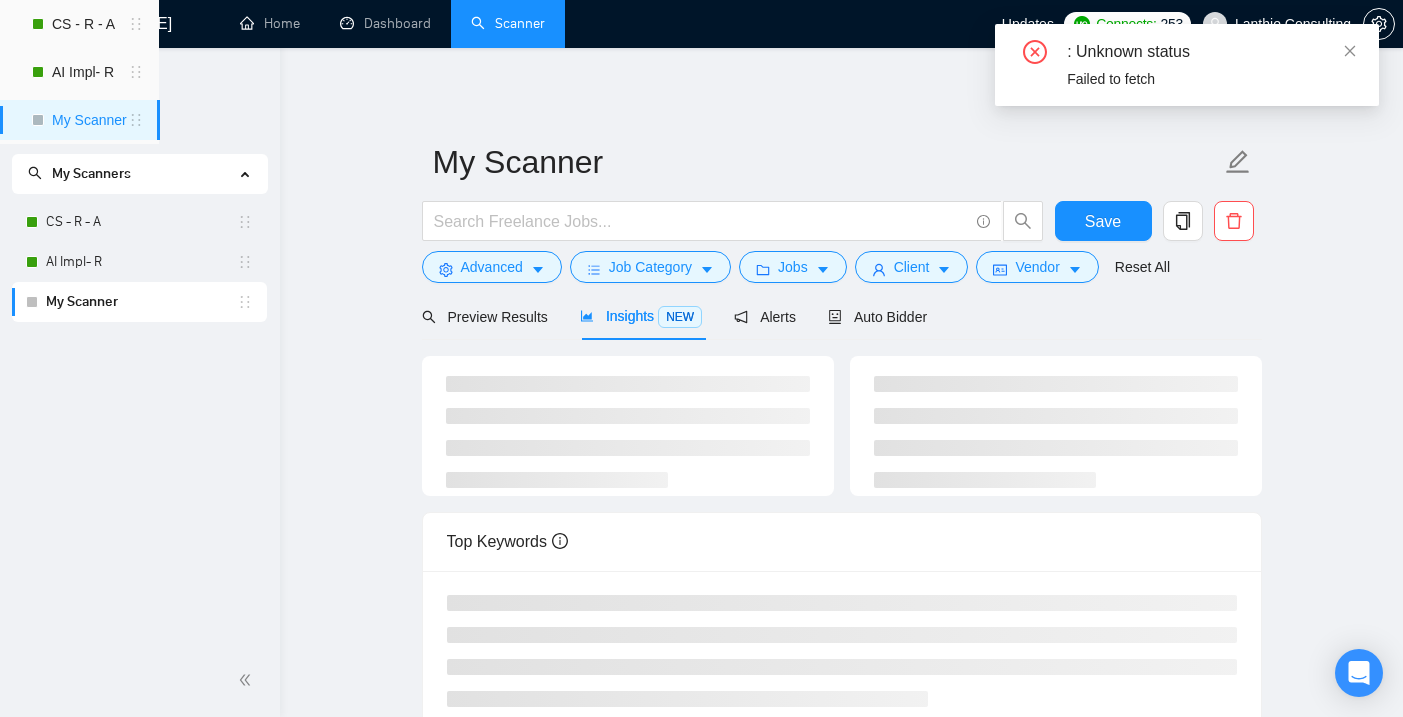 scroll, scrollTop: 0, scrollLeft: 0, axis: both 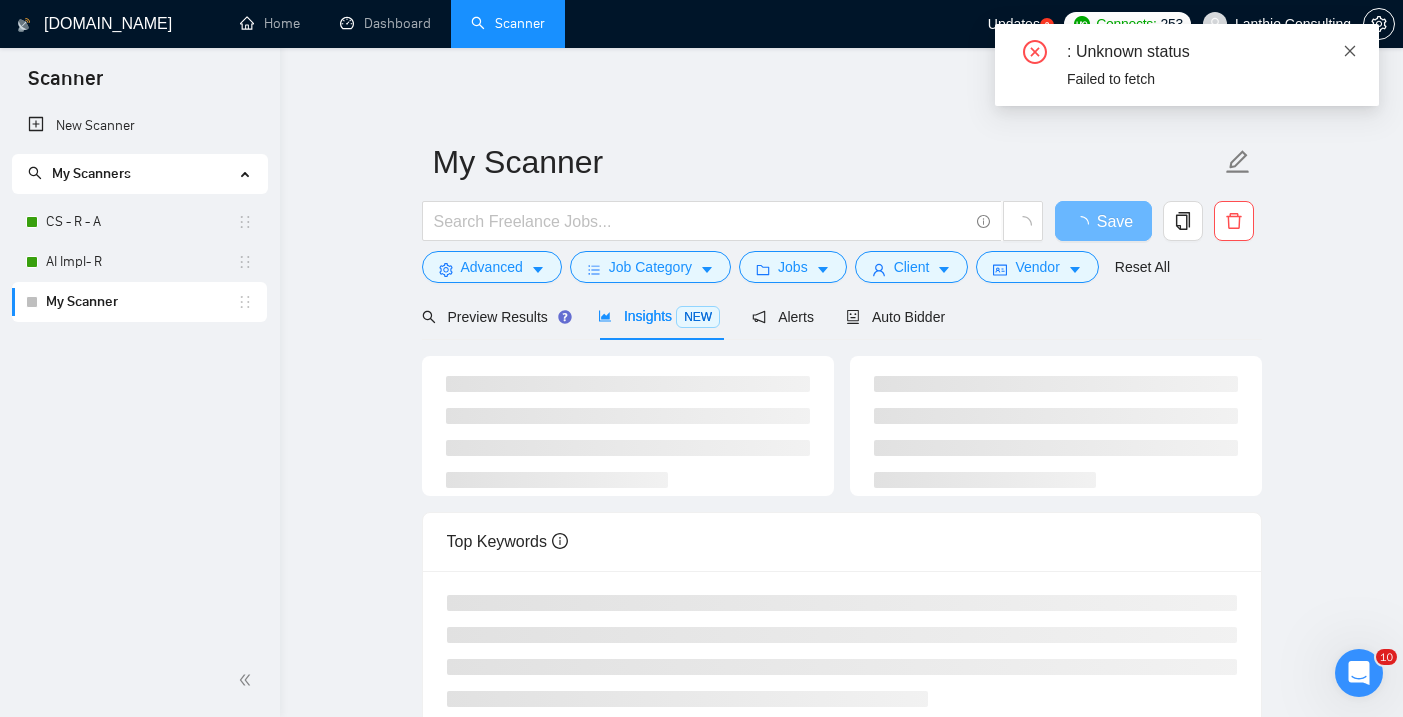click 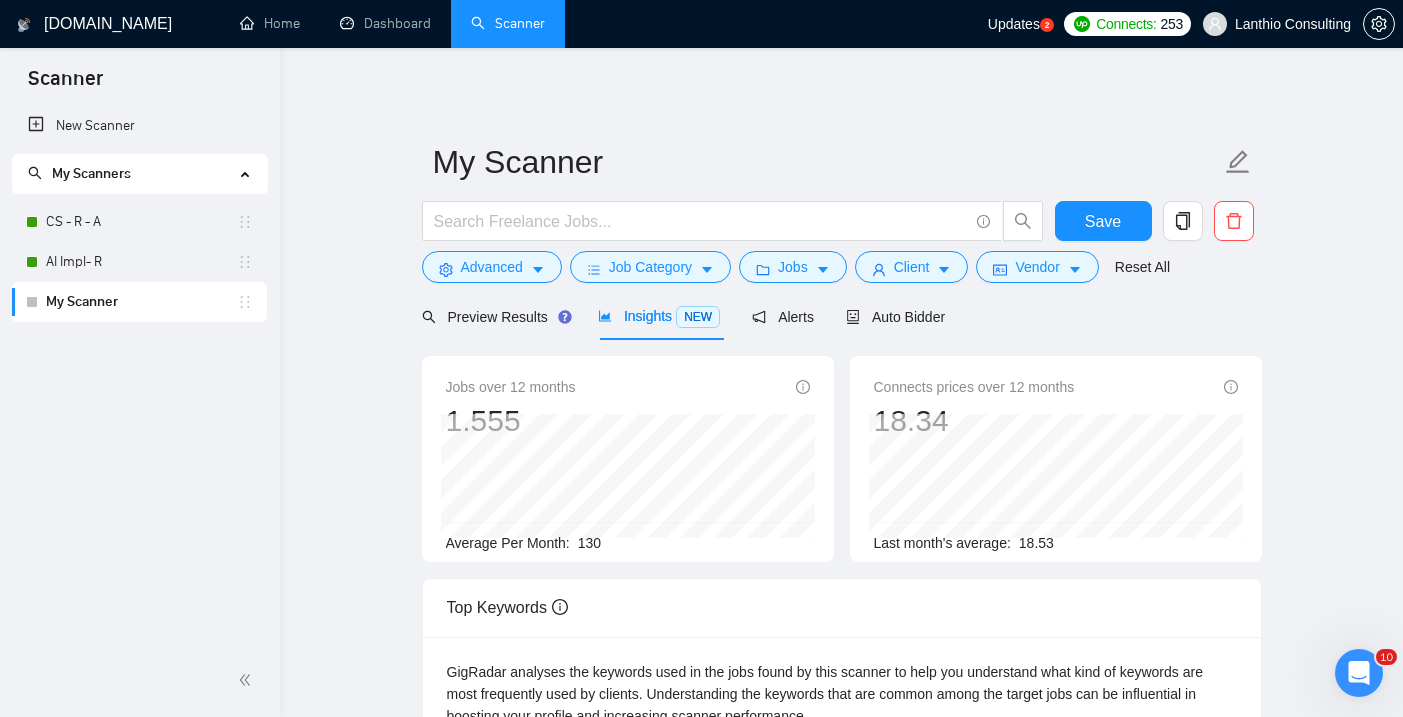 click on "My Scanner" at bounding box center (141, 302) 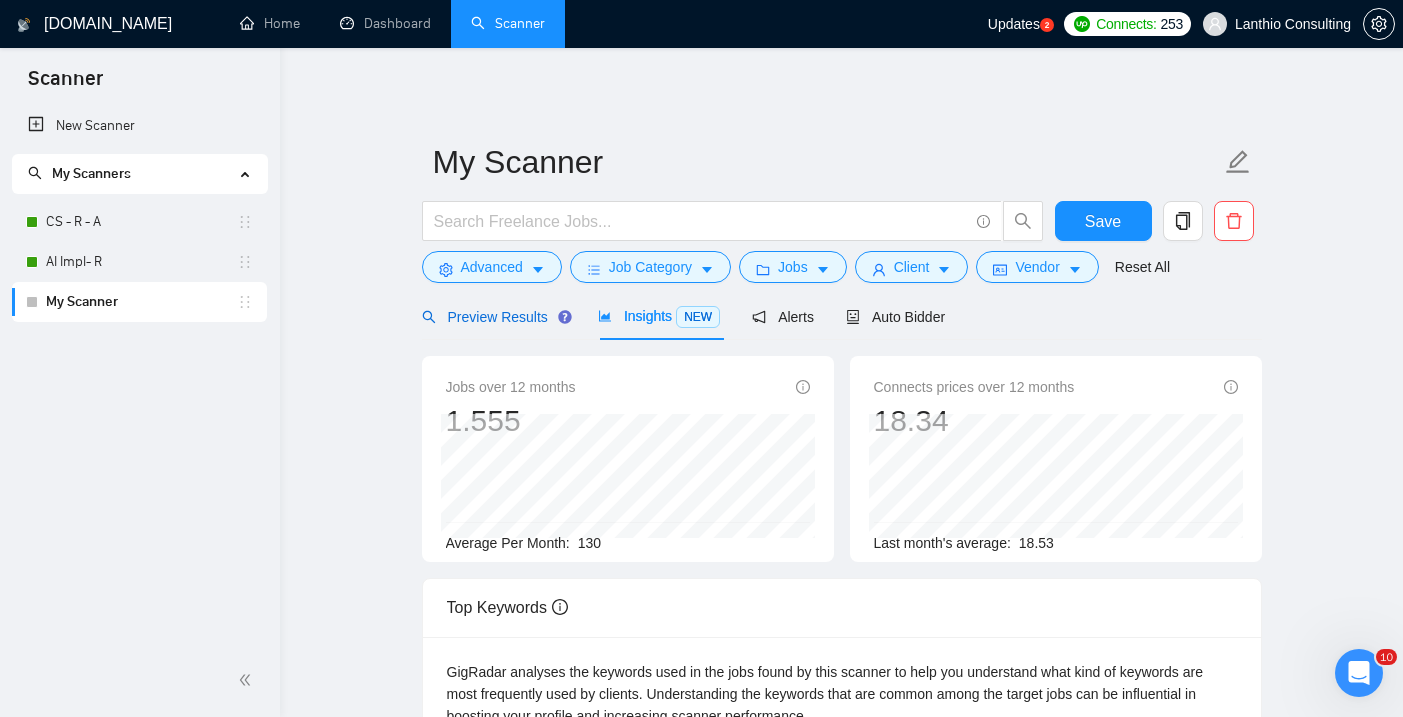 click on "Preview Results" at bounding box center (494, 317) 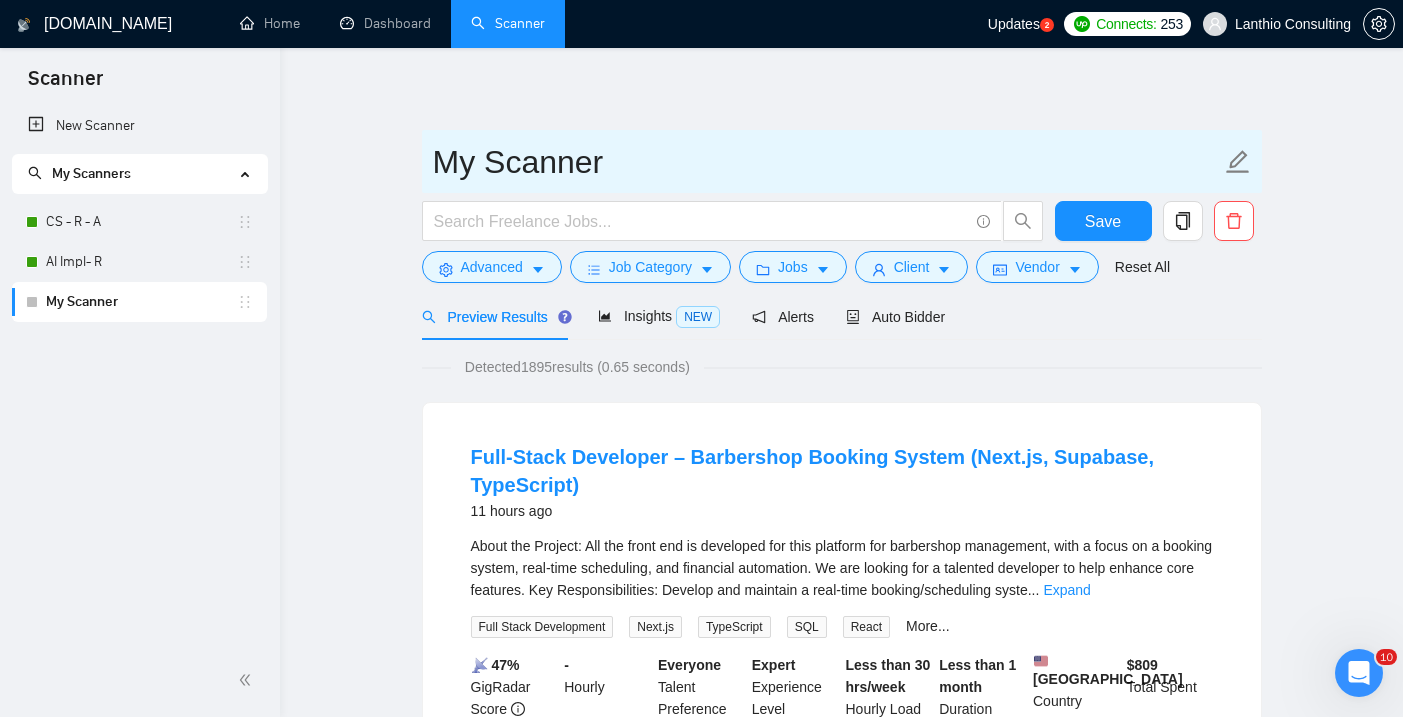 click on "My Scanner" at bounding box center (827, 162) 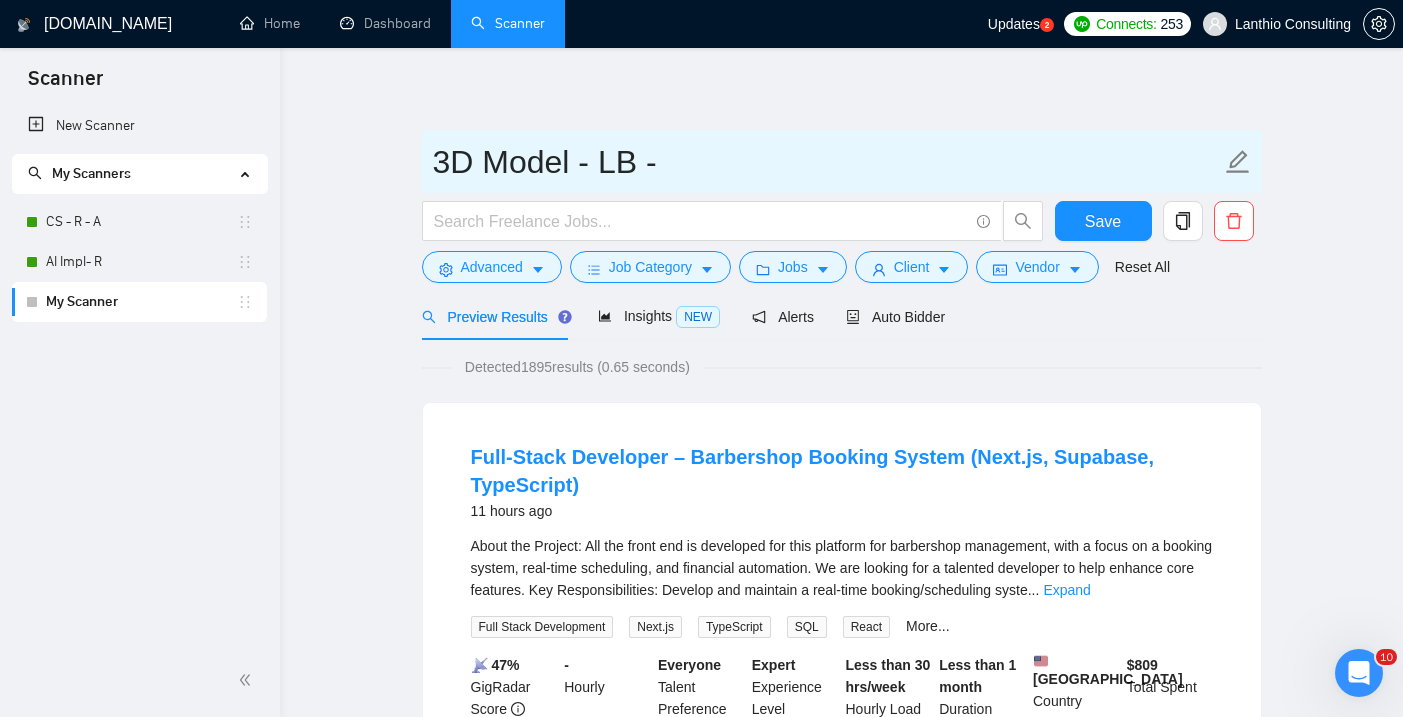 click on "3D Model - LB -" at bounding box center (827, 162) 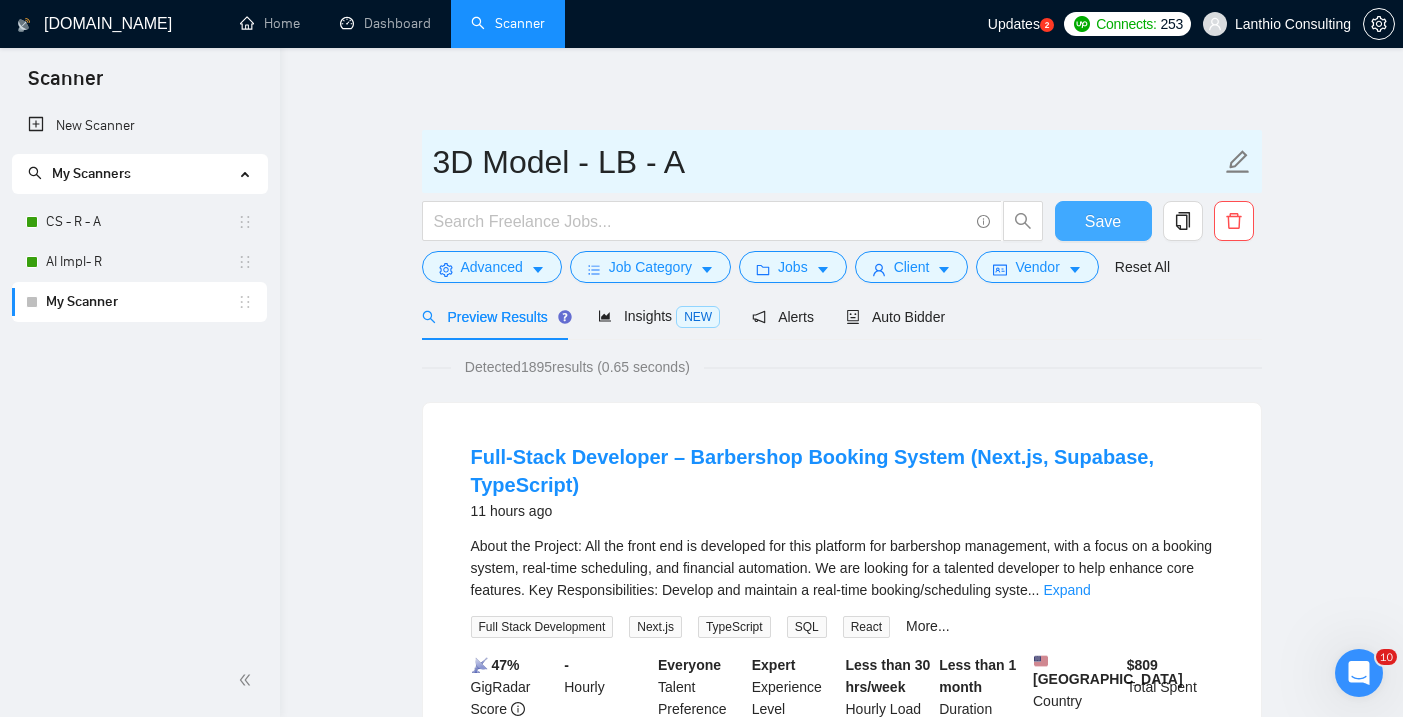 type on "3D Model - LB - A" 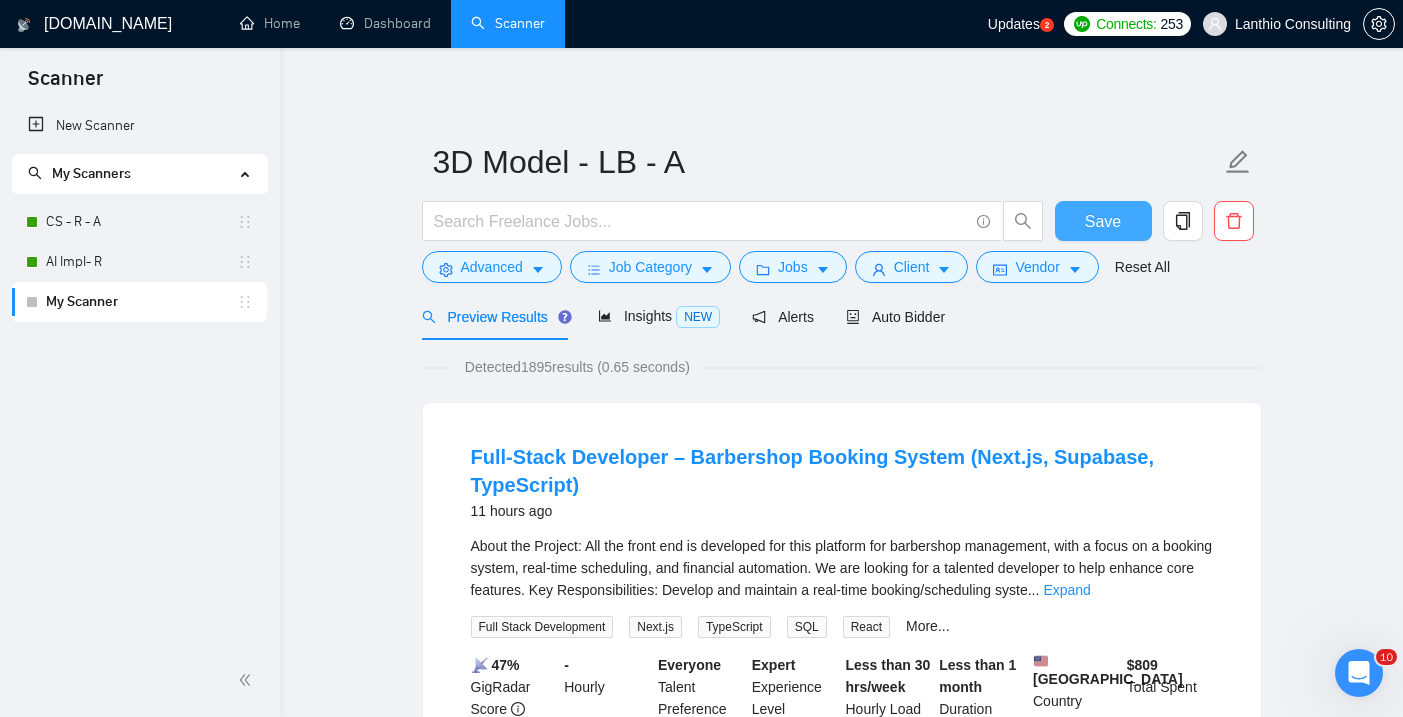 click on "Save" at bounding box center [1103, 221] 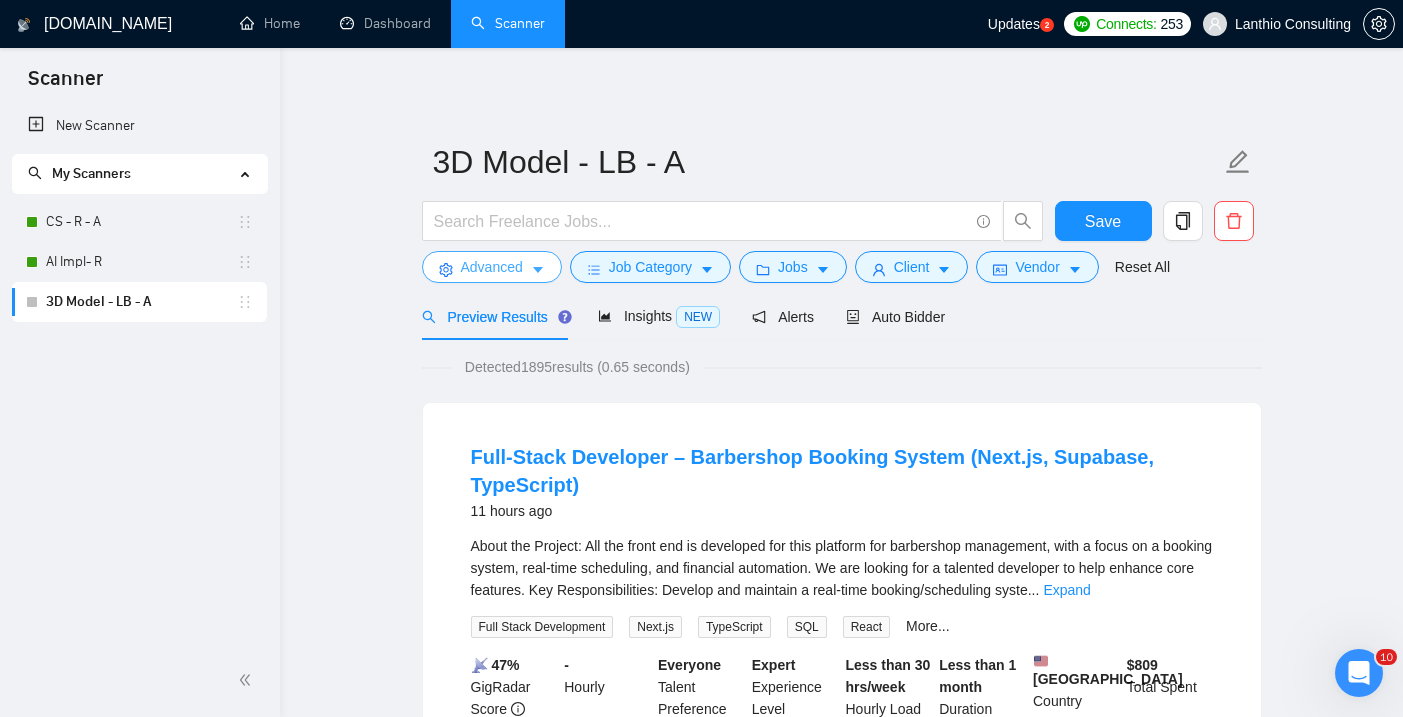 click on "Advanced" at bounding box center (492, 267) 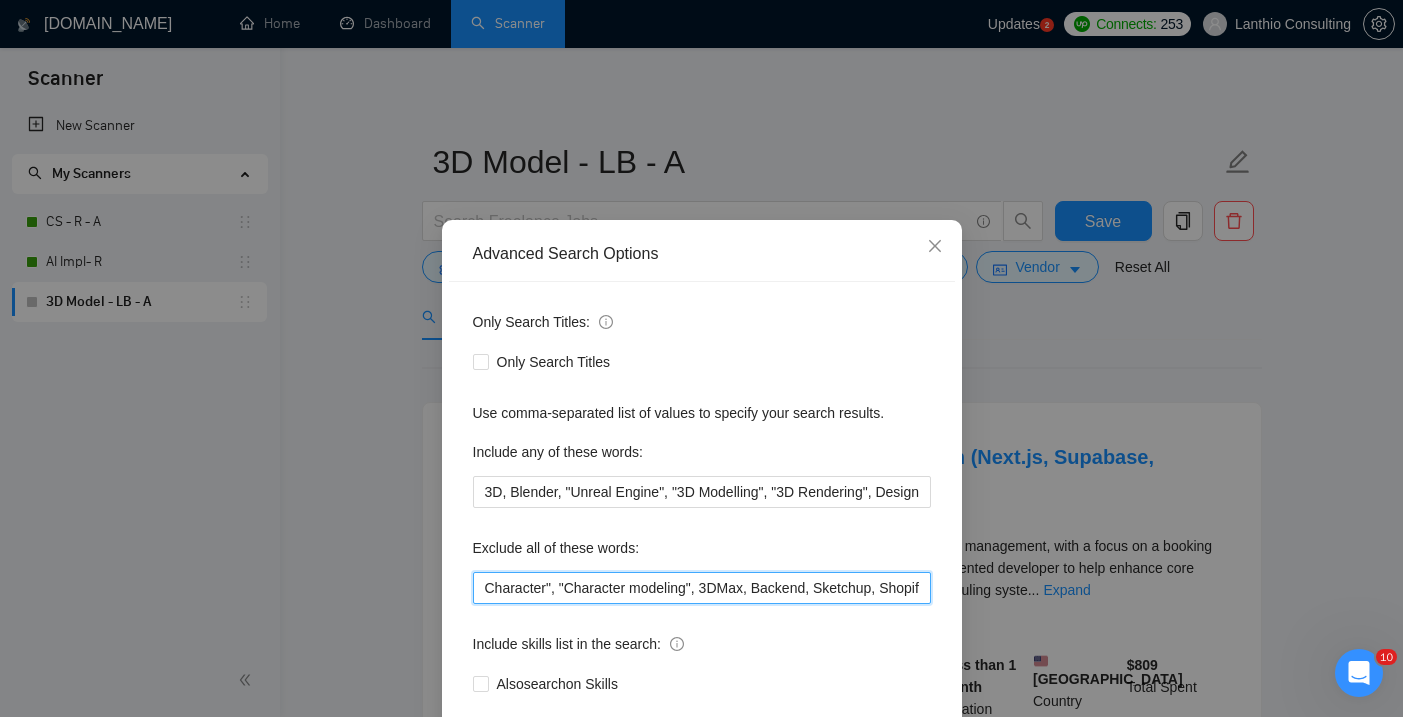 click on "Character", "Character modeling", 3DMax, Backend, Sketchup, Shopify, Wordpress" at bounding box center [702, 588] 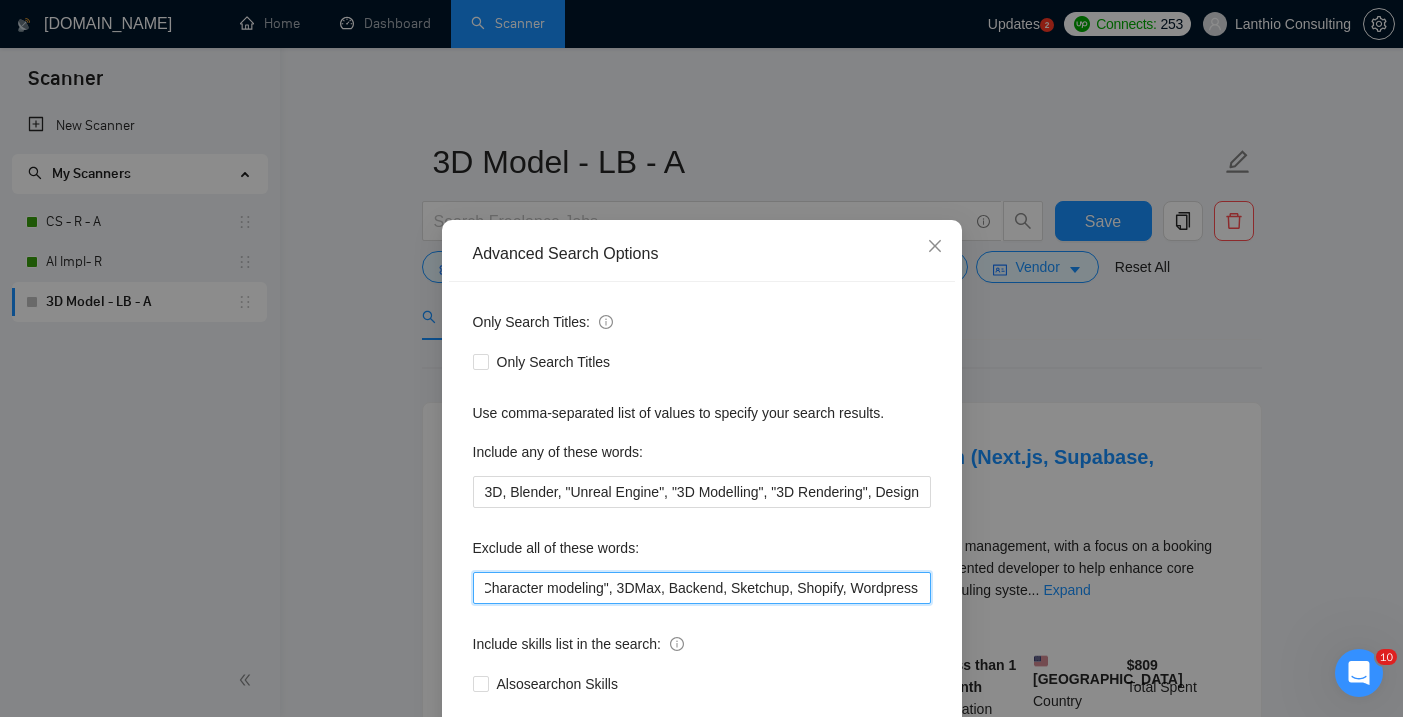 click on "Character", "Character modeling", 3DMax, Backend, Sketchup, Shopify, Wordpress" at bounding box center (702, 588) 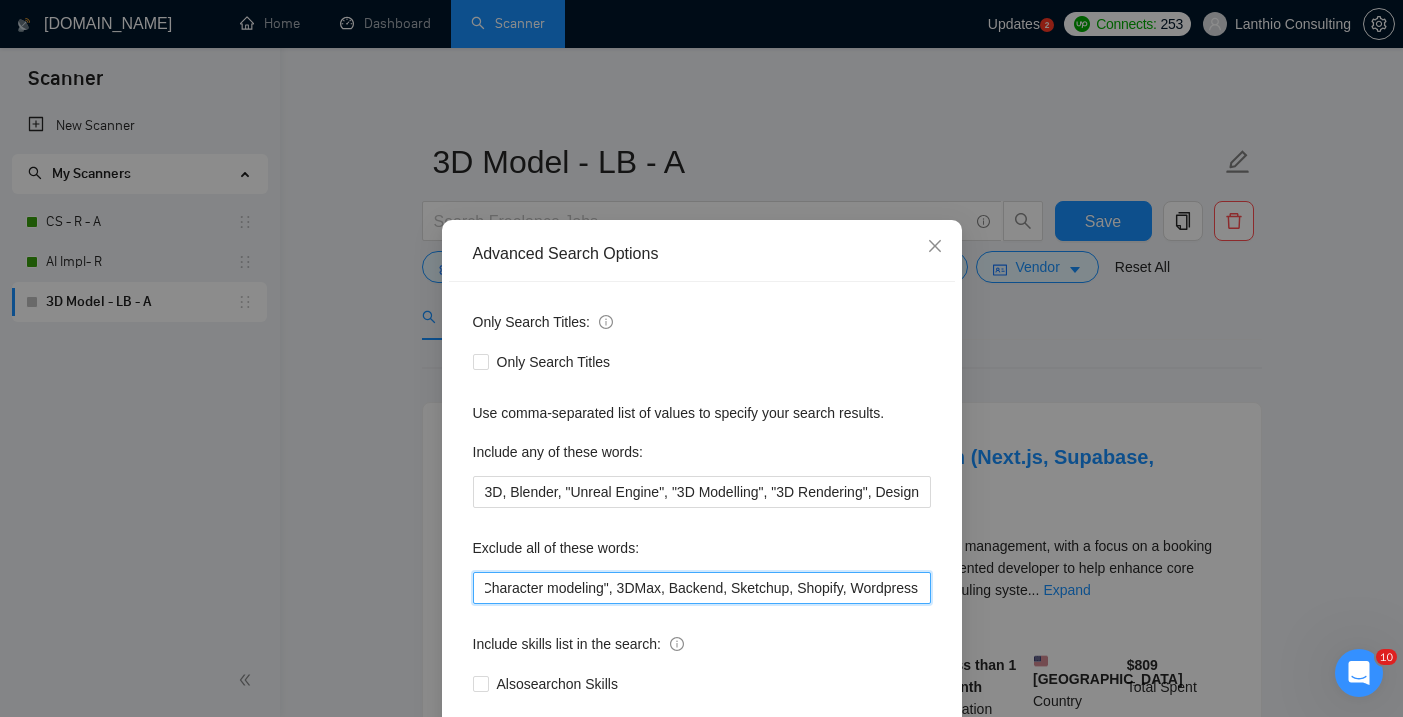 click on "Character", "Character modeling", 3DMax, Backend, Sketchup, Shopify, Wordpress" at bounding box center [702, 588] 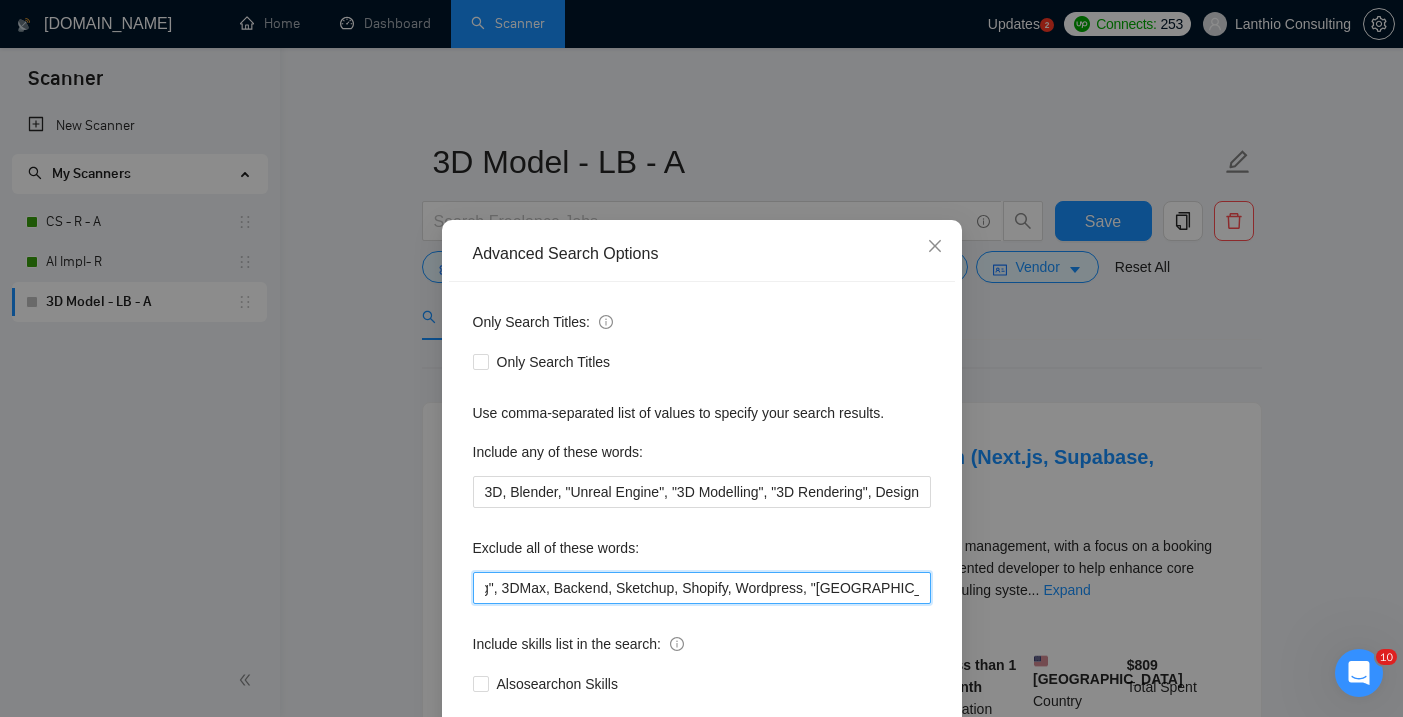 scroll, scrollTop: 0, scrollLeft: 203, axis: horizontal 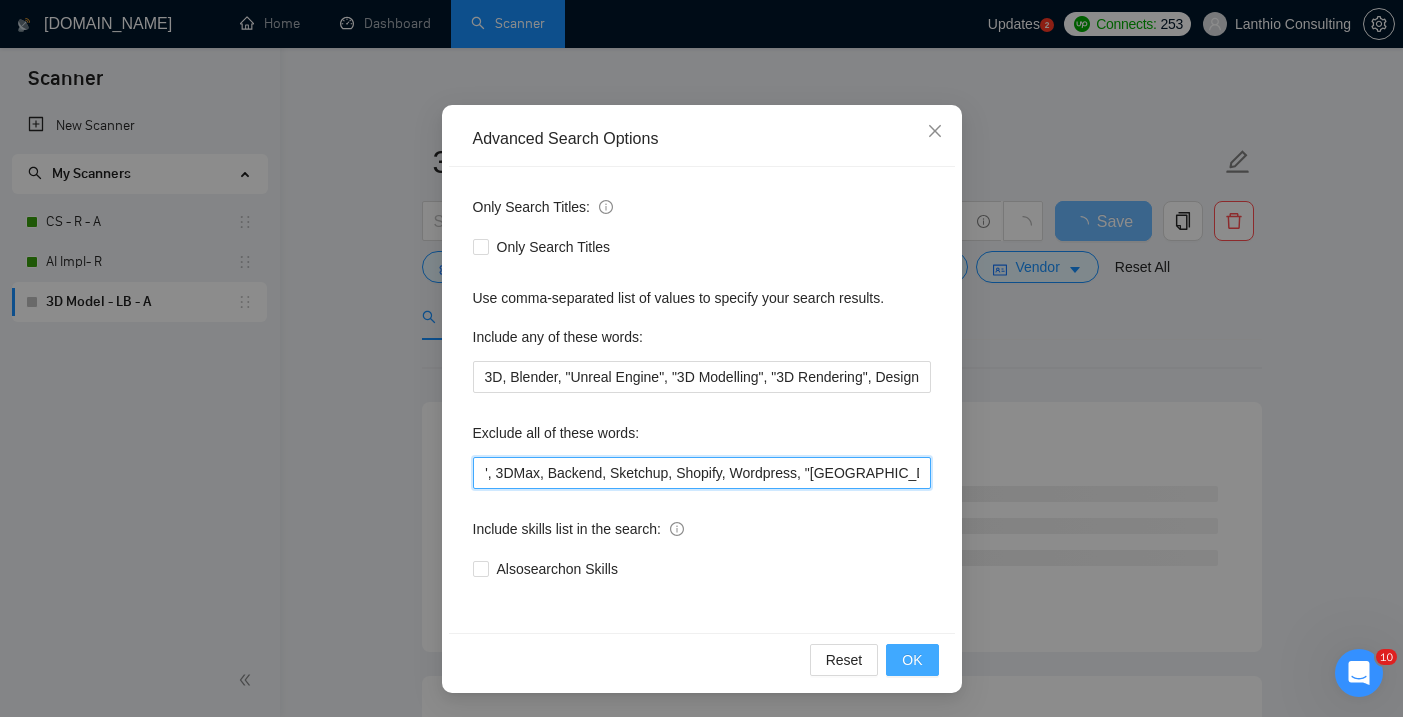type on "Character", "Character modeling", 3DMax, Backend, Sketchup, Shopify, Wordpress, "[GEOGRAPHIC_DATA] Only"" 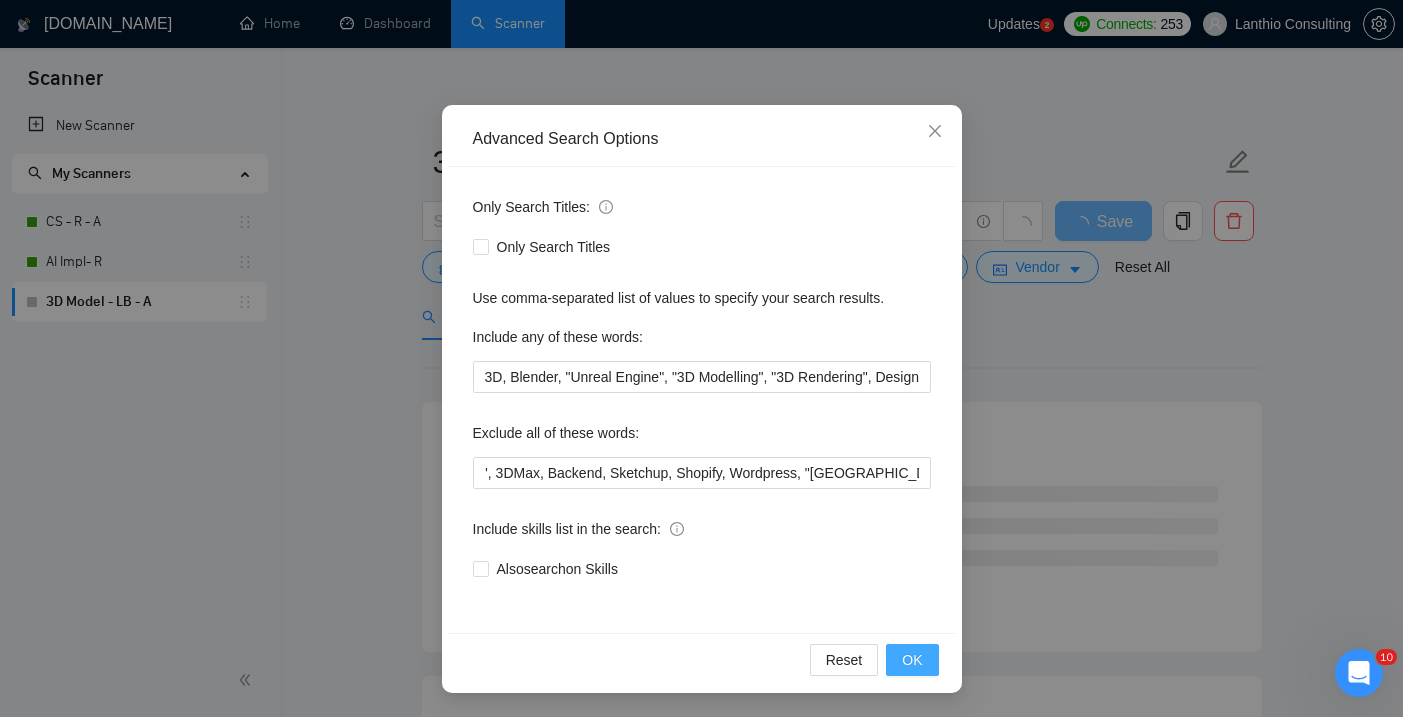 click on "OK" at bounding box center [912, 660] 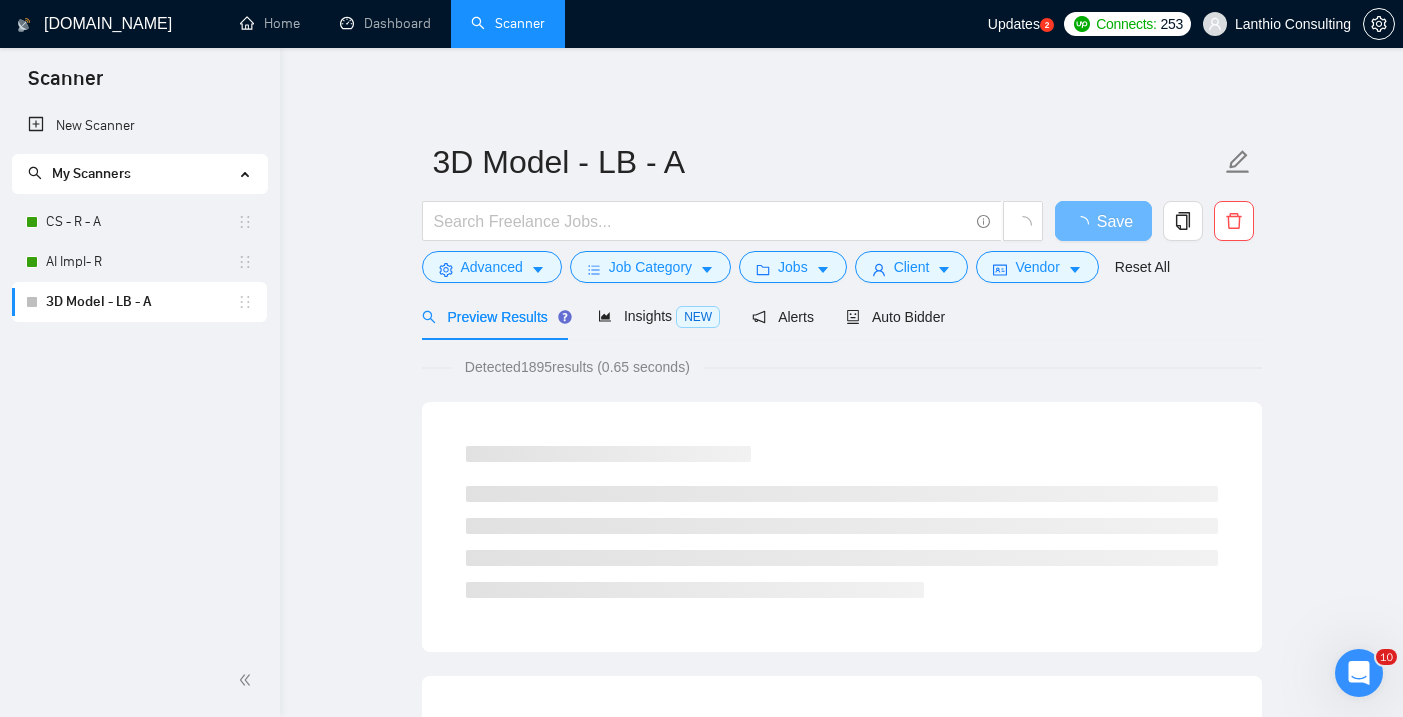 scroll, scrollTop: 15, scrollLeft: 0, axis: vertical 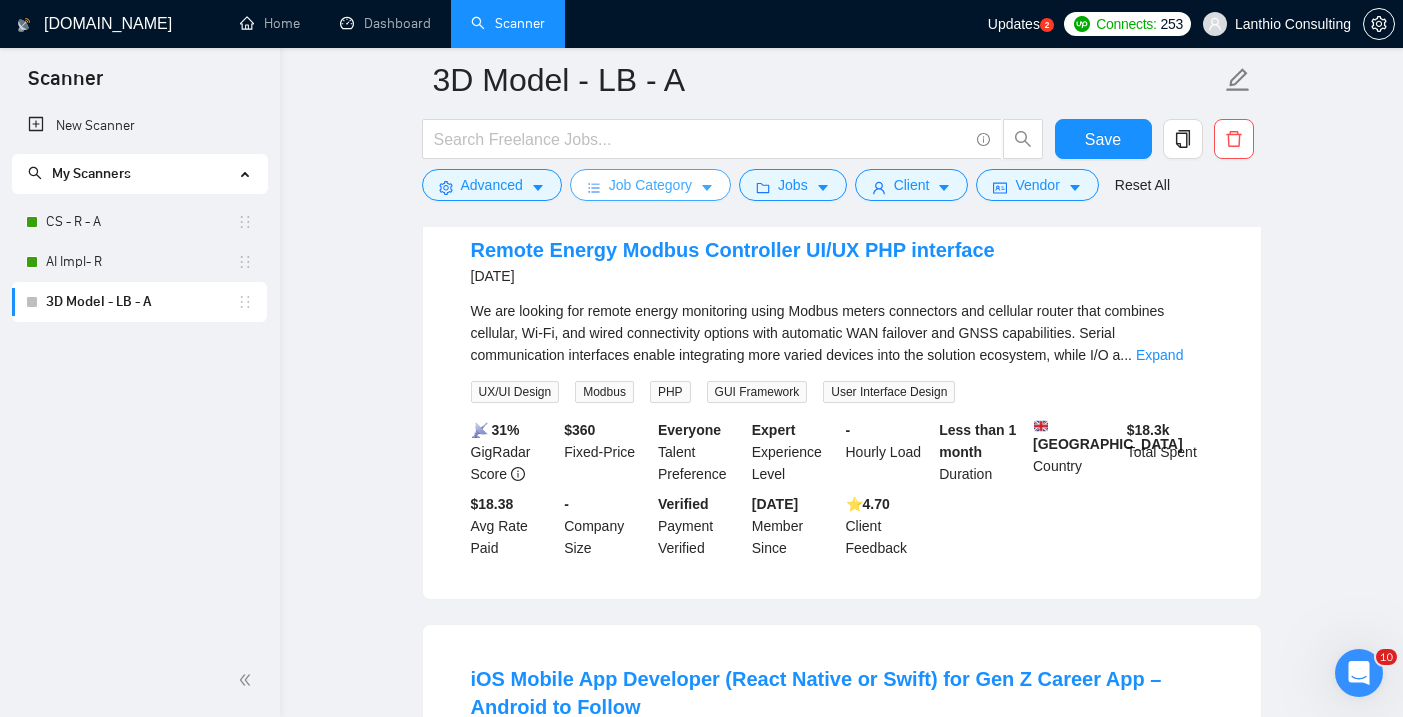 click on "Job Category" at bounding box center (650, 185) 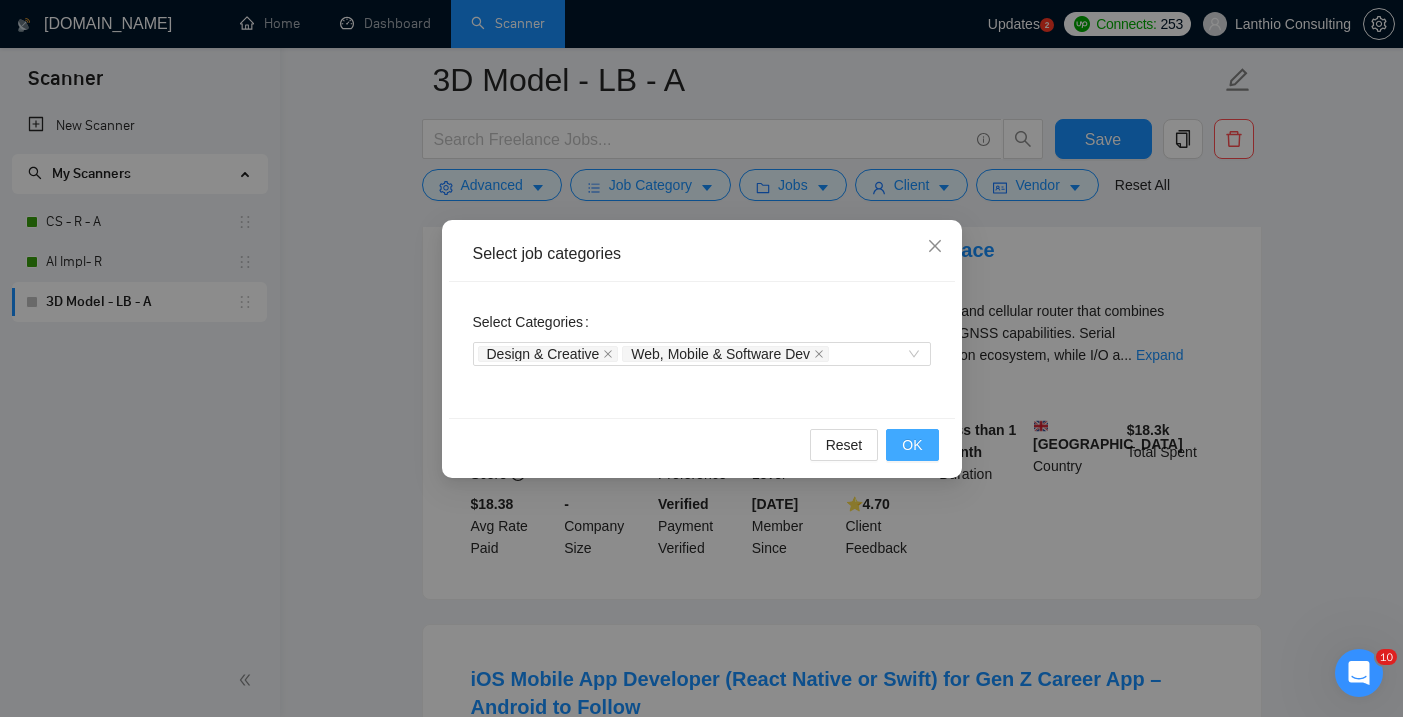 click on "OK" at bounding box center (912, 445) 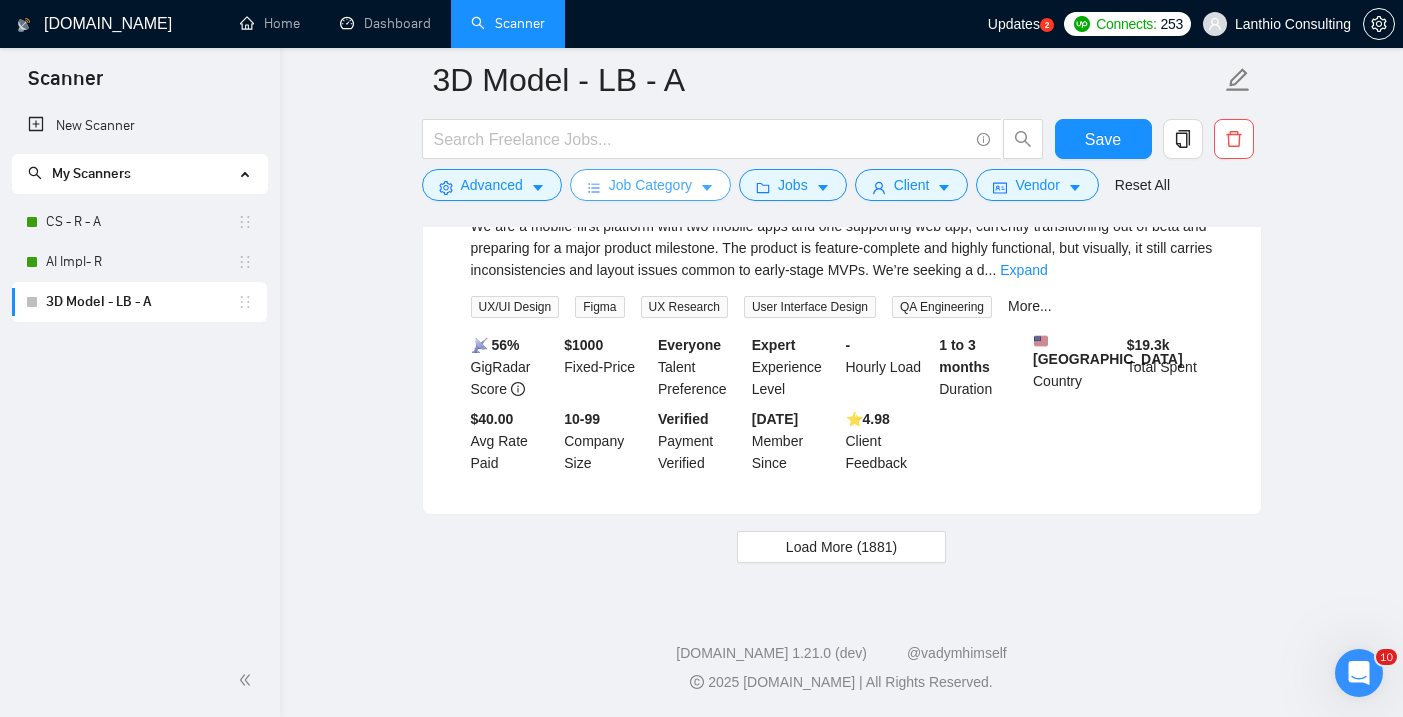 scroll, scrollTop: 4318, scrollLeft: 0, axis: vertical 